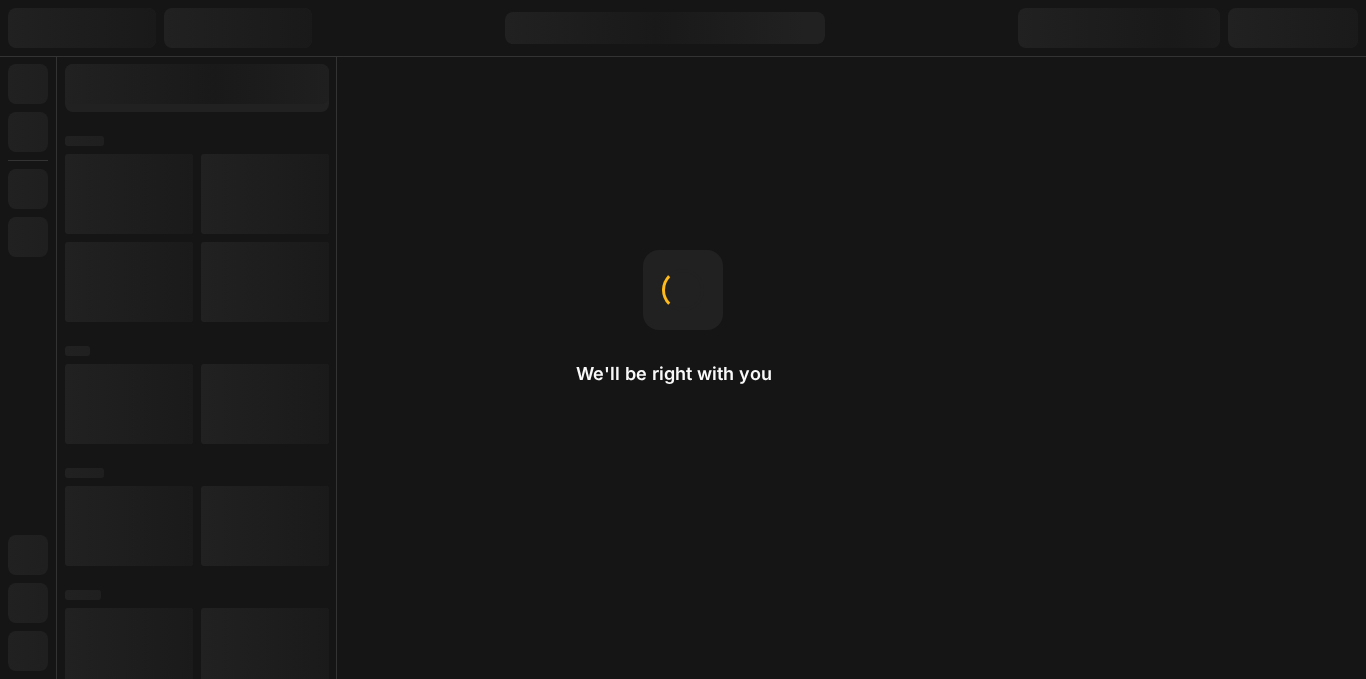 scroll, scrollTop: 0, scrollLeft: 0, axis: both 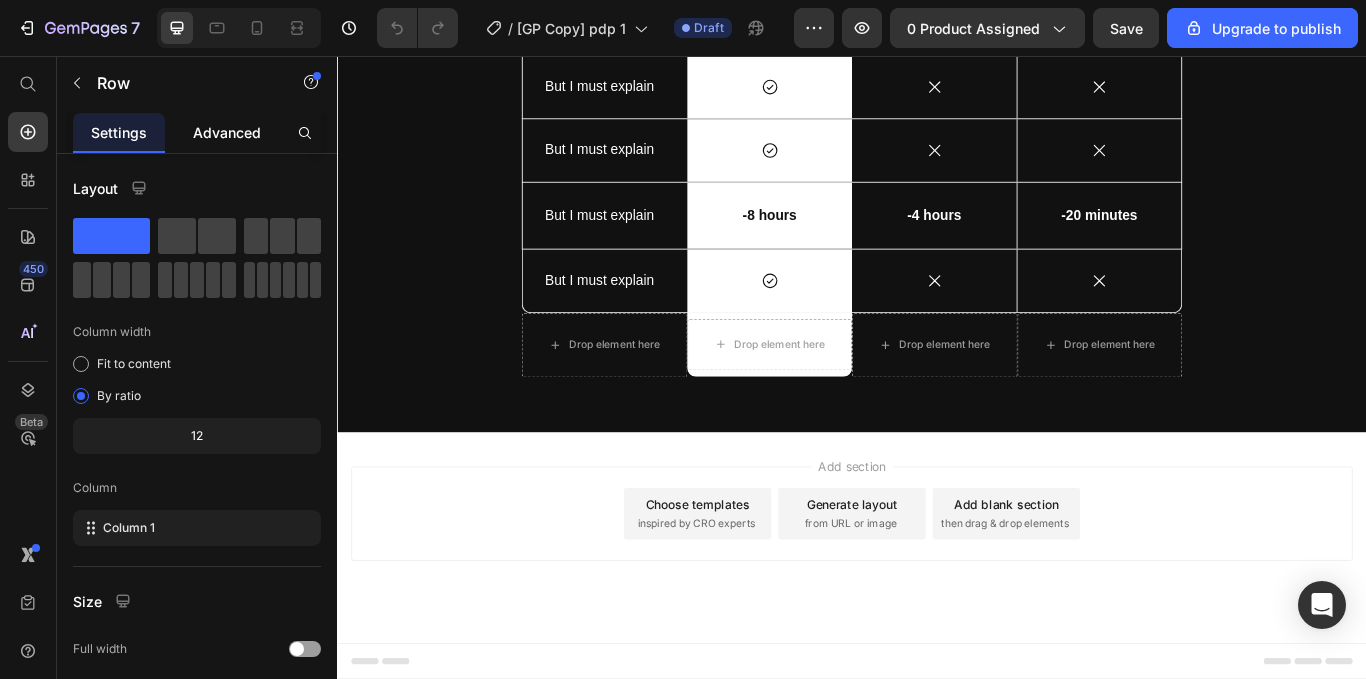 click on "Advanced" at bounding box center (227, 132) 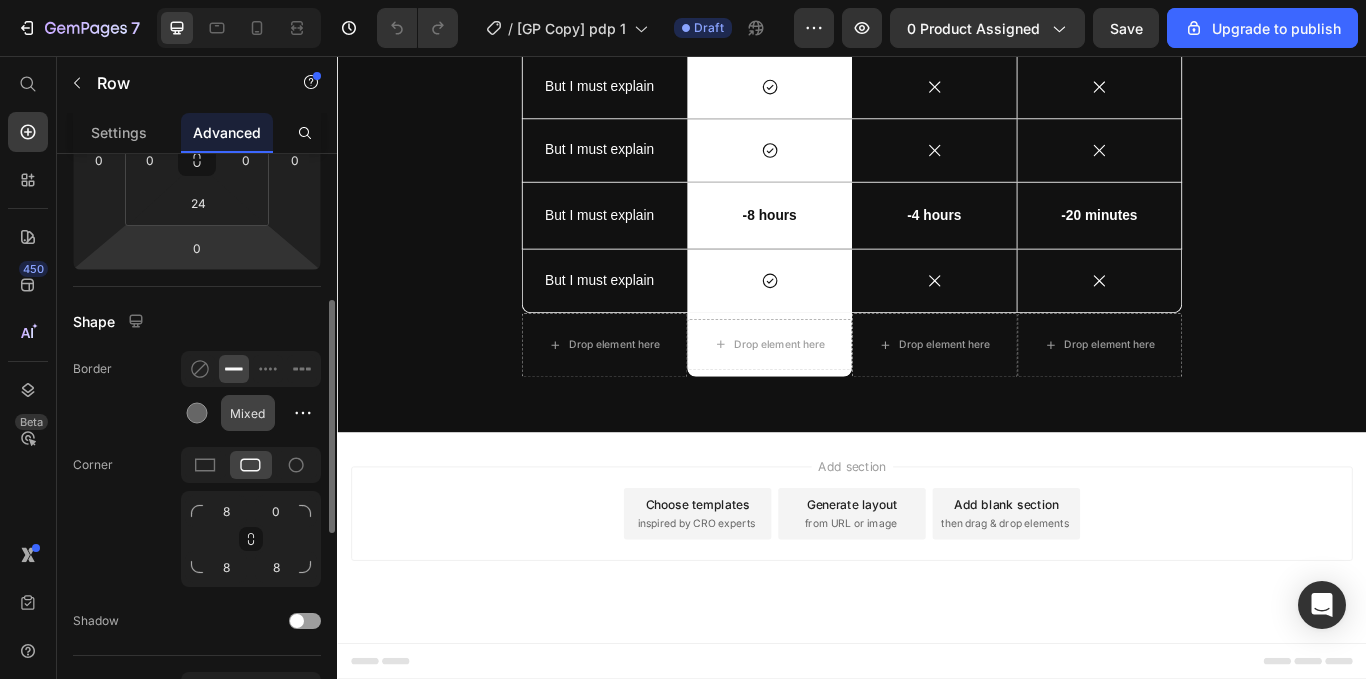 scroll, scrollTop: 366, scrollLeft: 0, axis: vertical 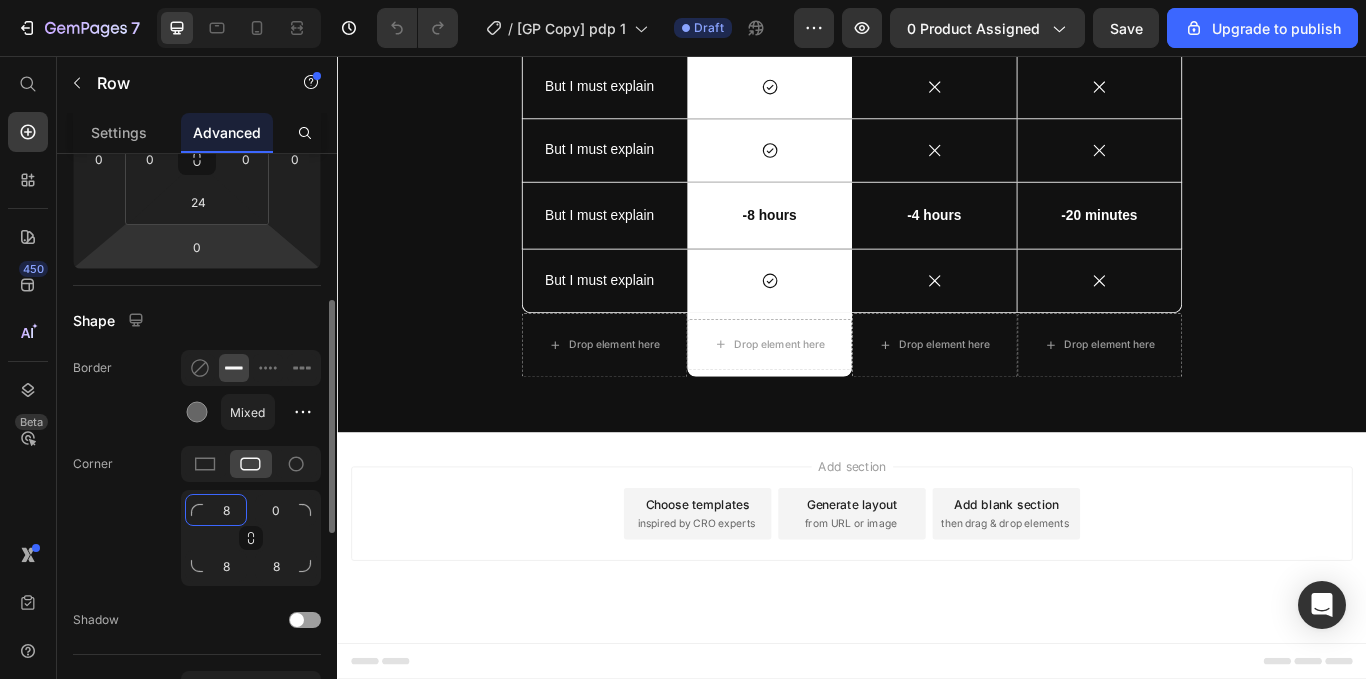 click on "8" 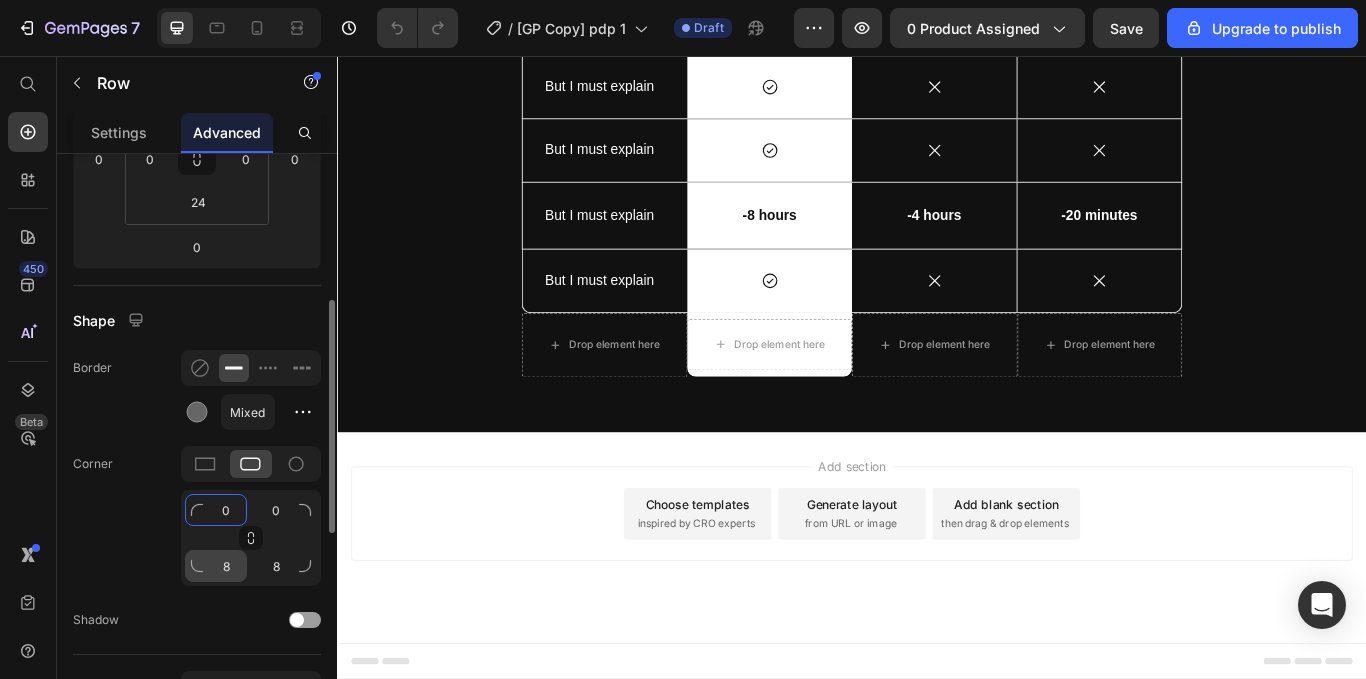 type on "0" 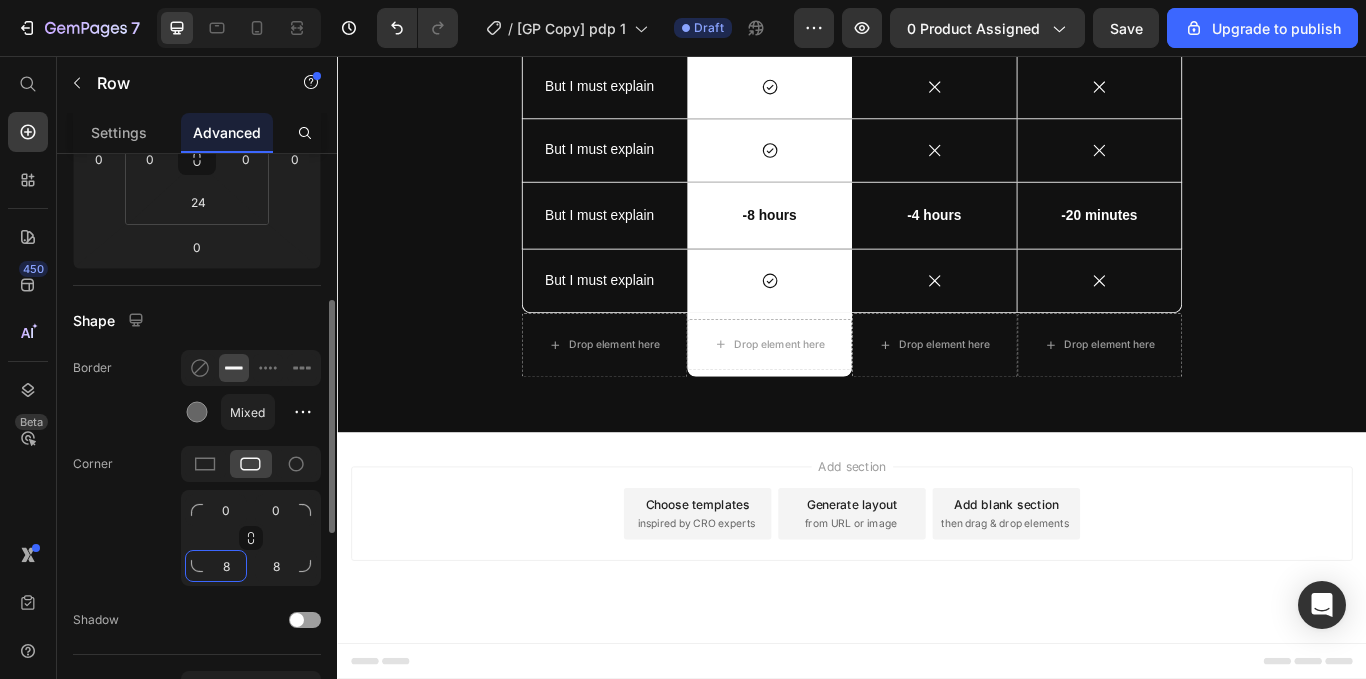 click on "8" 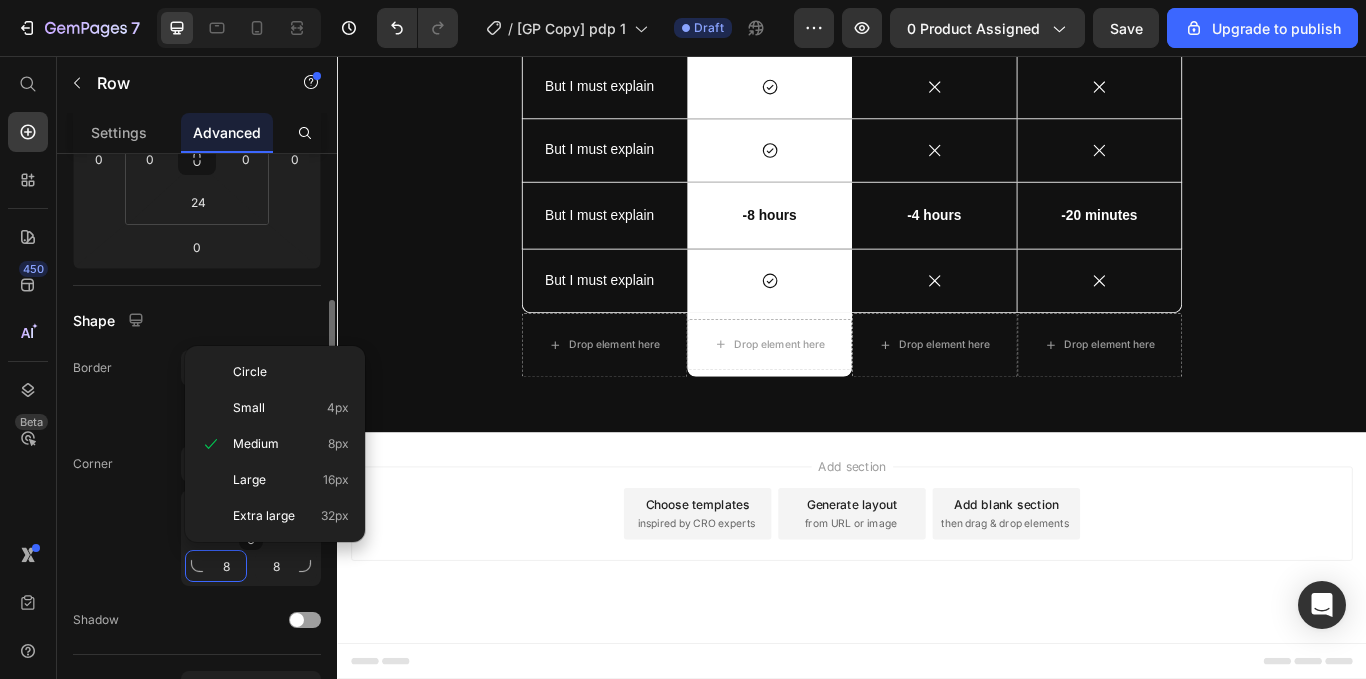 type on "0" 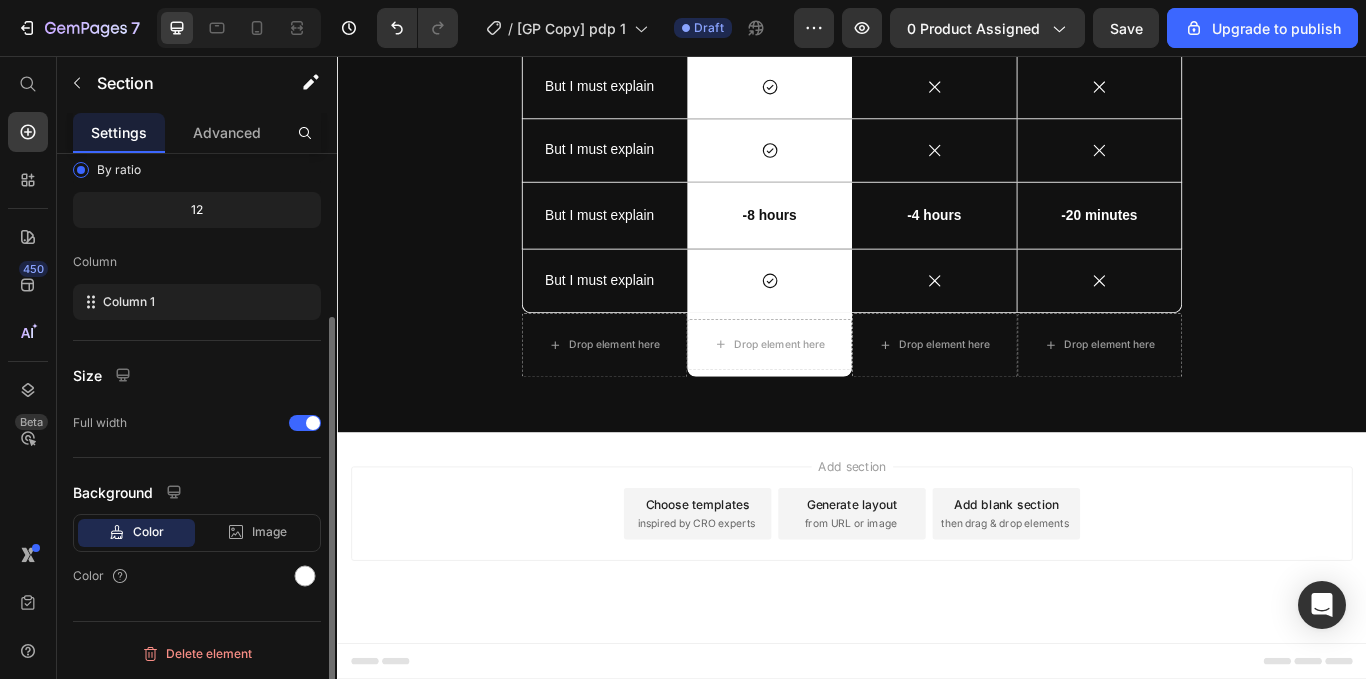 scroll, scrollTop: 0, scrollLeft: 0, axis: both 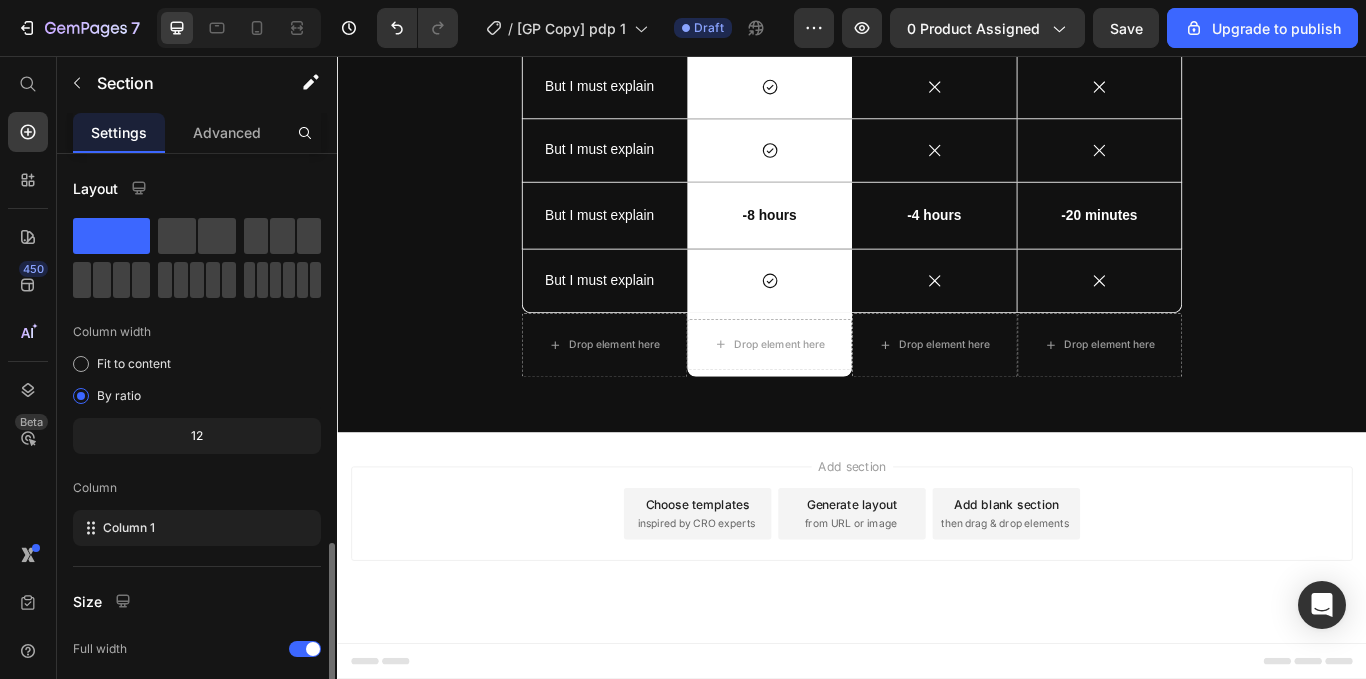 click on "Us vs Them. Heading Not over hyped or overpriced. just comprehensive nutriiton made enjoyable and for everyone Text block Row
Drop element here Image Row Row Other Text Block Other Text Block Row Sed ut perspiciatis Text Block
Icon Row
Icon
Icon Row Sed ut perspiciatis unde  Text Block
Icon Row
Icon
Icon Row Sed ut perspiciatis unde  Text Block
Icon Row
Icon
Icon Row Sed ut perspiciatis unde Text Block
Icon Row Row
Icon
Icon Row Row Section 6   You can create reusable sections Create Theme Section AI Content Write with GemAI What would you like to describe here? Tone and Voice Persuasive Product Getting products... Show more Generate" at bounding box center (937, -674) 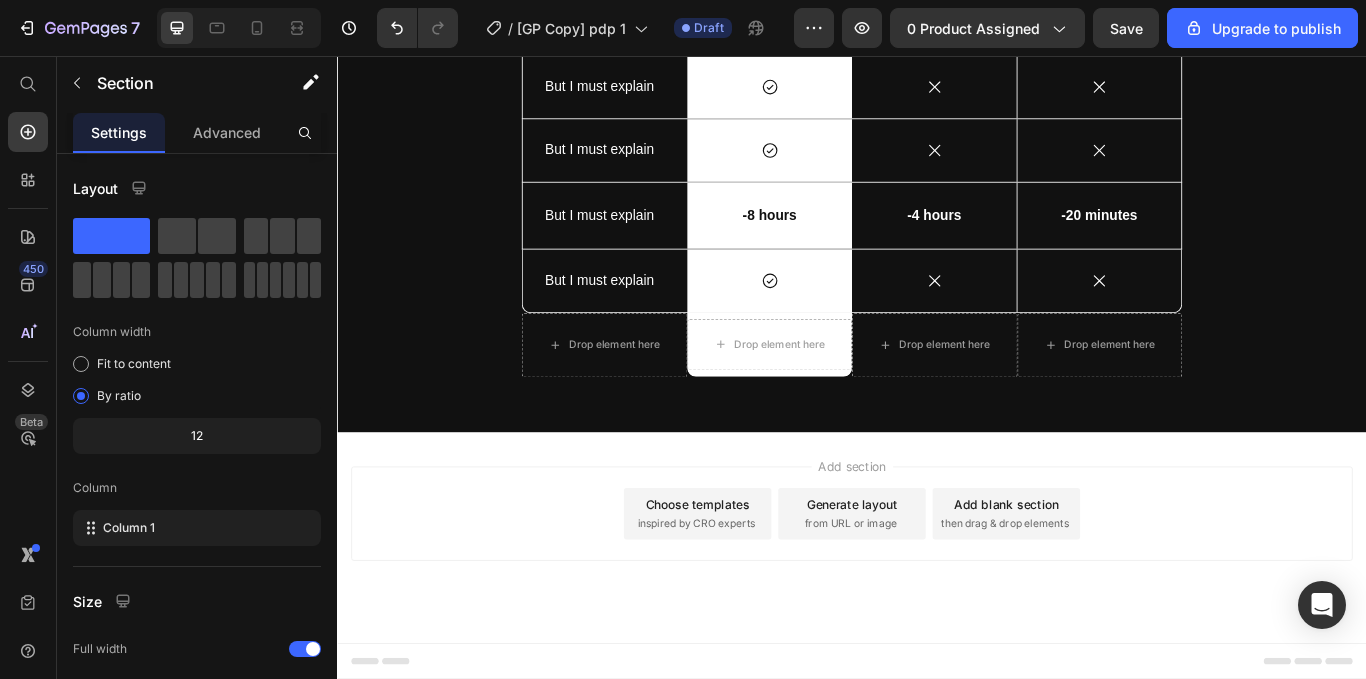 click on "Icon Row Row" at bounding box center (839, -415) 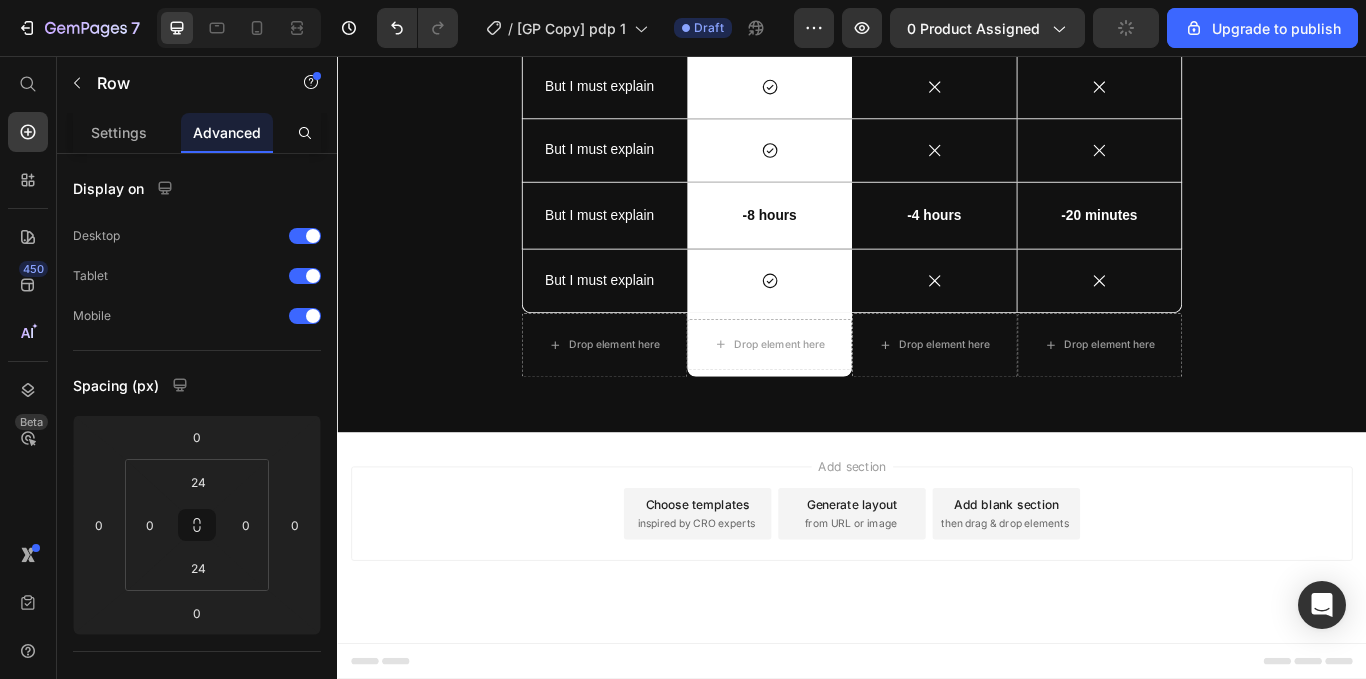 scroll, scrollTop: 6817, scrollLeft: 0, axis: vertical 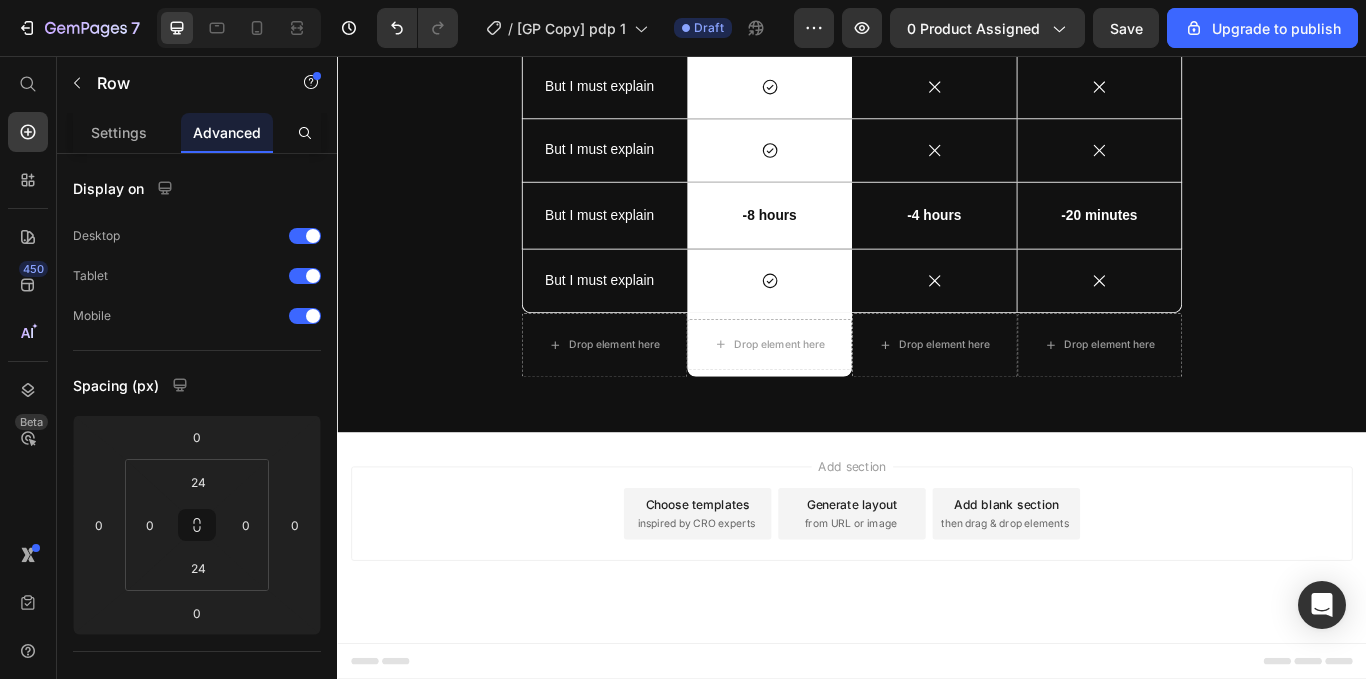 click on "Sed ut perspiciatis unde Text Block" at bounding box center (648, -415) 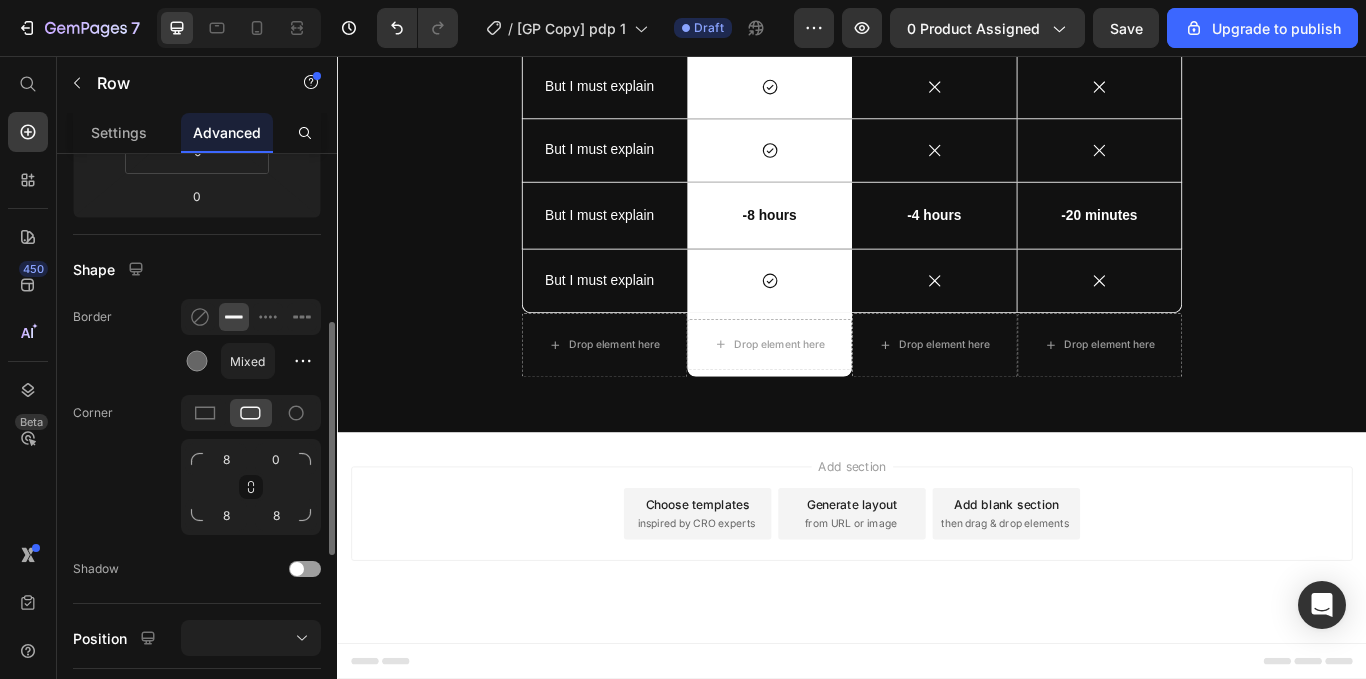 scroll, scrollTop: 418, scrollLeft: 0, axis: vertical 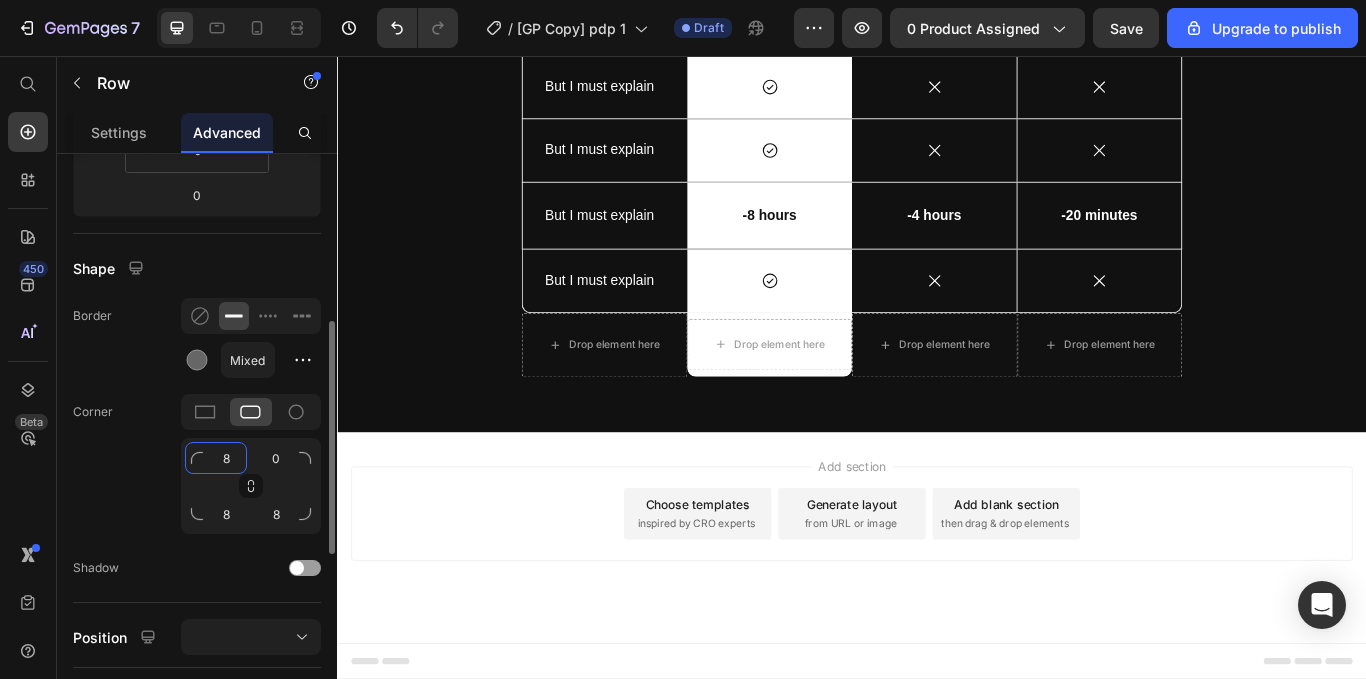 click on "8" 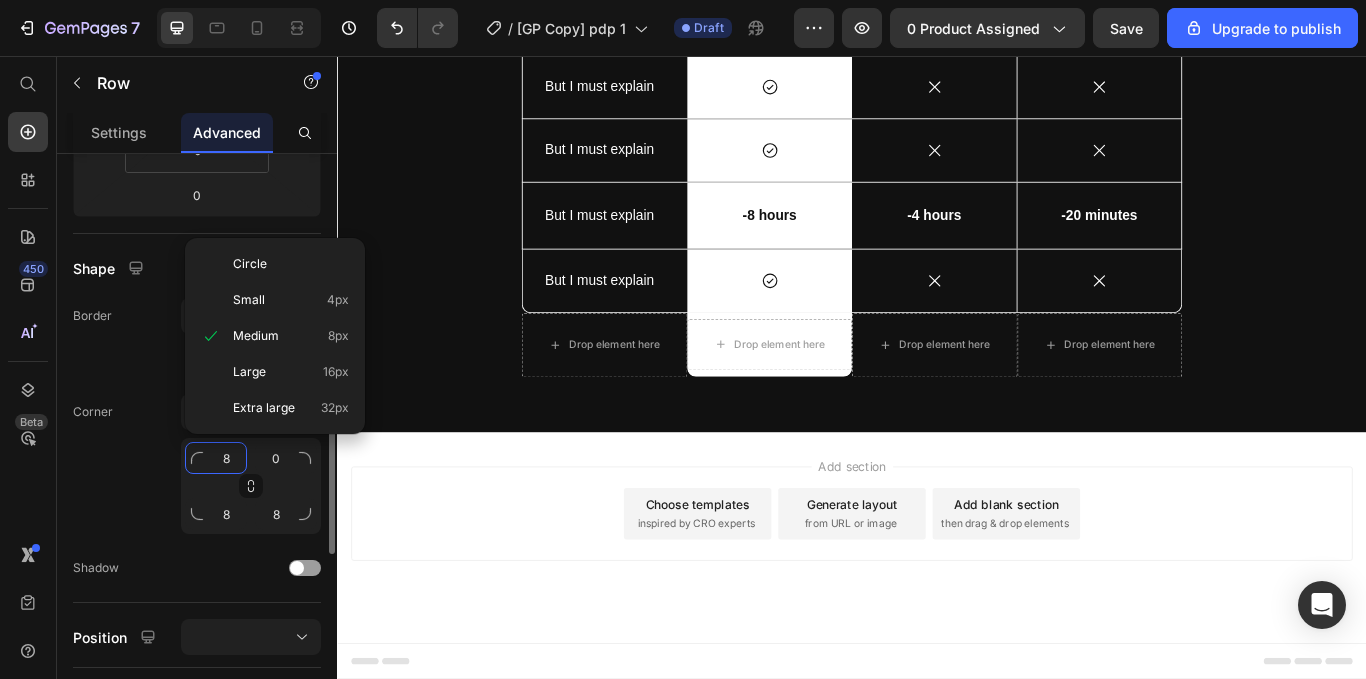 type on "0" 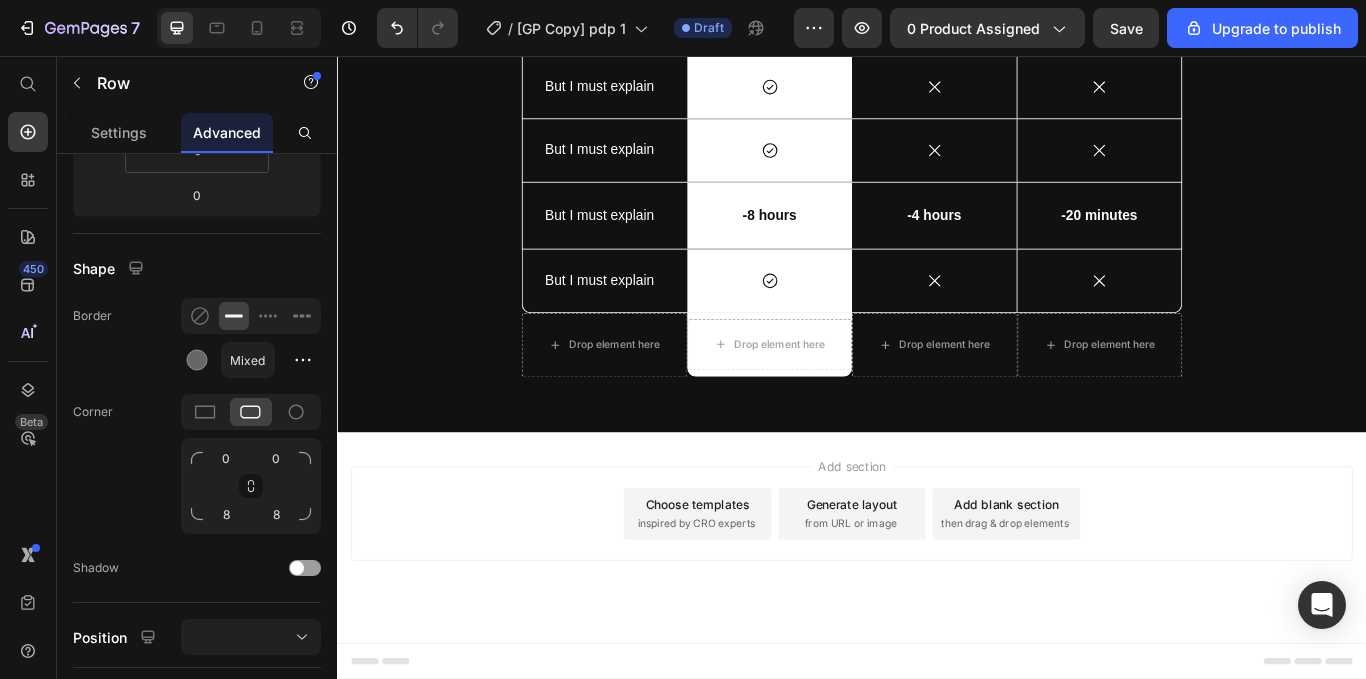 click on "Us vs Them. Heading Not over hyped or overpriced. just comprehensive nutriiton made enjoyable and for everyone Text block Row
Drop element here Image Row Row Other Text Block Other Text Block Row Sed ut perspiciatis Text Block
Icon Row
Icon
Icon Row Sed ut perspiciatis unde  Text Block
Icon Row
Icon
Icon Row Sed ut perspiciatis unde  Text Block
Icon Row
Icon
Icon Row Sed ut perspiciatis unde Text Block
Icon Row Row
Icon
Icon Row   0 Row" at bounding box center (937, -658) 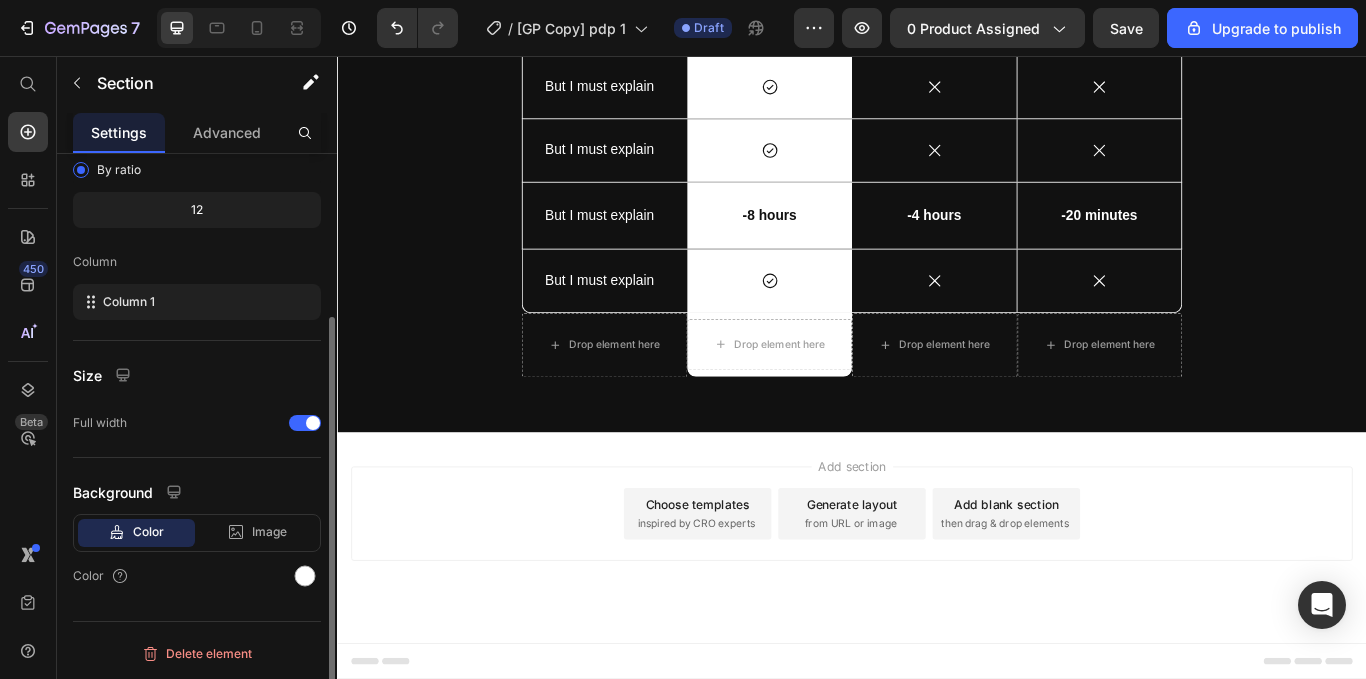 scroll, scrollTop: 0, scrollLeft: 0, axis: both 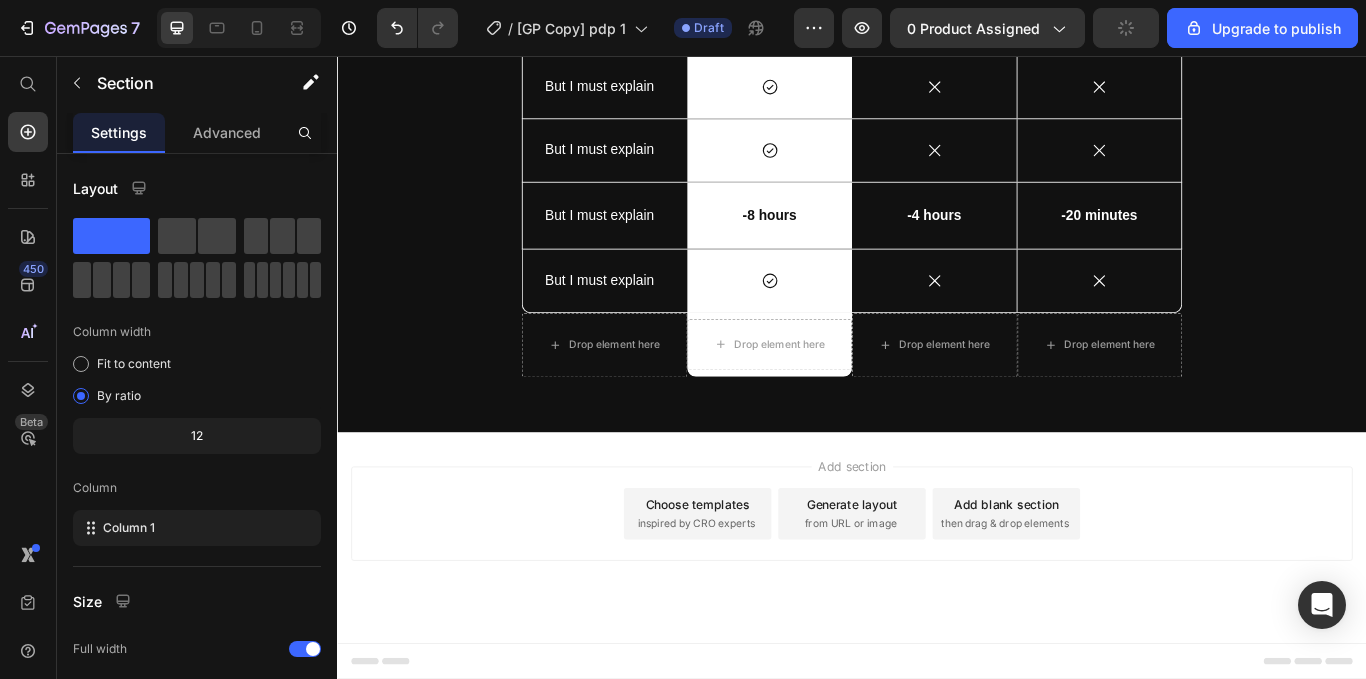 click on "Icon Row Row" at bounding box center (839, -415) 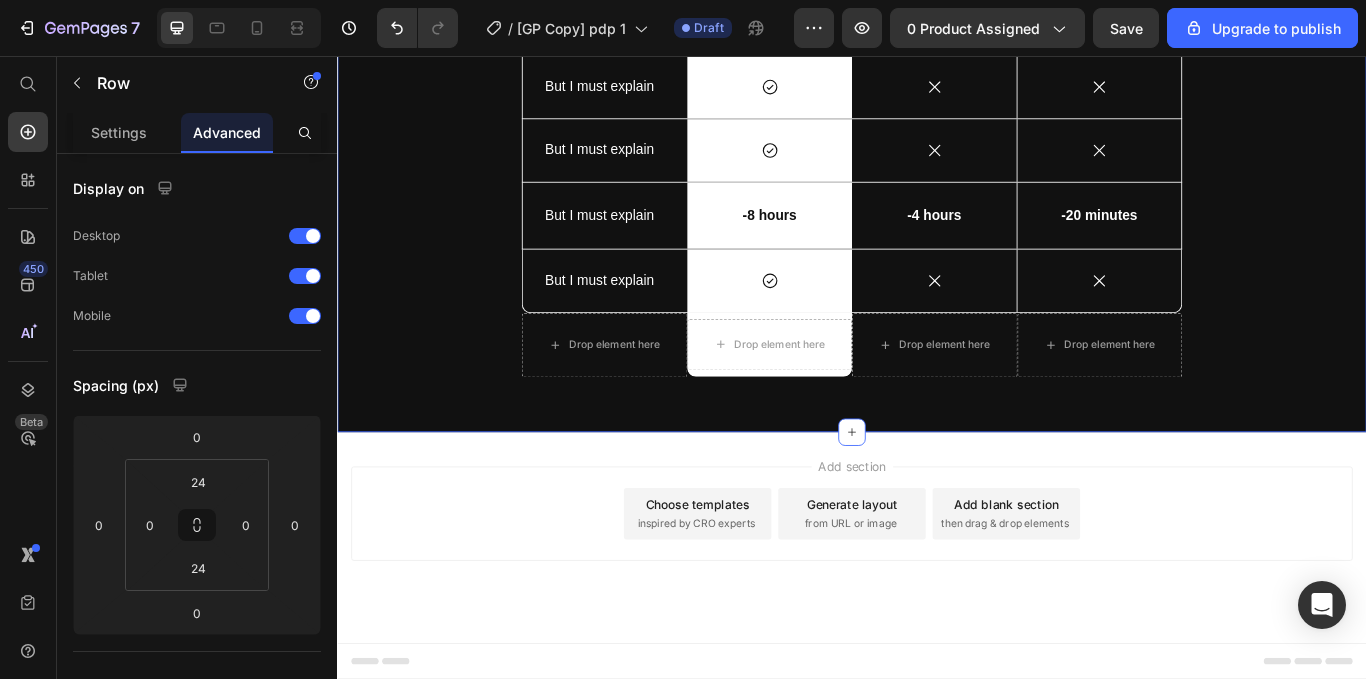 scroll, scrollTop: 6830, scrollLeft: 0, axis: vertical 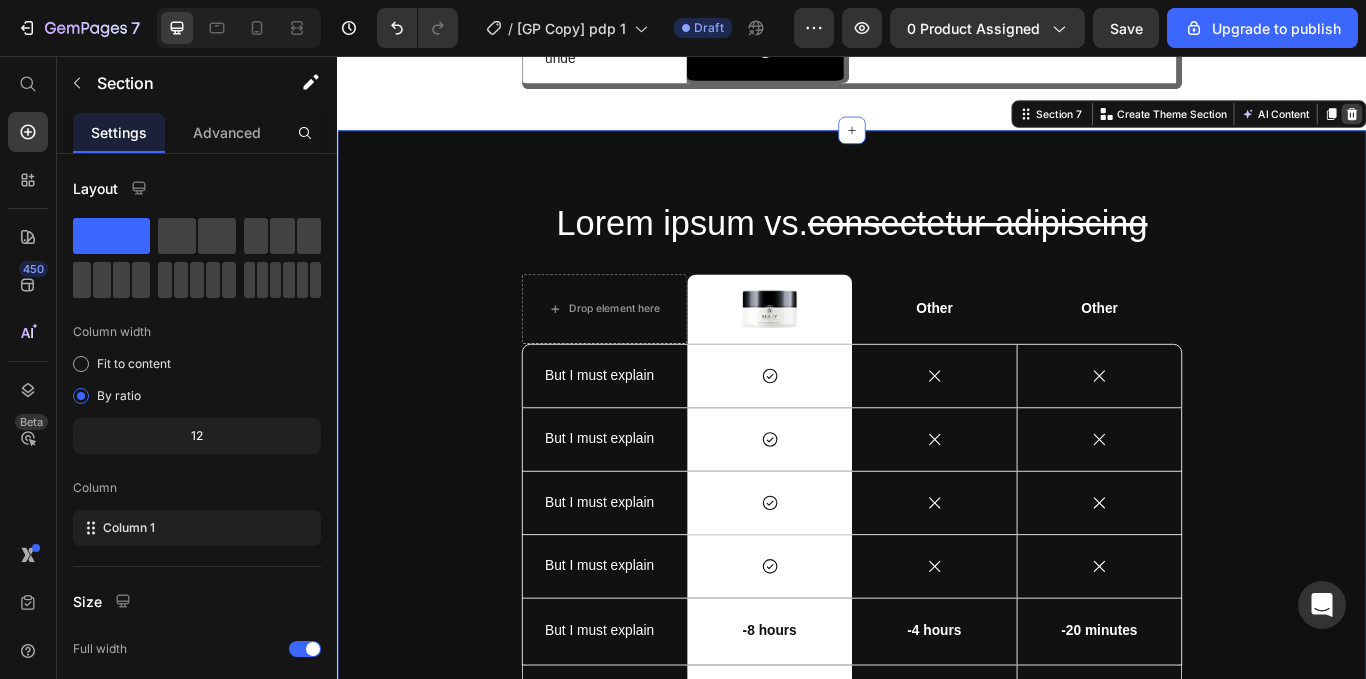 click 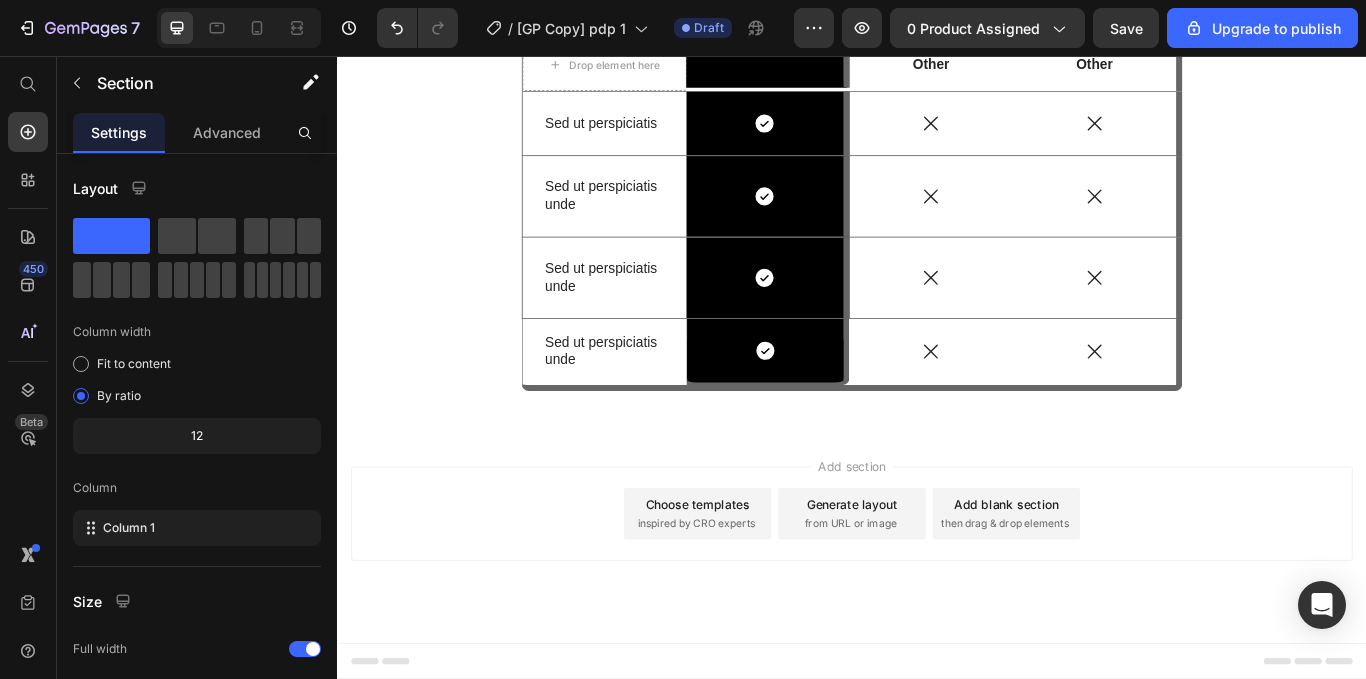 scroll, scrollTop: 6713, scrollLeft: 0, axis: vertical 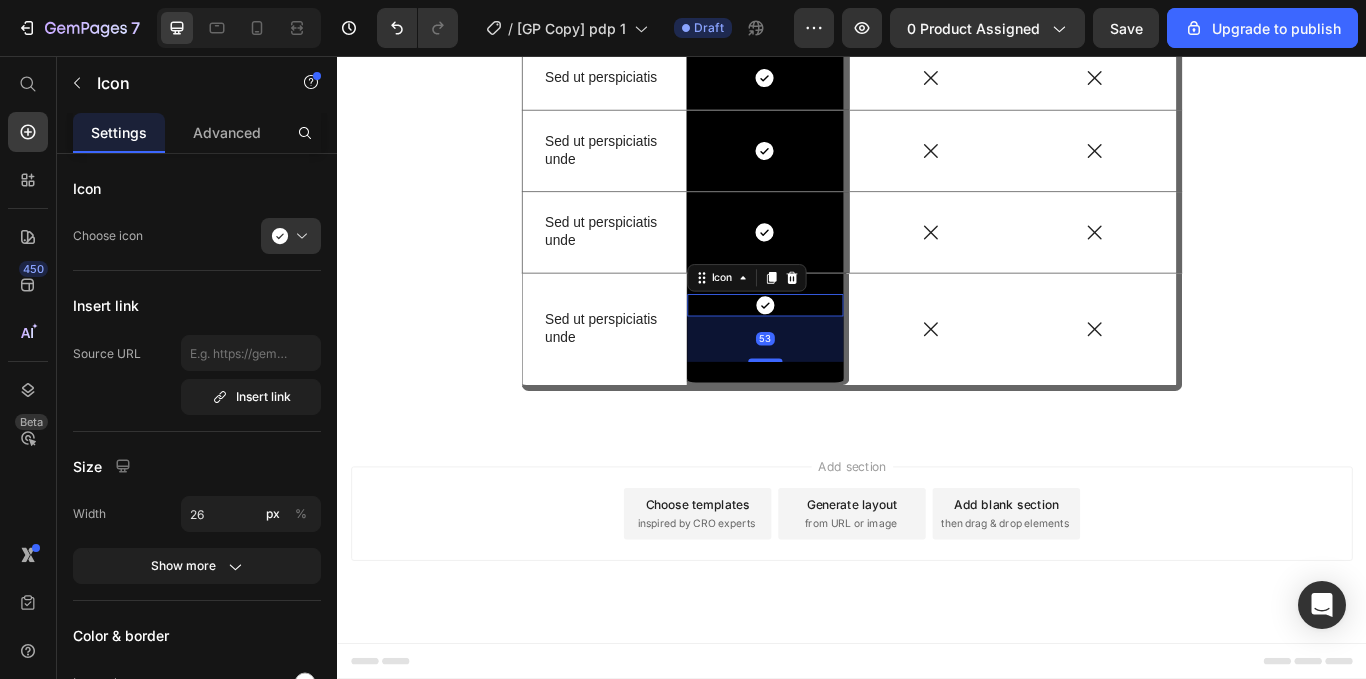 drag, startPoint x: 840, startPoint y: 409, endPoint x: 831, endPoint y: 461, distance: 52.773098 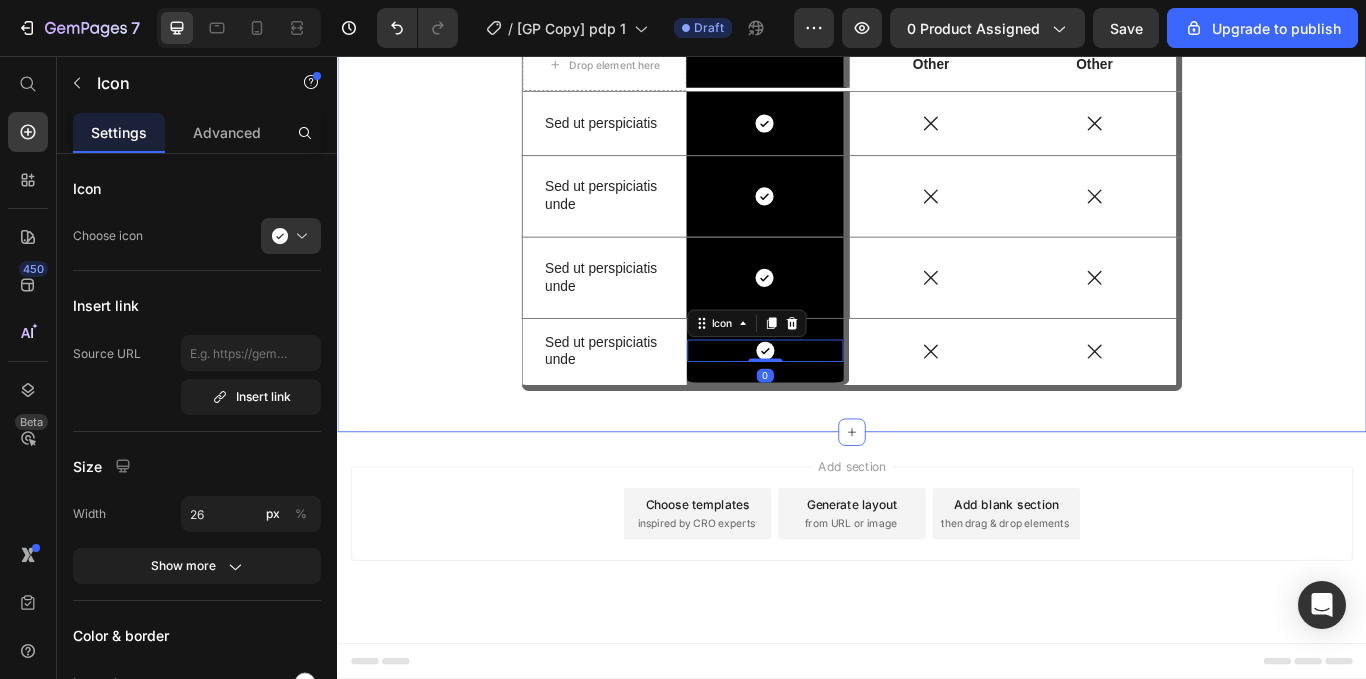 scroll, scrollTop: 6713, scrollLeft: 0, axis: vertical 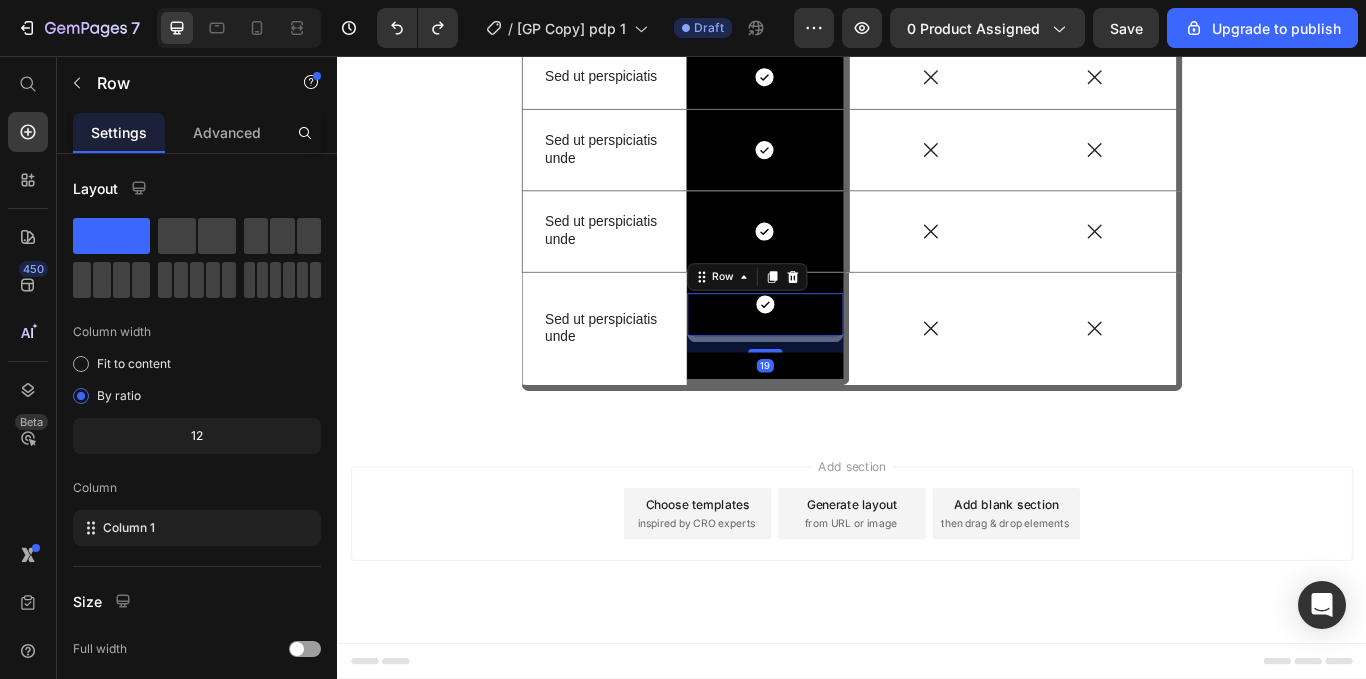 drag, startPoint x: 832, startPoint y: 401, endPoint x: 830, endPoint y: 453, distance: 52.03845 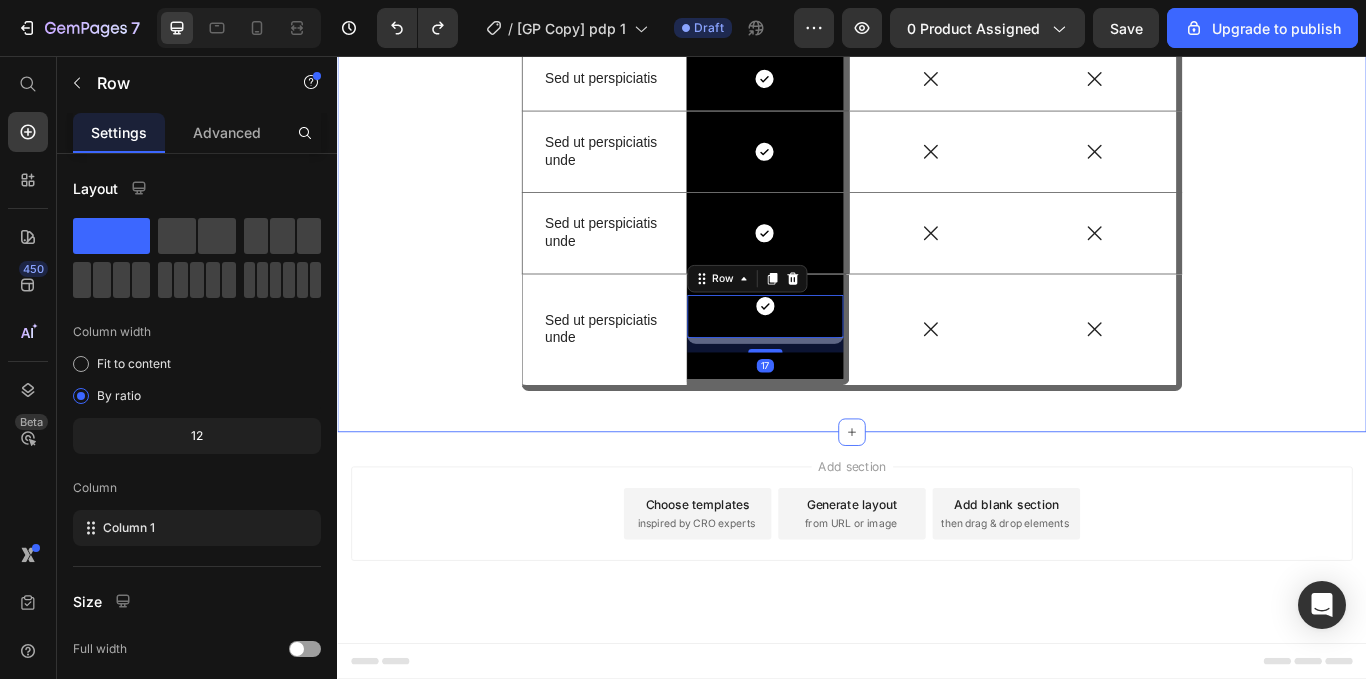 scroll, scrollTop: 6713, scrollLeft: 0, axis: vertical 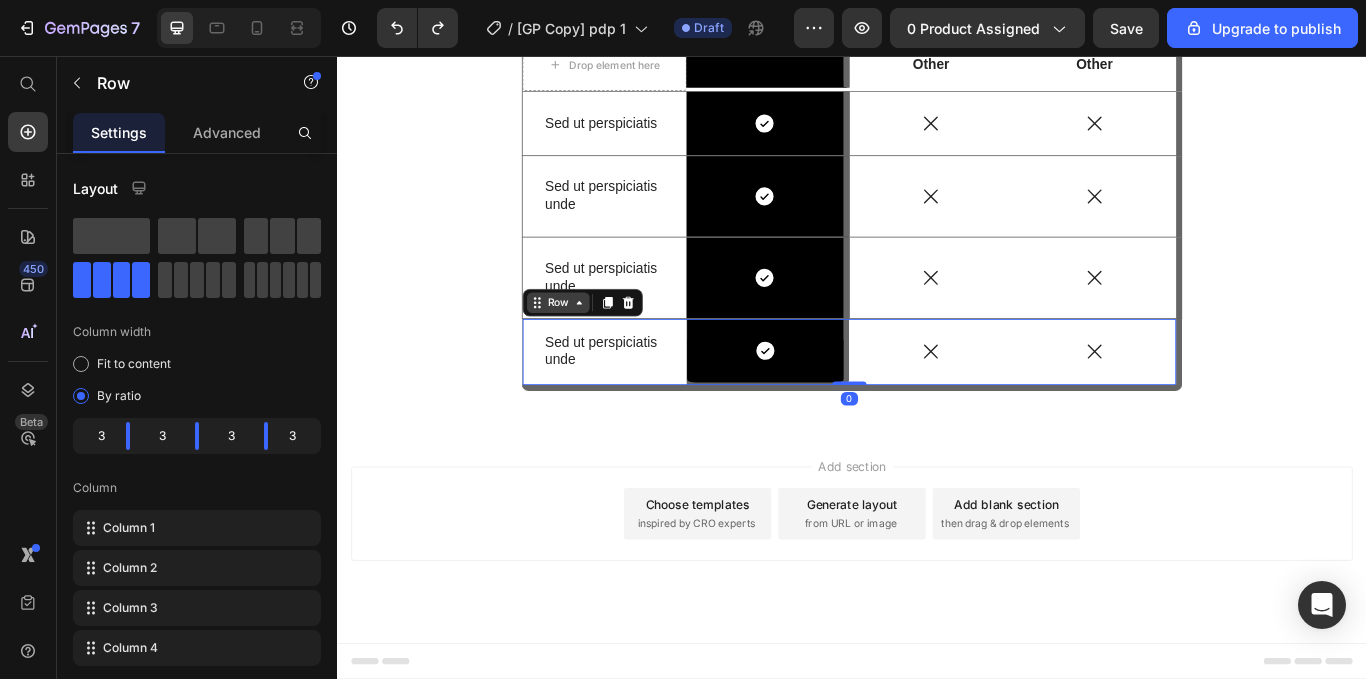 click 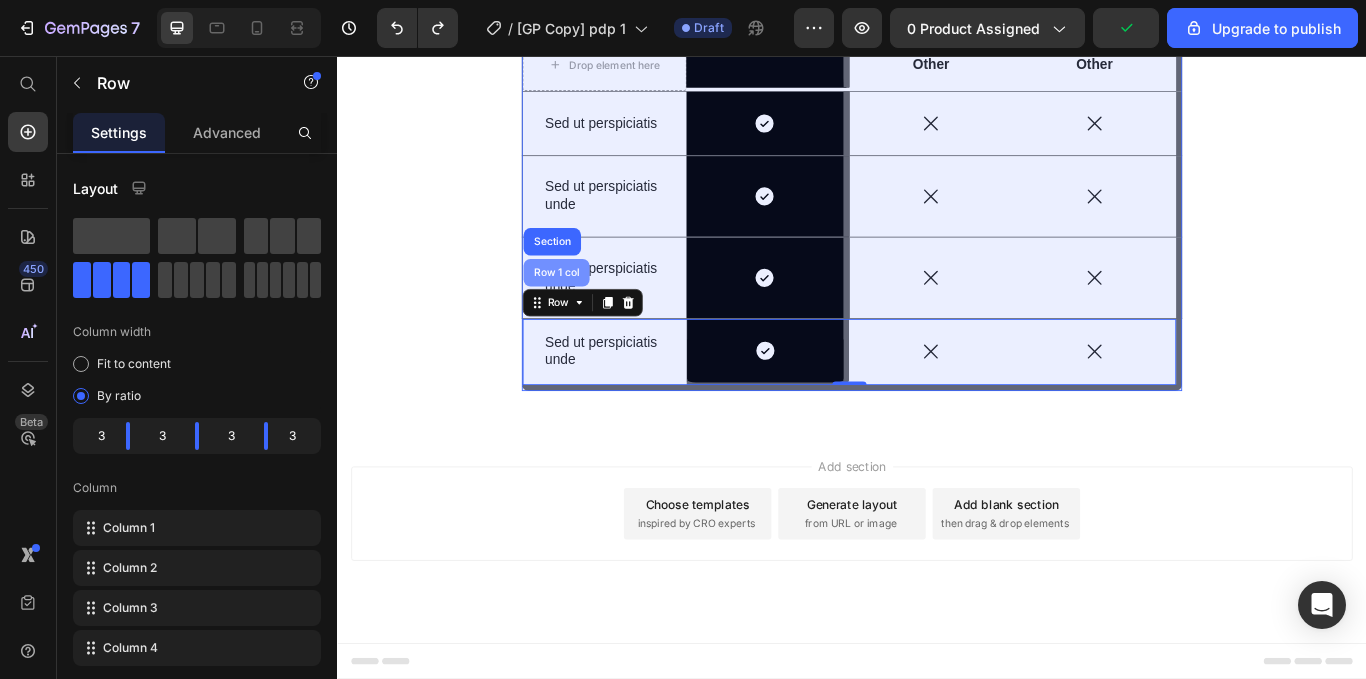 click on "Row 1 col" at bounding box center [592, 309] 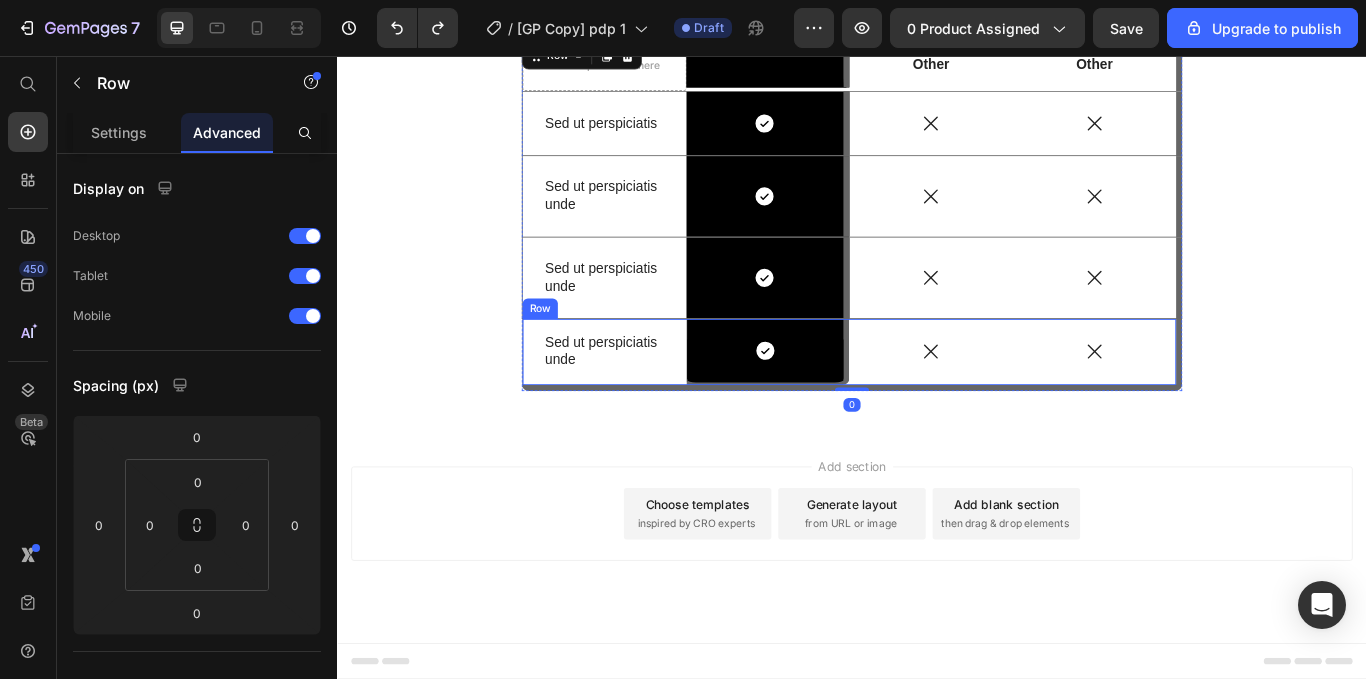 click on "Sed ut perspiciatis unde Text Block" at bounding box center (648, 401) 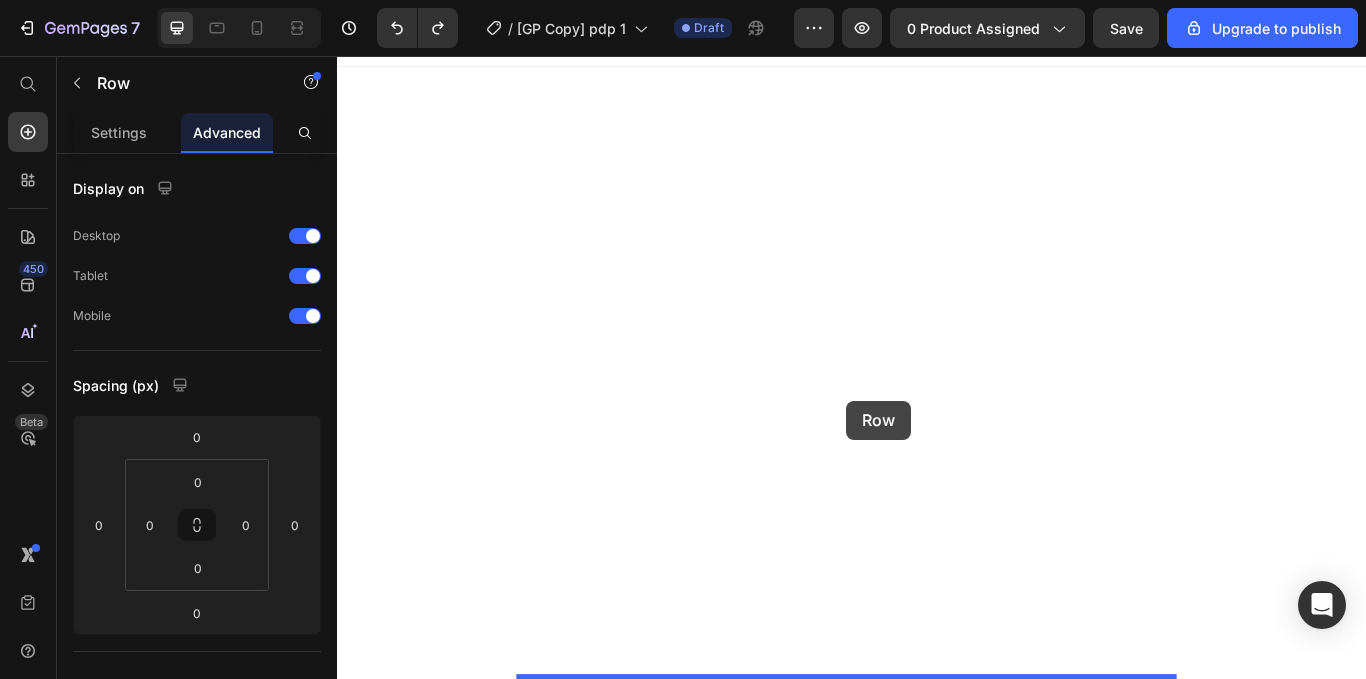 drag, startPoint x: 932, startPoint y: 430, endPoint x: 931, endPoint y: 458, distance: 28.01785 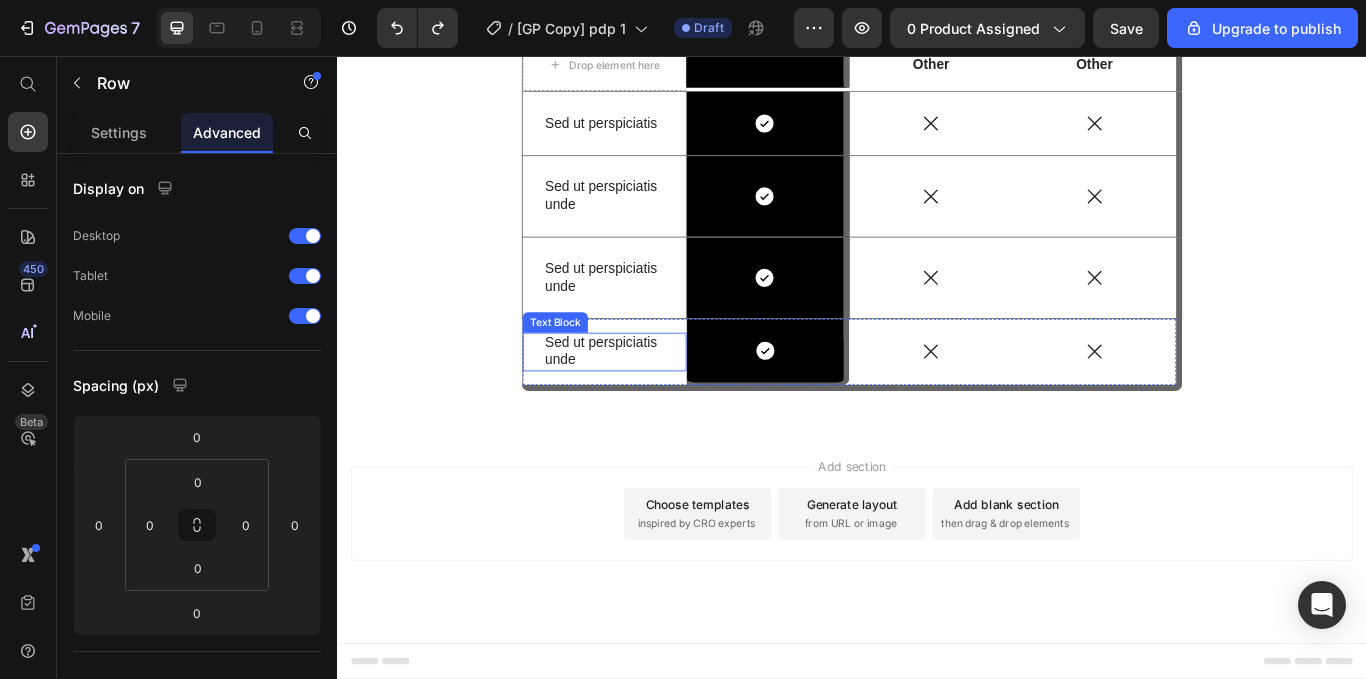 click on "Sed ut perspiciatis unde Text Block" at bounding box center [648, 402] 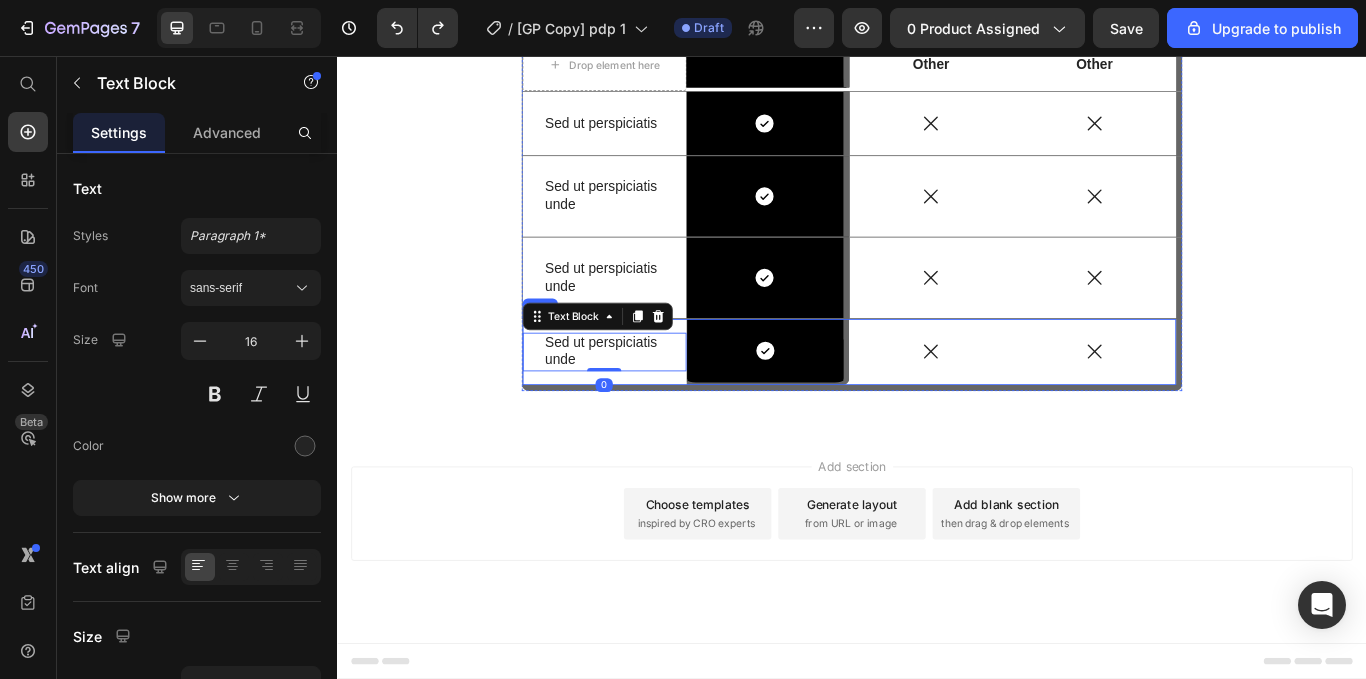 click on "Sed ut perspiciatis unde Text Block   0" at bounding box center (648, 401) 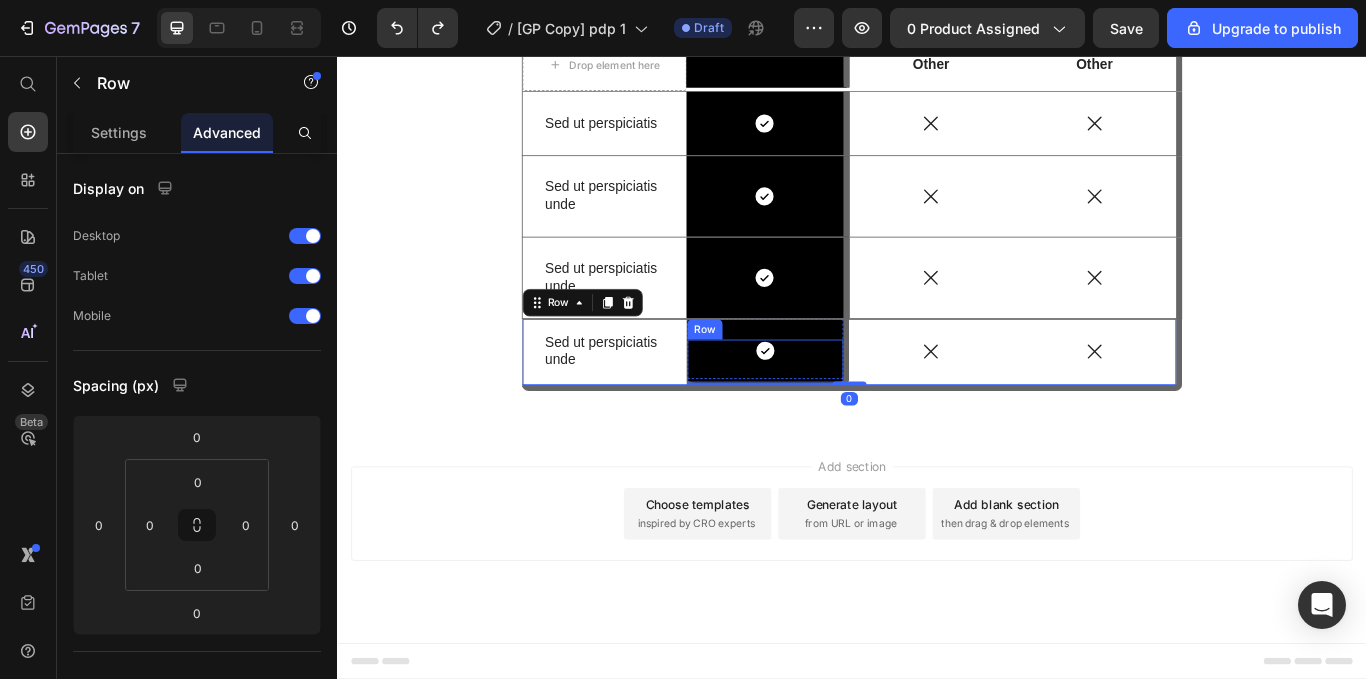 click on "Icon Row" at bounding box center [836, 415] 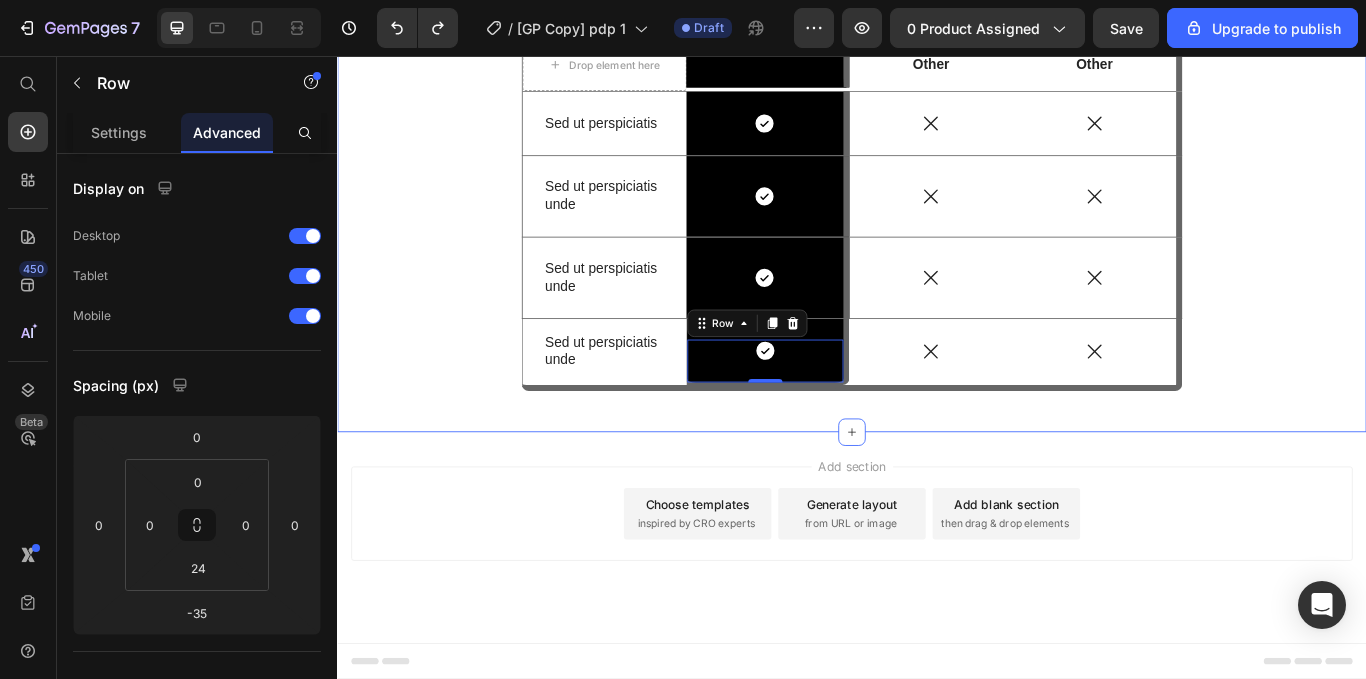 scroll, scrollTop: 6554, scrollLeft: 0, axis: vertical 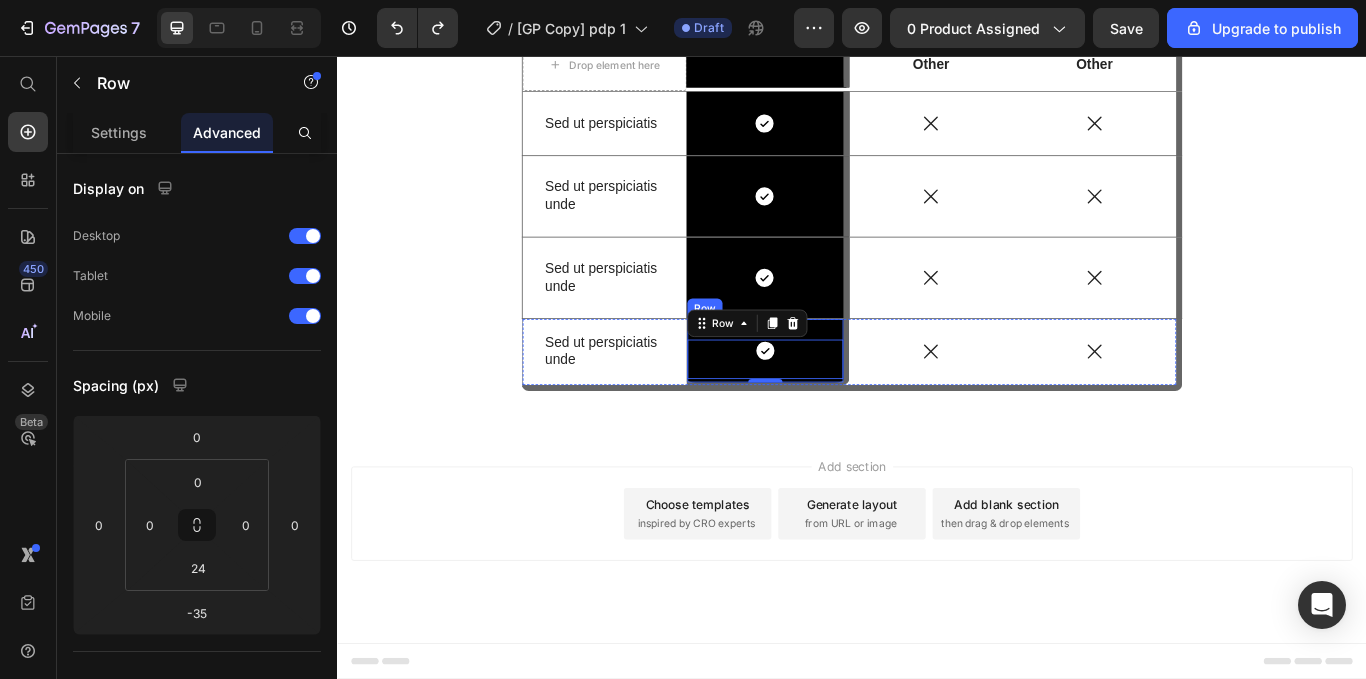 click on "Icon Row   -35 Row" at bounding box center (839, 401) 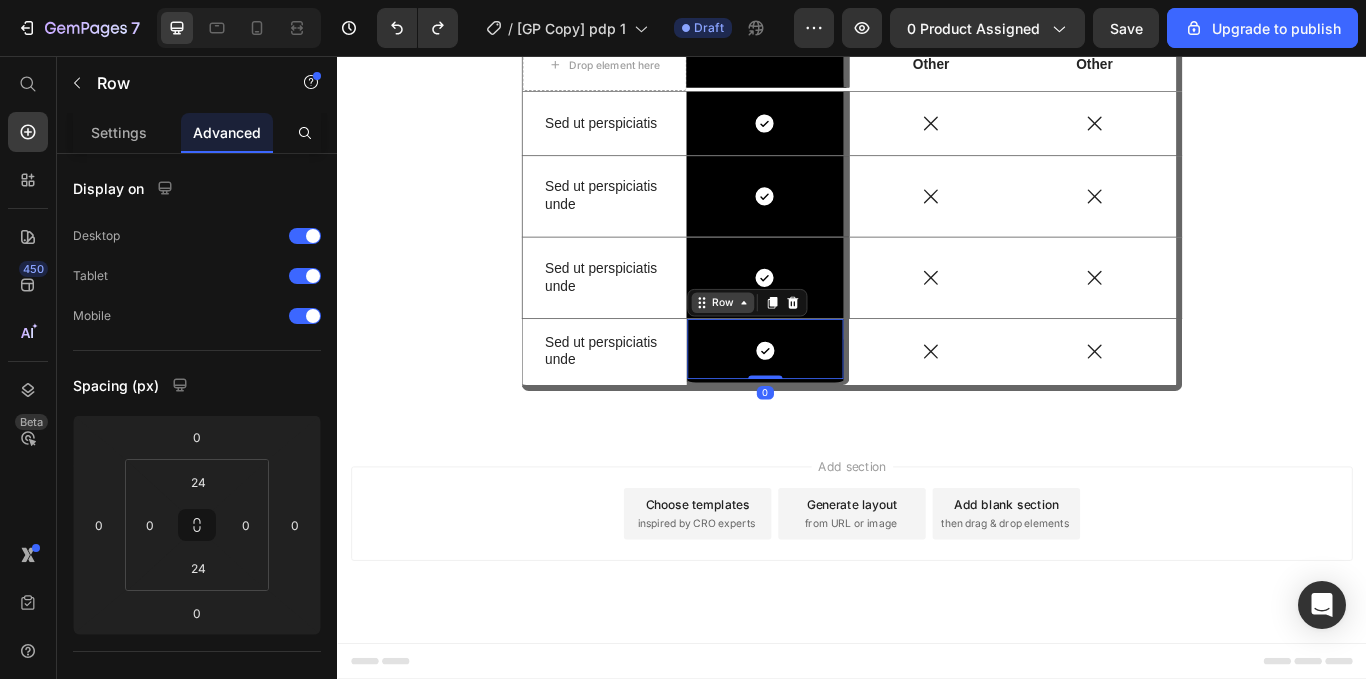 click on "Row" at bounding box center (786, 344) 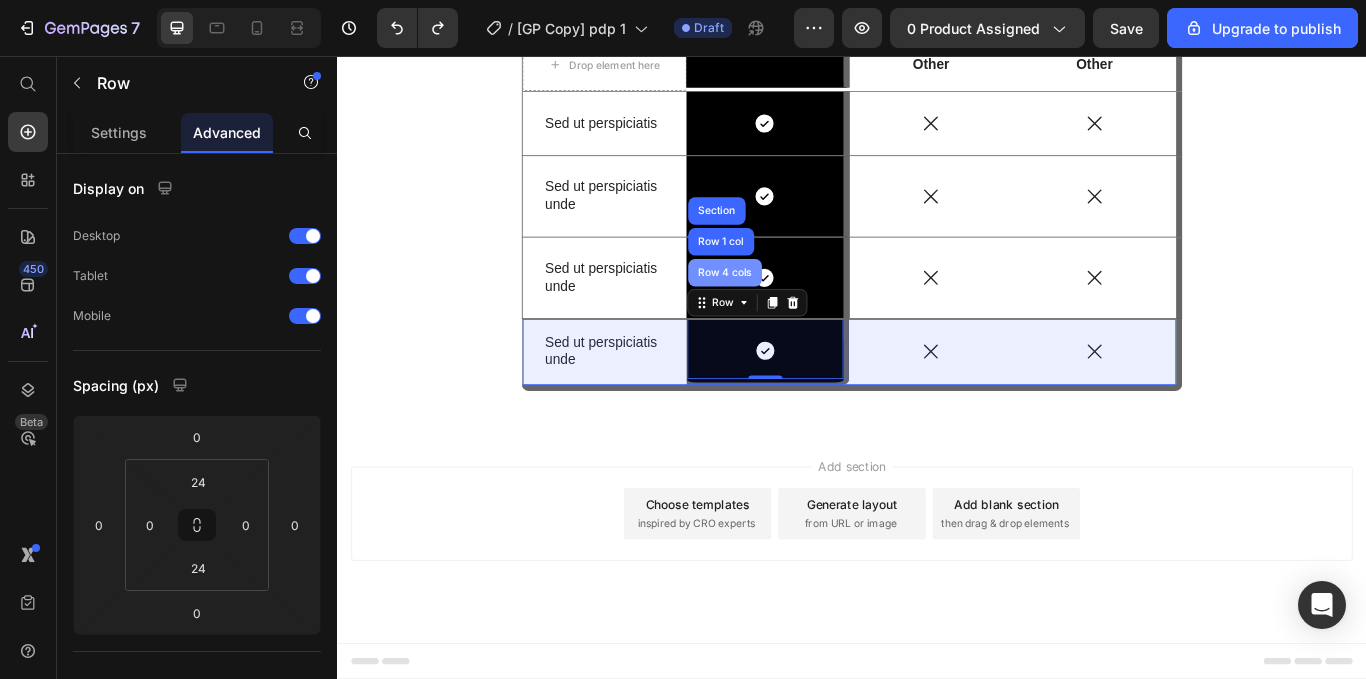 click on "Row 4 cols" at bounding box center [789, 309] 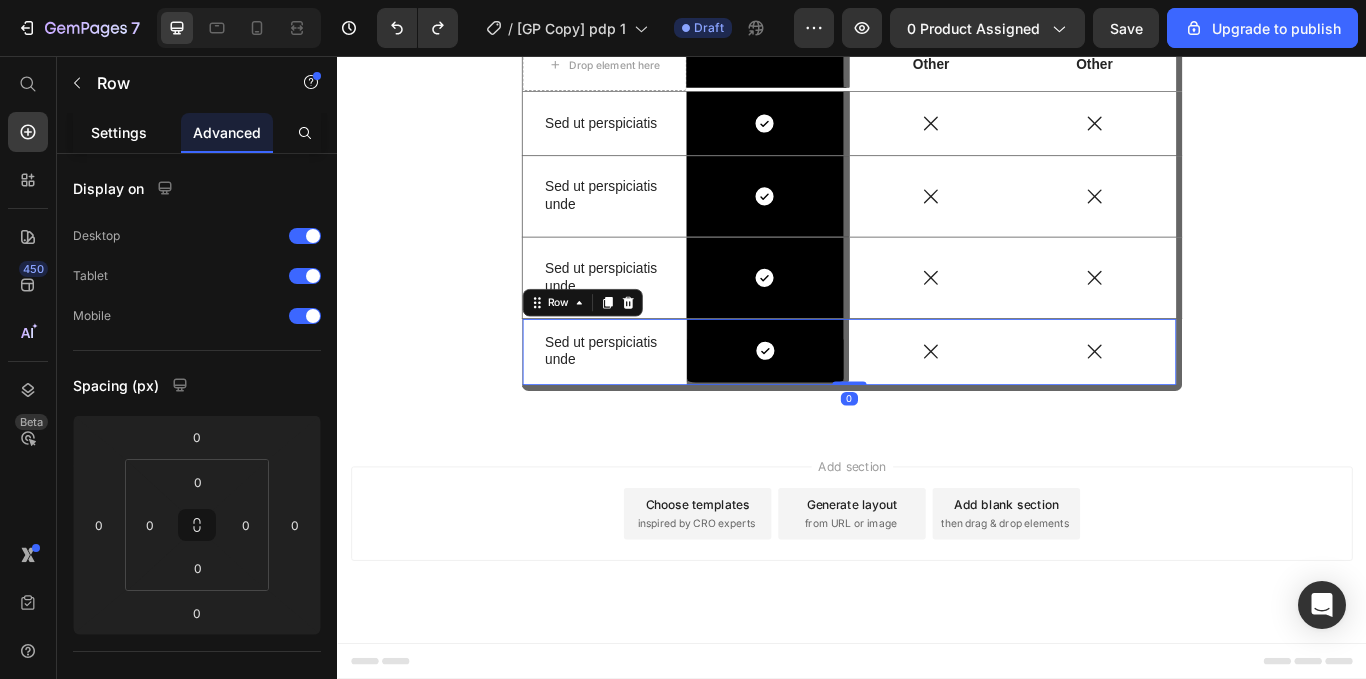 click on "Settings" at bounding box center (119, 132) 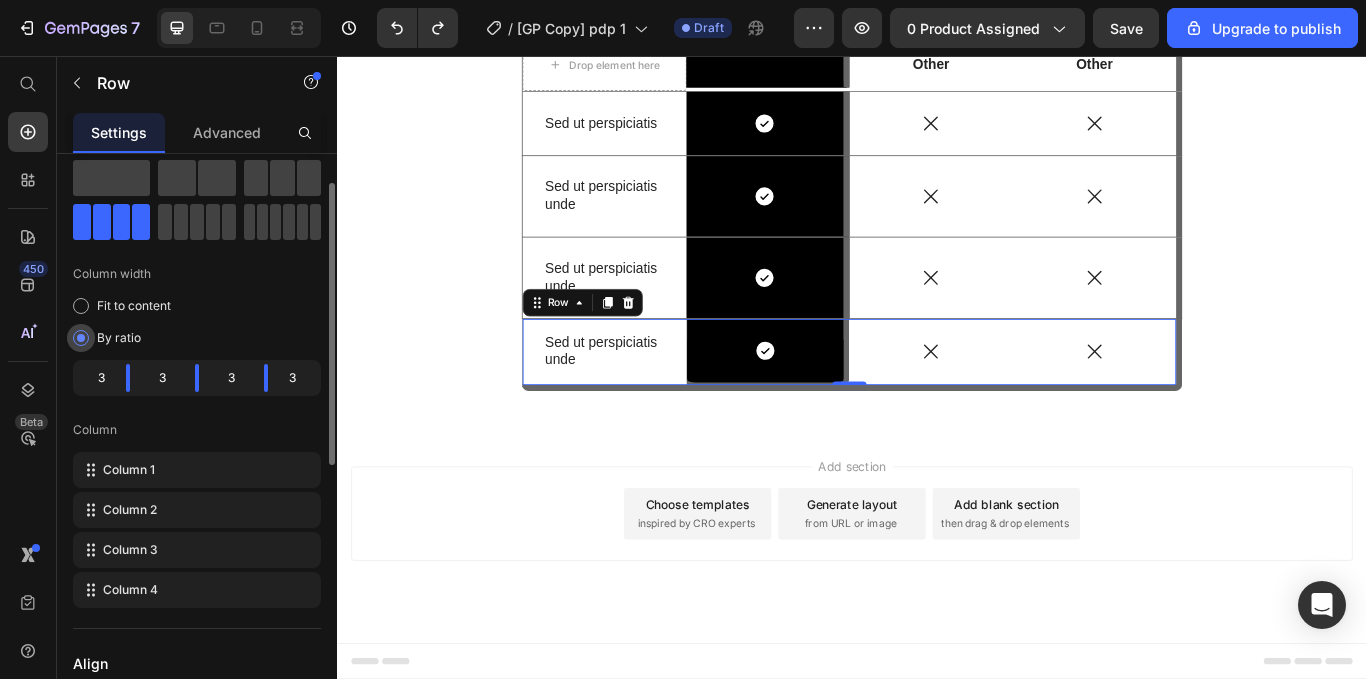 scroll, scrollTop: 59, scrollLeft: 0, axis: vertical 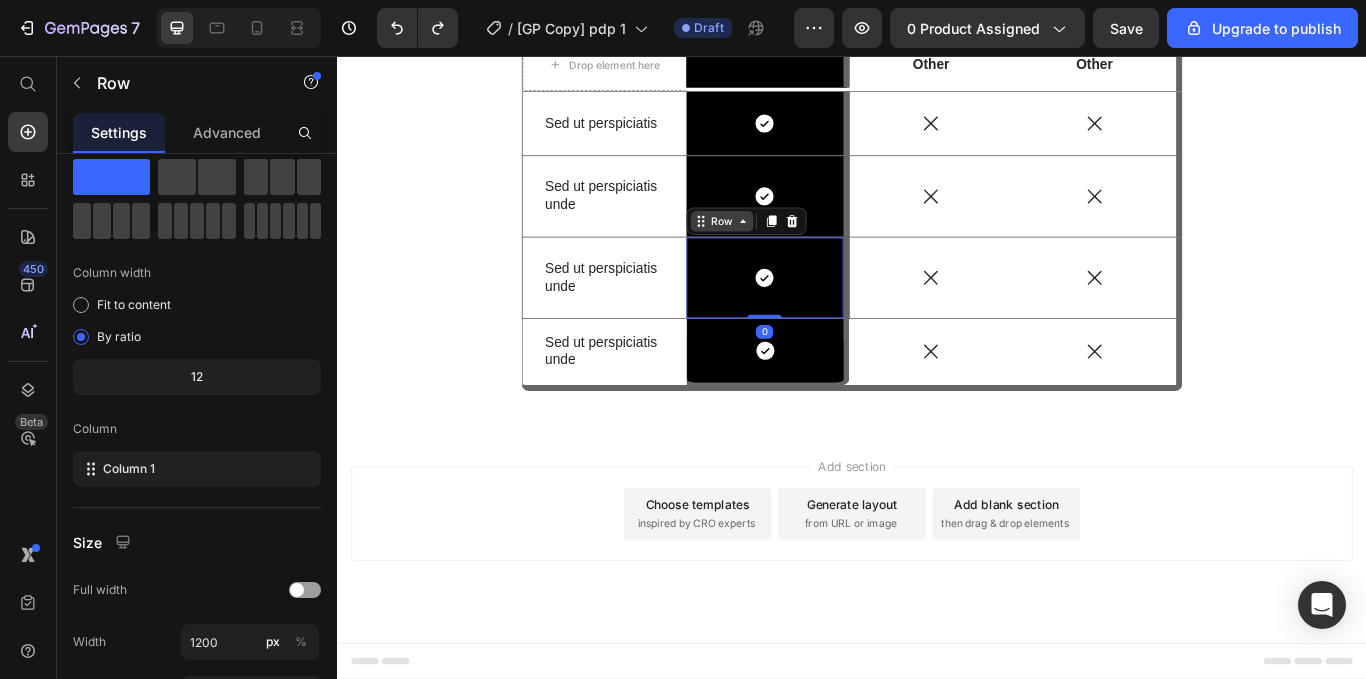 click on "Row" at bounding box center [785, 249] 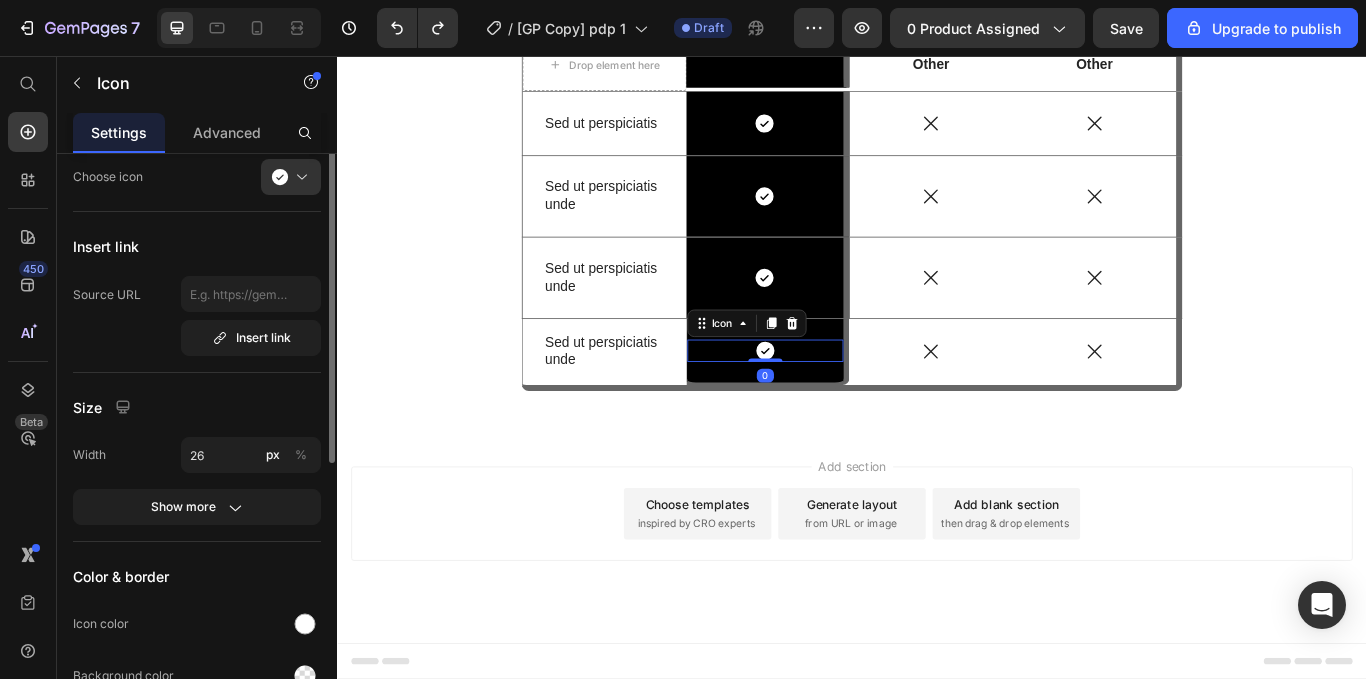 scroll, scrollTop: 0, scrollLeft: 0, axis: both 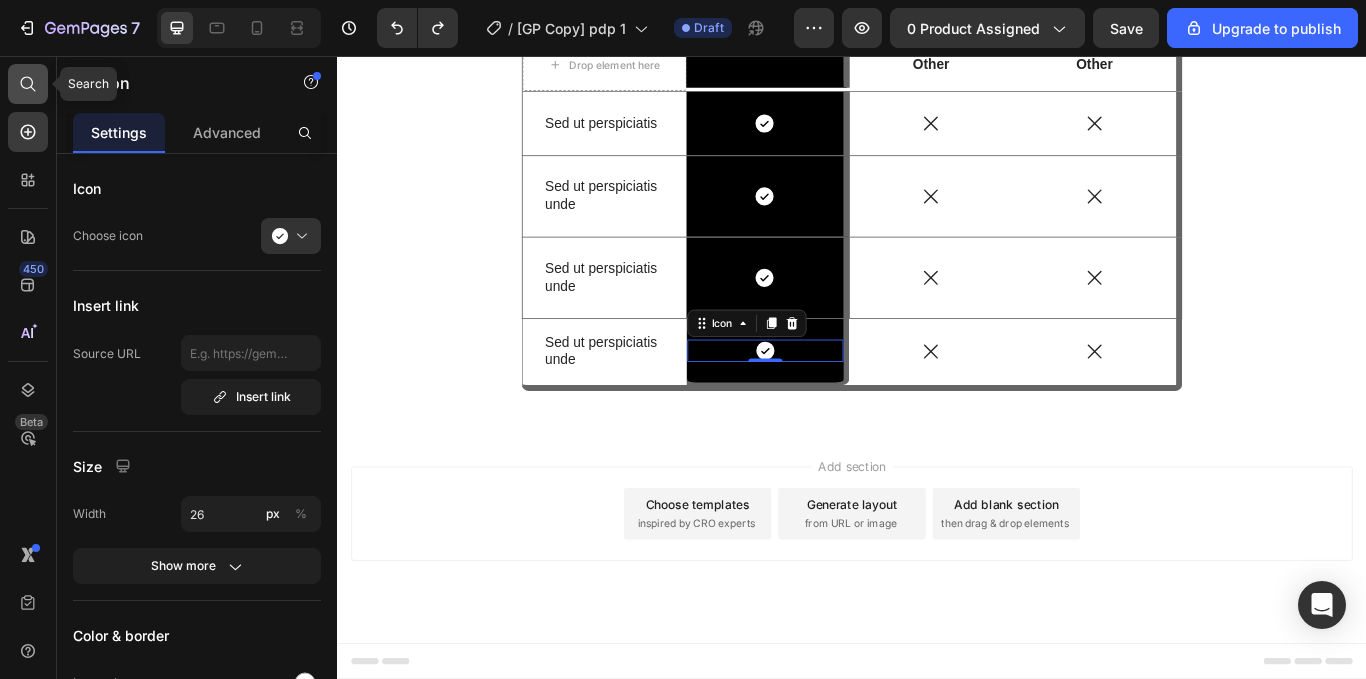 click 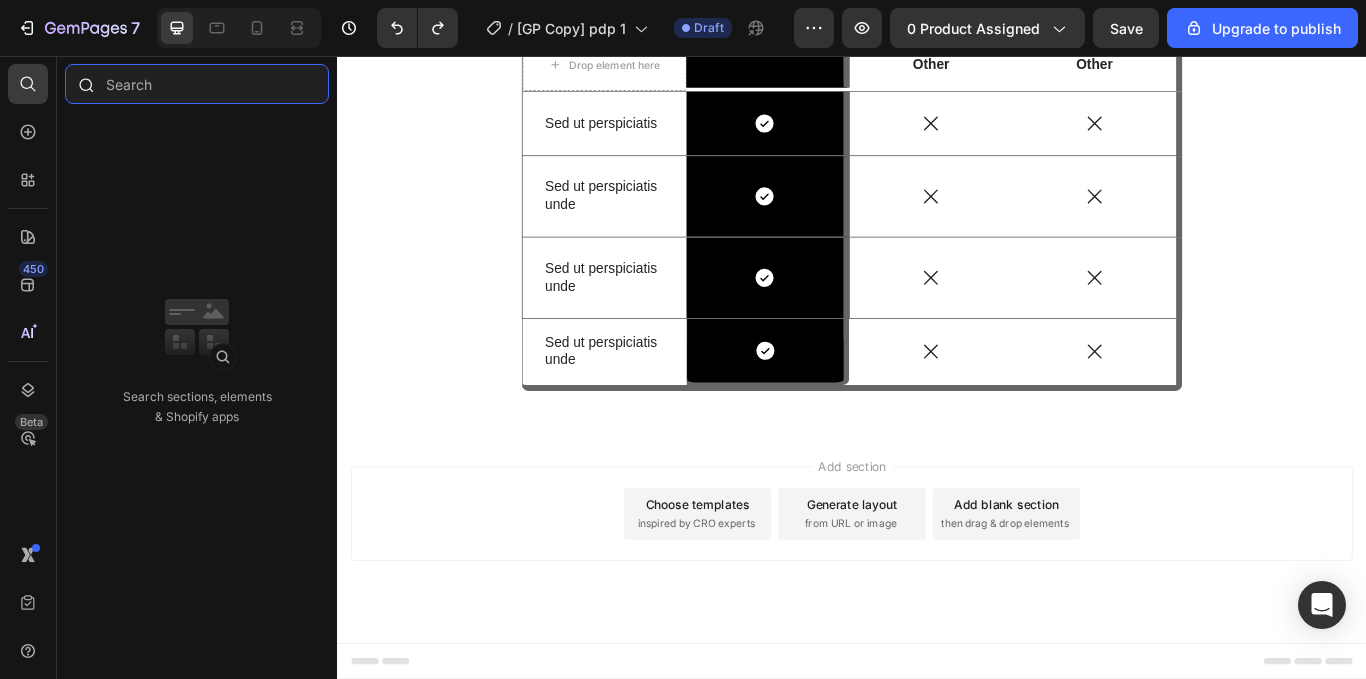 click at bounding box center (197, 84) 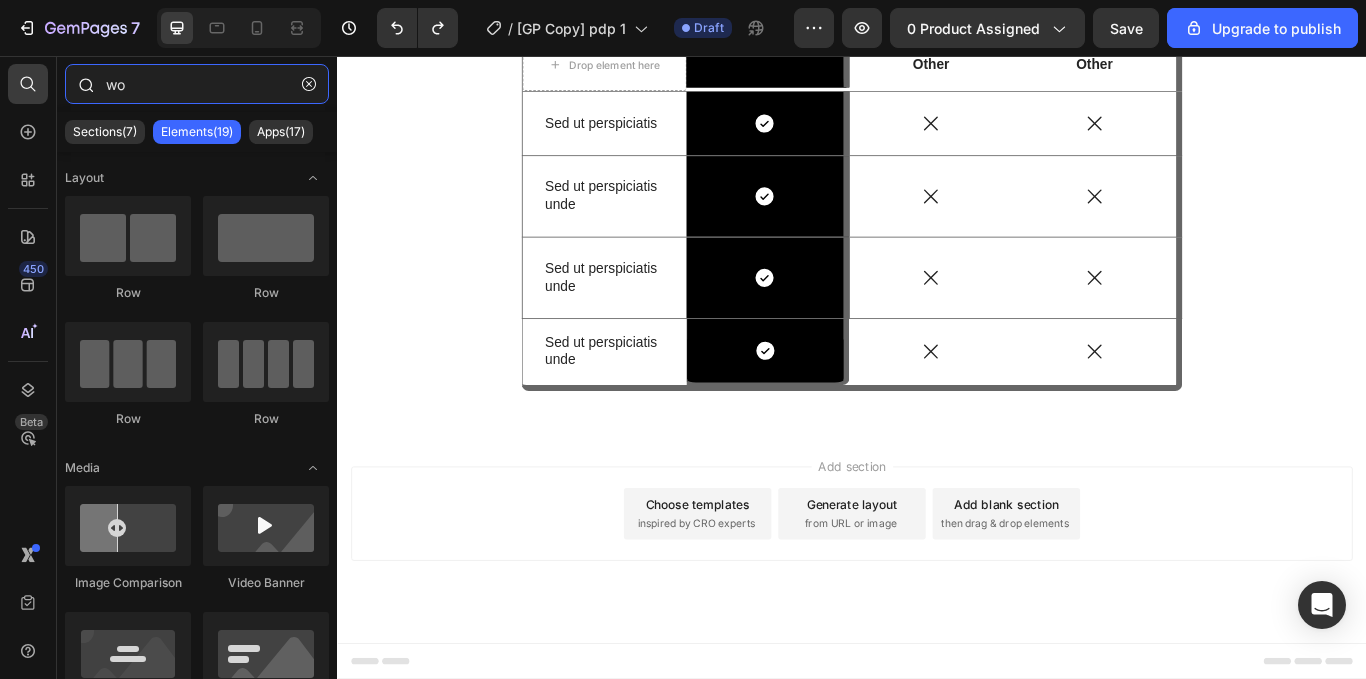 type on "w" 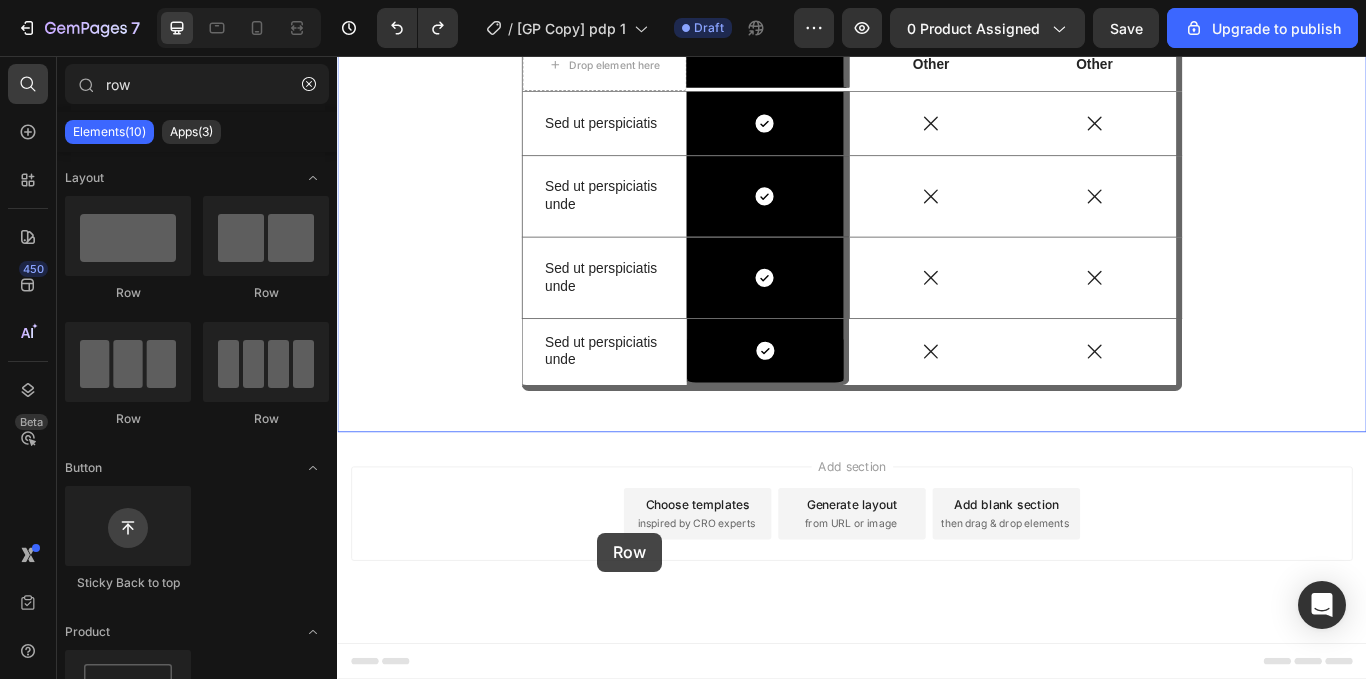 scroll, scrollTop: 6649, scrollLeft: 0, axis: vertical 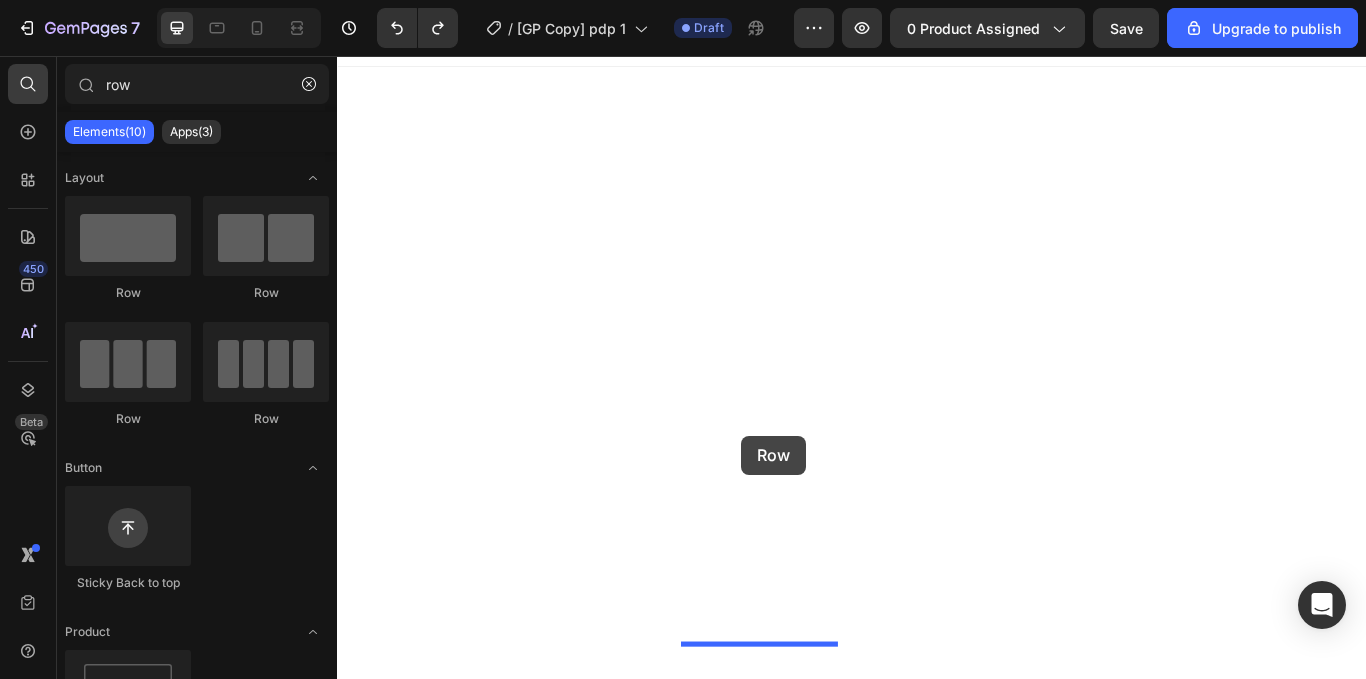 drag, startPoint x: 475, startPoint y: 305, endPoint x: 806, endPoint y: 497, distance: 382.6552 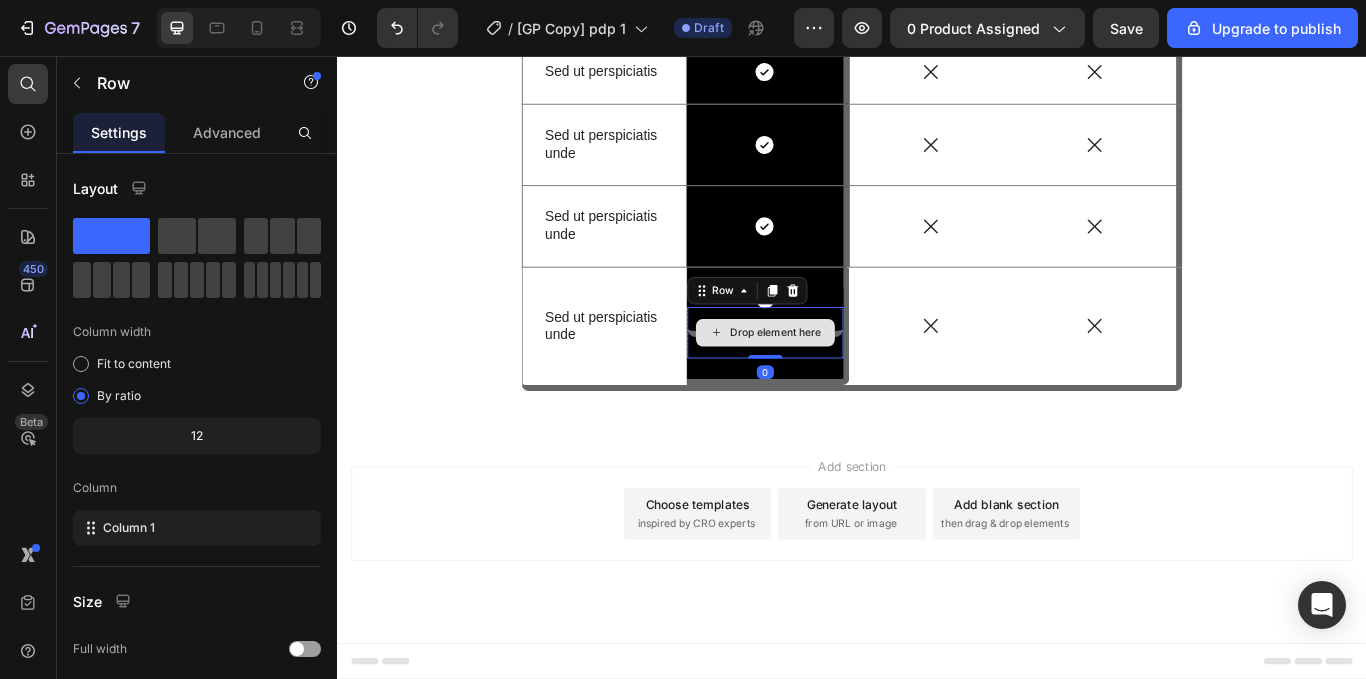 type on "ro" 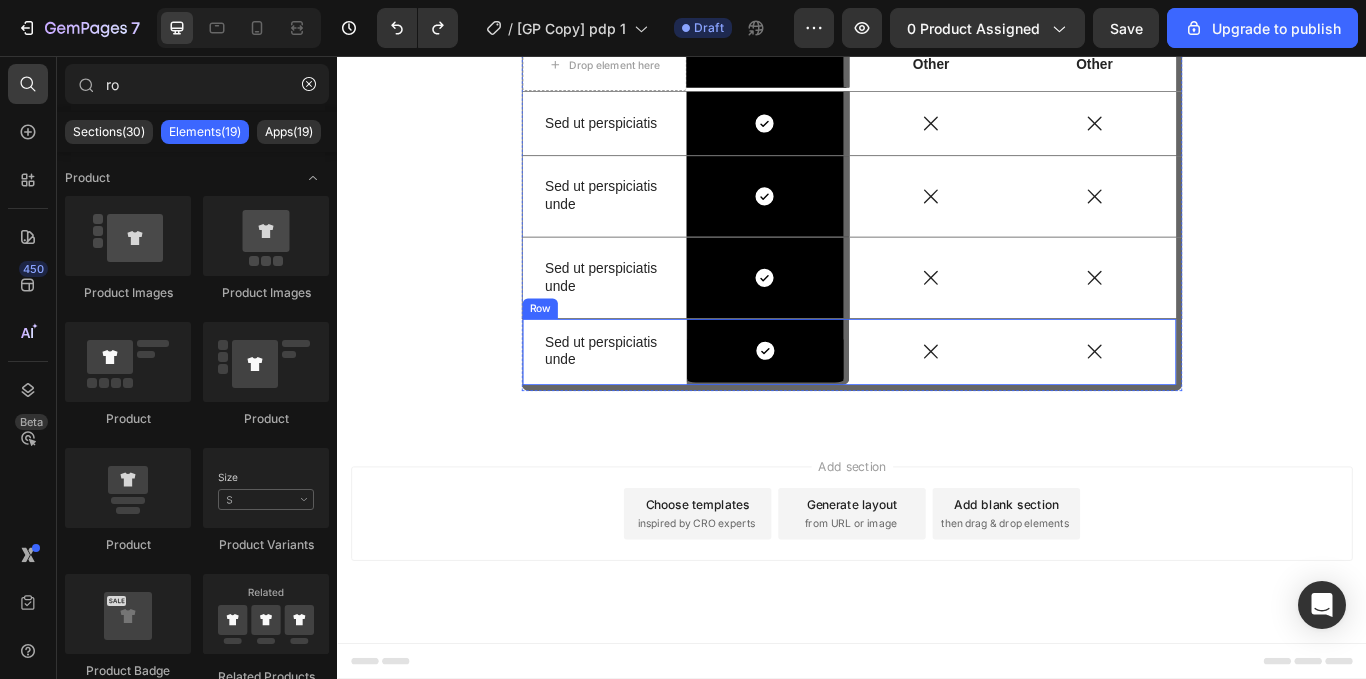 click on "Sed ut perspiciatis unde Text Block" at bounding box center [648, 401] 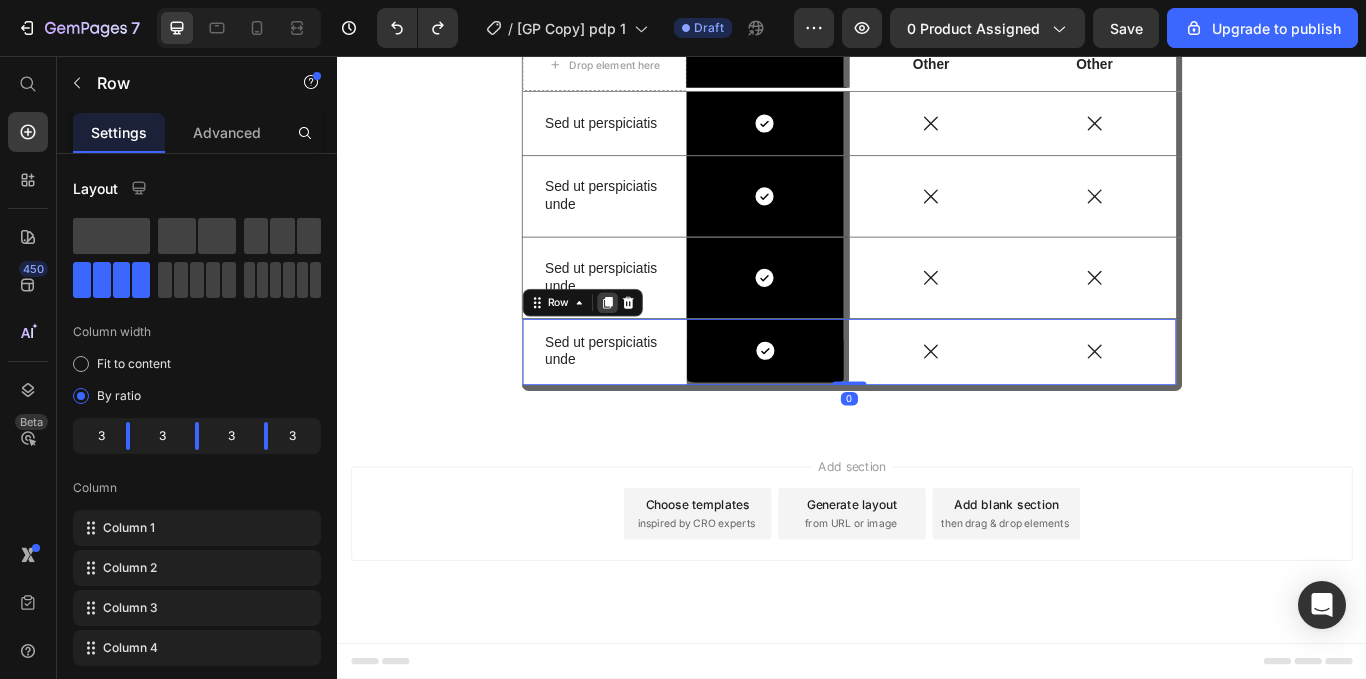 click 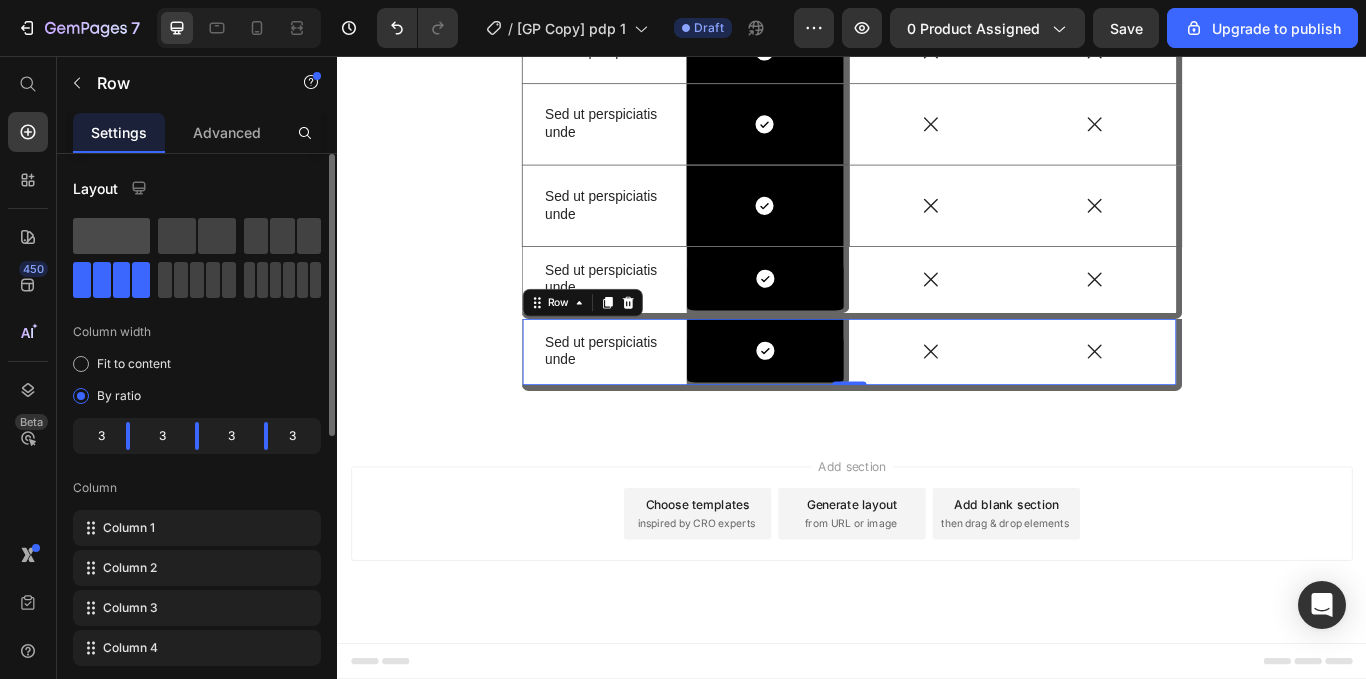 click 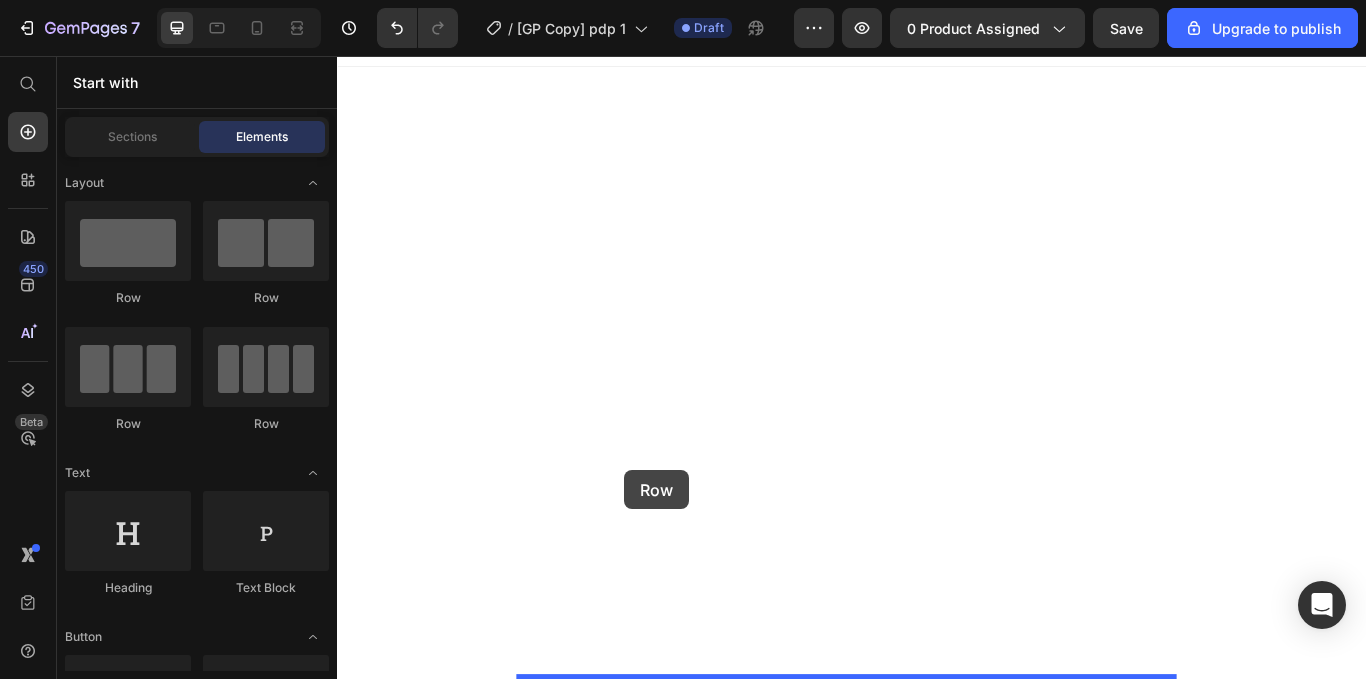 drag, startPoint x: 465, startPoint y: 407, endPoint x: 681, endPoint y: 534, distance: 250.56935 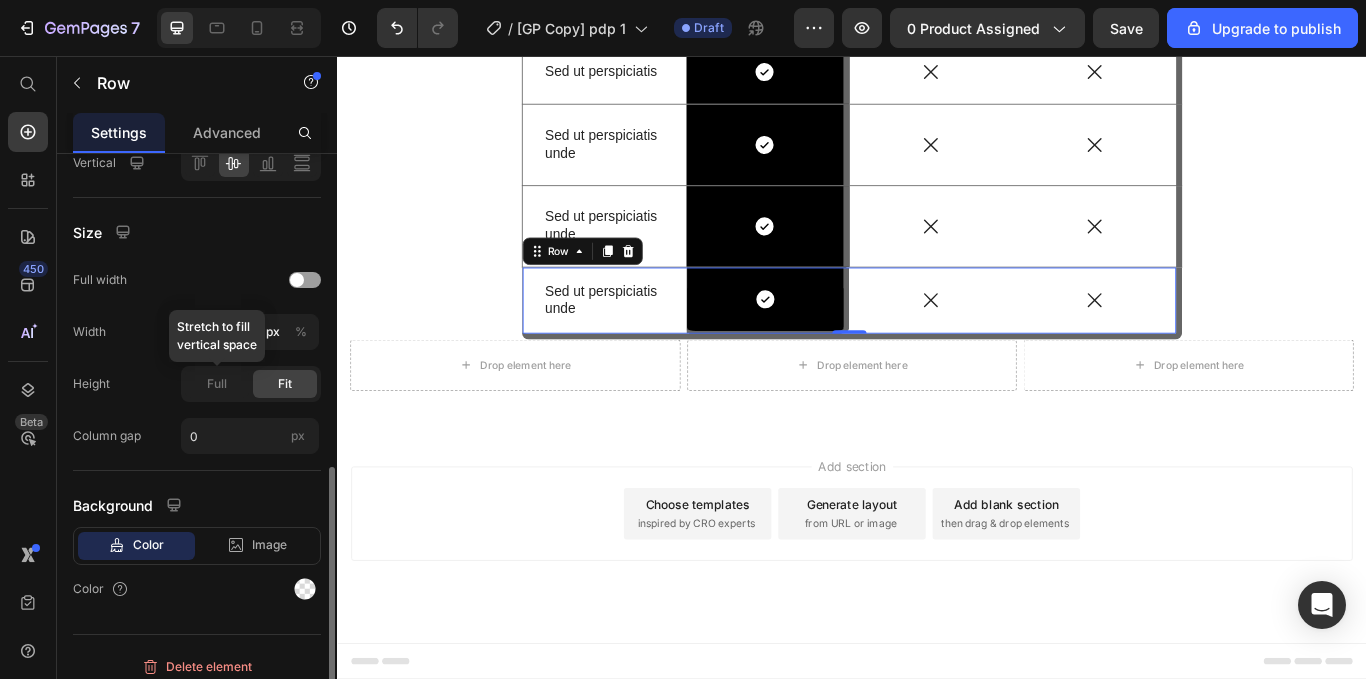scroll, scrollTop: 619, scrollLeft: 0, axis: vertical 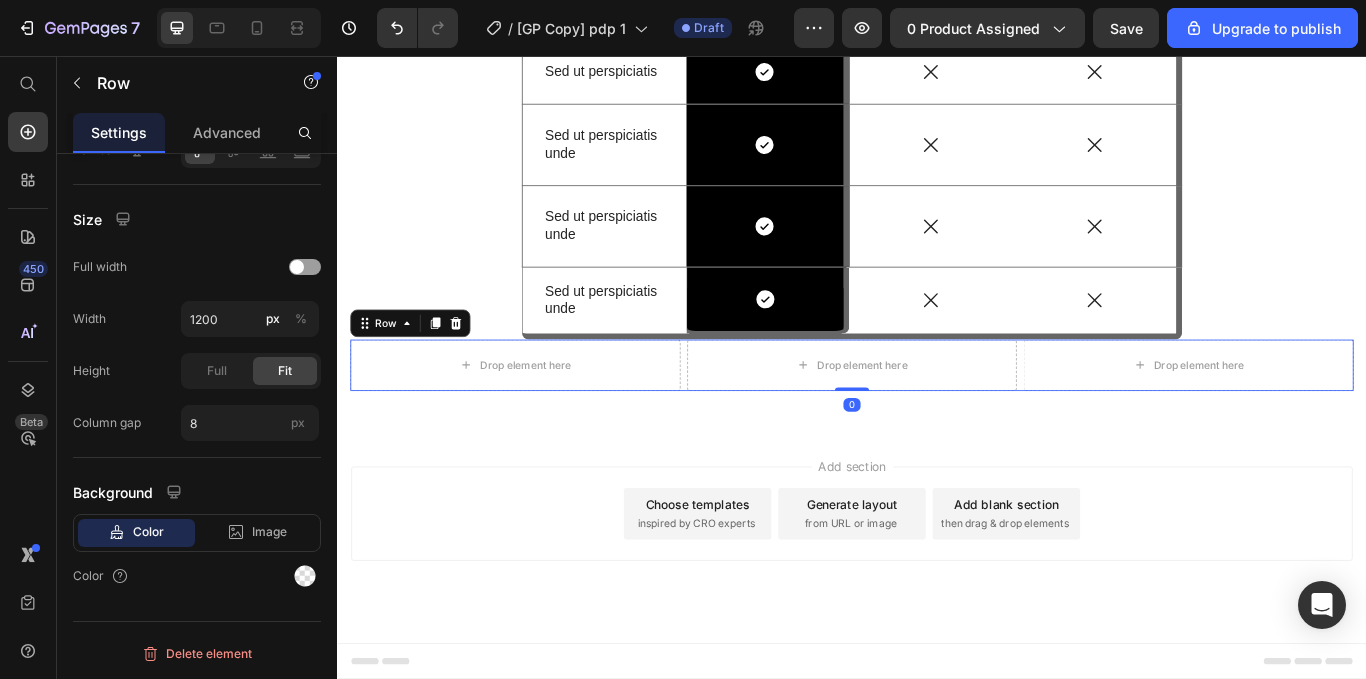 click on "Row" at bounding box center (422, 368) 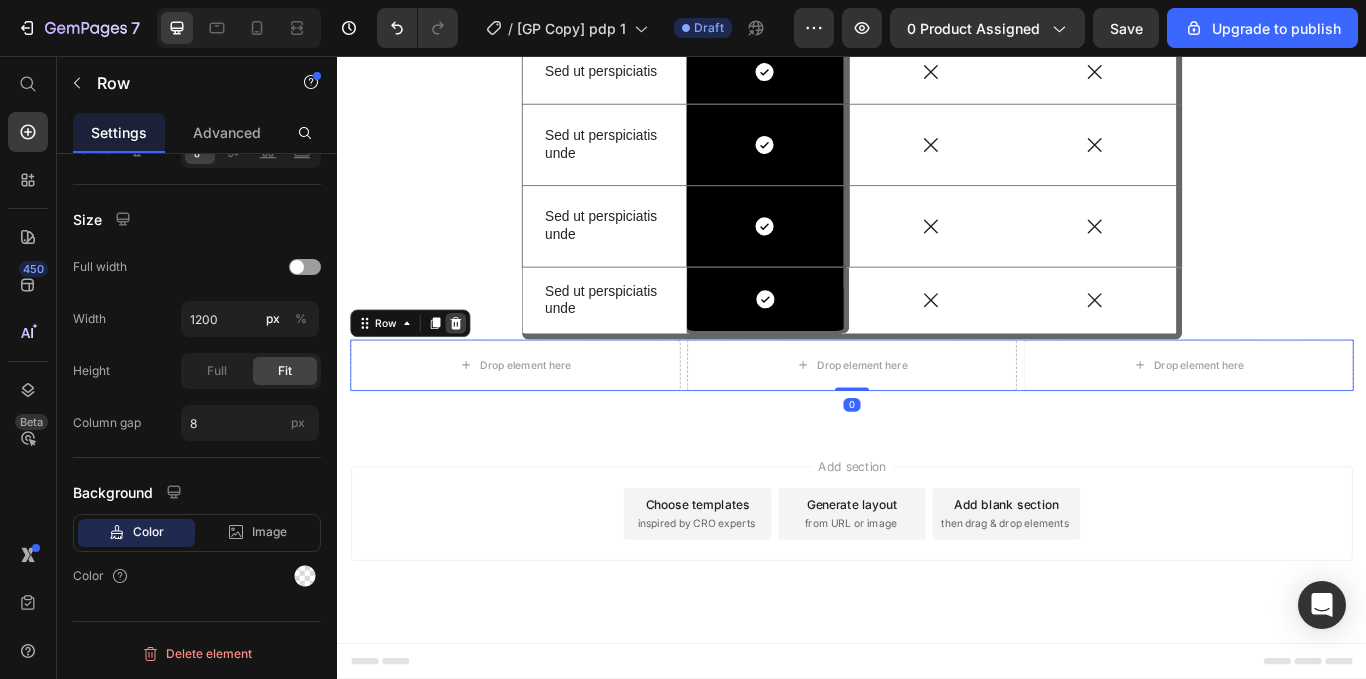 click at bounding box center [475, 368] 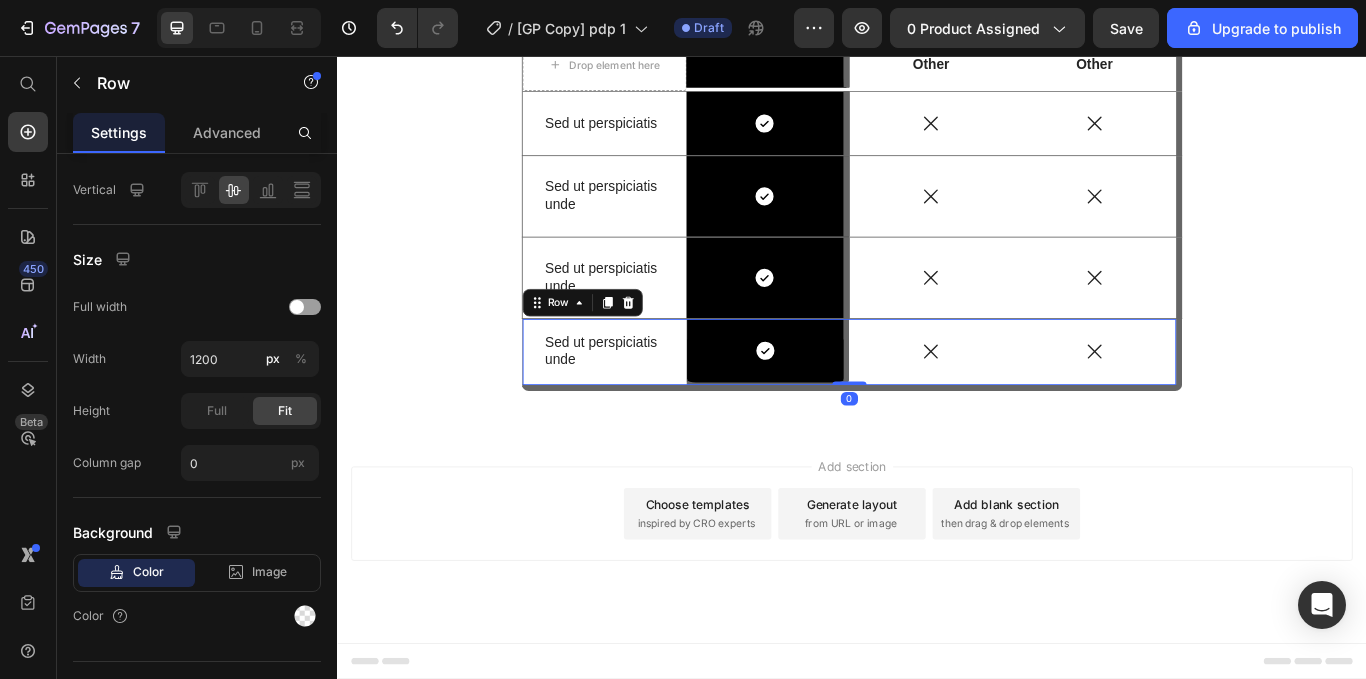 click on "Icon" at bounding box center (1029, 401) 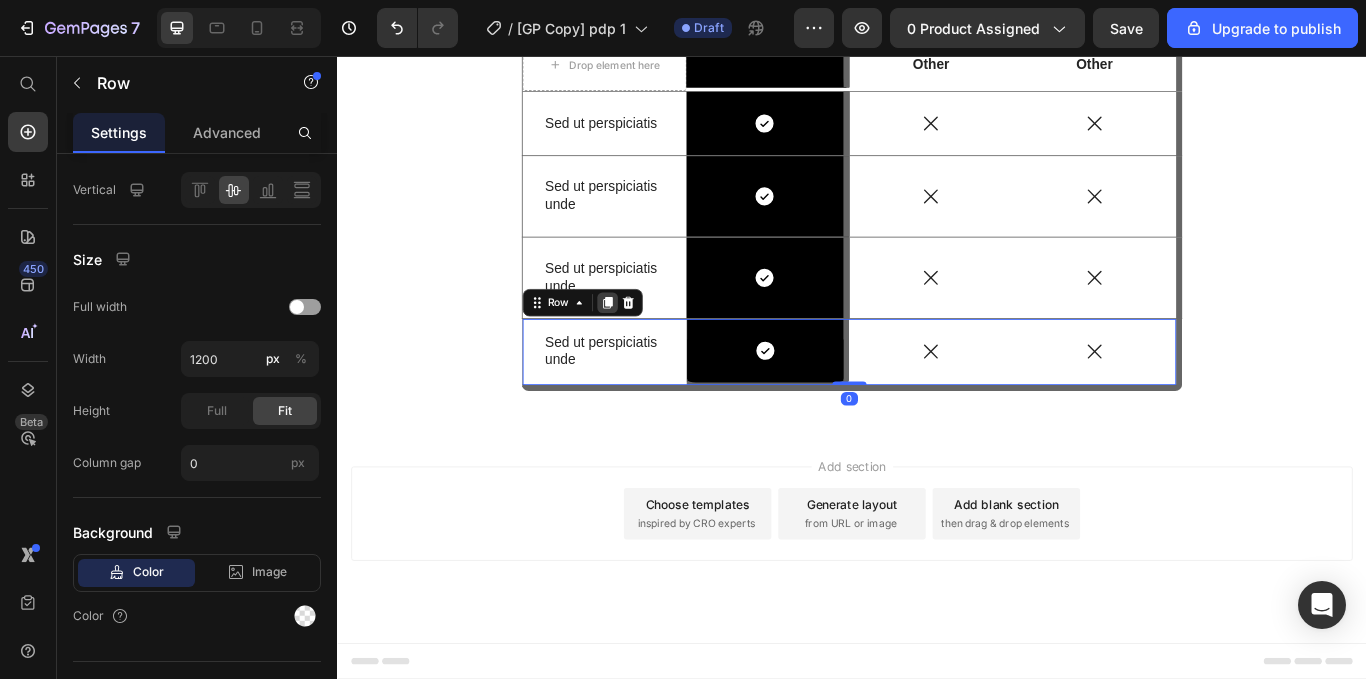 click 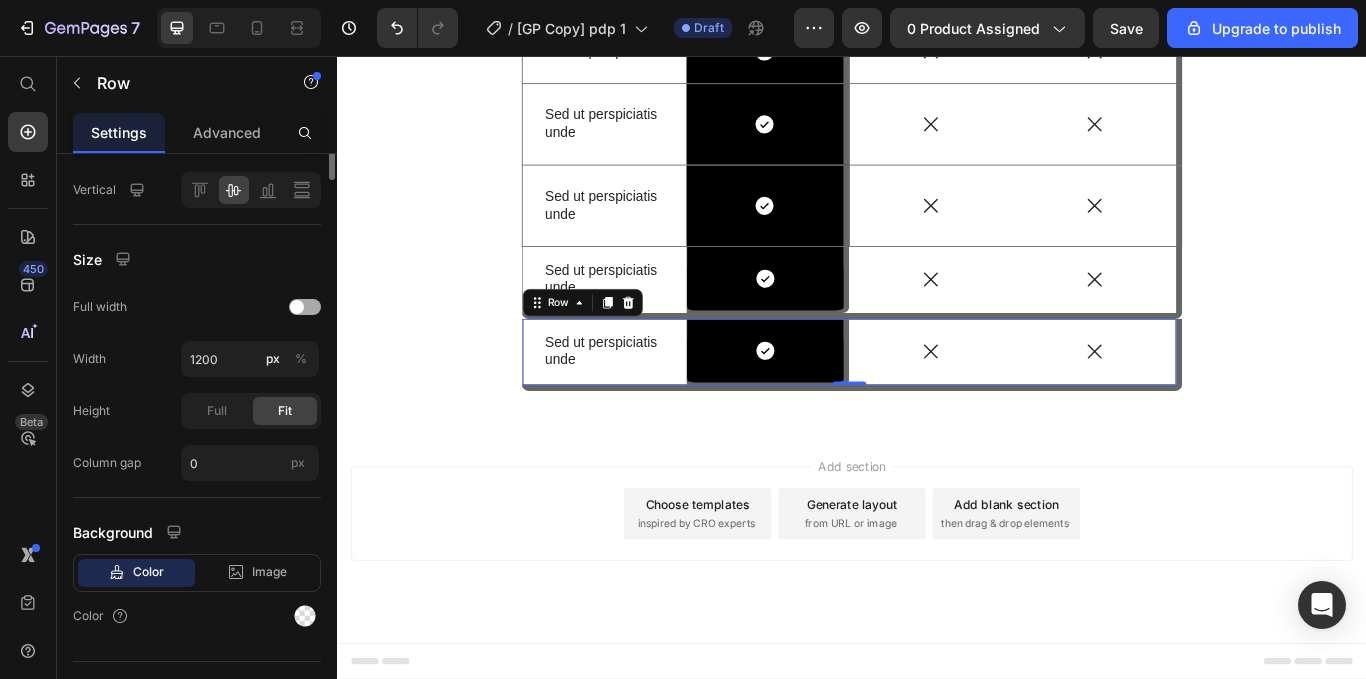 scroll, scrollTop: 0, scrollLeft: 0, axis: both 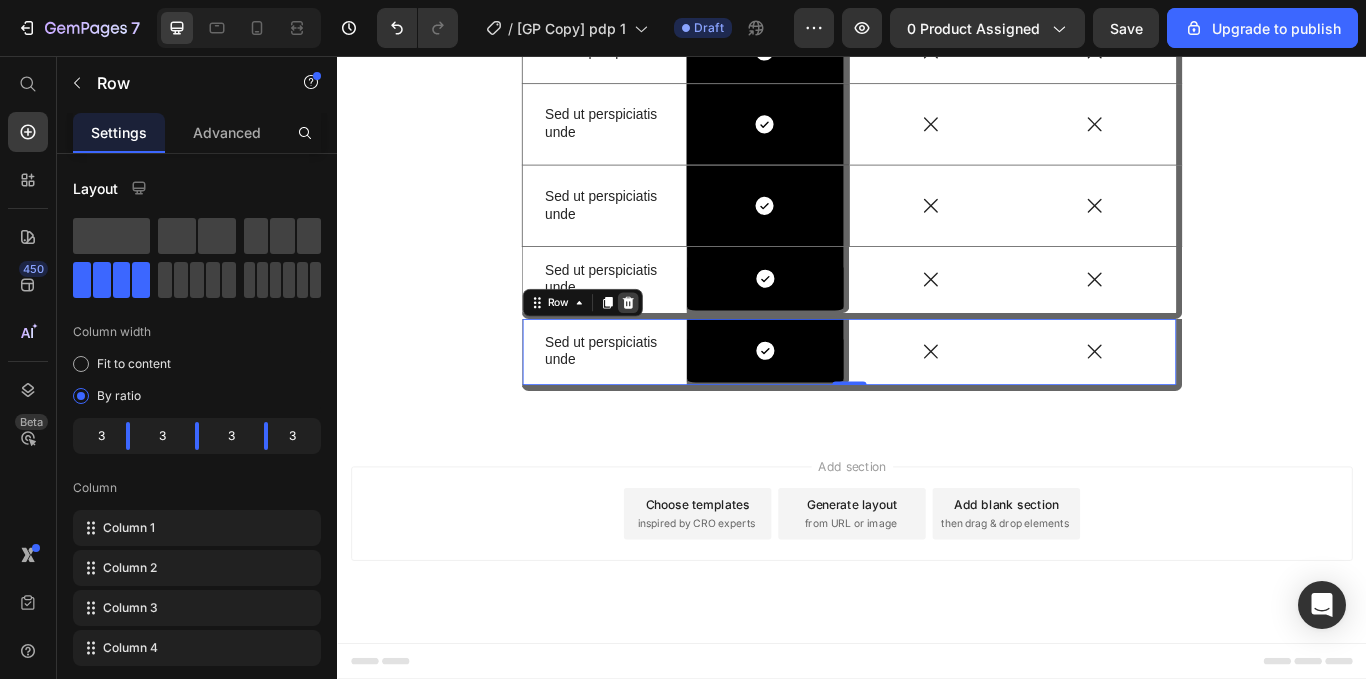 click 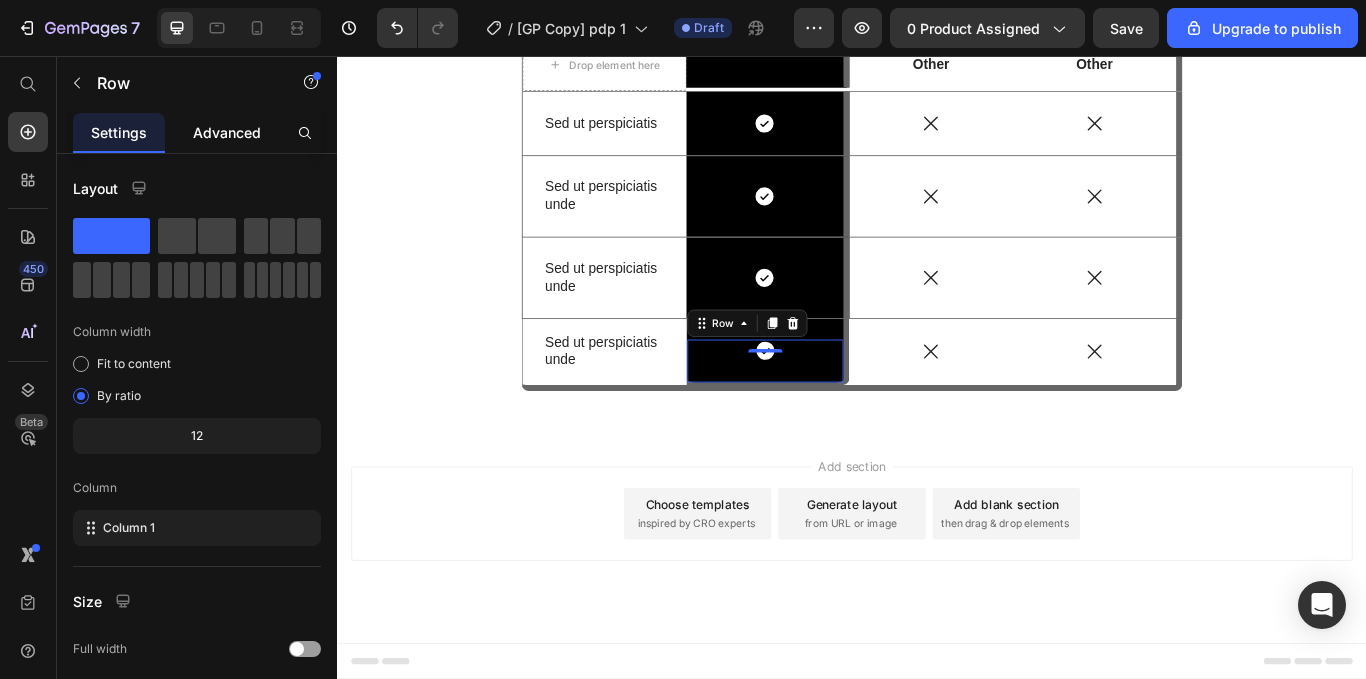 click on "Advanced" at bounding box center [227, 132] 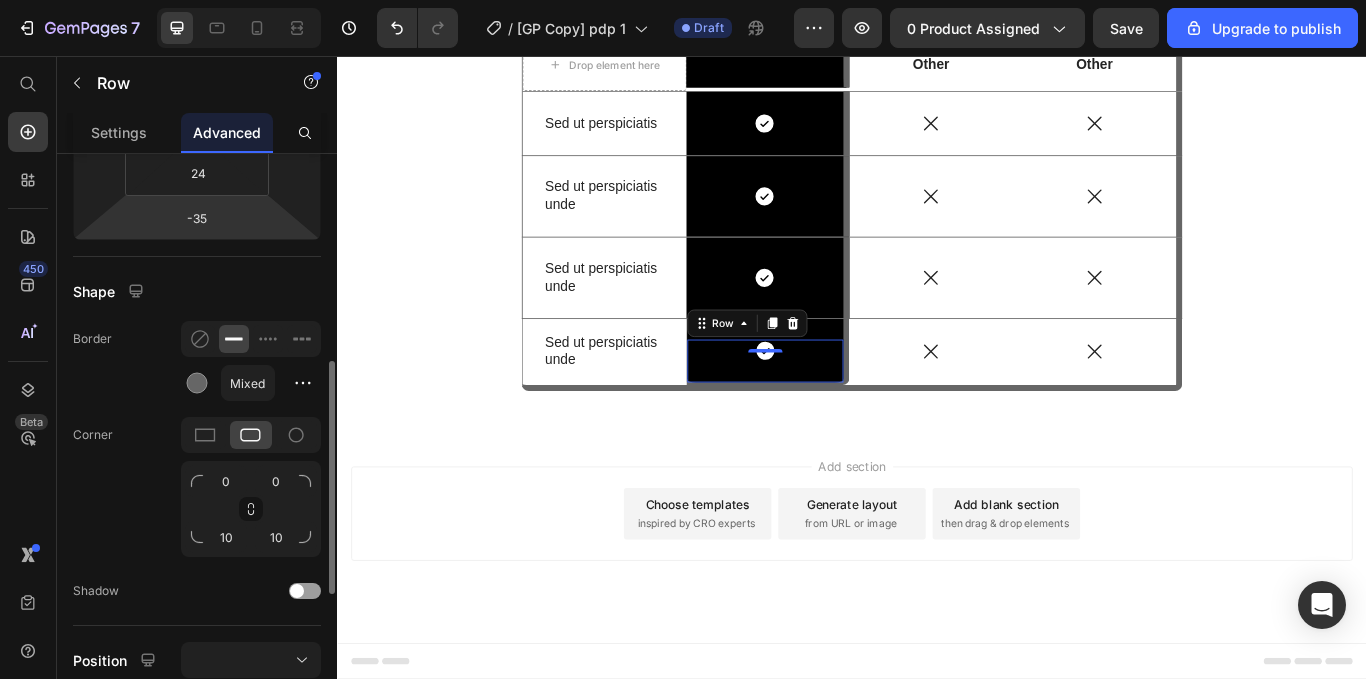 scroll, scrollTop: 430, scrollLeft: 0, axis: vertical 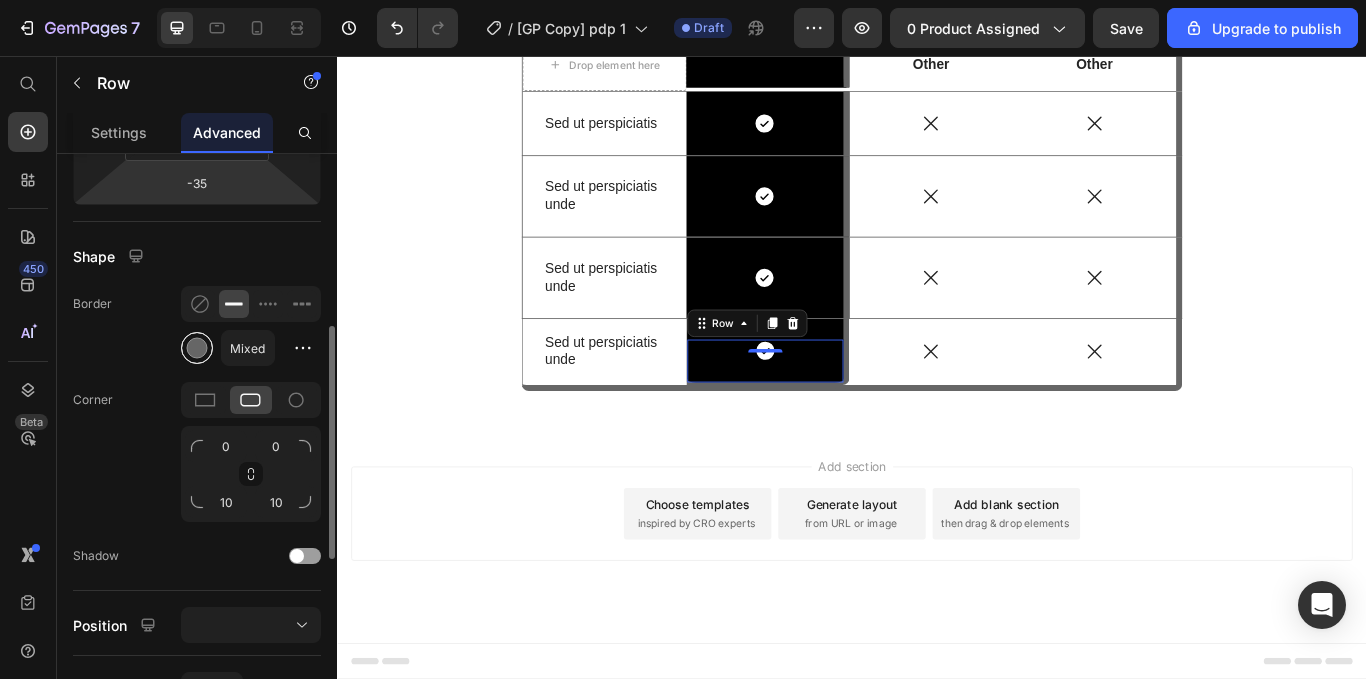 click at bounding box center (197, 348) 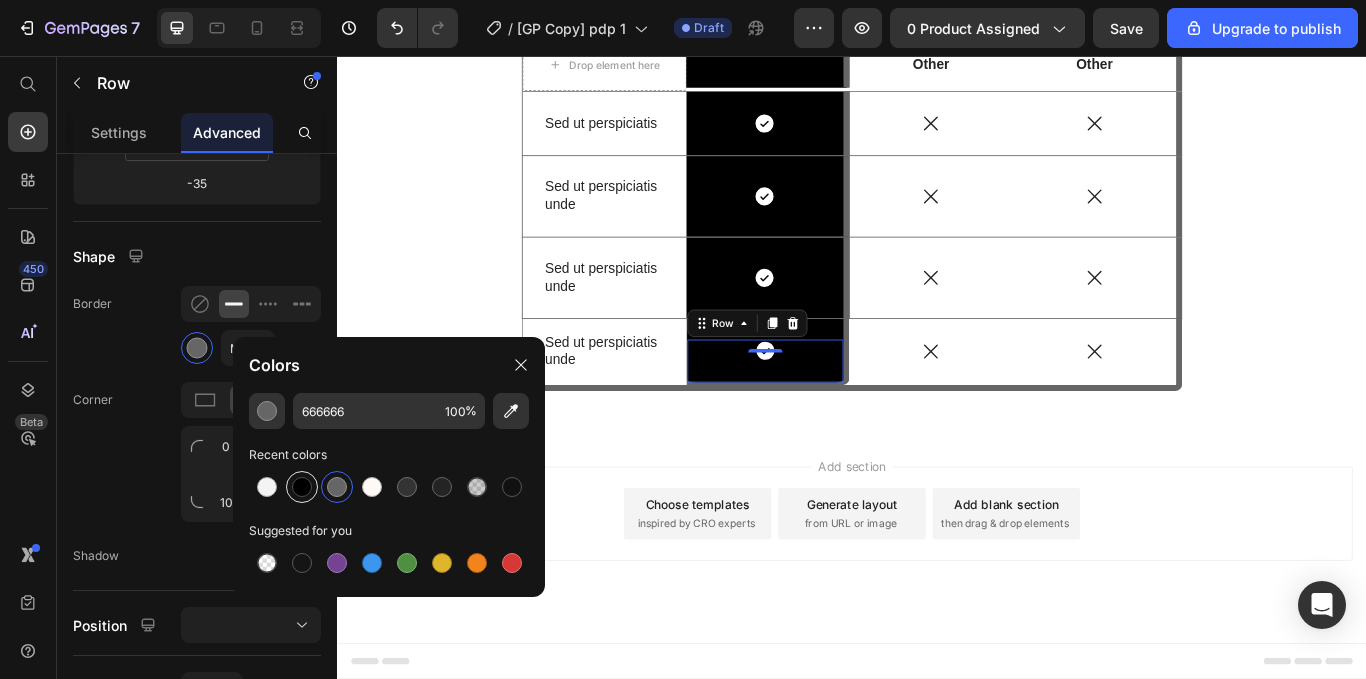 click at bounding box center (302, 487) 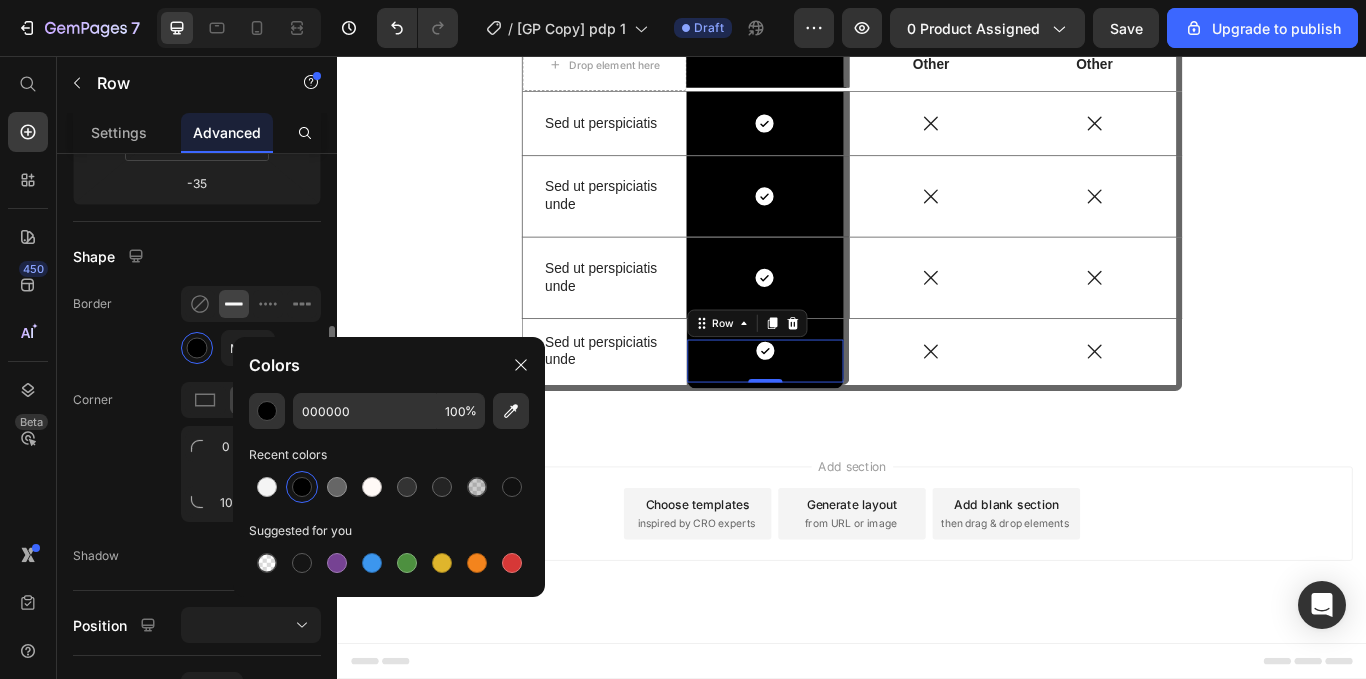 click on "Border Mixed" 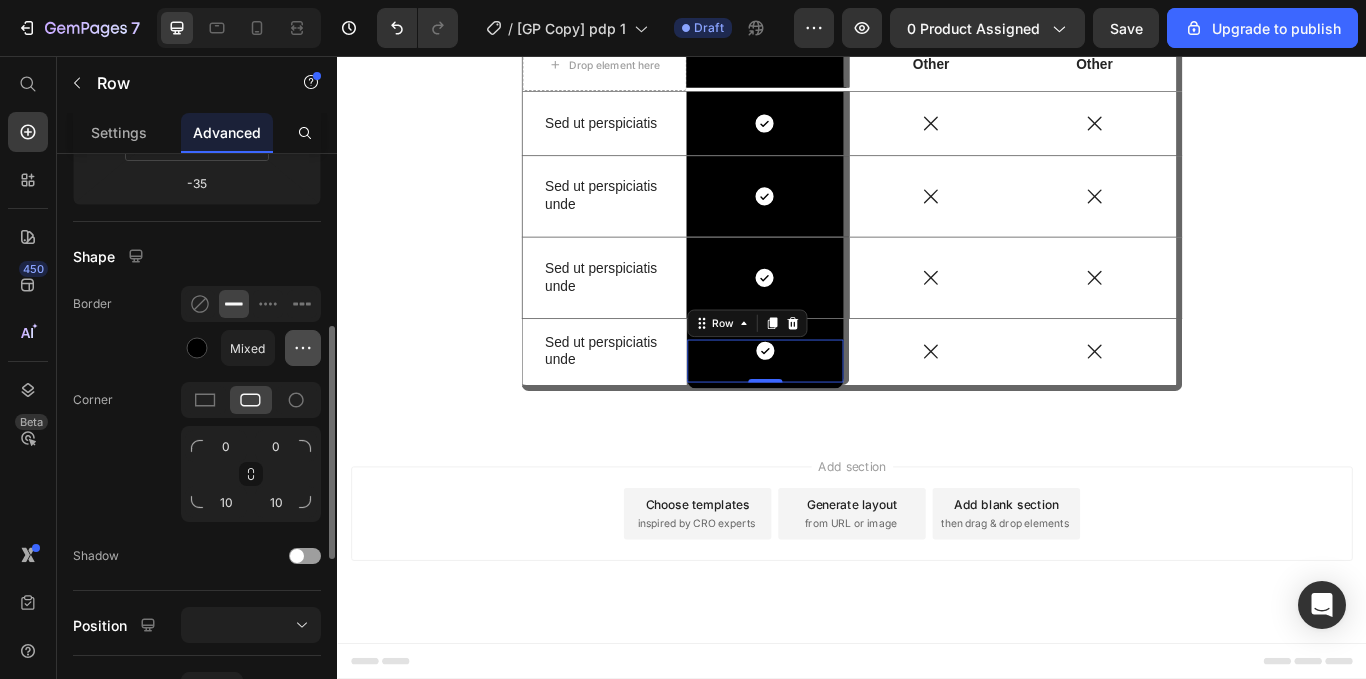 click 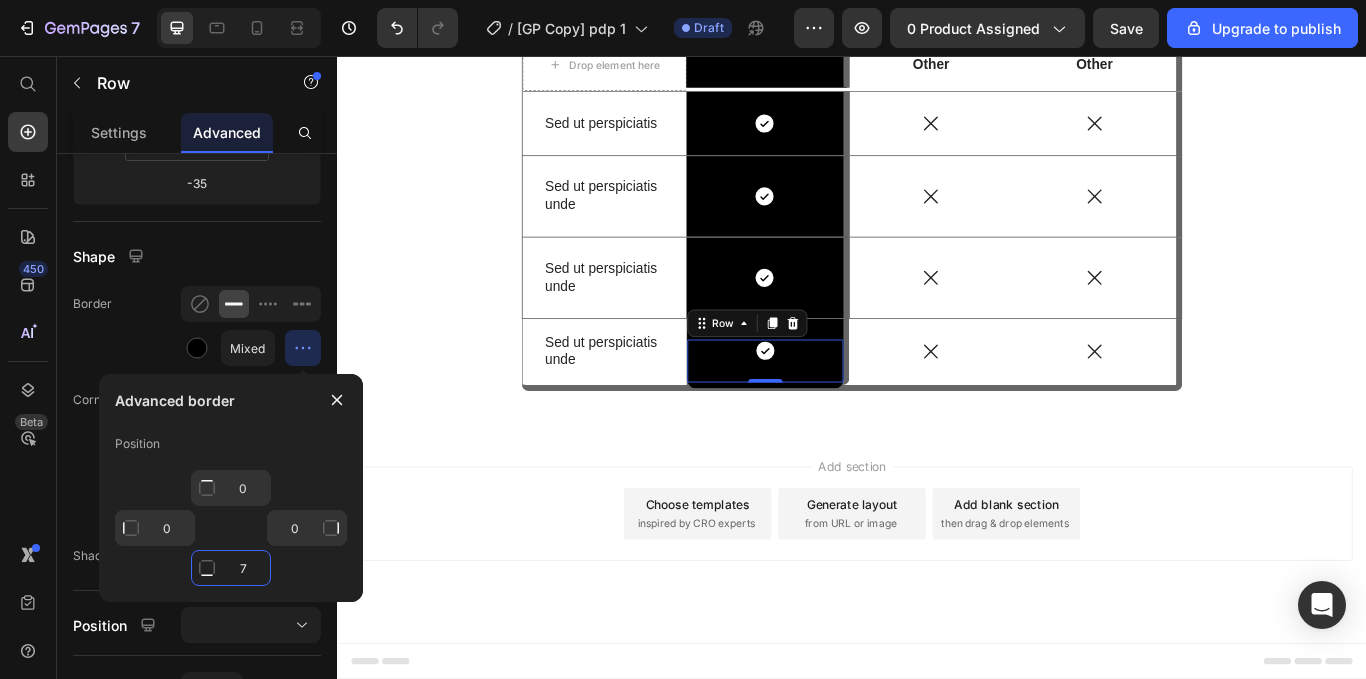 click on "7" 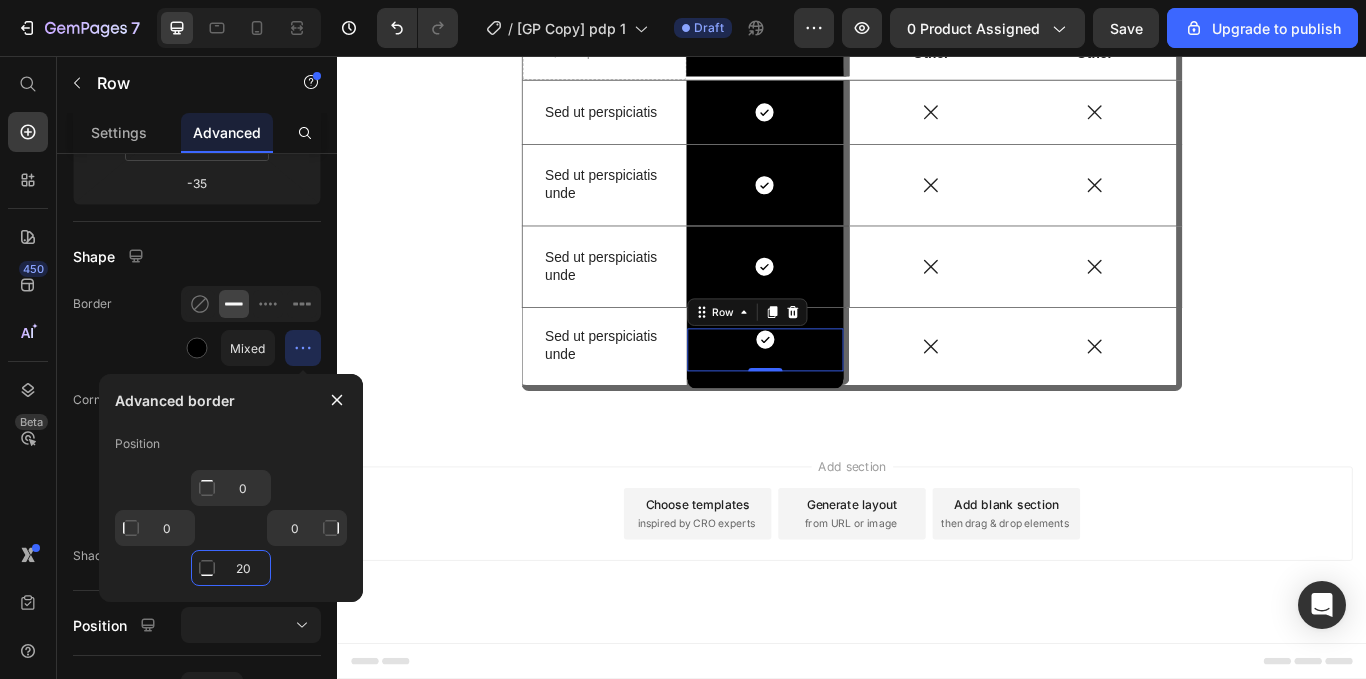 type on "2" 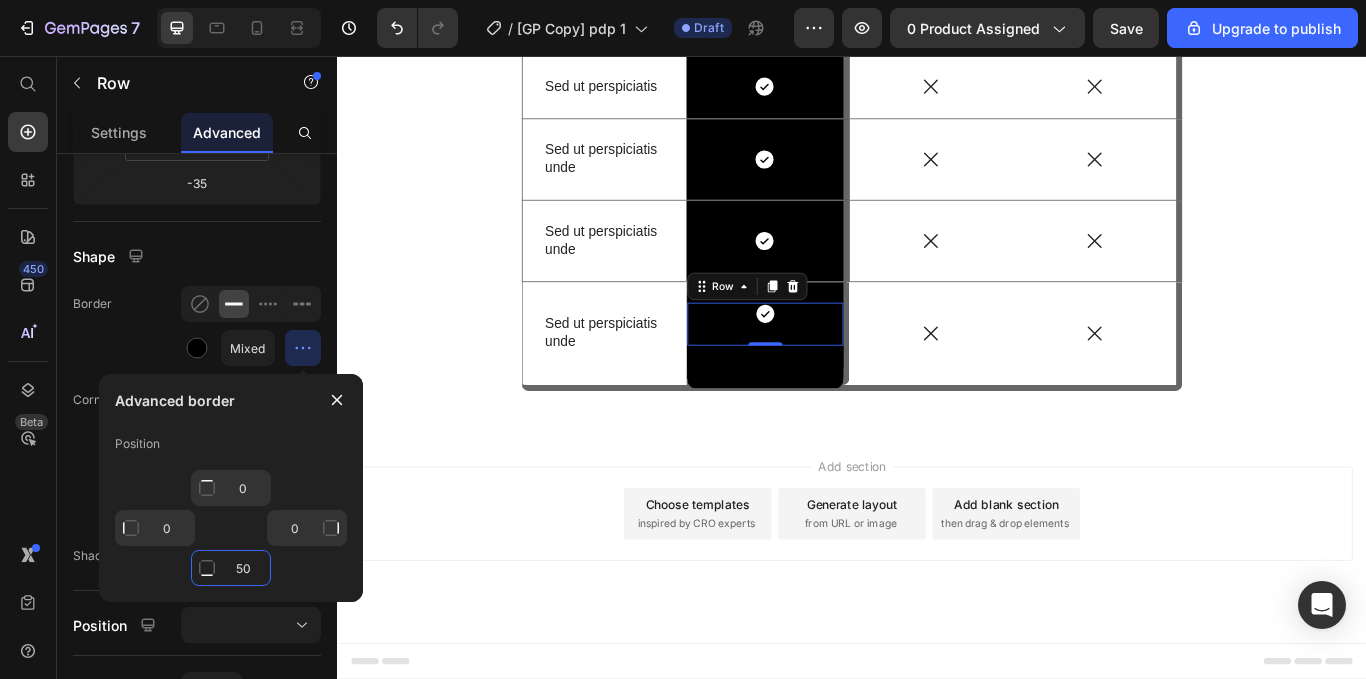 type on "50" 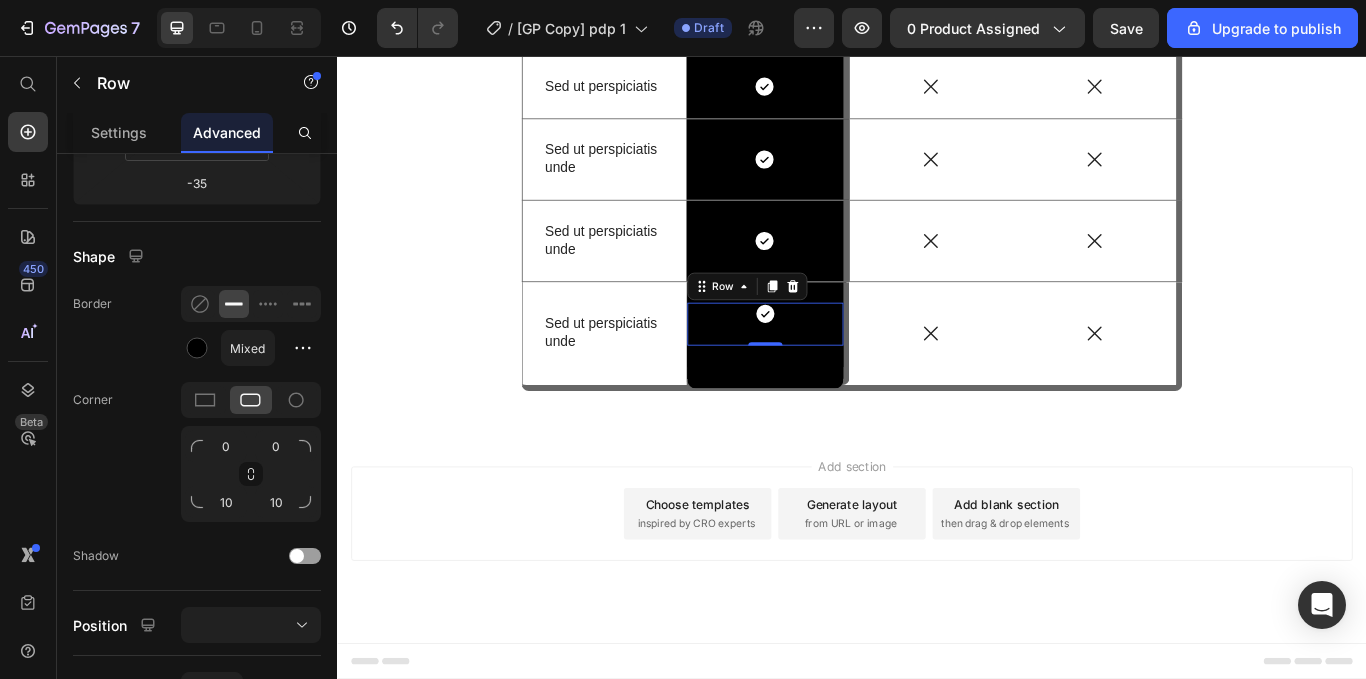 click on "Icon Row   -35" at bounding box center (836, 394) 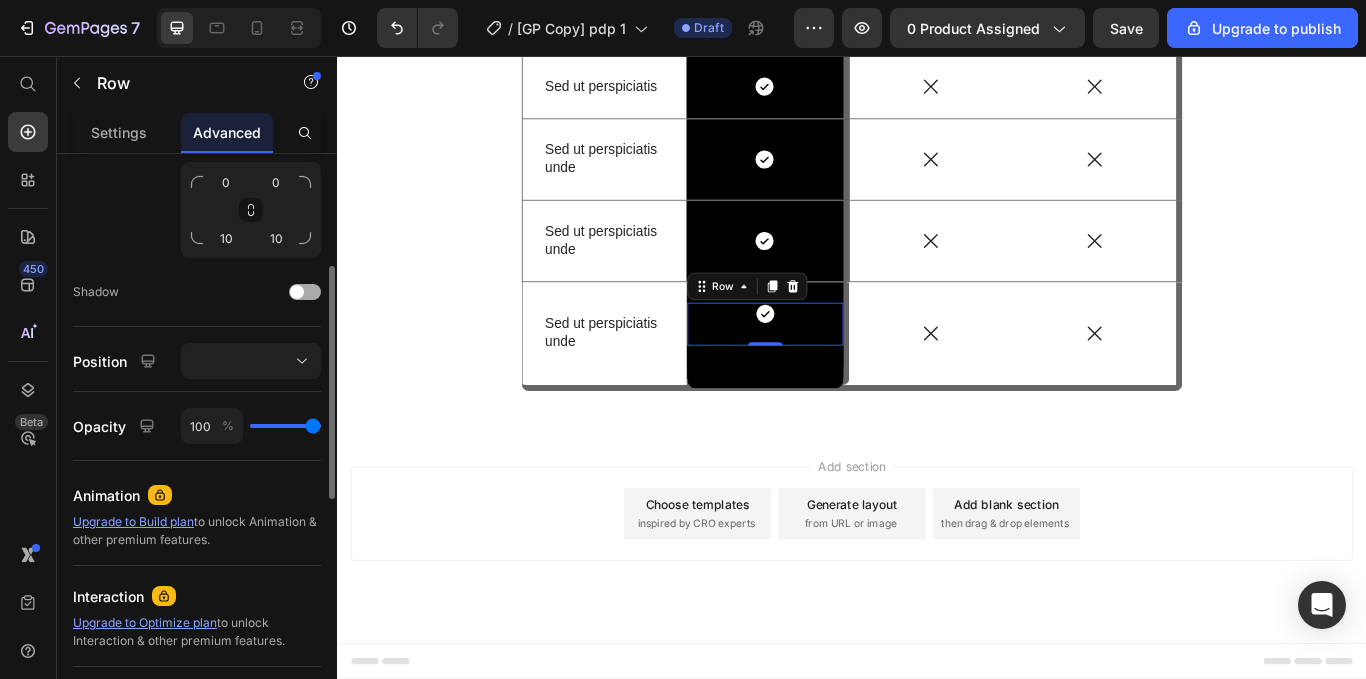 scroll, scrollTop: 574, scrollLeft: 0, axis: vertical 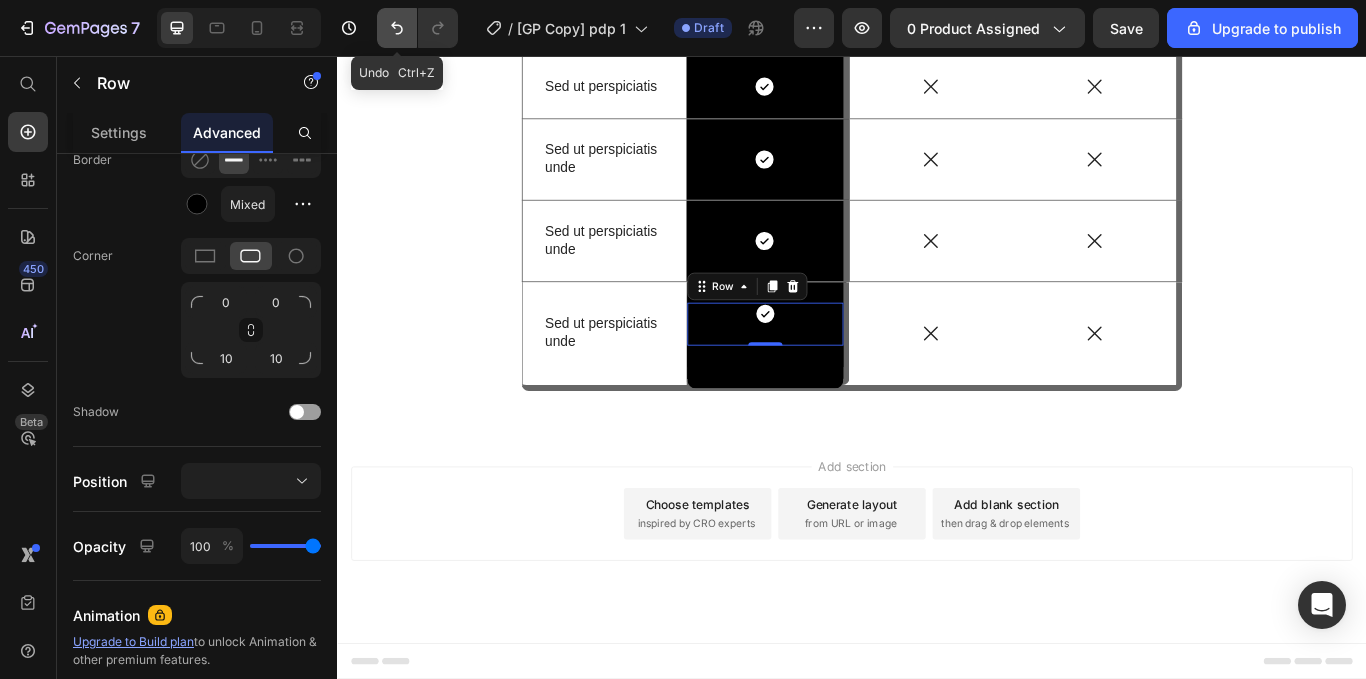 click 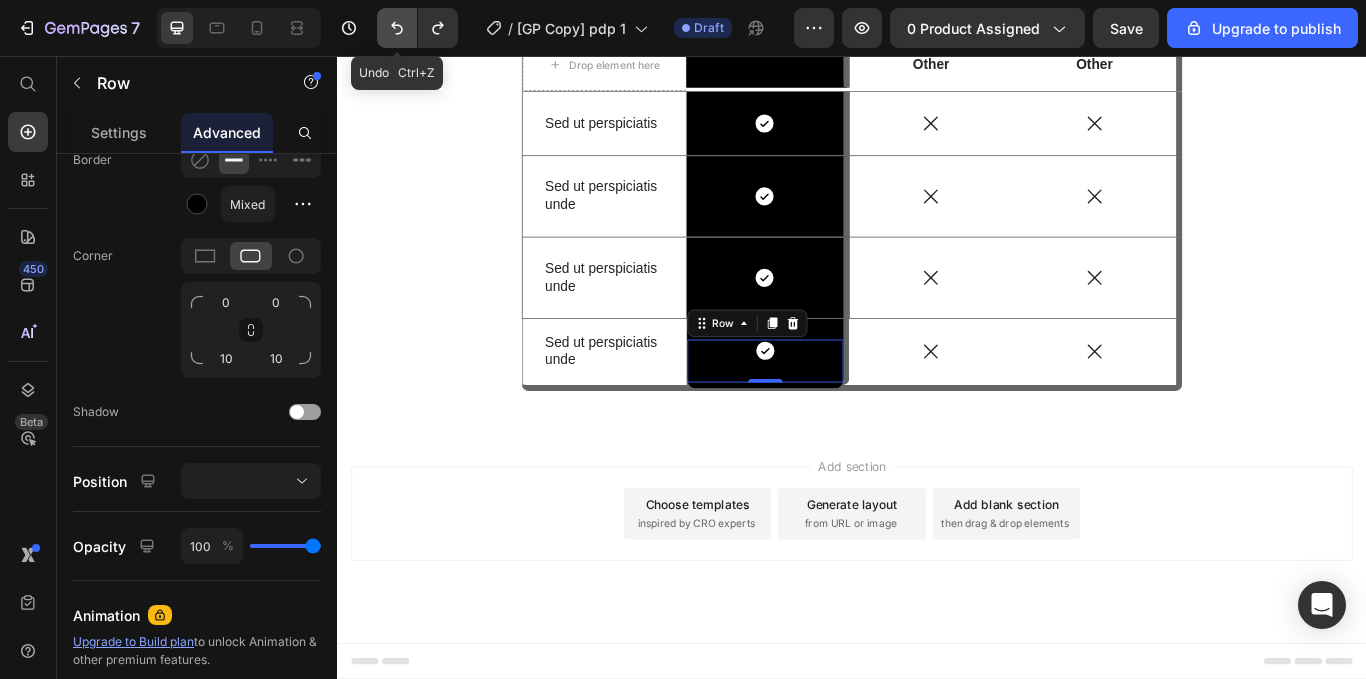 click 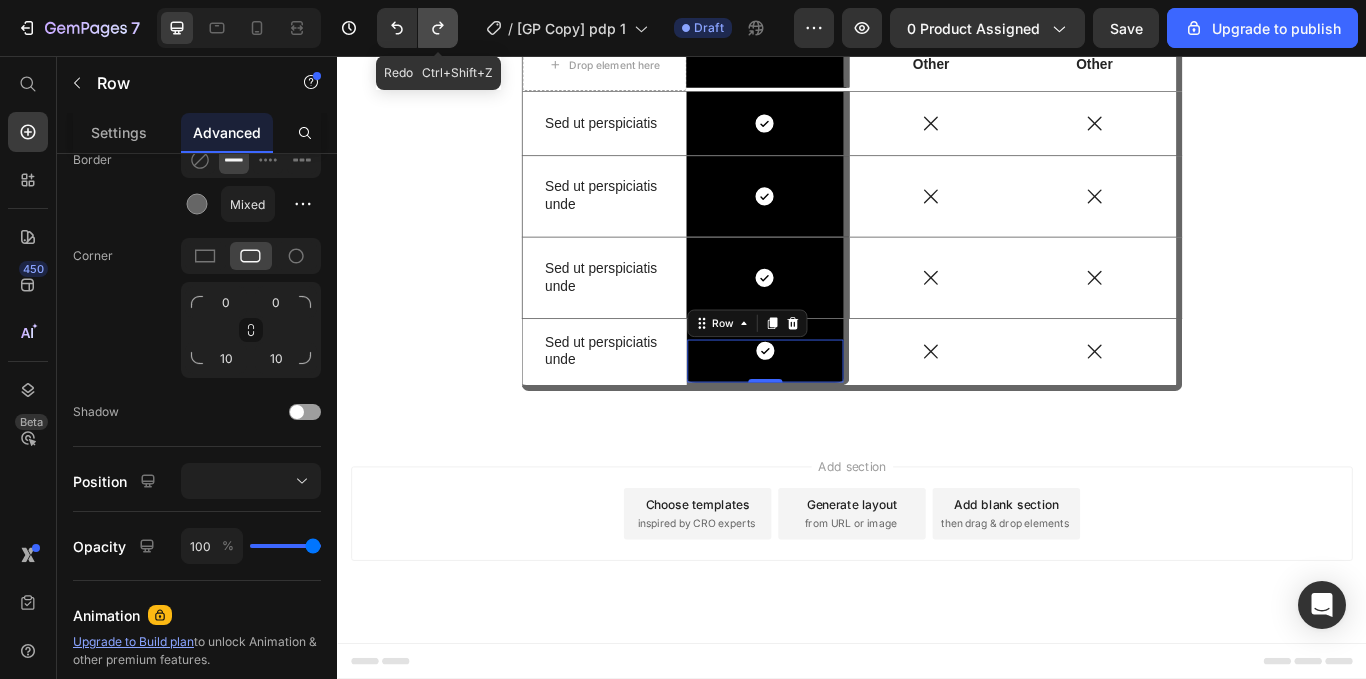 click 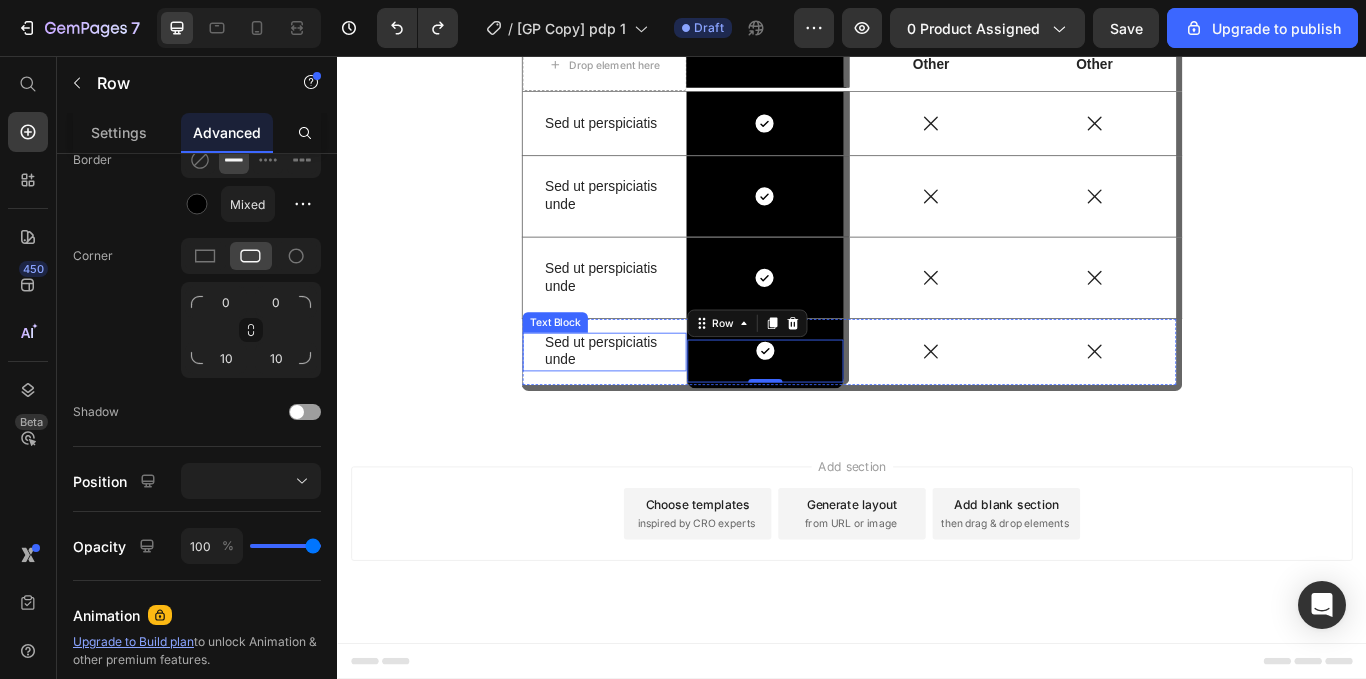 click on "Sed ut perspiciatis unde" at bounding box center (648, 402) 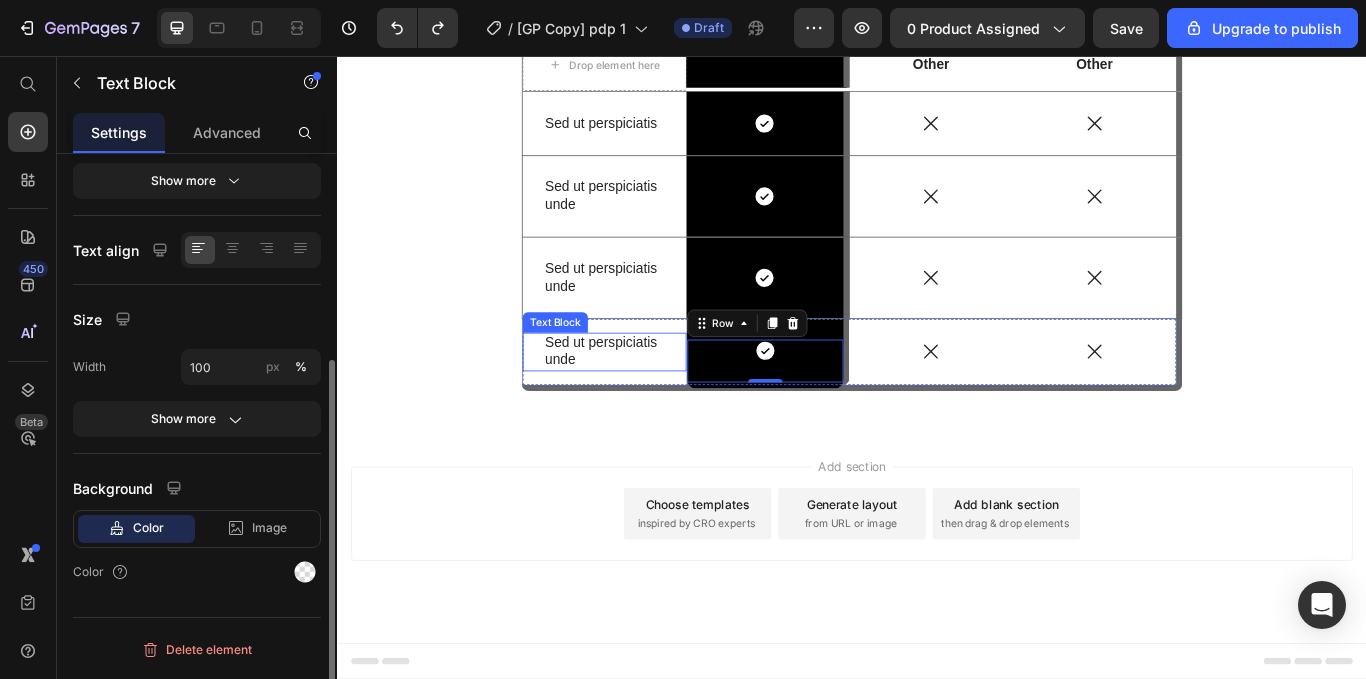 scroll, scrollTop: 0, scrollLeft: 0, axis: both 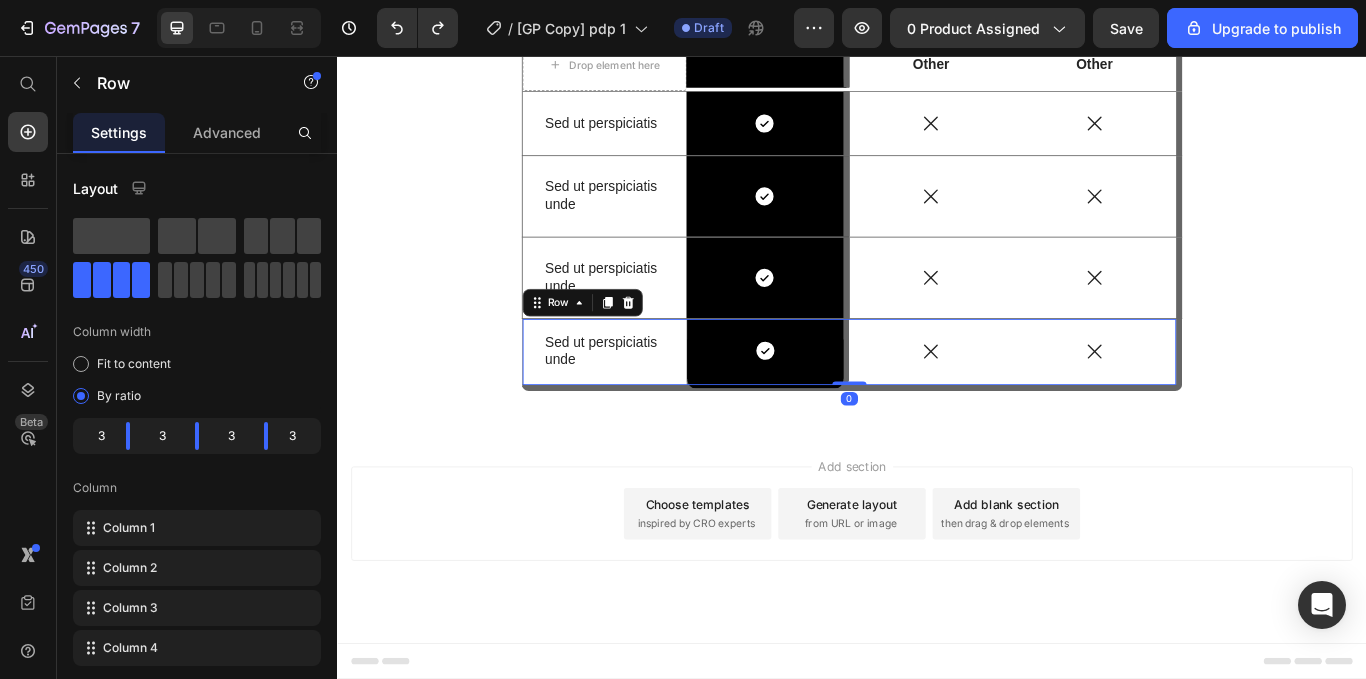 click on "Icon" at bounding box center (1029, 401) 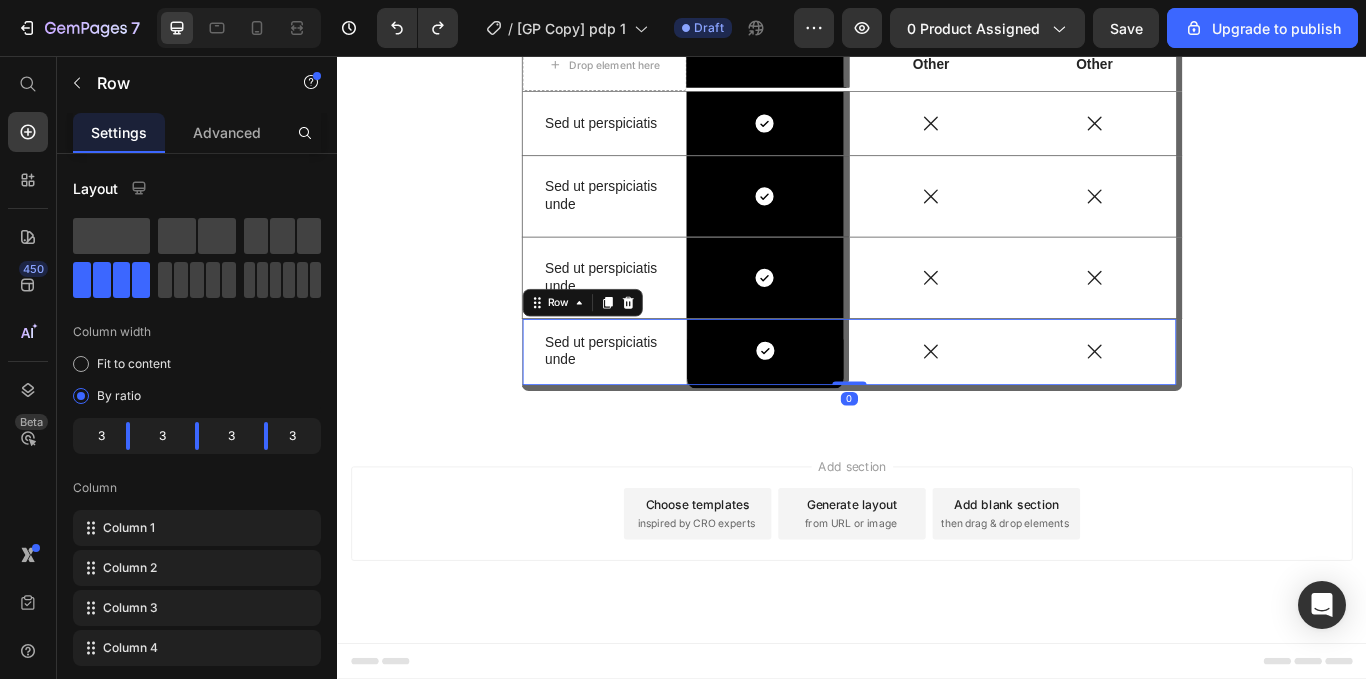 click on "Sed ut perspiciatis unde Text Block" at bounding box center [648, 401] 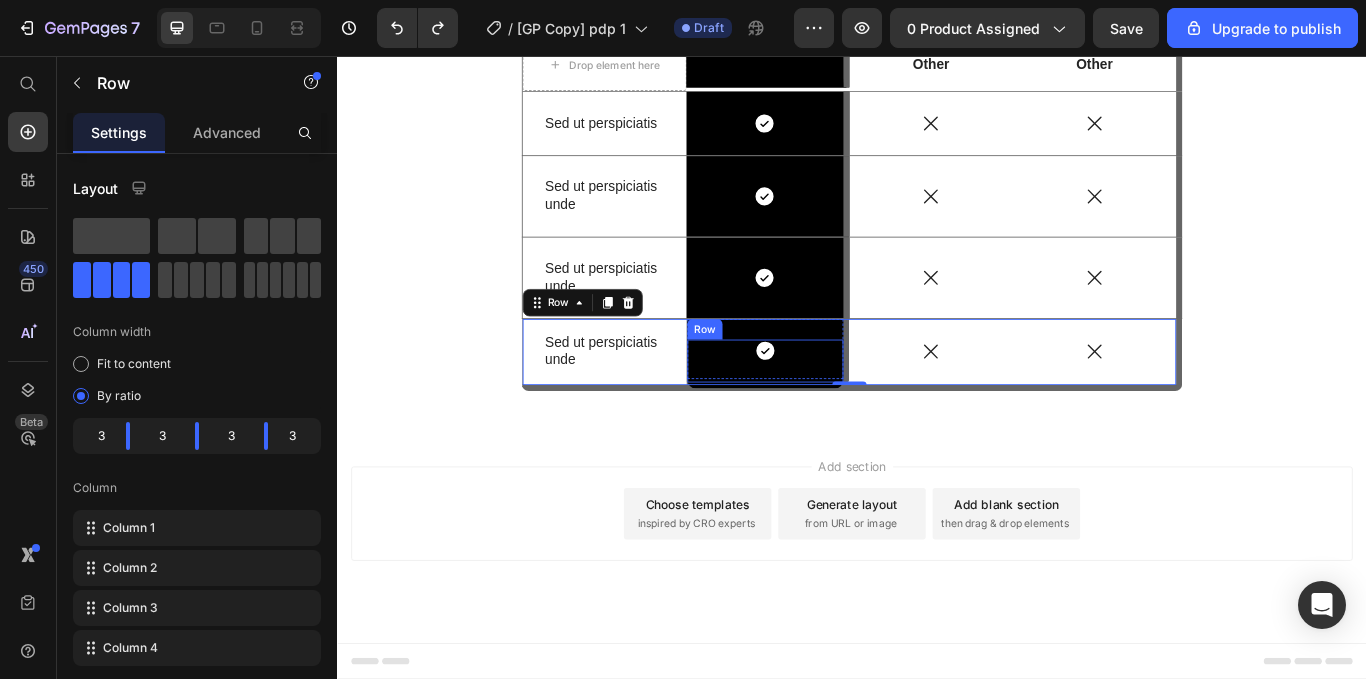 click on "Icon Row" at bounding box center (836, 415) 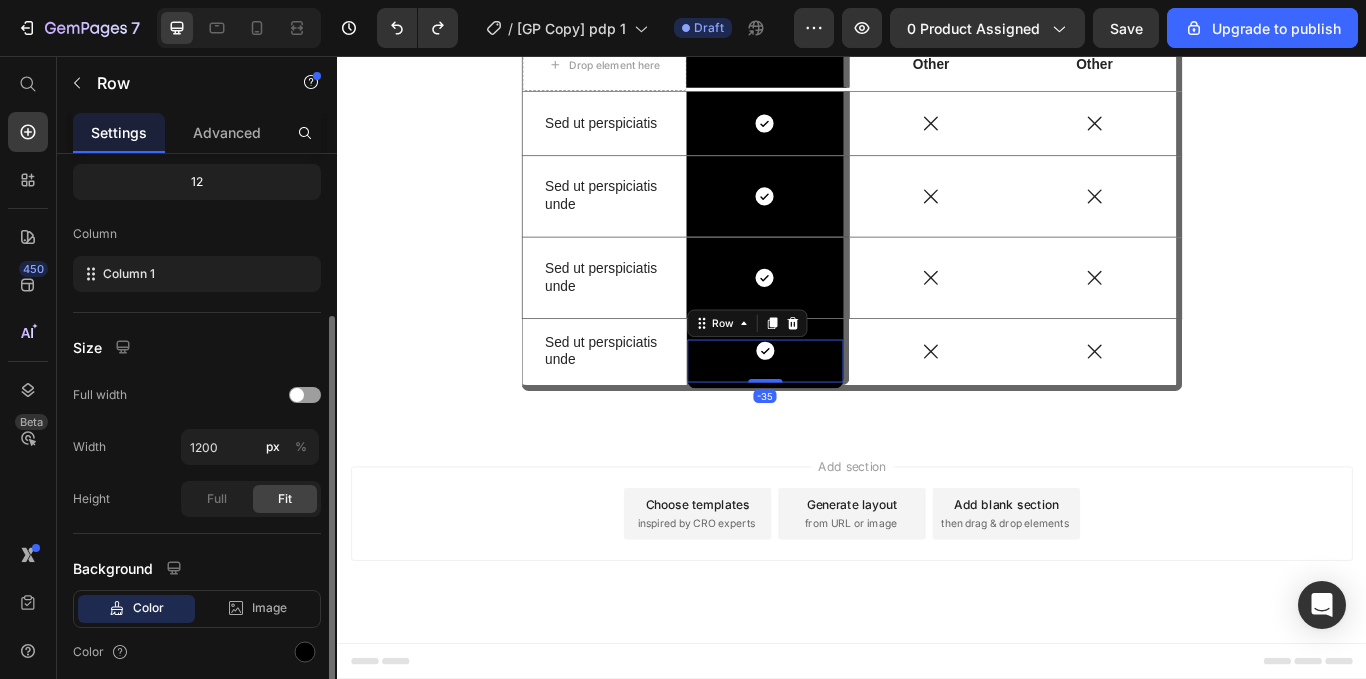 scroll, scrollTop: 330, scrollLeft: 0, axis: vertical 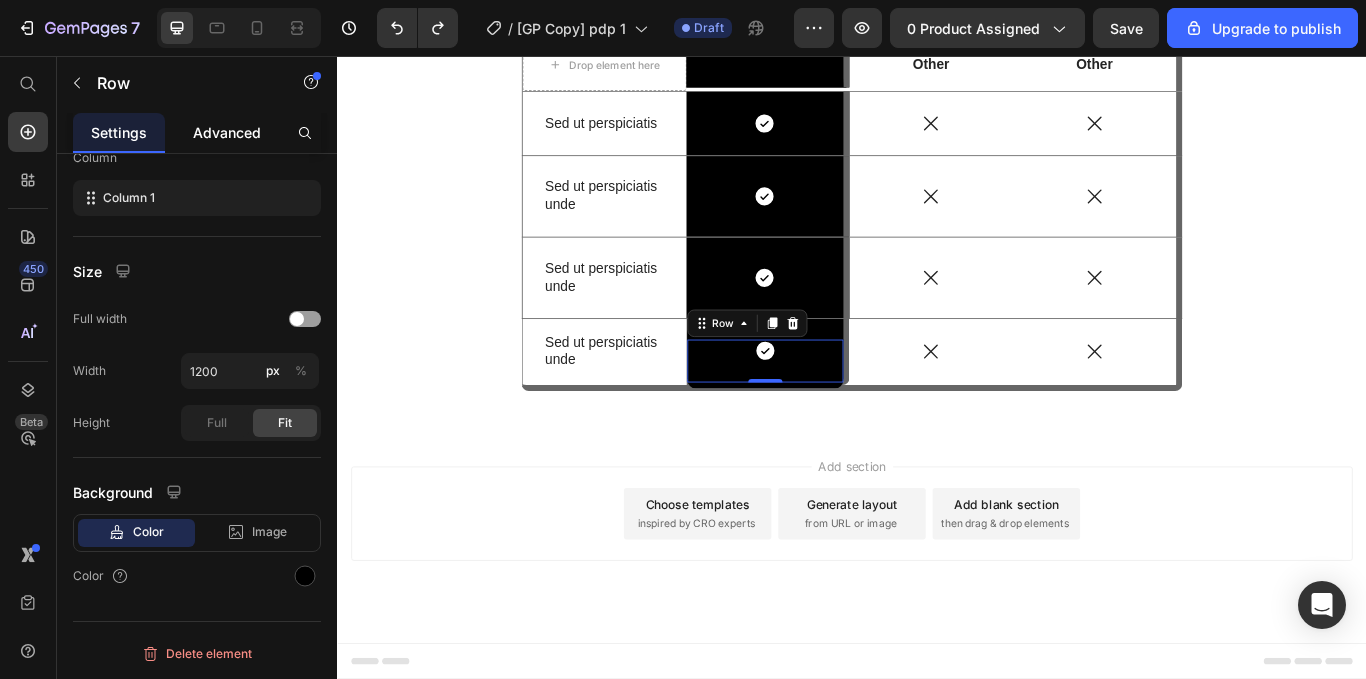click on "Advanced" 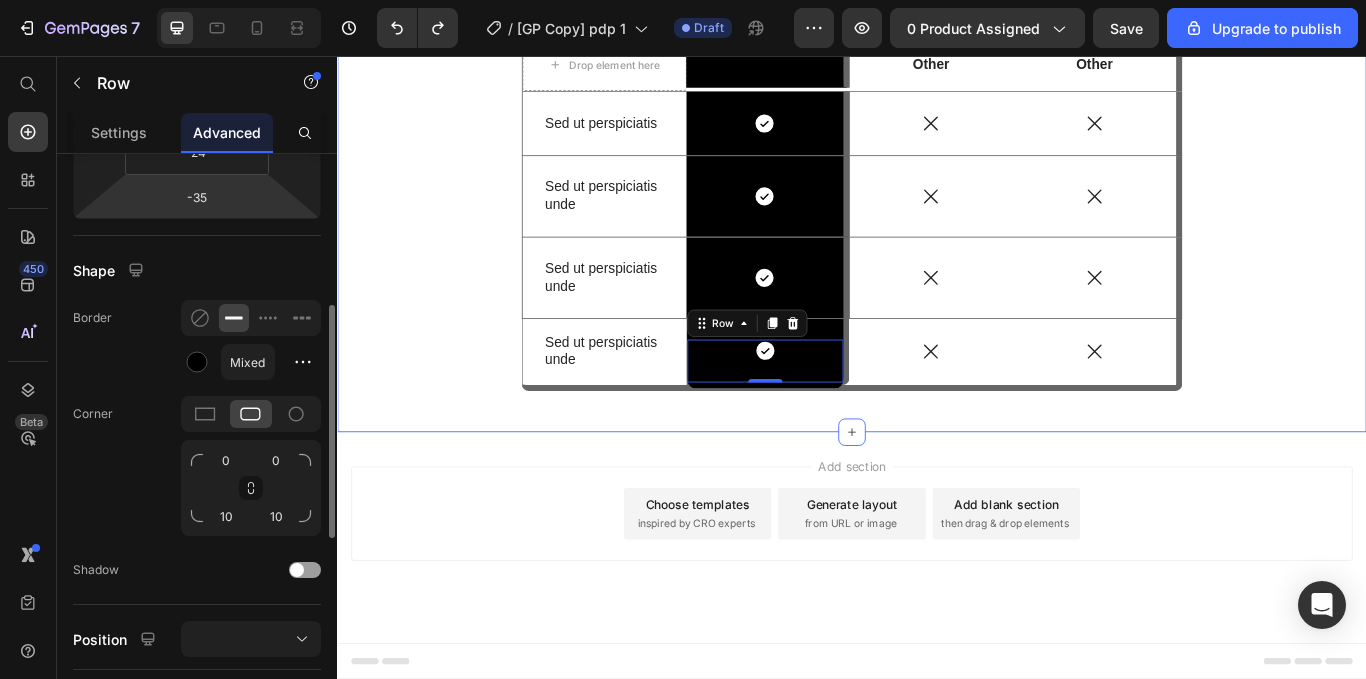 scroll, scrollTop: 417, scrollLeft: 0, axis: vertical 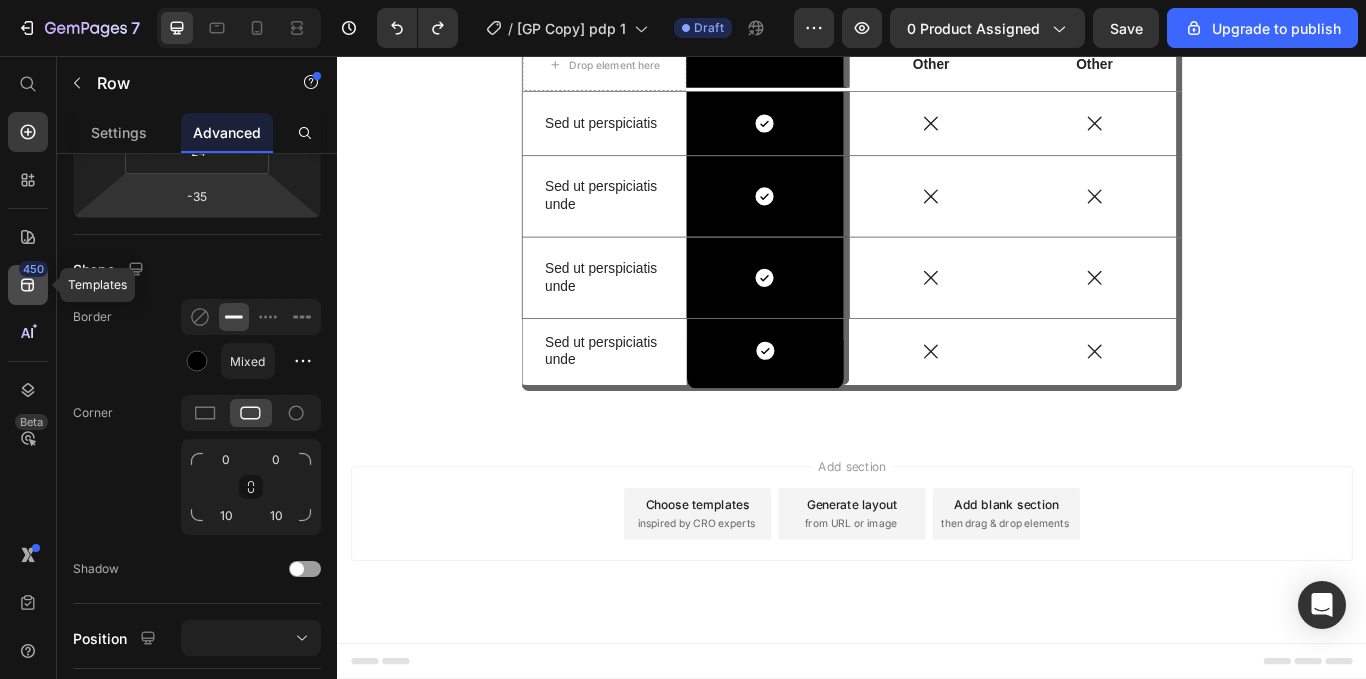click on "450" 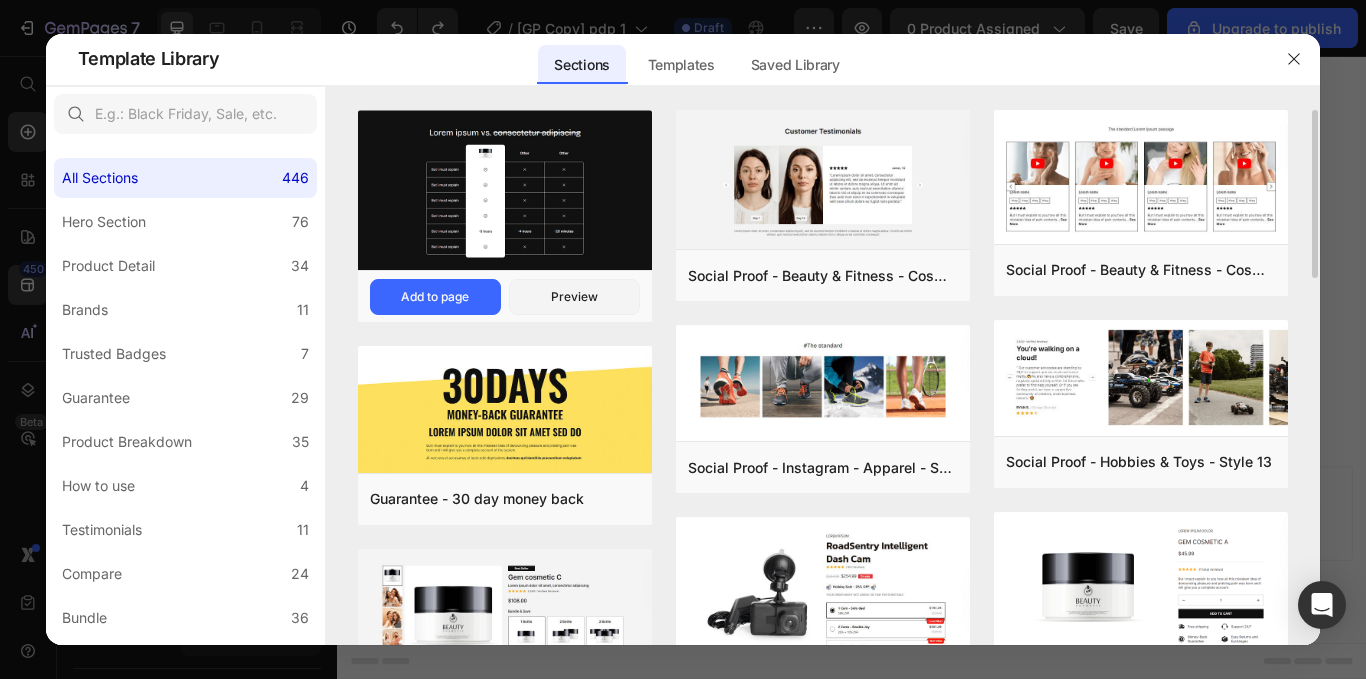 click at bounding box center [505, 192] 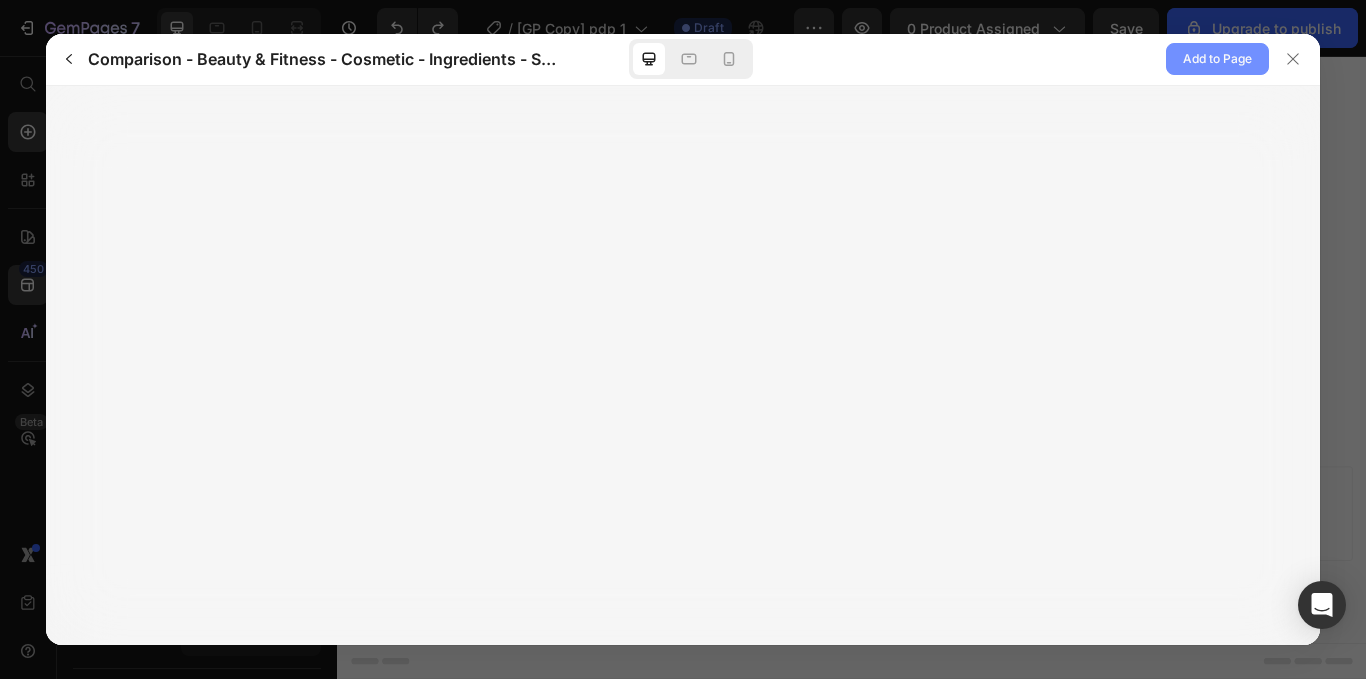 click on "Add to Page" 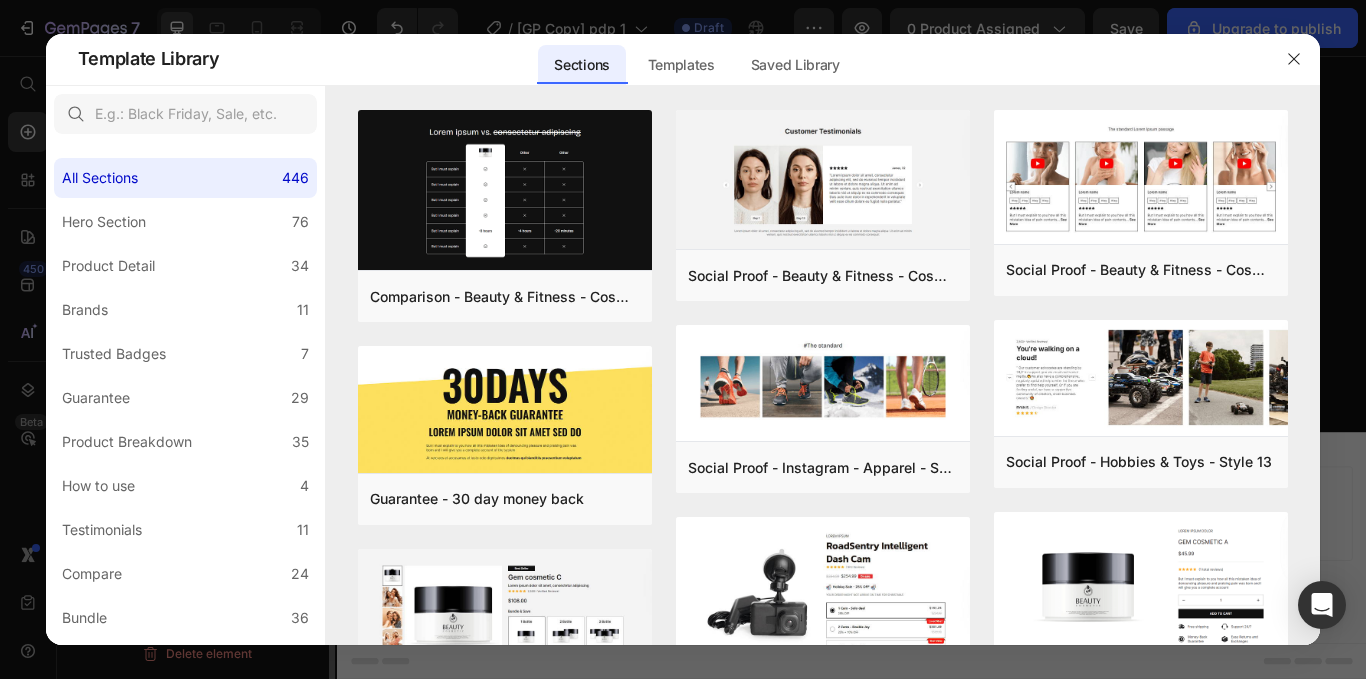 scroll, scrollTop: 0, scrollLeft: 0, axis: both 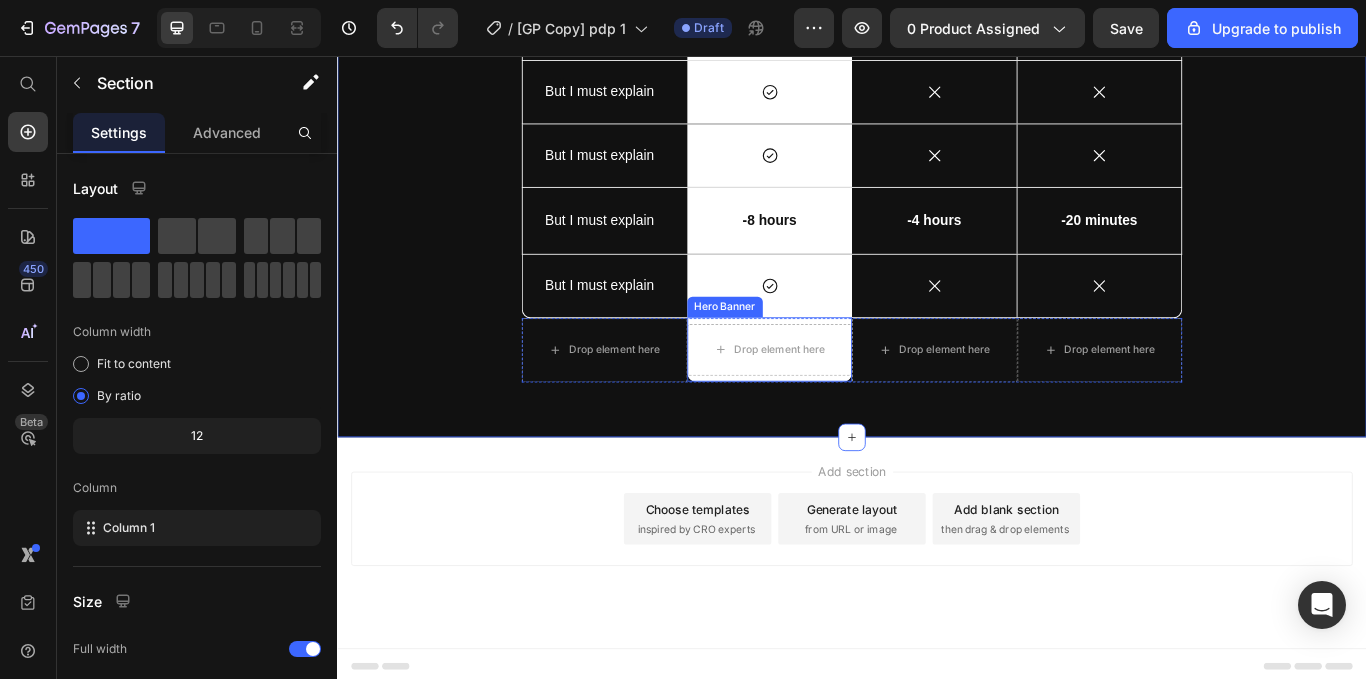 click on "Drop element here" at bounding box center (841, 399) 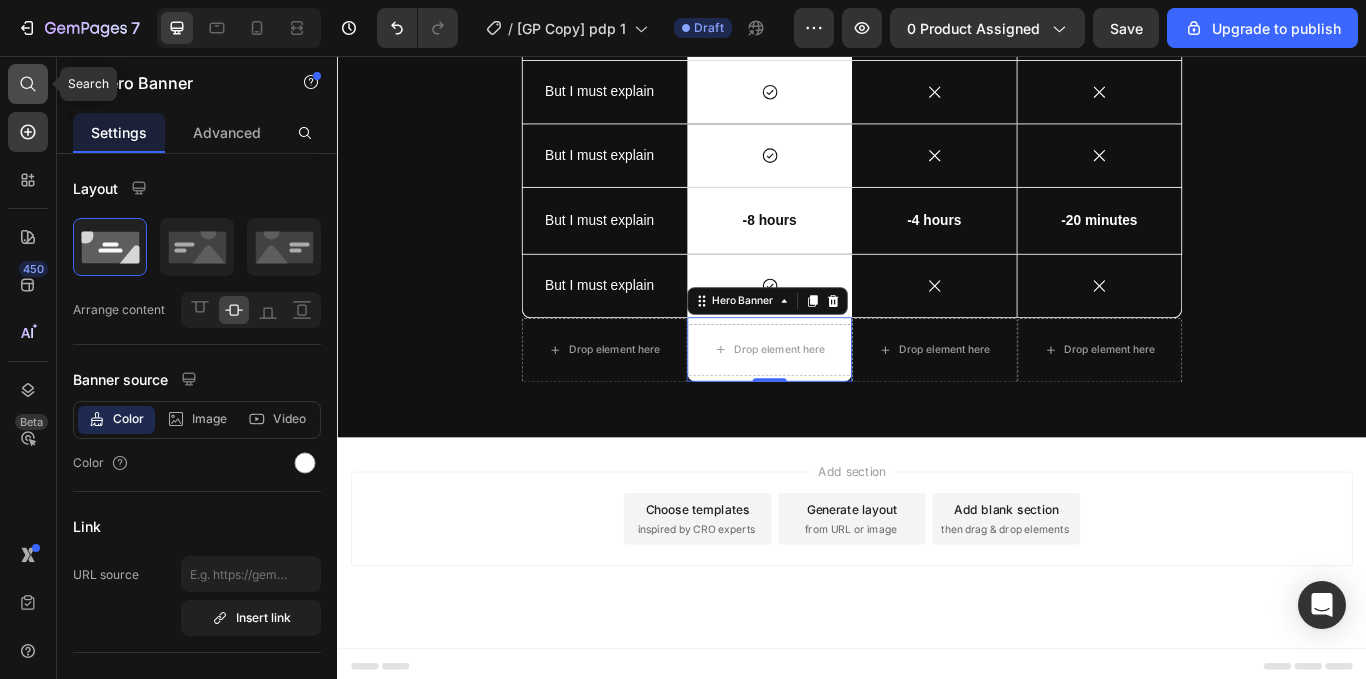 click 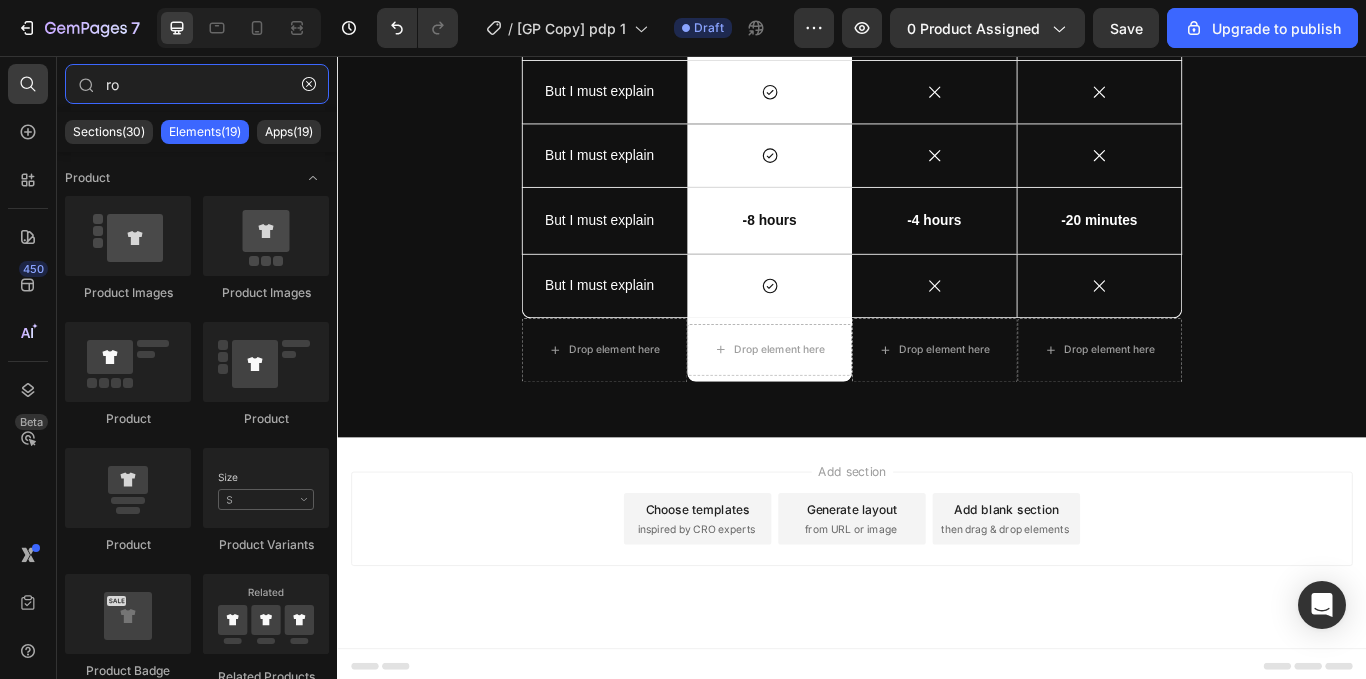 drag, startPoint x: 142, startPoint y: 102, endPoint x: 0, endPoint y: 81, distance: 143.54442 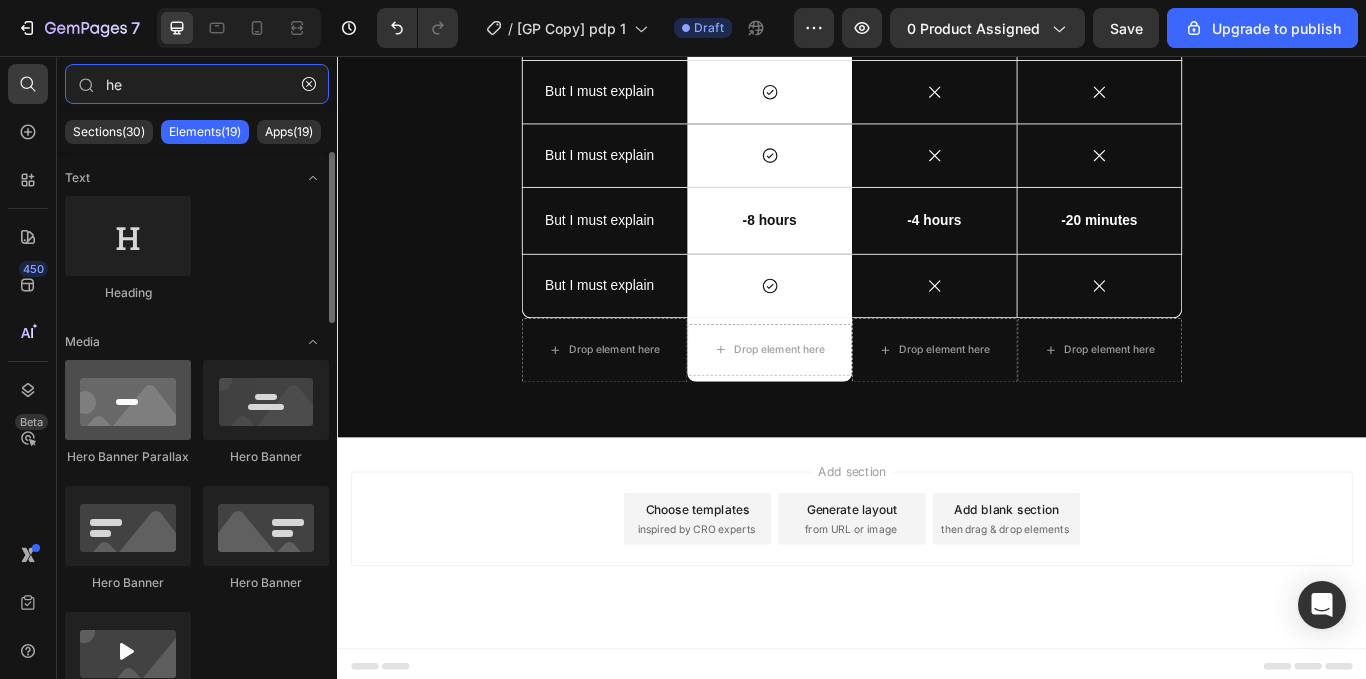 scroll, scrollTop: 0, scrollLeft: 0, axis: both 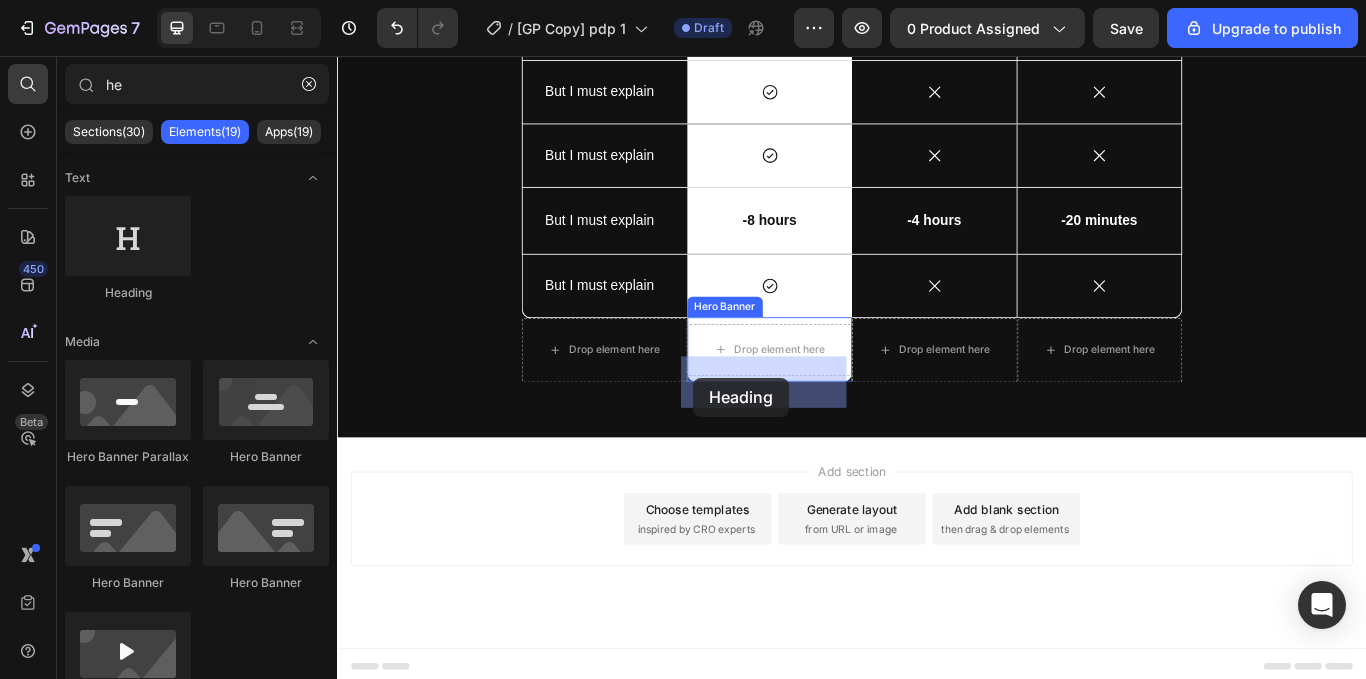 drag, startPoint x: 482, startPoint y: 312, endPoint x: 789, endPoint y: 440, distance: 332.6154 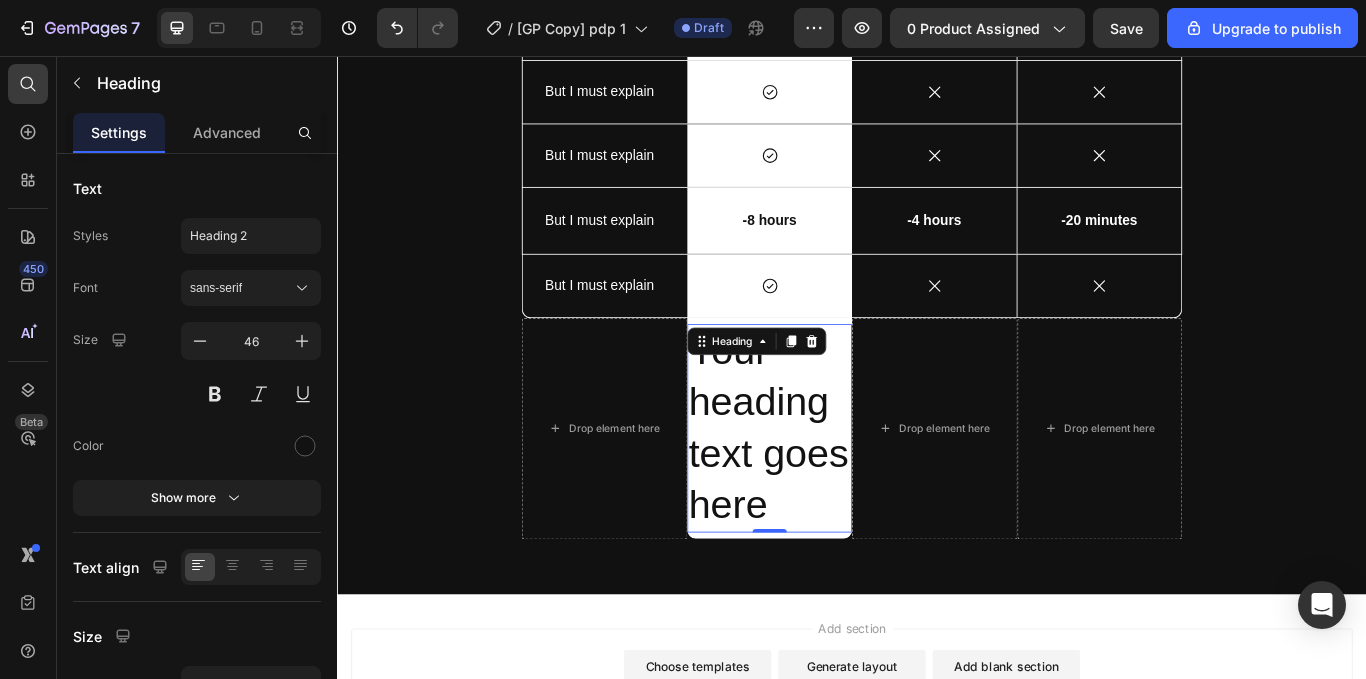 type on "h" 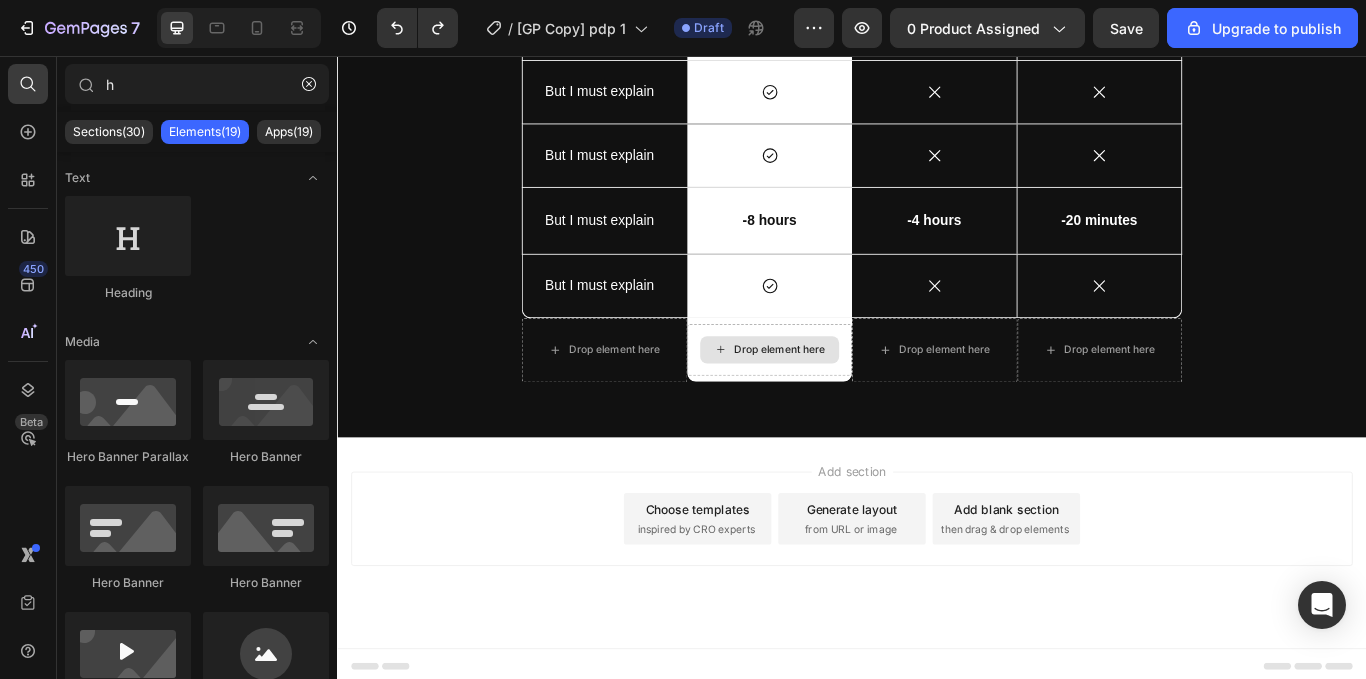 scroll, scrollTop: 7457, scrollLeft: 0, axis: vertical 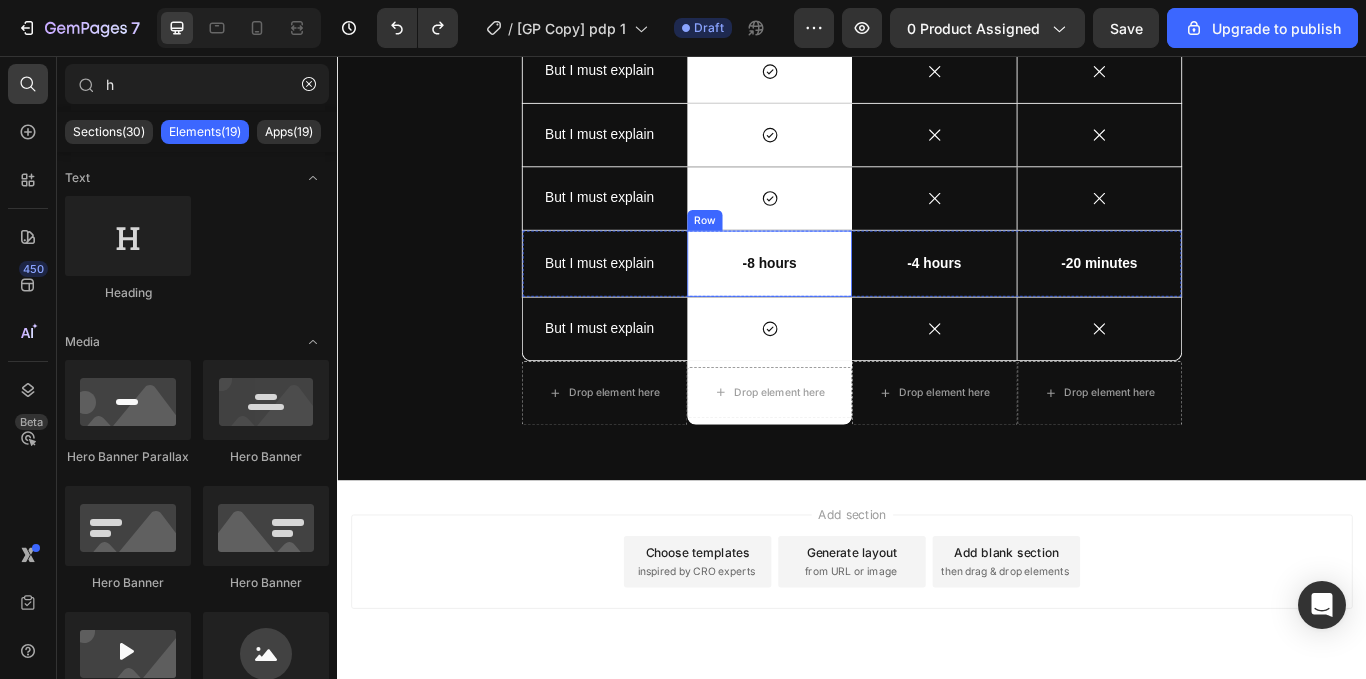 click on "-8 hours Text Block Row" at bounding box center (841, 298) 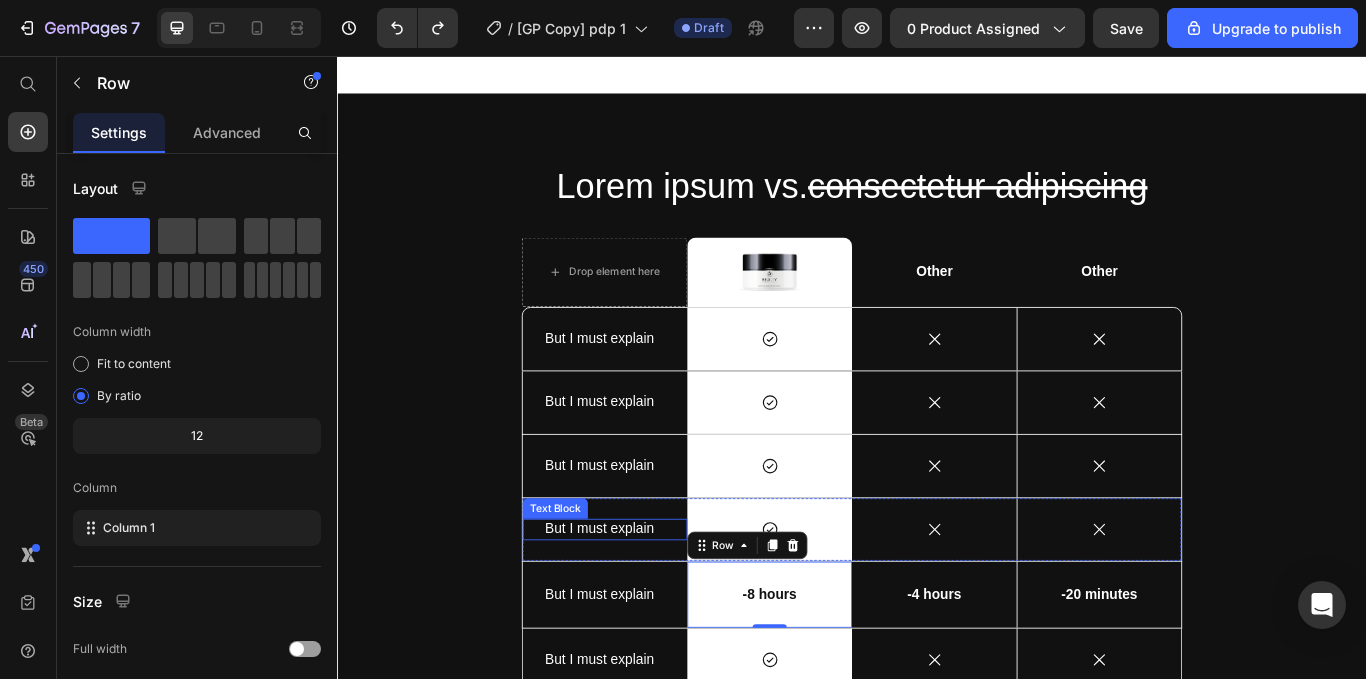 scroll, scrollTop: 7069, scrollLeft: 0, axis: vertical 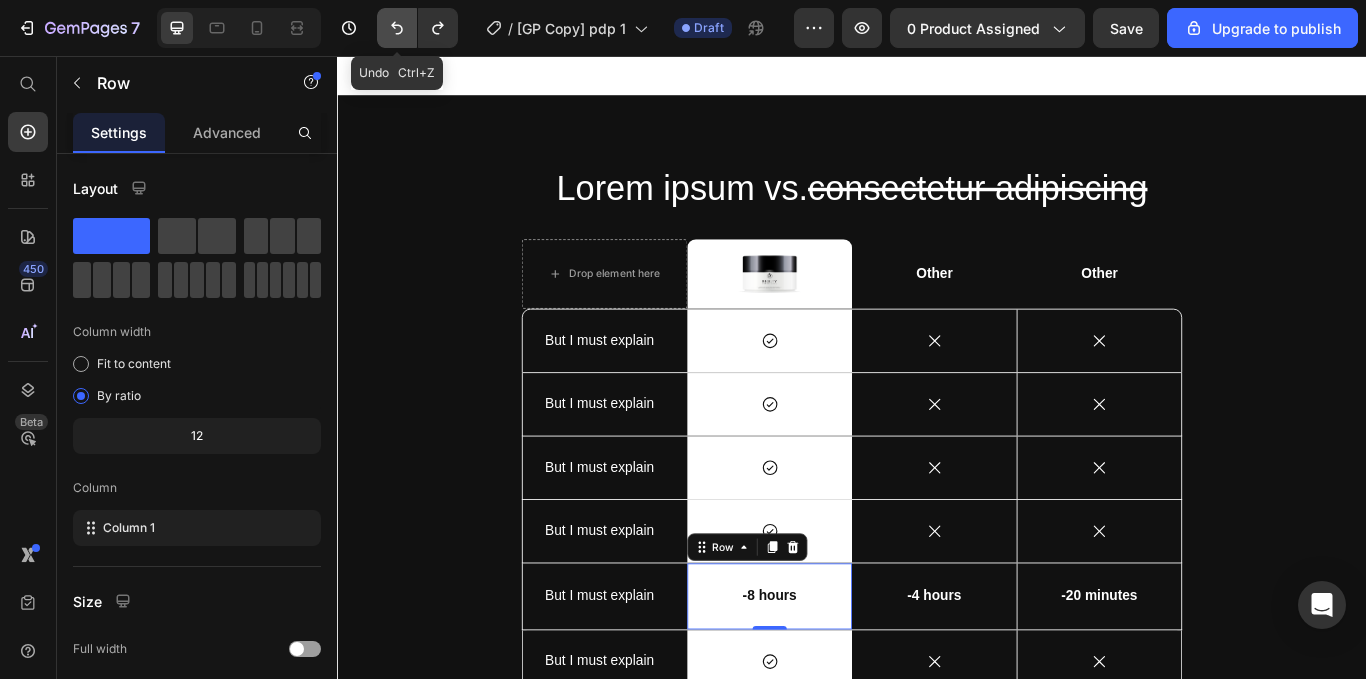 click 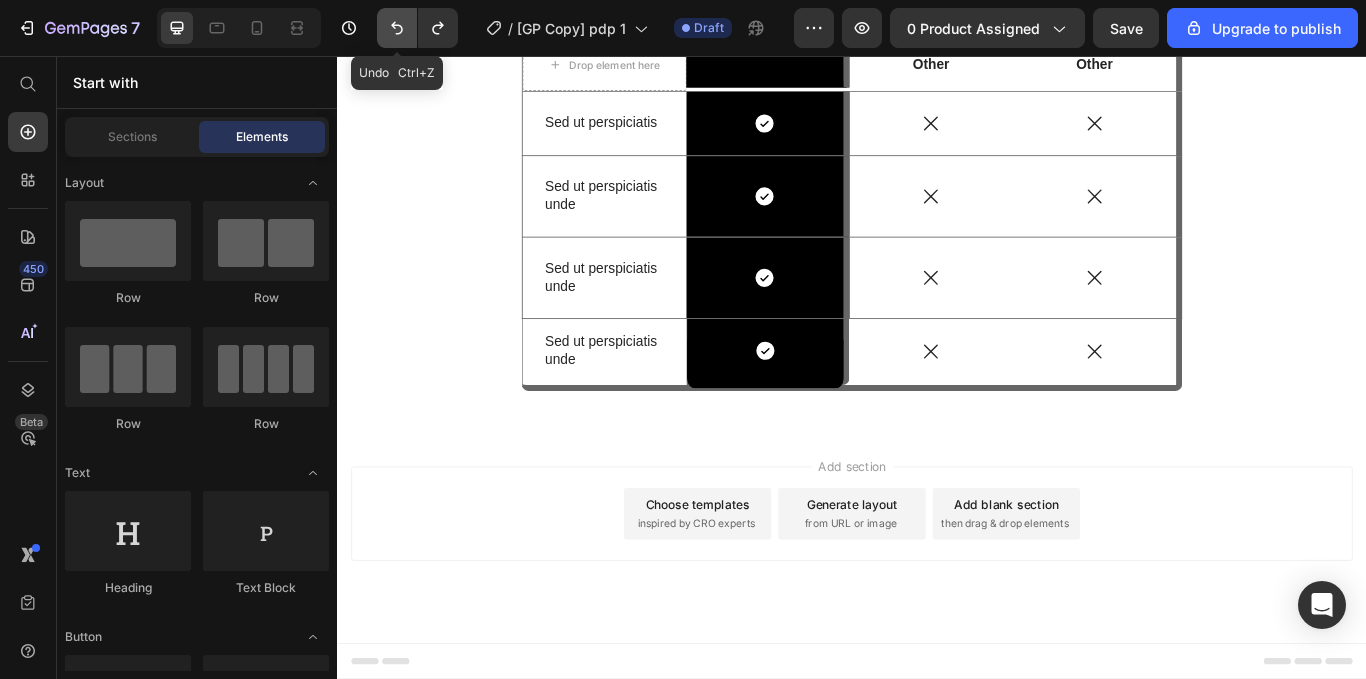 scroll, scrollTop: 6713, scrollLeft: 0, axis: vertical 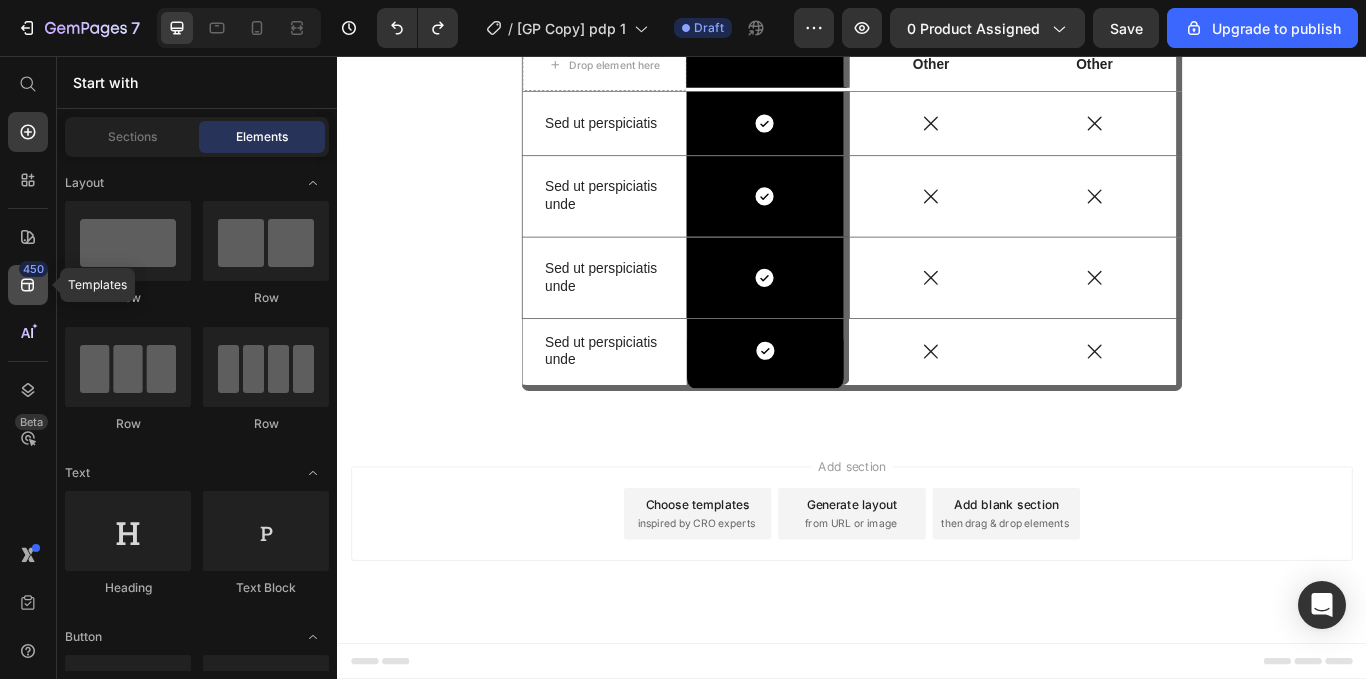 click on "450" at bounding box center (33, 269) 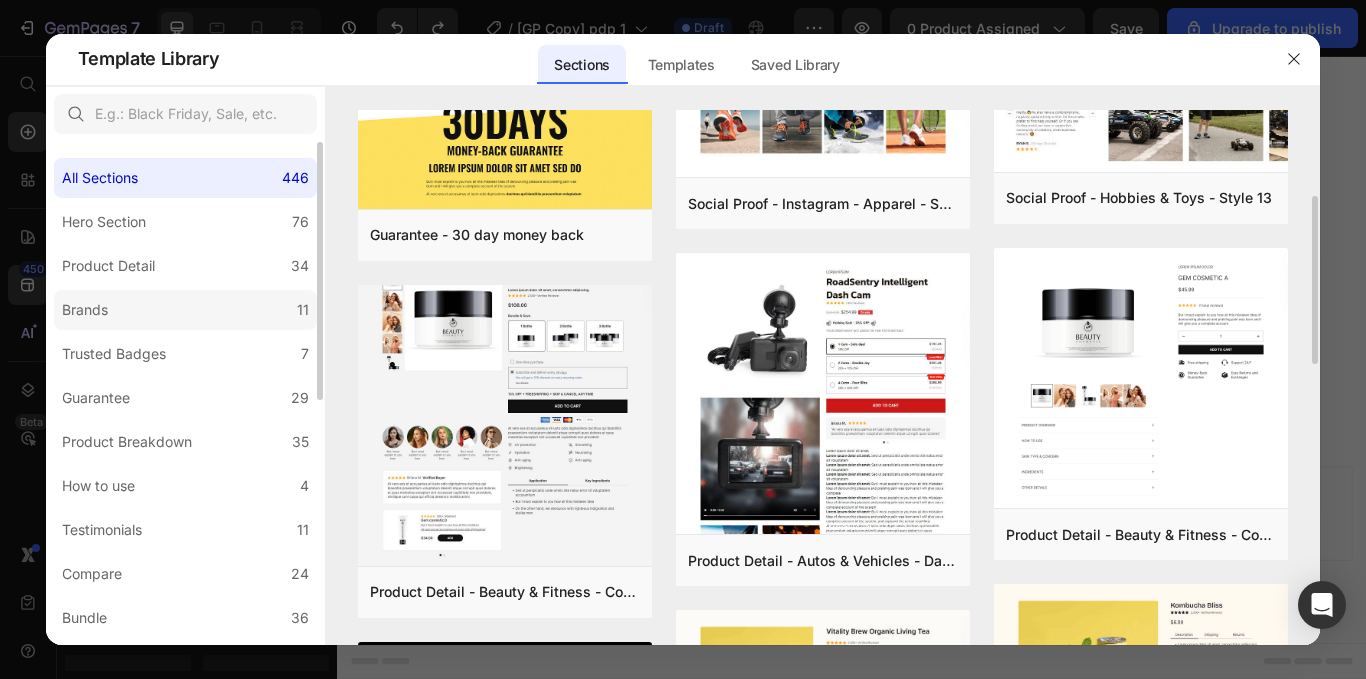 scroll, scrollTop: 266, scrollLeft: 0, axis: vertical 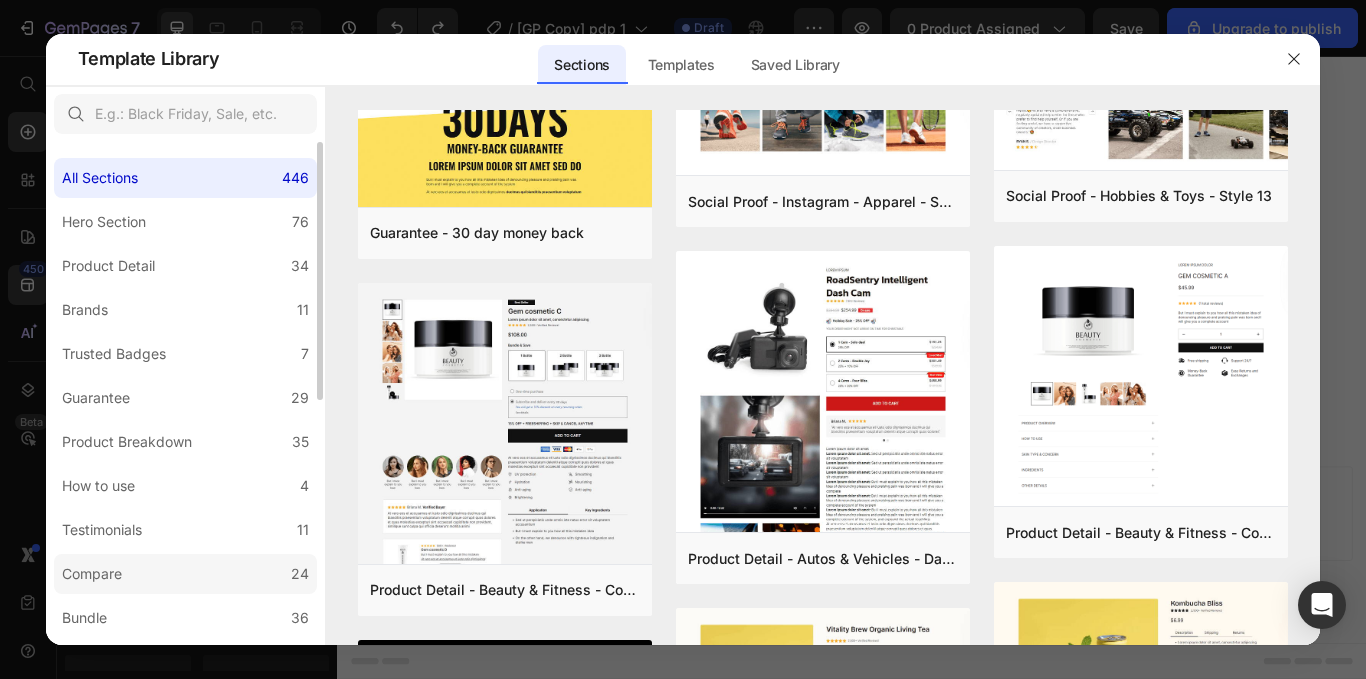 click on "Compare 24" 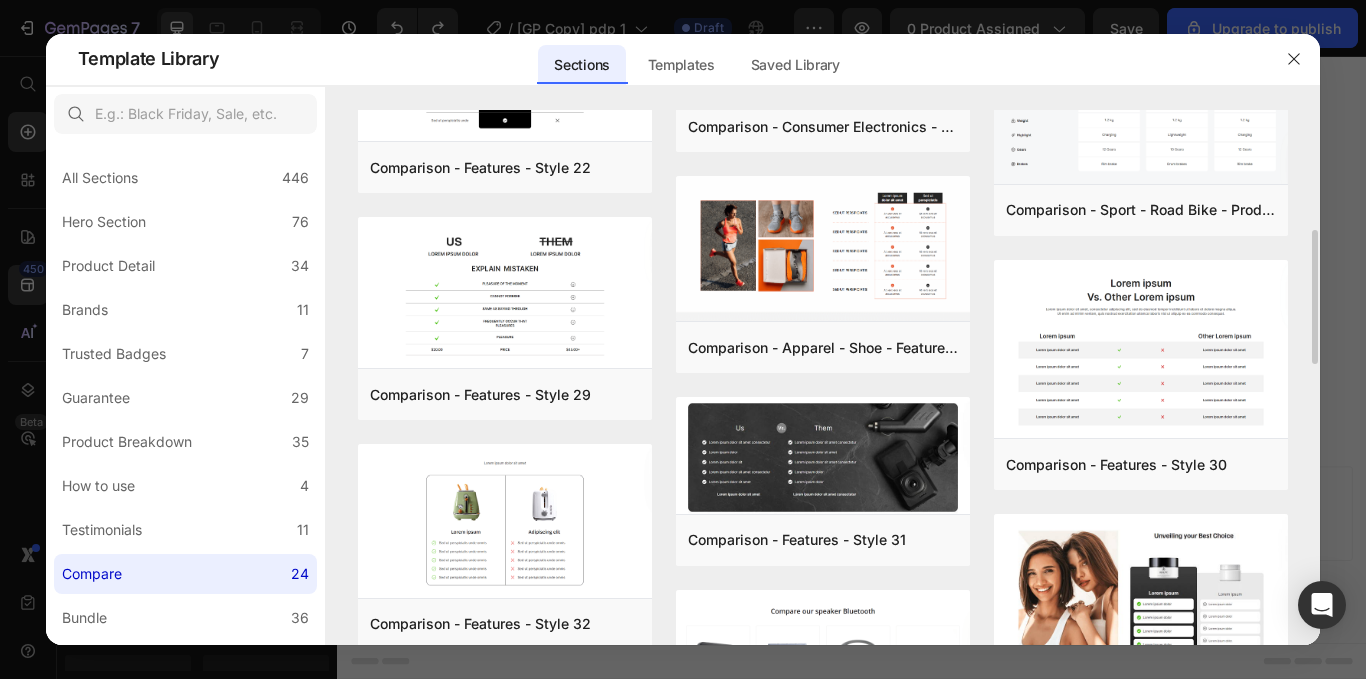 scroll, scrollTop: 476, scrollLeft: 0, axis: vertical 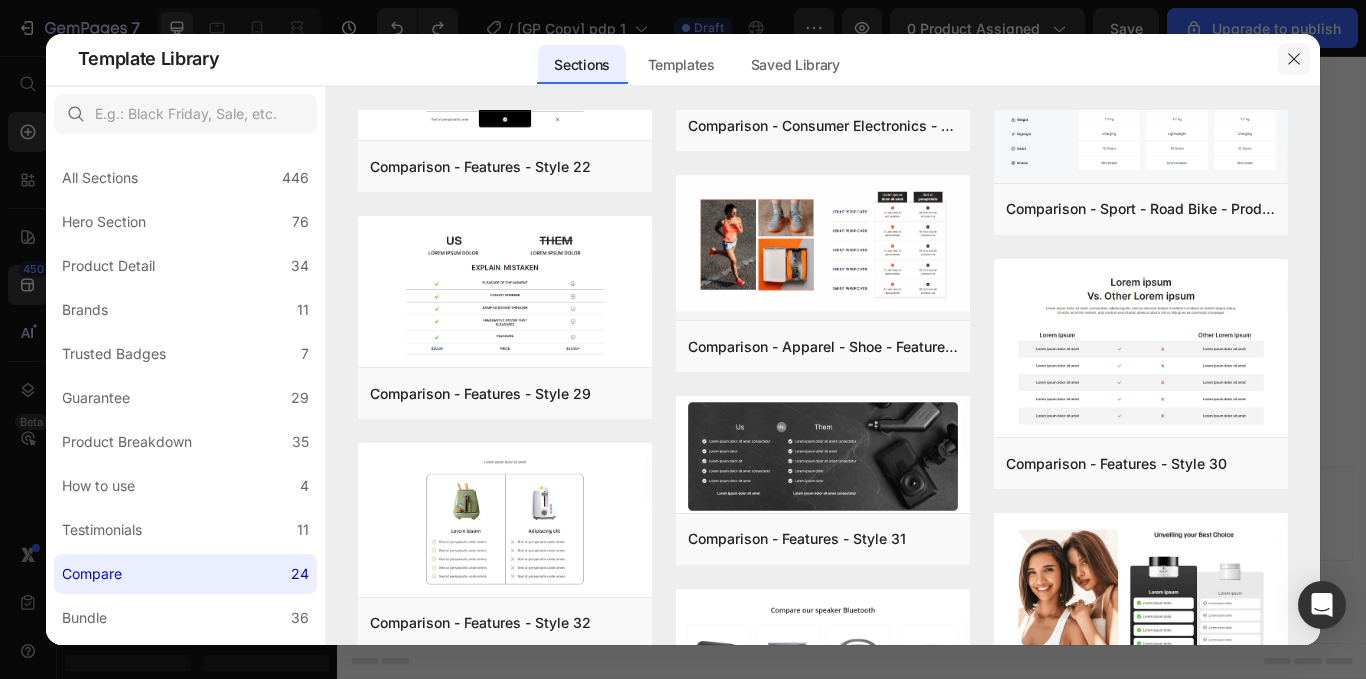click at bounding box center (1294, 59) 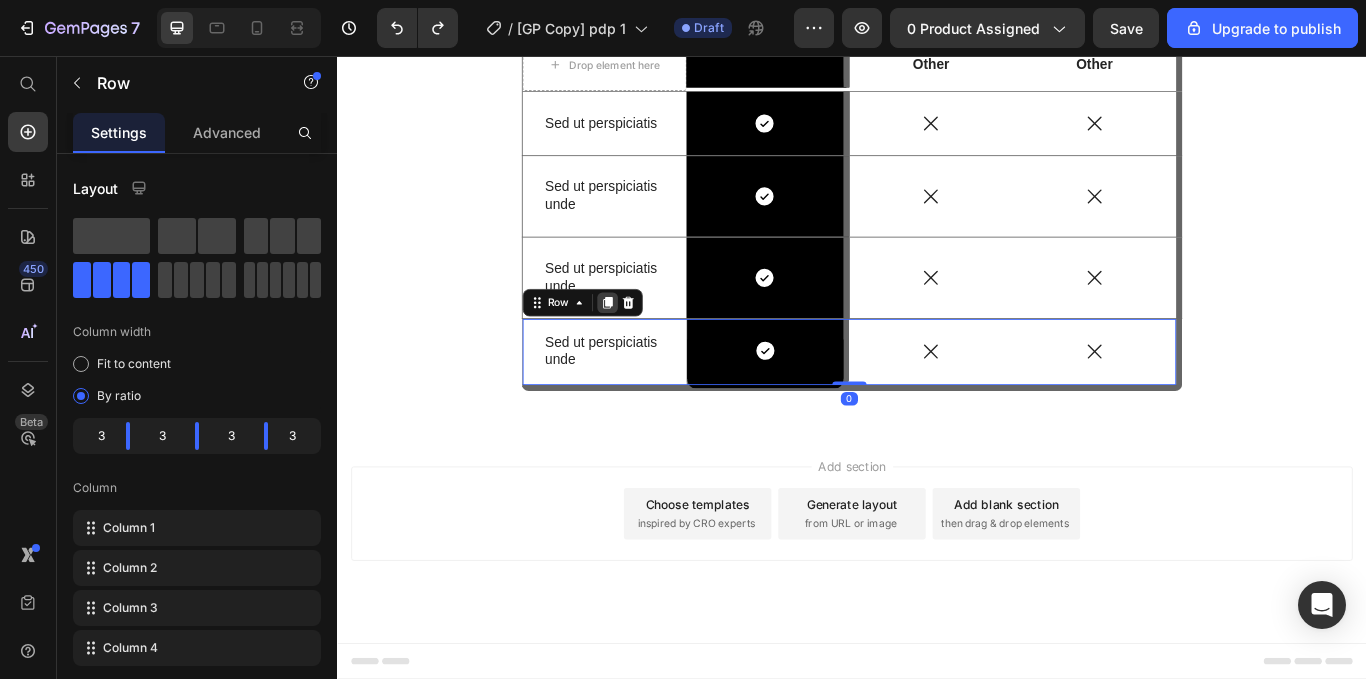 click 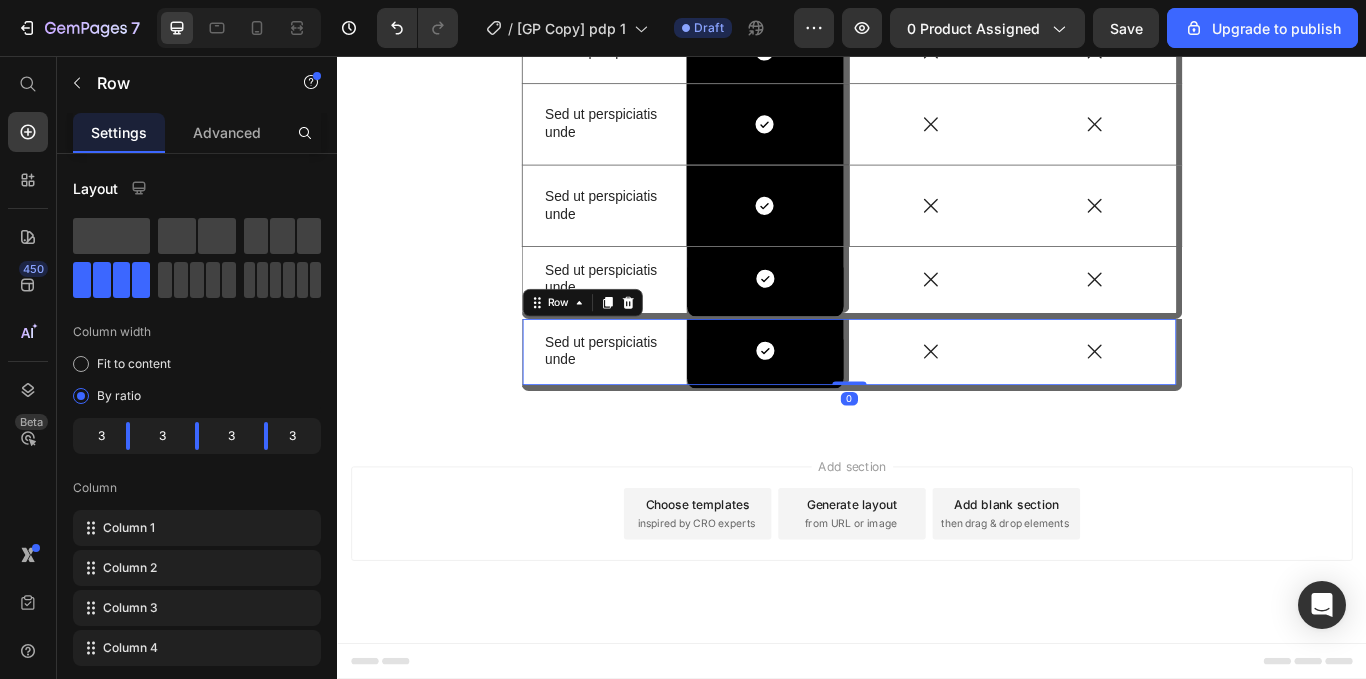 scroll, scrollTop: 6797, scrollLeft: 0, axis: vertical 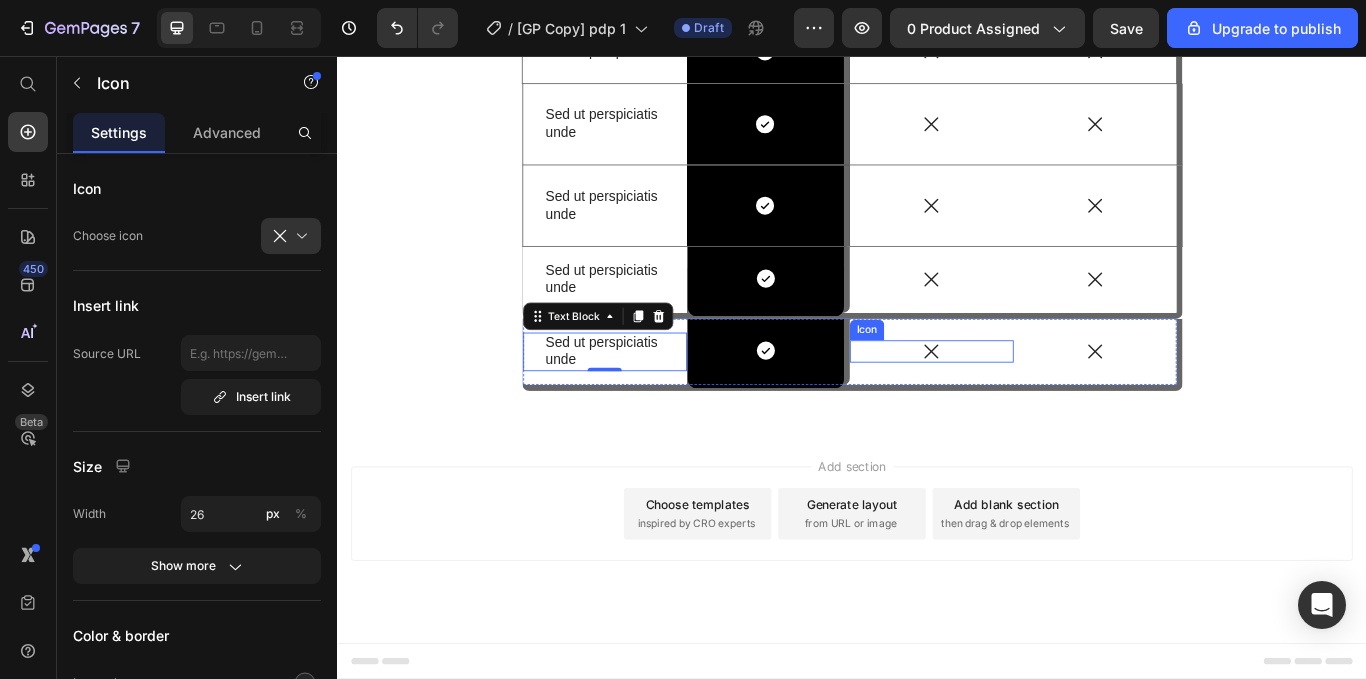 click on "Icon" at bounding box center (1029, 401) 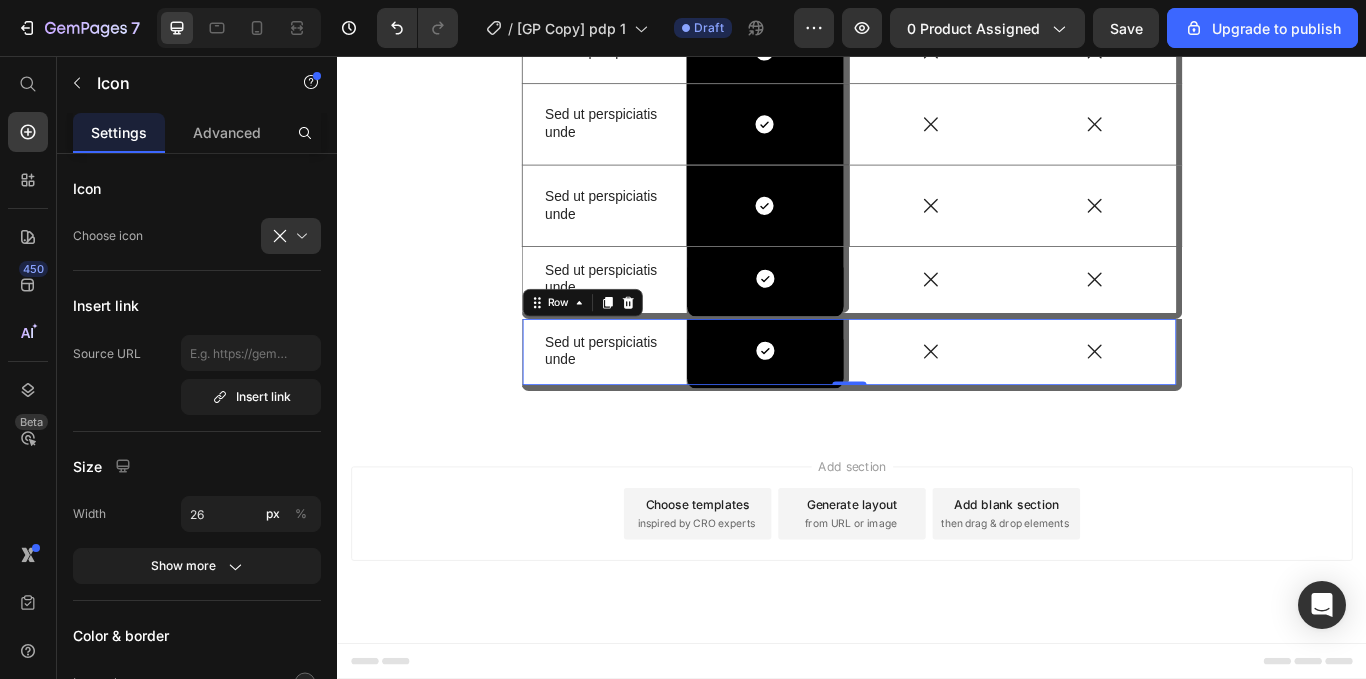 click on "Icon" at bounding box center [1029, 401] 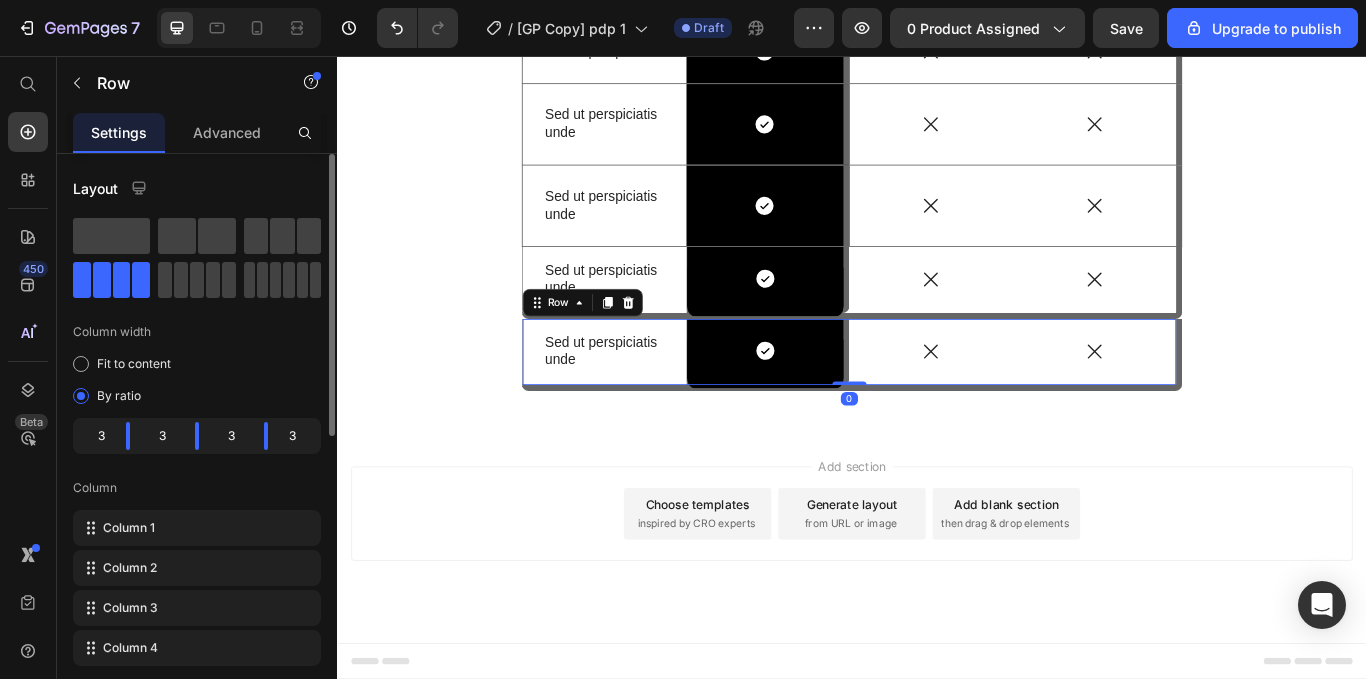 drag, startPoint x: 190, startPoint y: 137, endPoint x: 199, endPoint y: 205, distance: 68.593 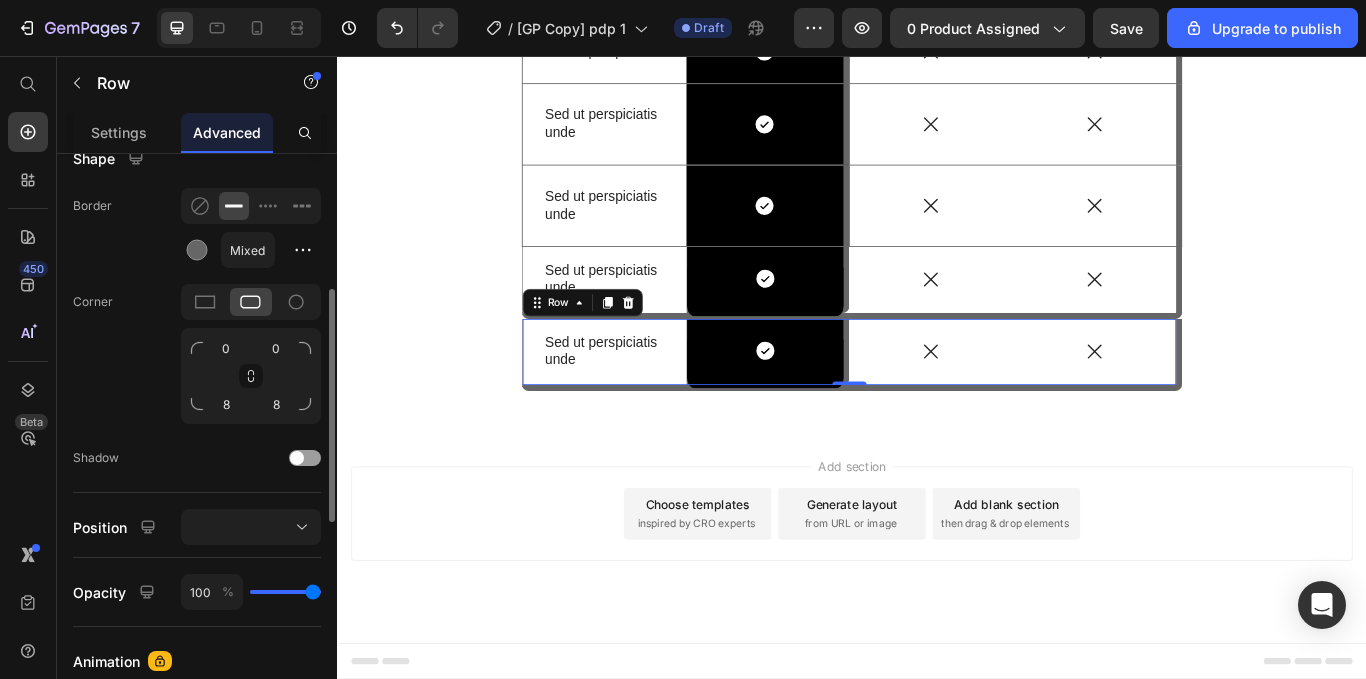 scroll, scrollTop: 473, scrollLeft: 0, axis: vertical 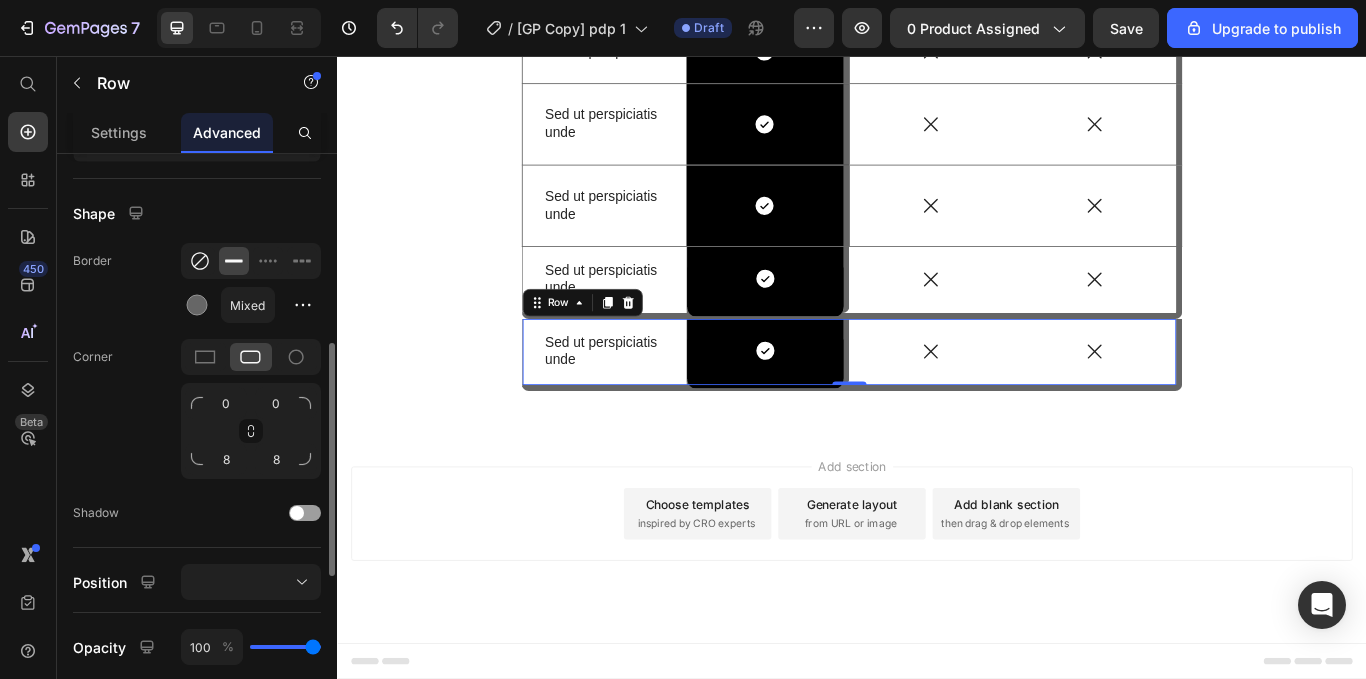 click 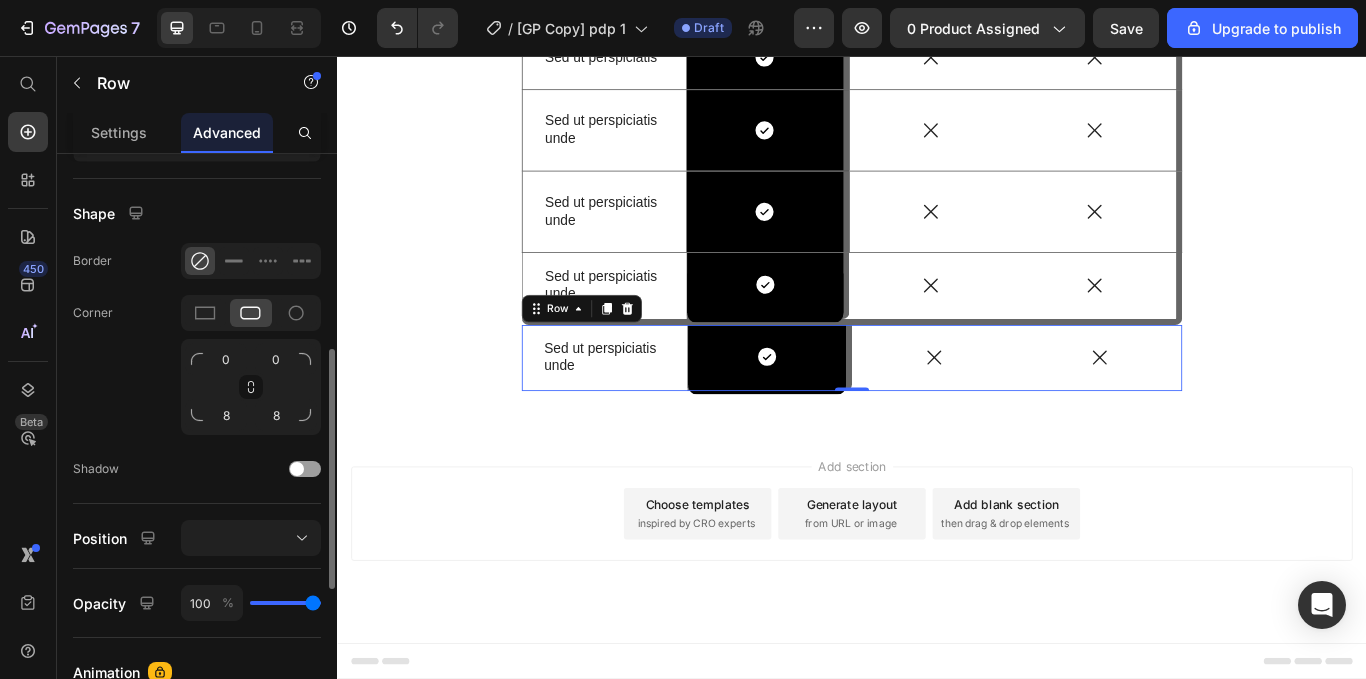 scroll, scrollTop: 6790, scrollLeft: 0, axis: vertical 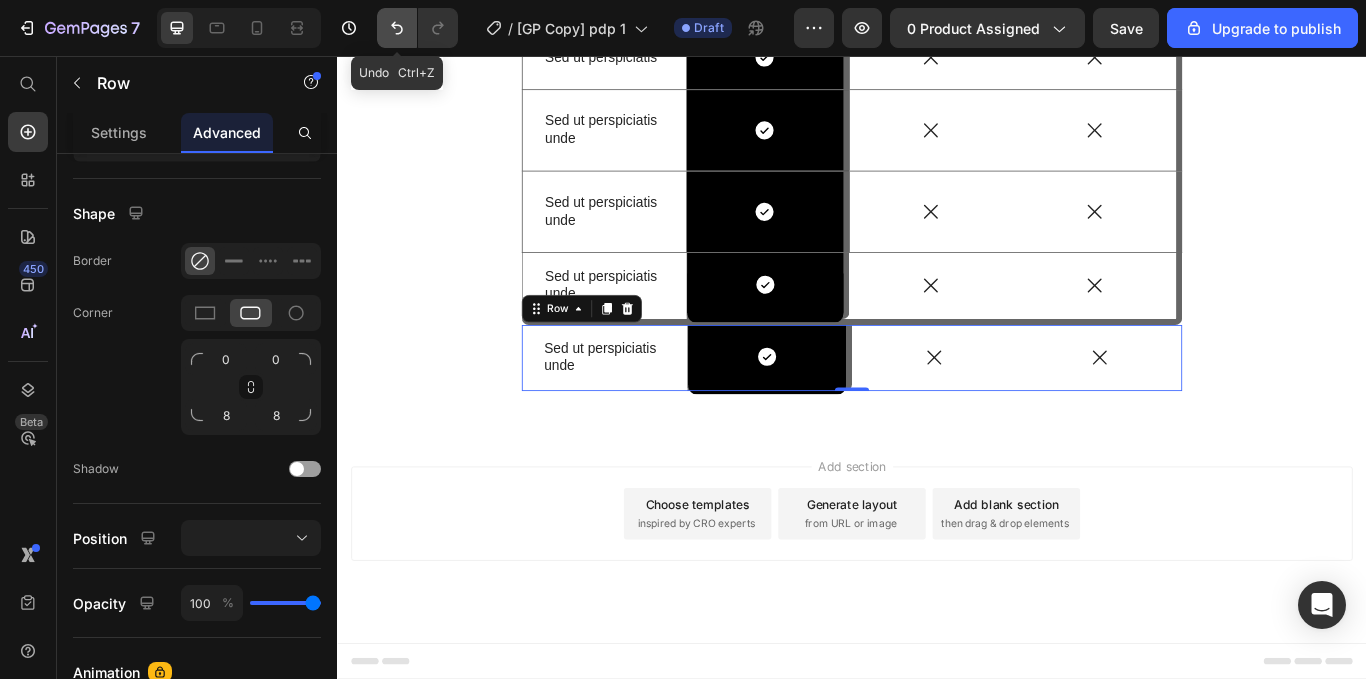 click 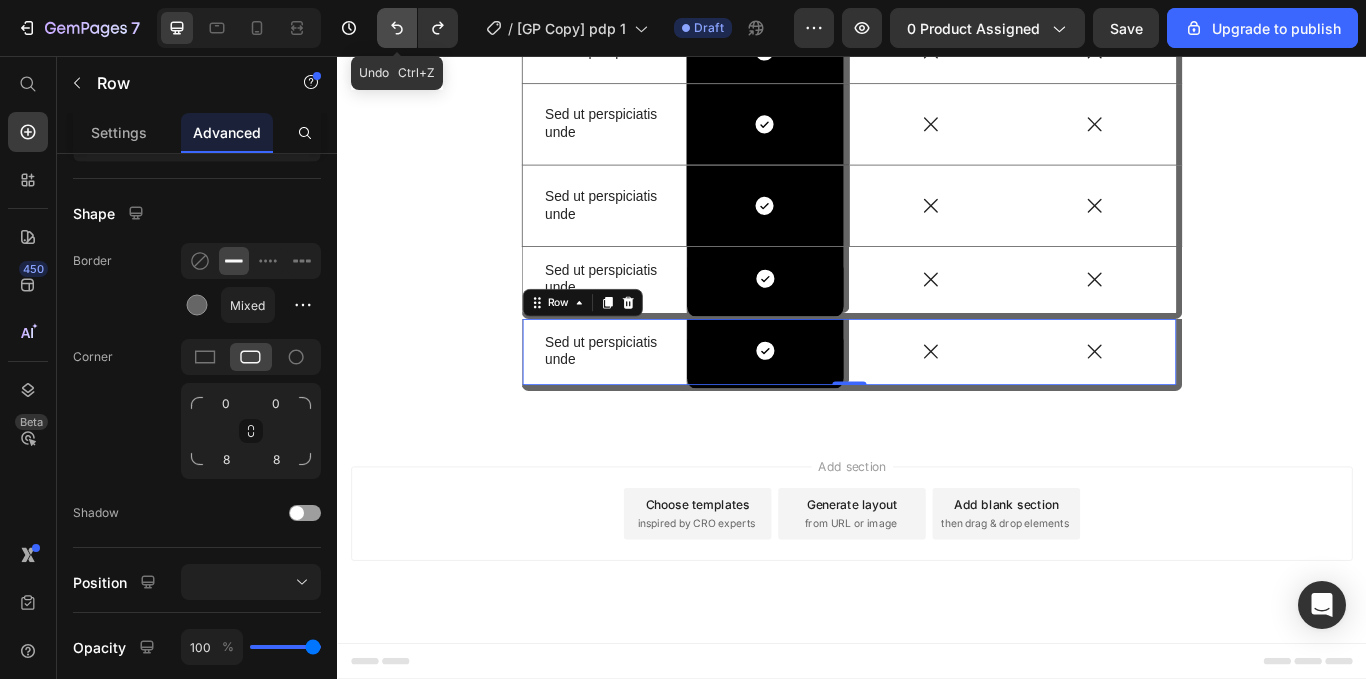 scroll, scrollTop: 6797, scrollLeft: 0, axis: vertical 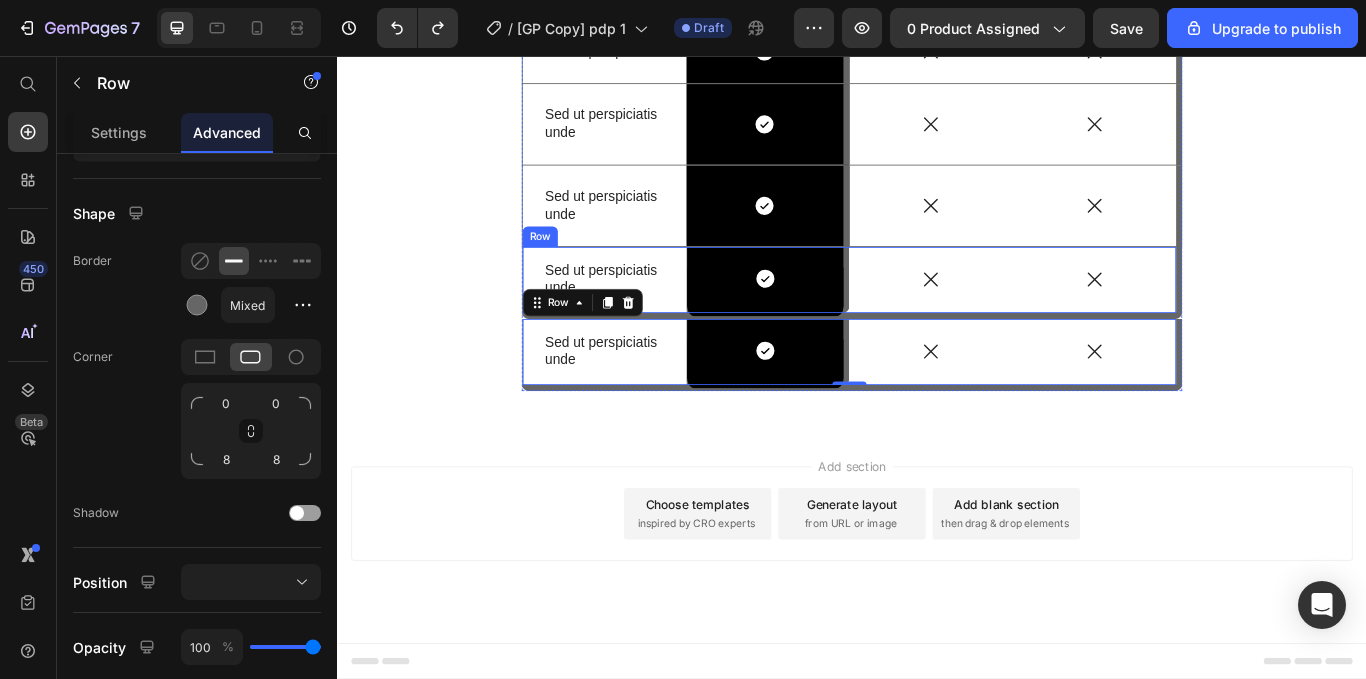 click on "Icon" at bounding box center [1029, 317] 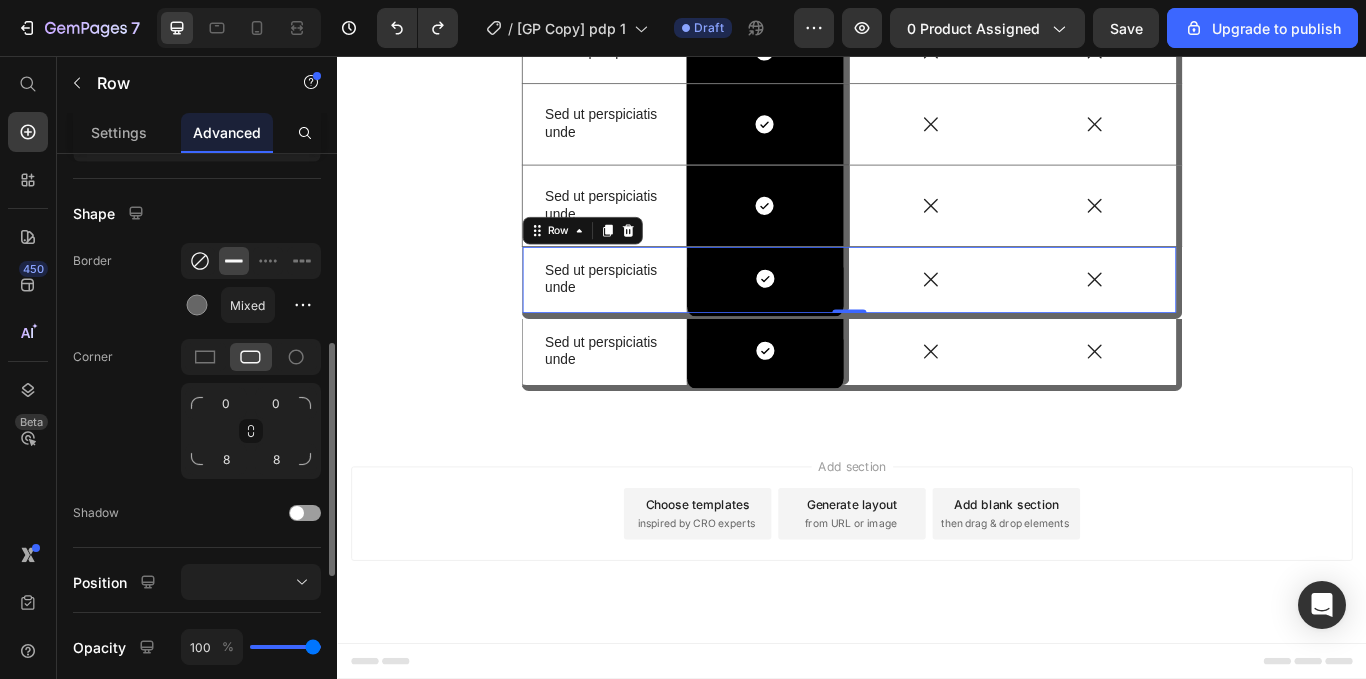 click 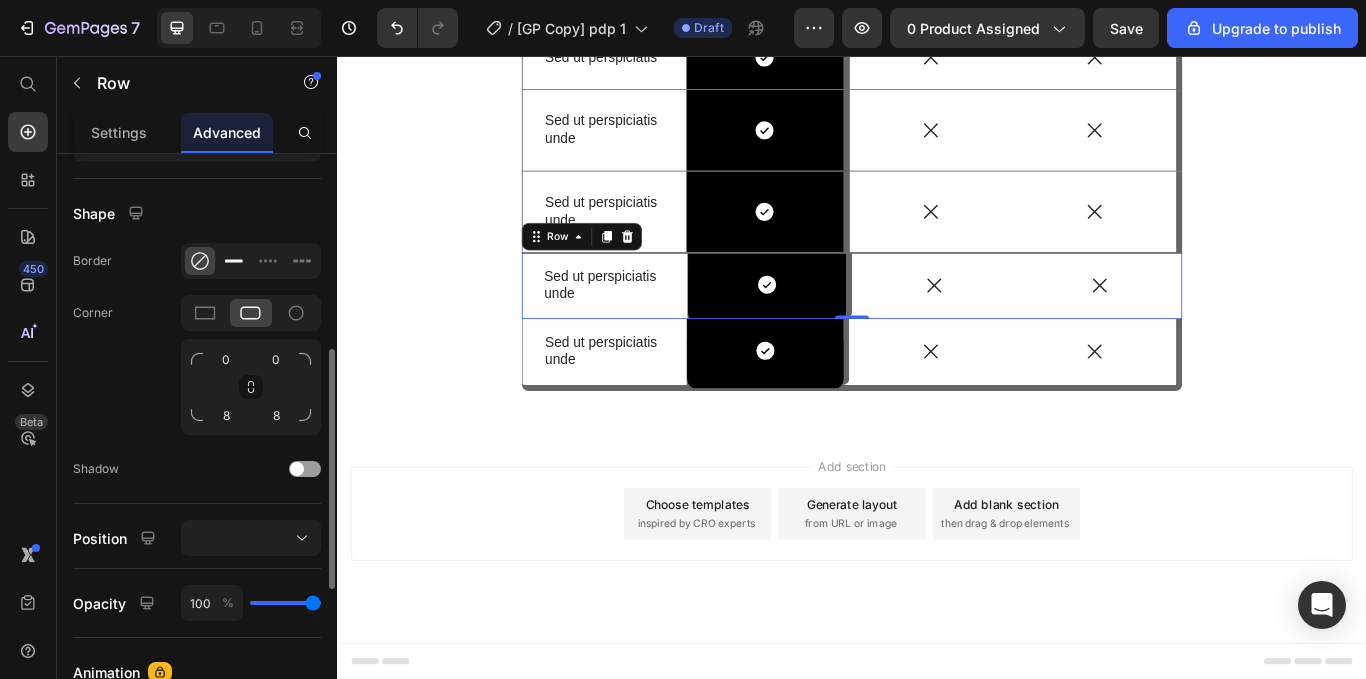click 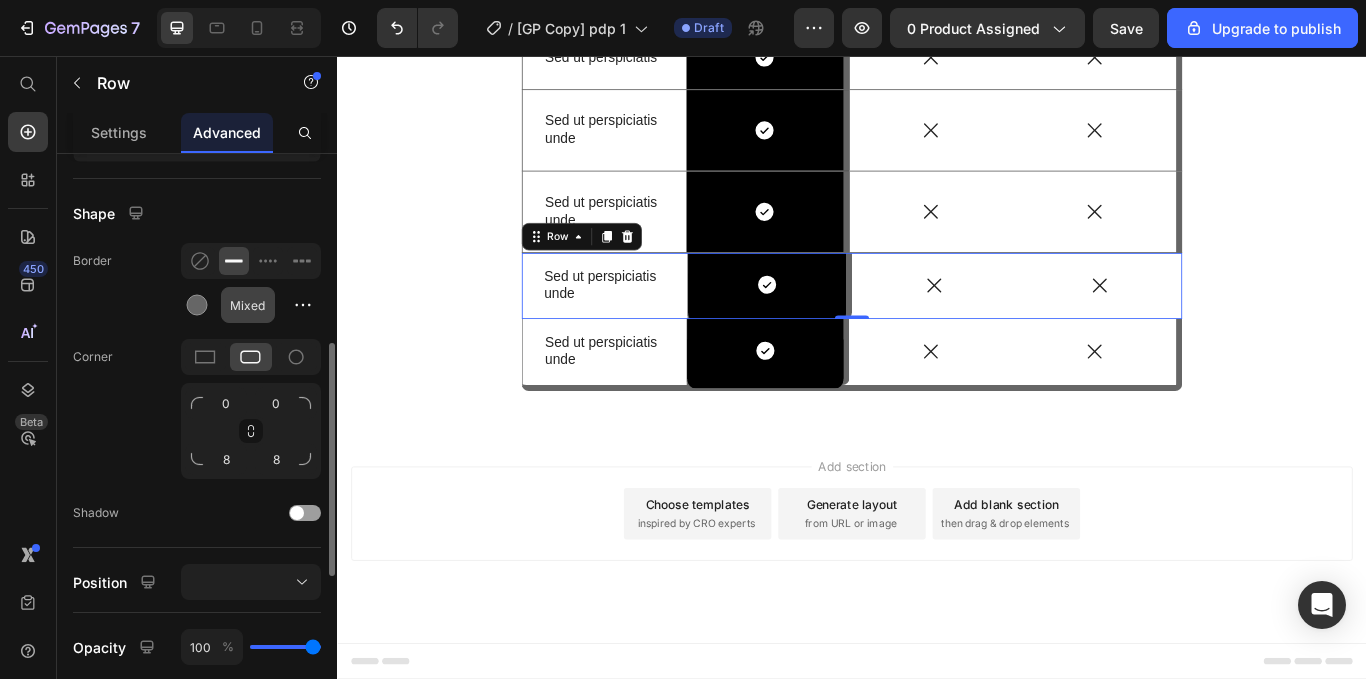 scroll, scrollTop: 6797, scrollLeft: 0, axis: vertical 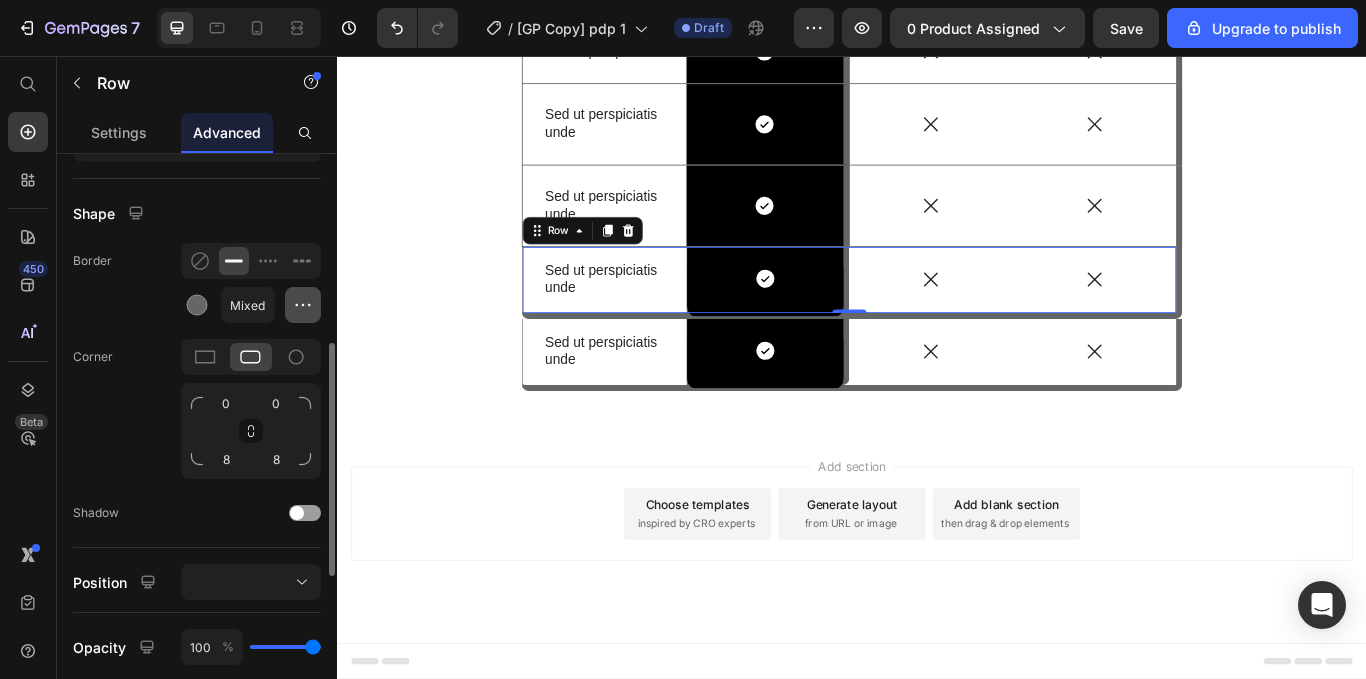 click 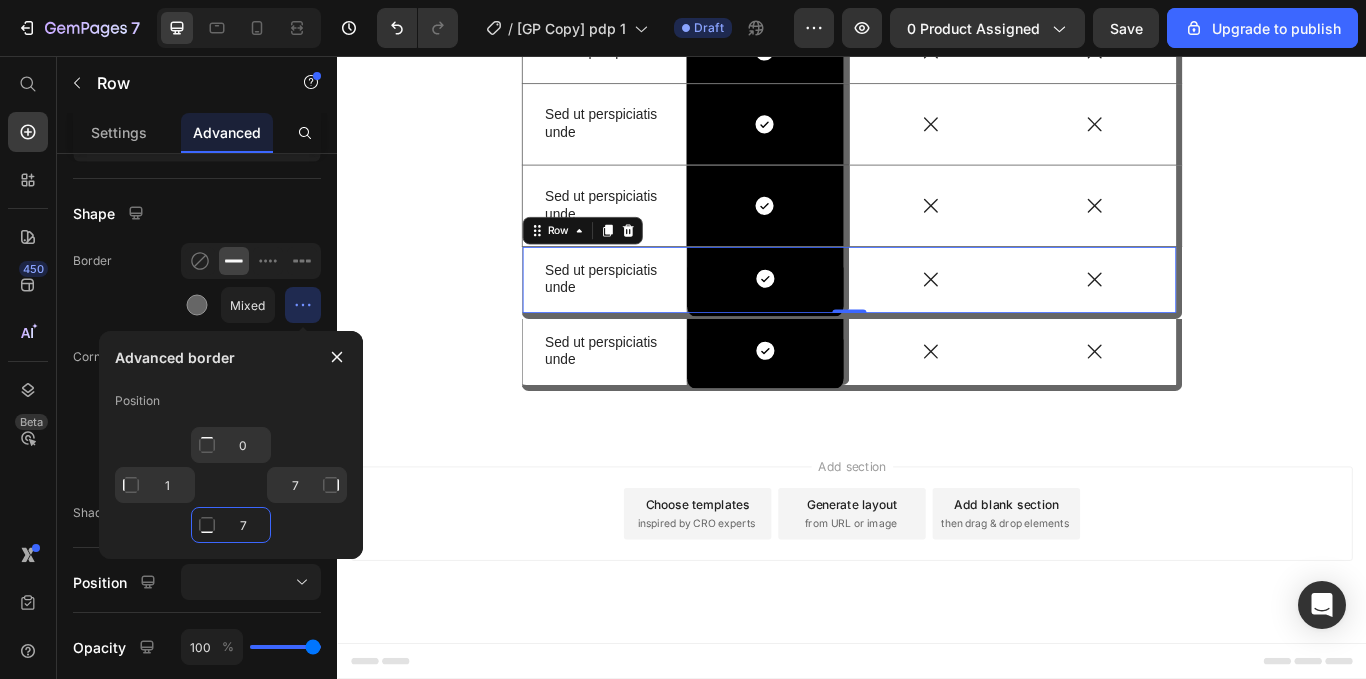 click on "7" 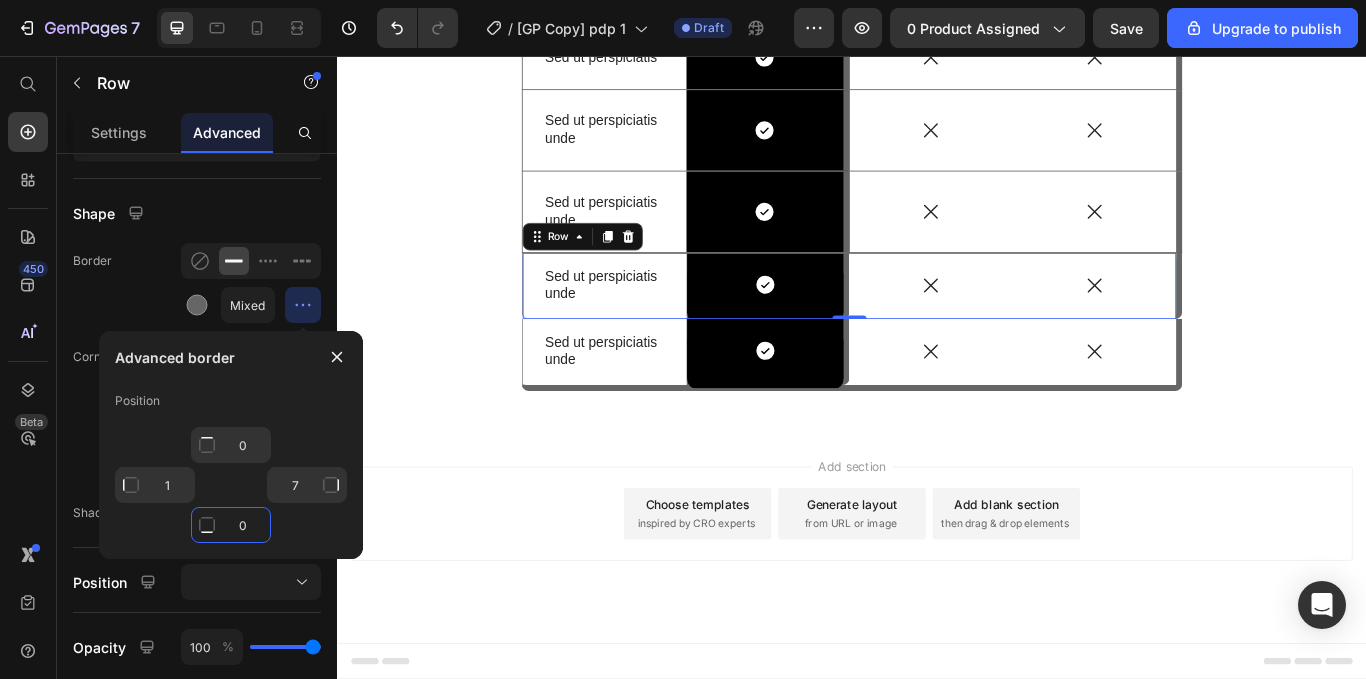 scroll, scrollTop: 6790, scrollLeft: 0, axis: vertical 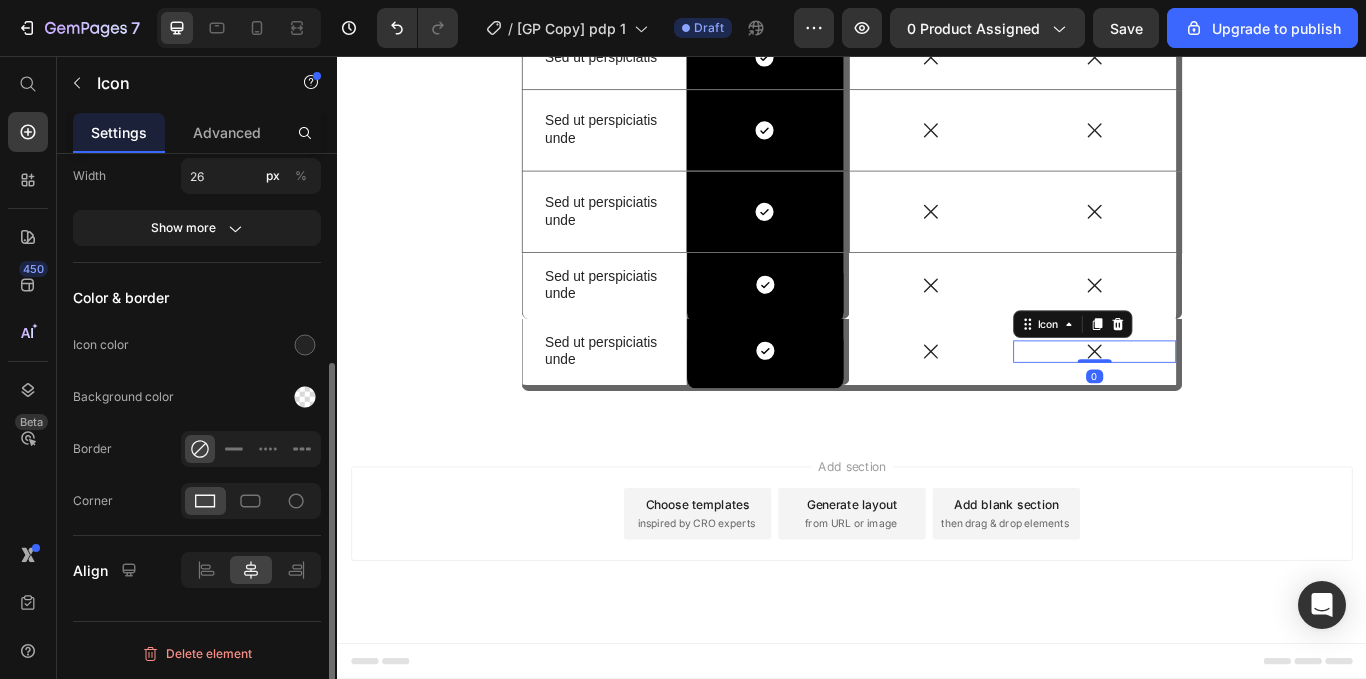 click on "Icon   0" at bounding box center (1220, 401) 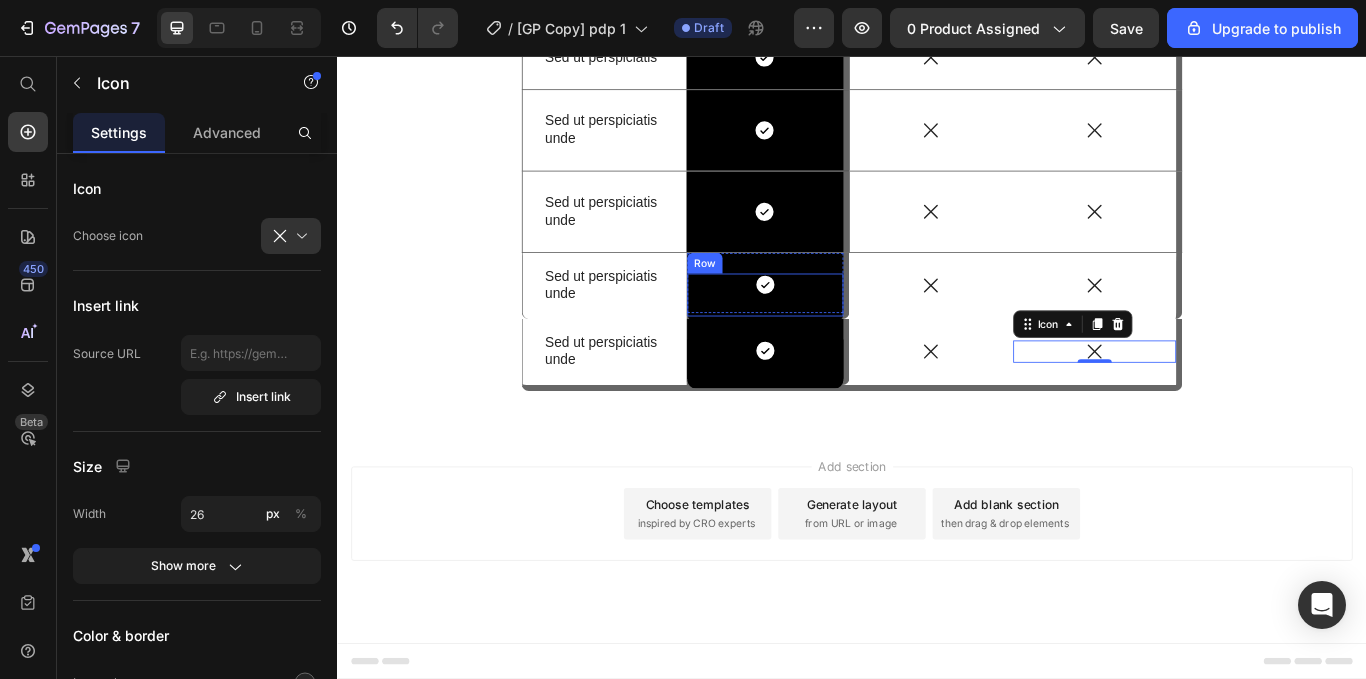click on "Icon Row" at bounding box center [836, 338] 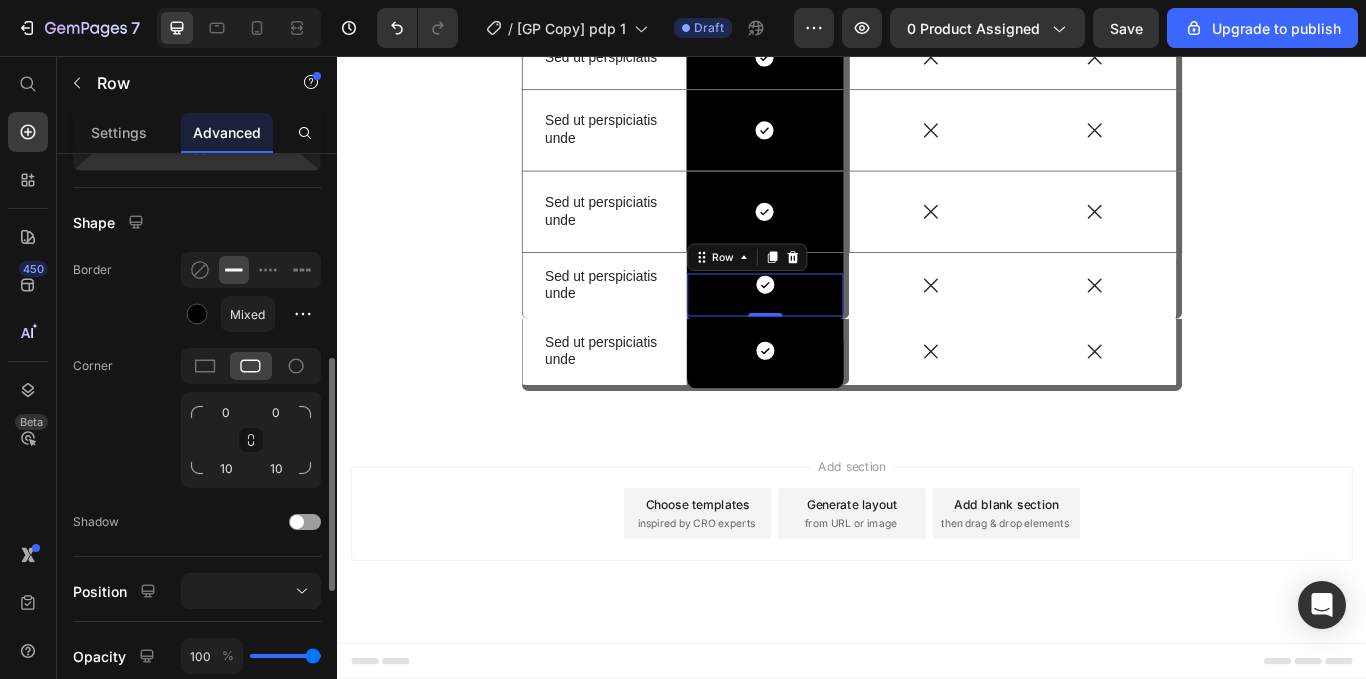 scroll, scrollTop: 478, scrollLeft: 0, axis: vertical 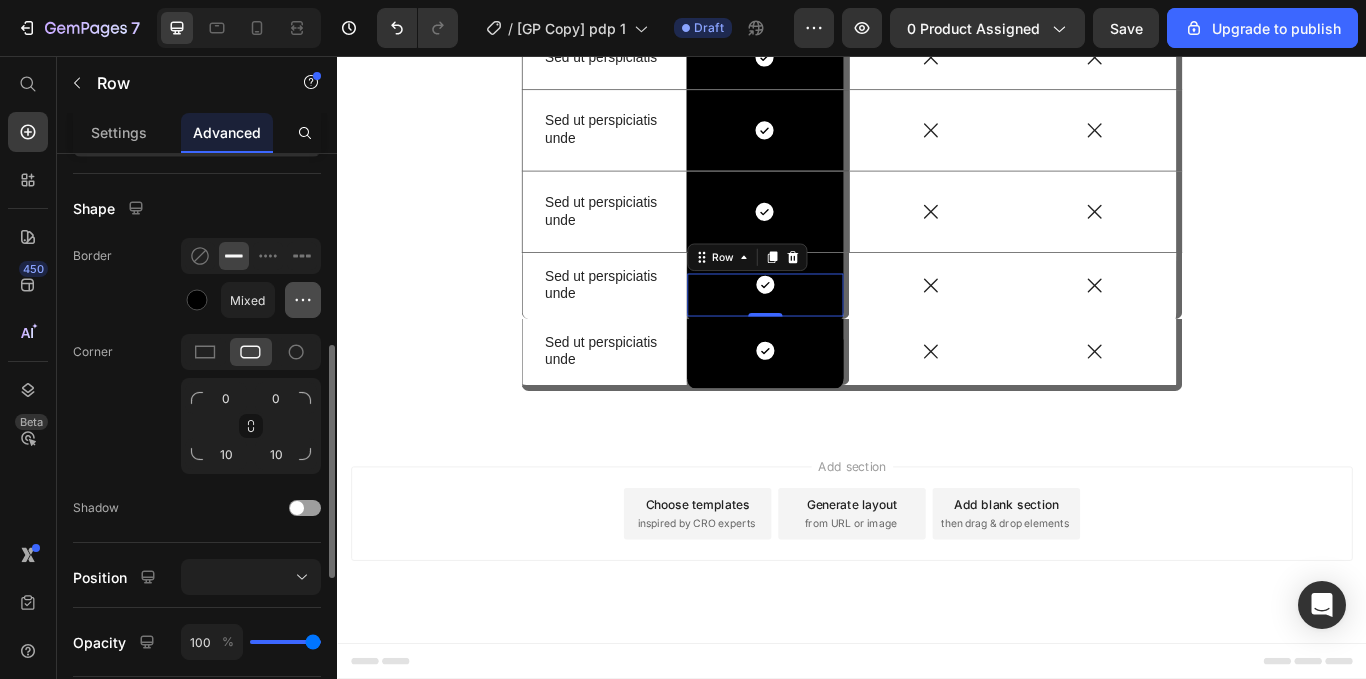 click 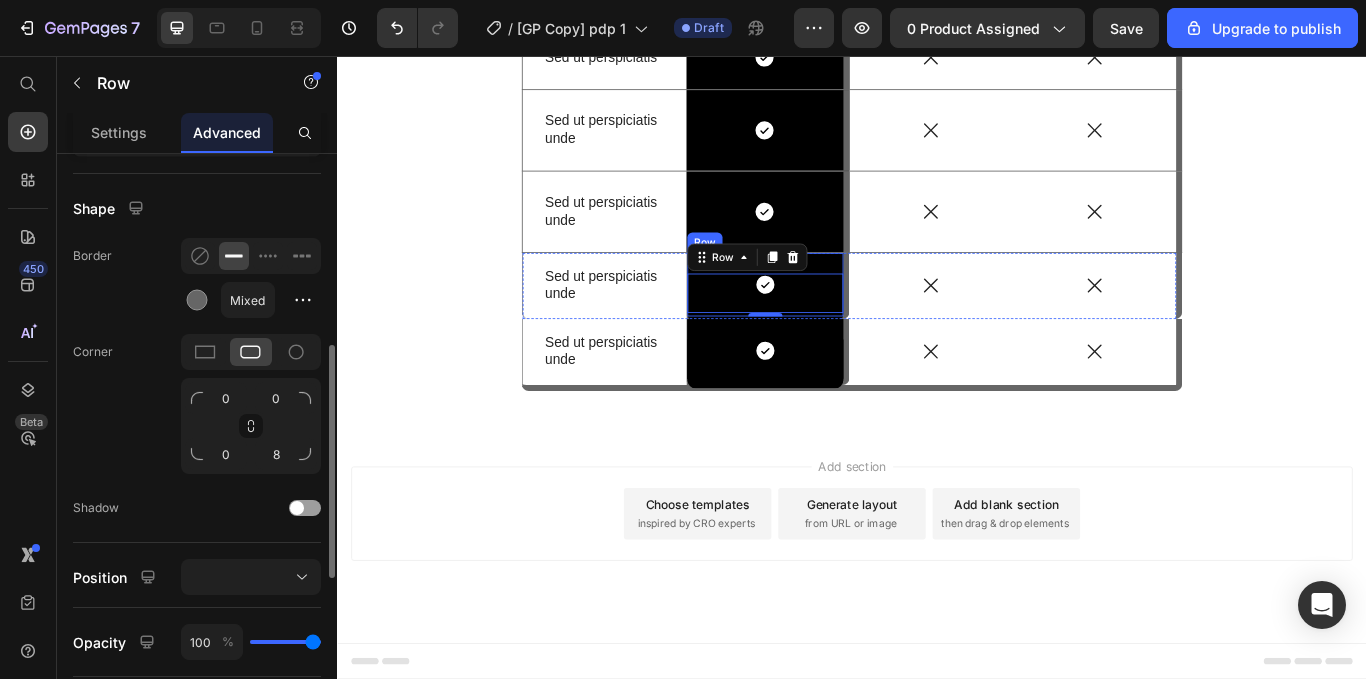click on "Icon Row   -35 Row" at bounding box center (839, 324) 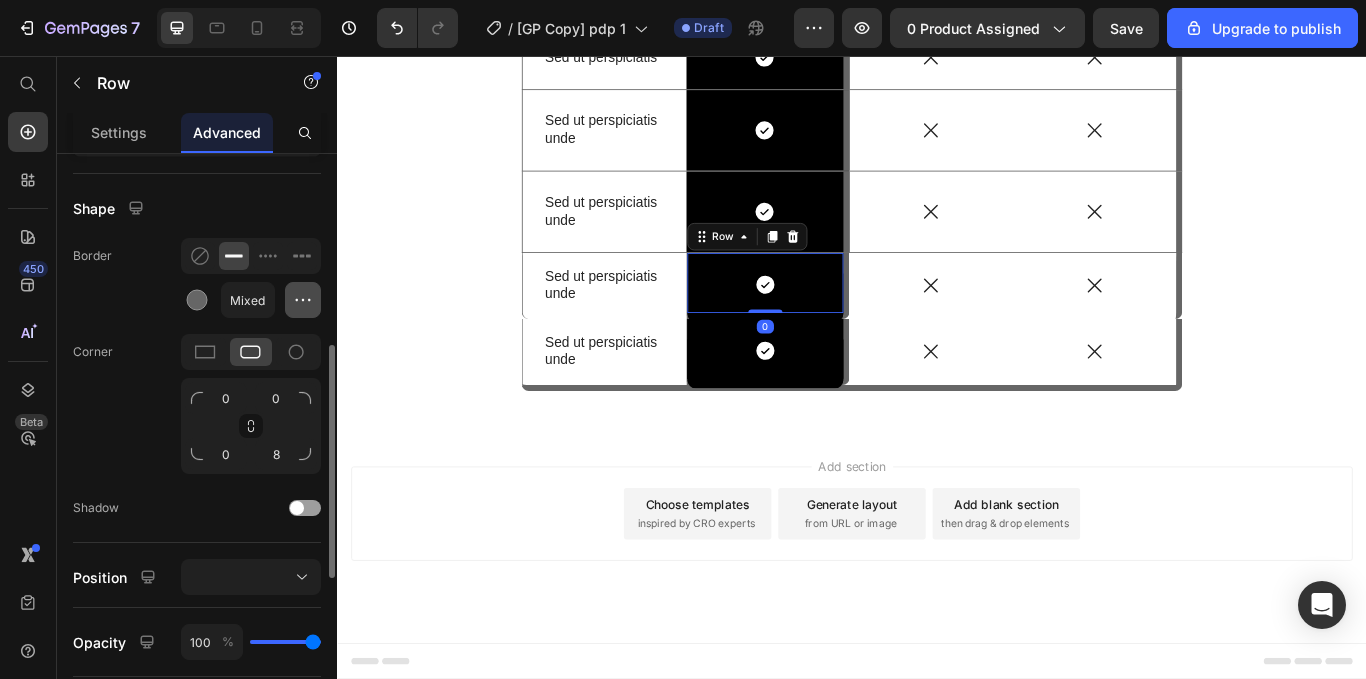 click 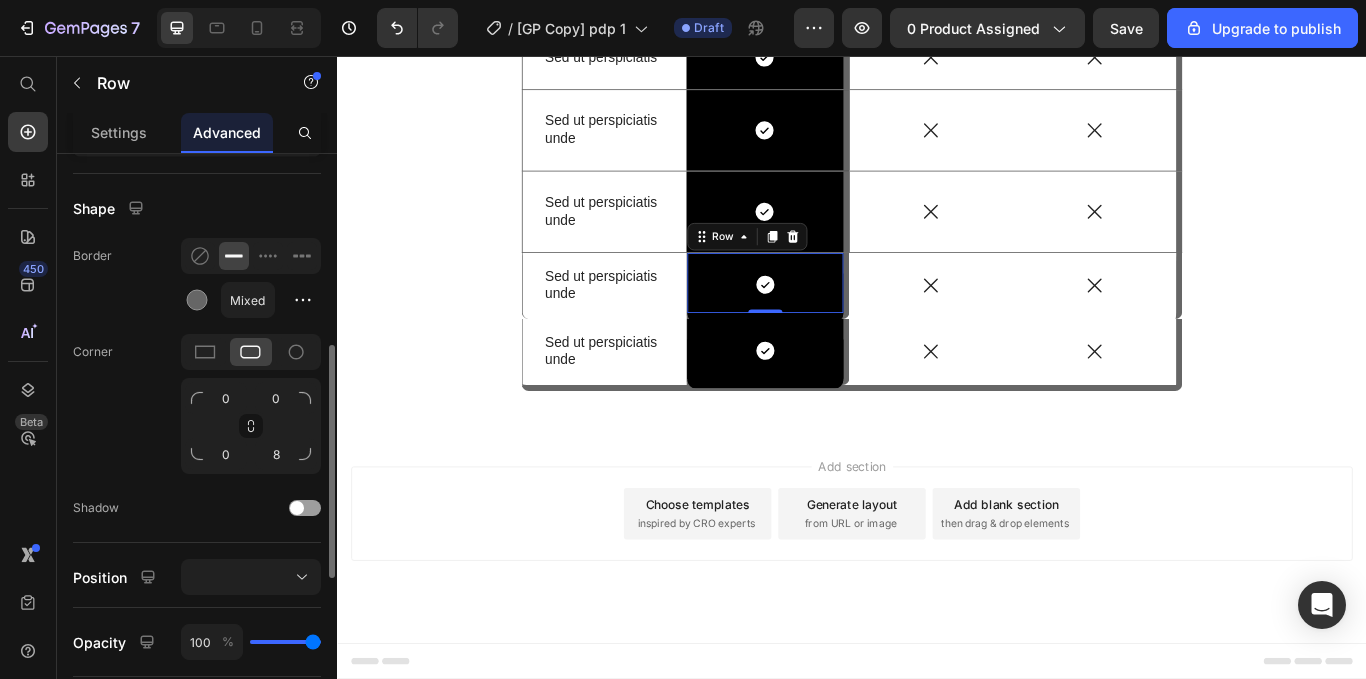 click on "Border Mixed" 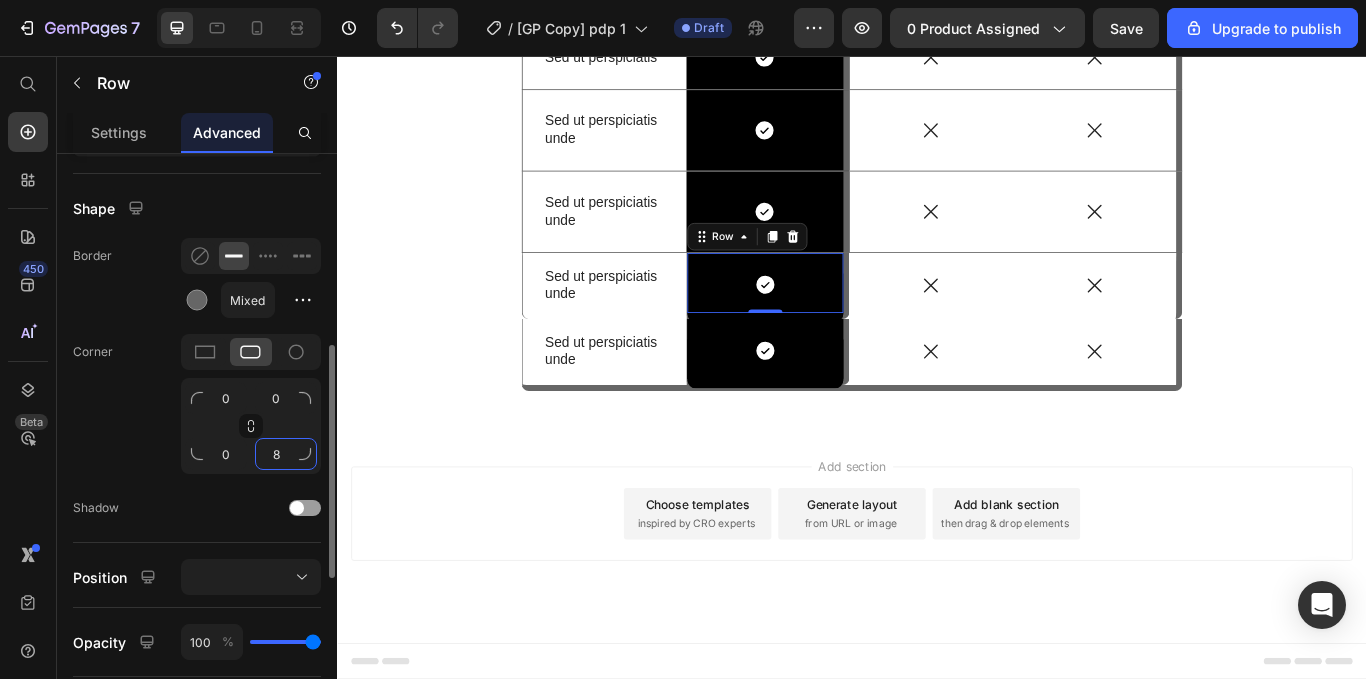 click on "8" 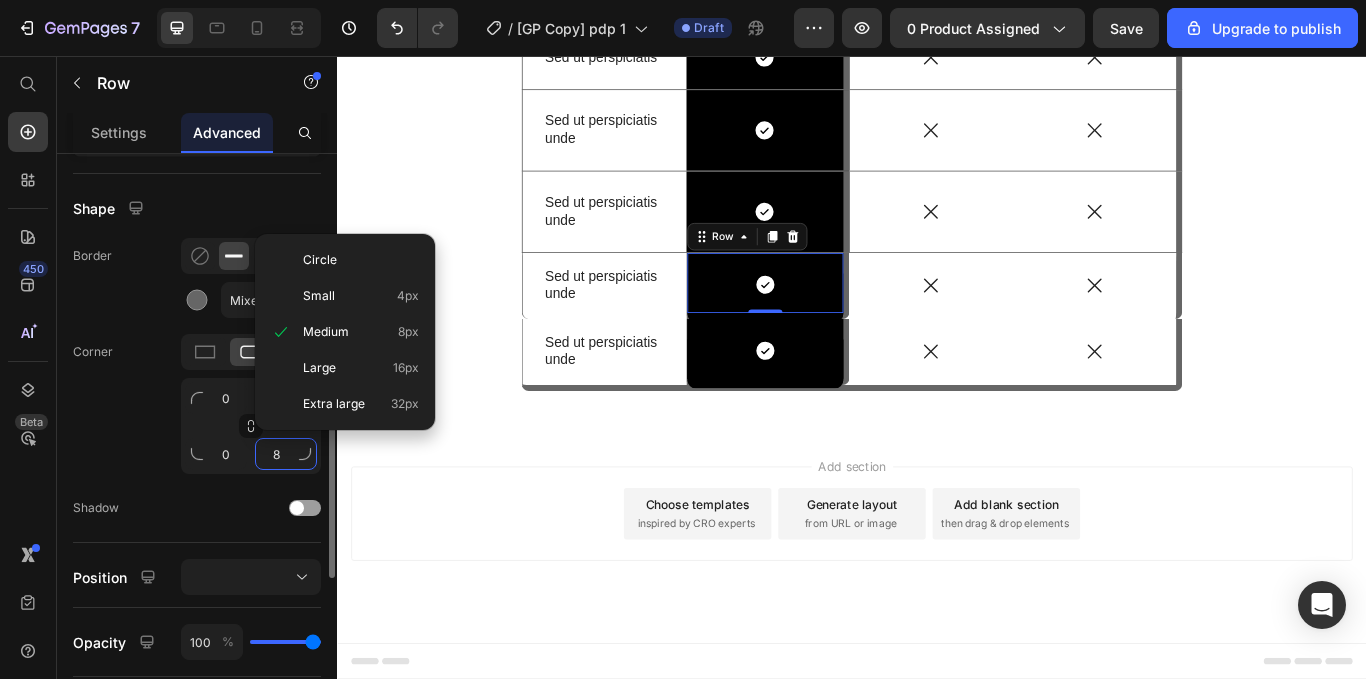 type on "0" 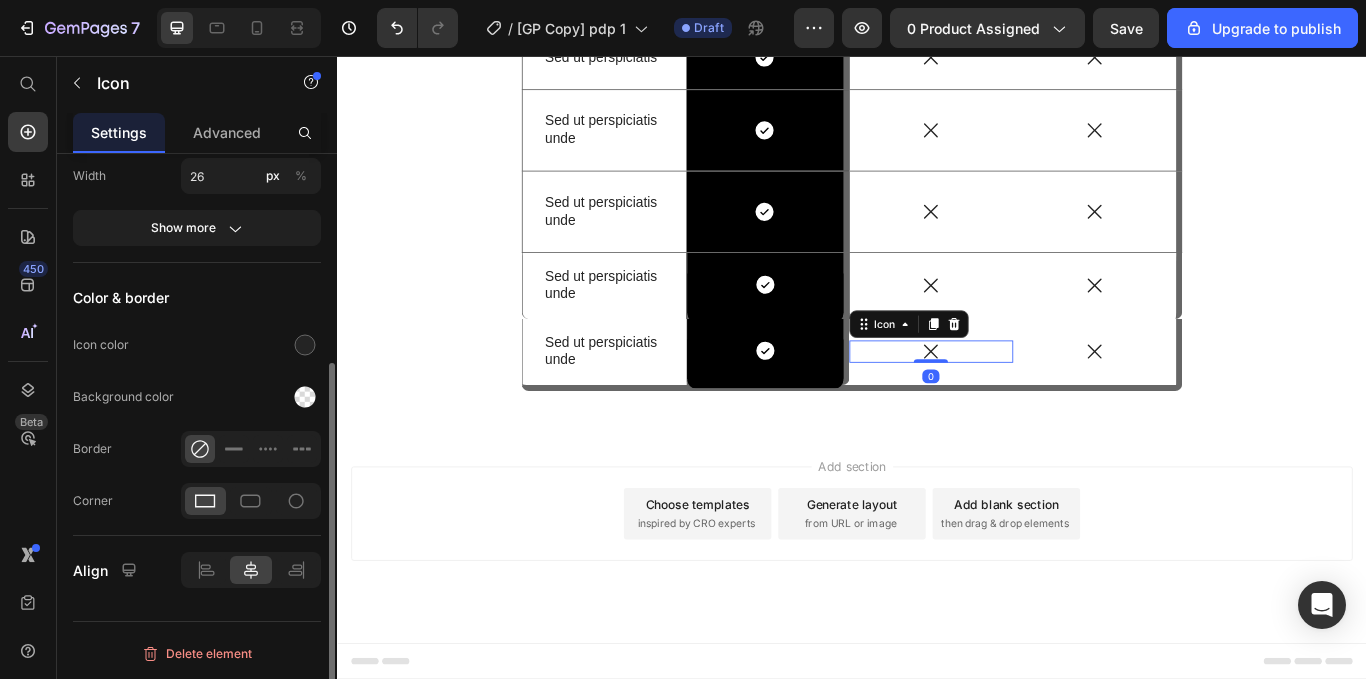 click on "Icon   0" at bounding box center [1029, 401] 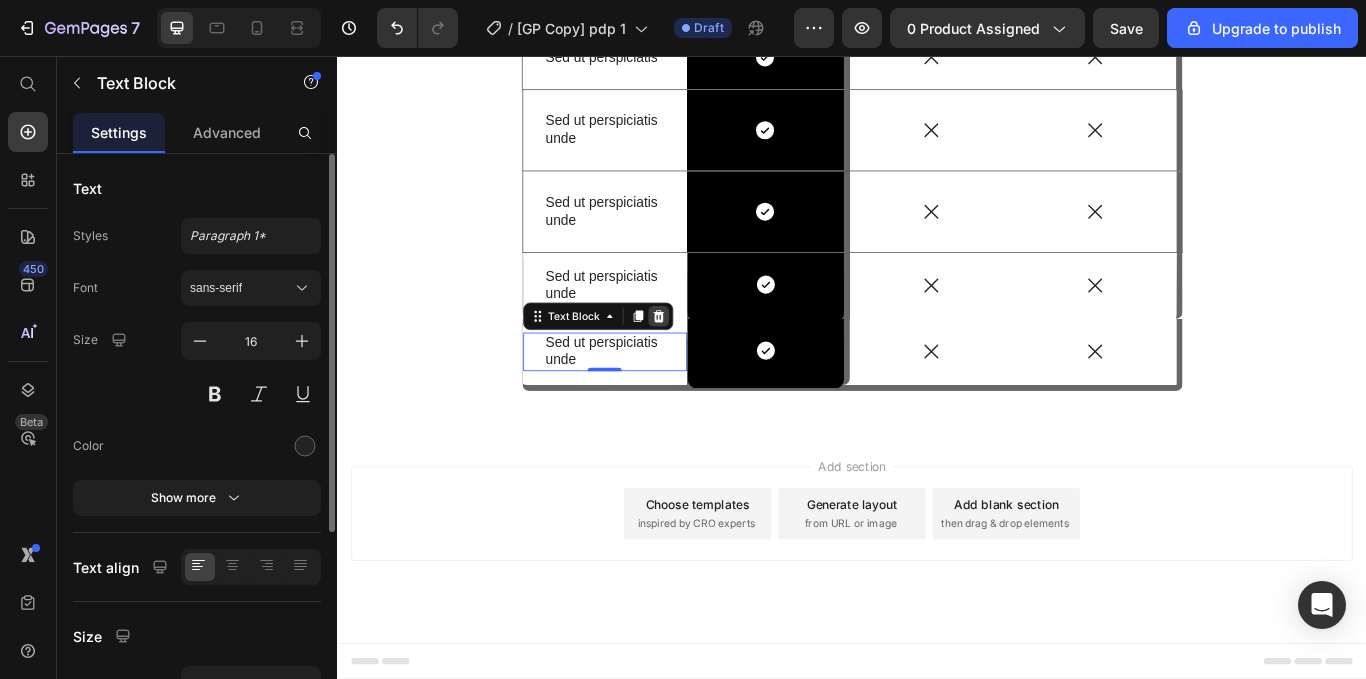 click 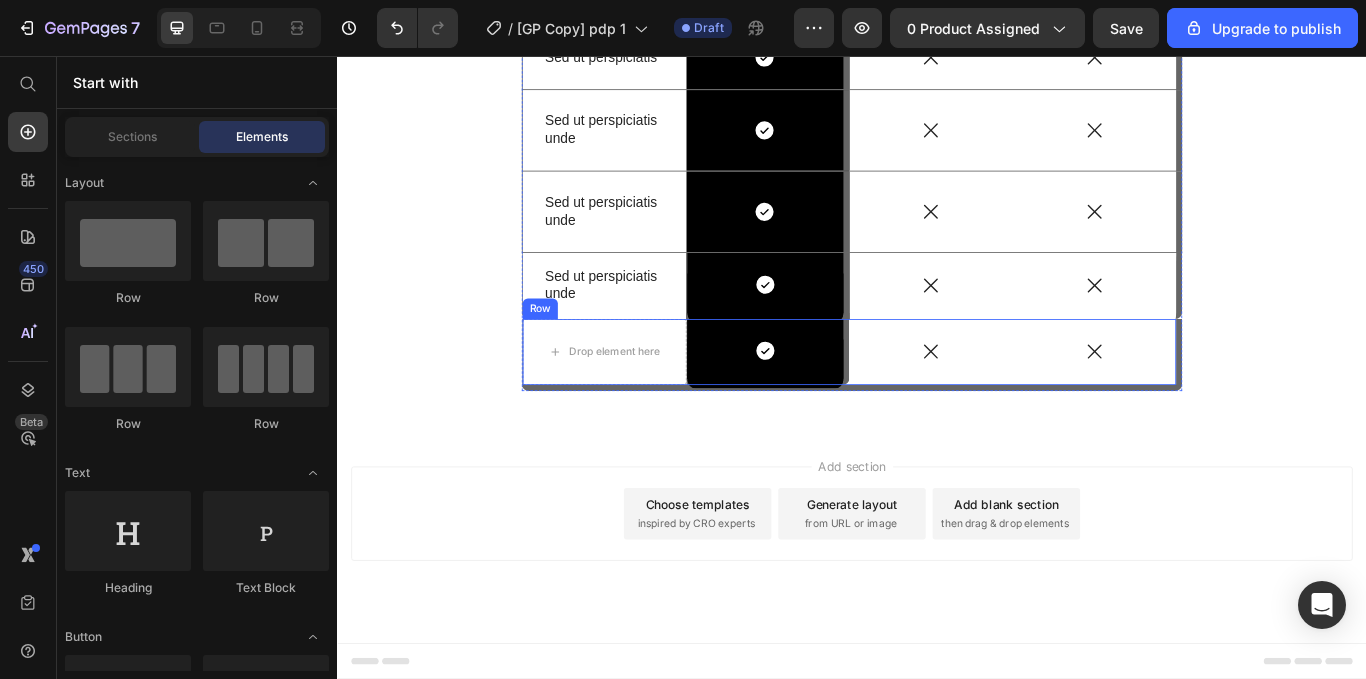 click on "Icon" at bounding box center (1029, 401) 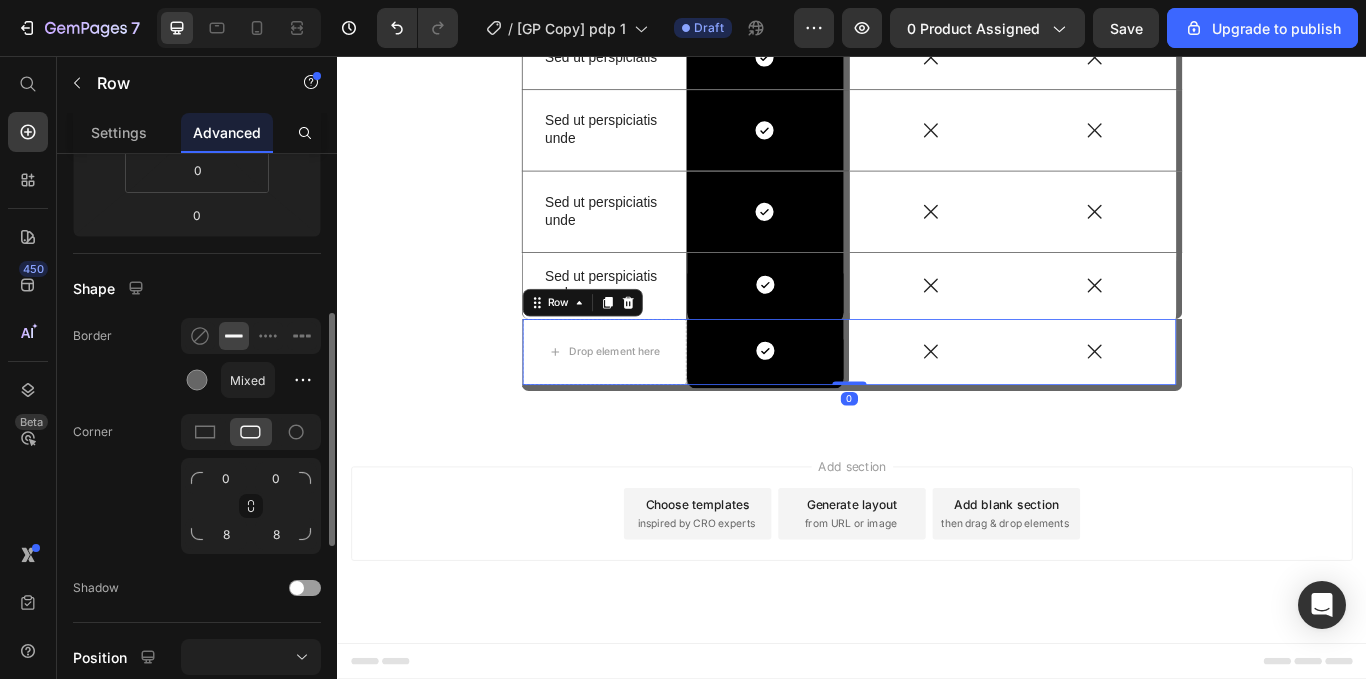 scroll, scrollTop: 399, scrollLeft: 0, axis: vertical 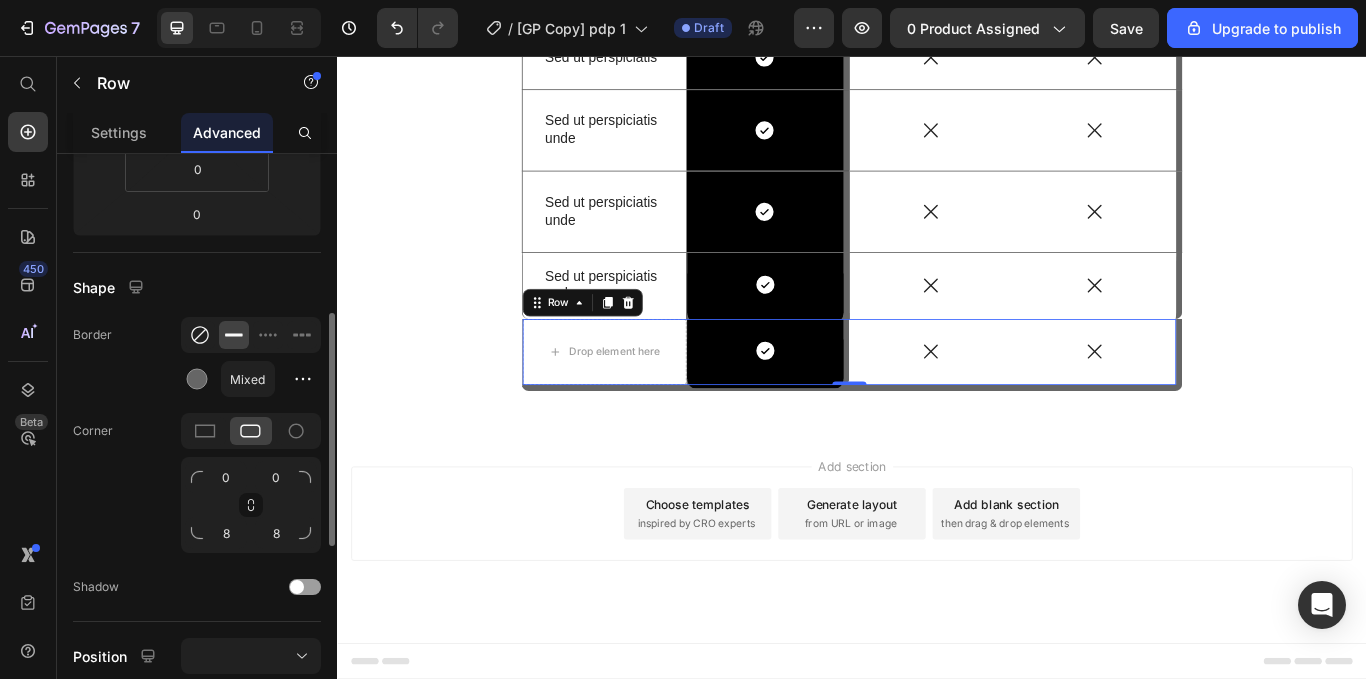 click 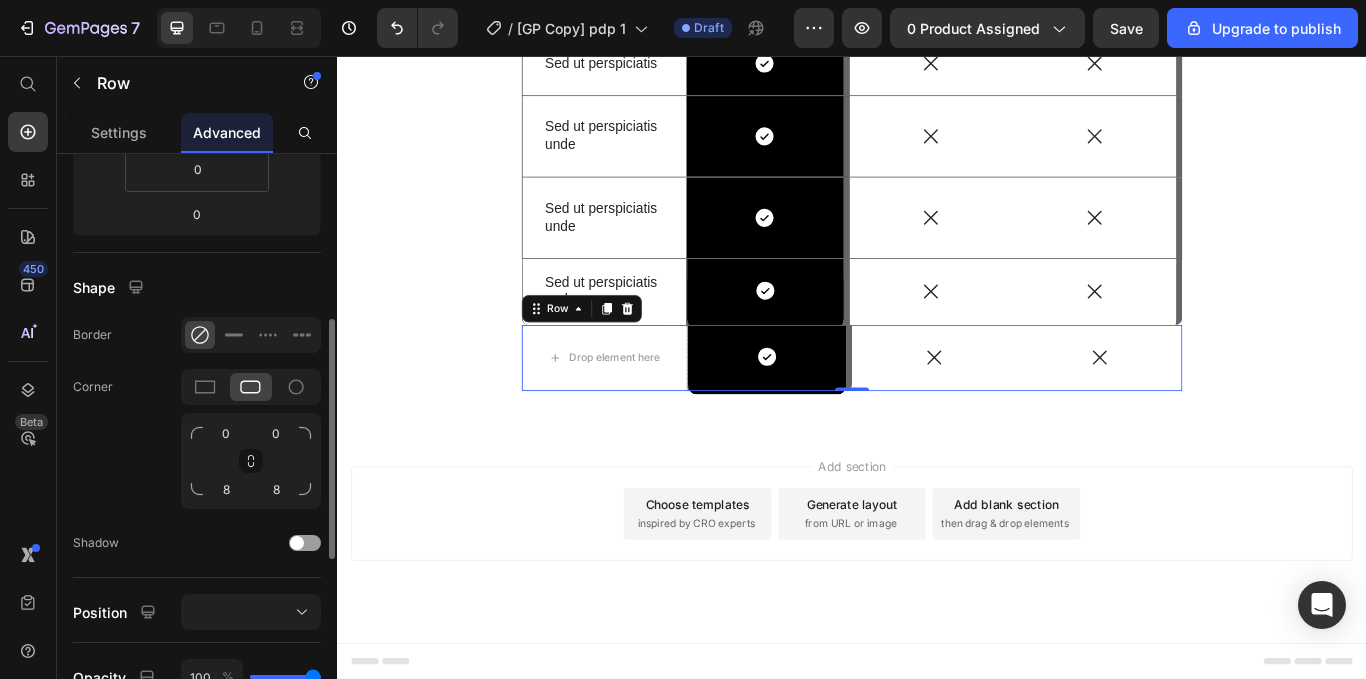 scroll, scrollTop: 6783, scrollLeft: 0, axis: vertical 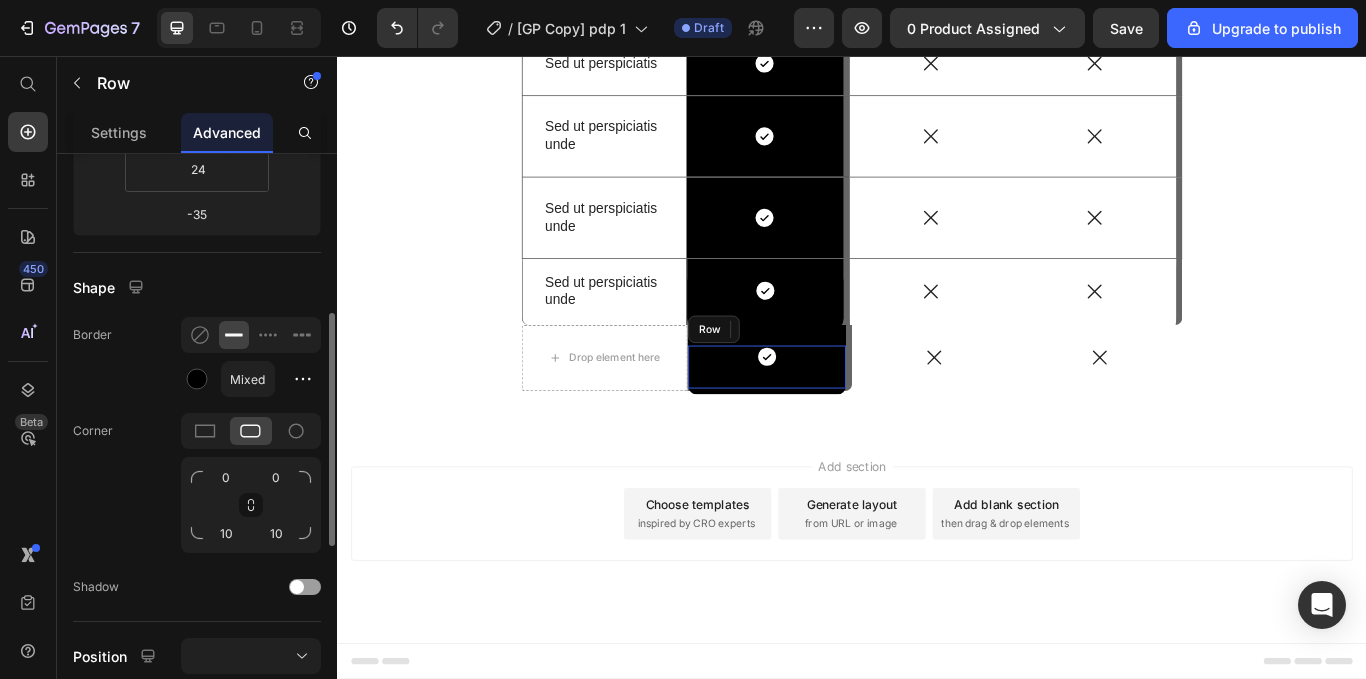 click on "Icon Row" at bounding box center [838, 422] 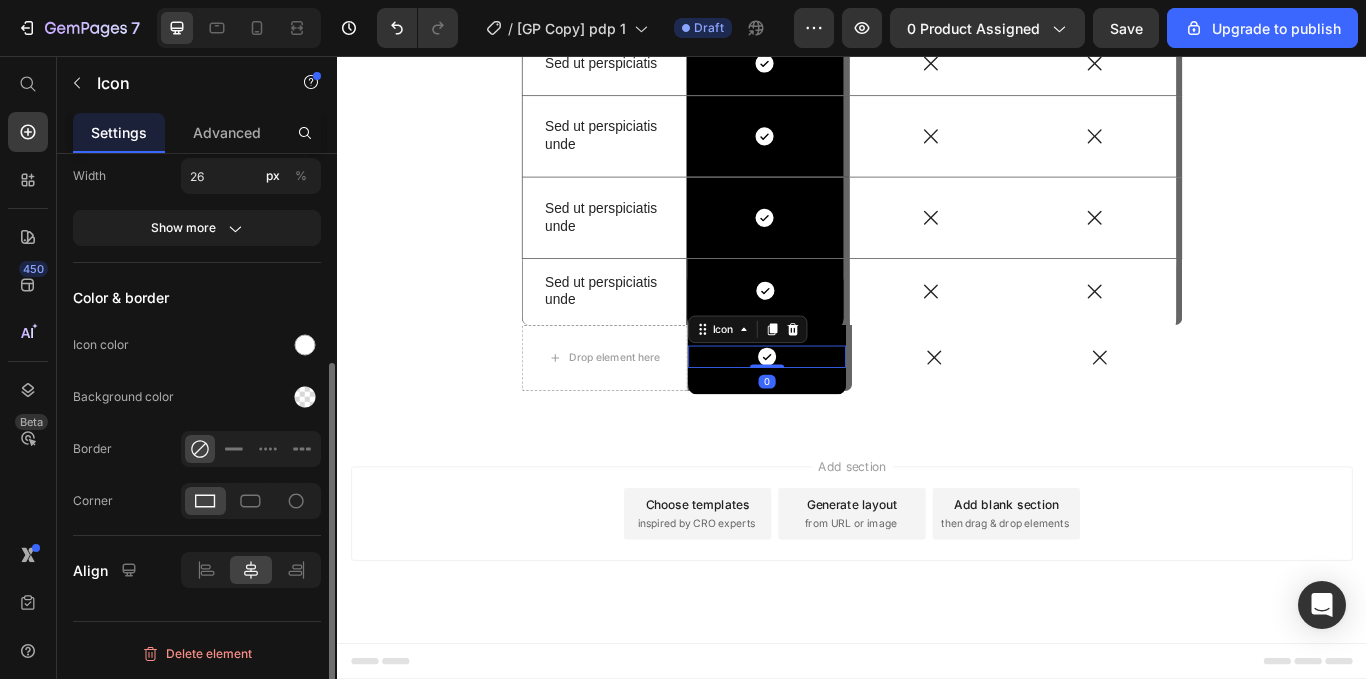 scroll, scrollTop: 0, scrollLeft: 0, axis: both 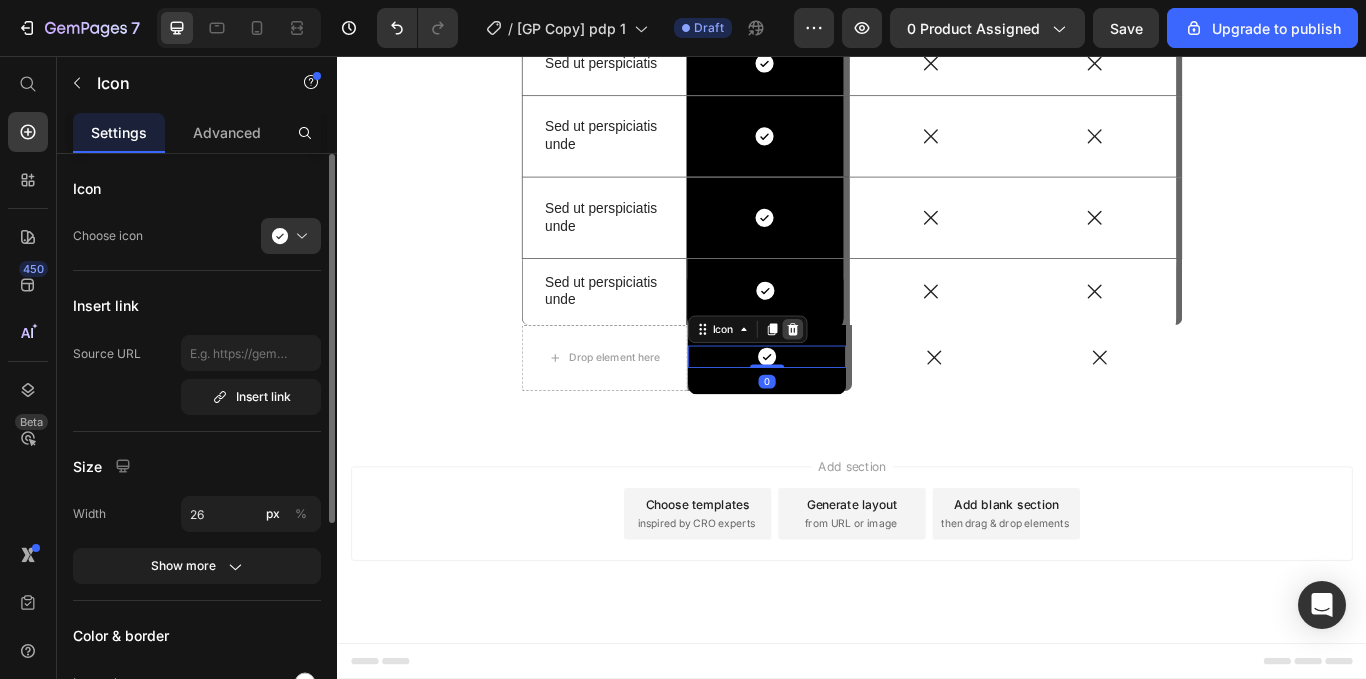 click 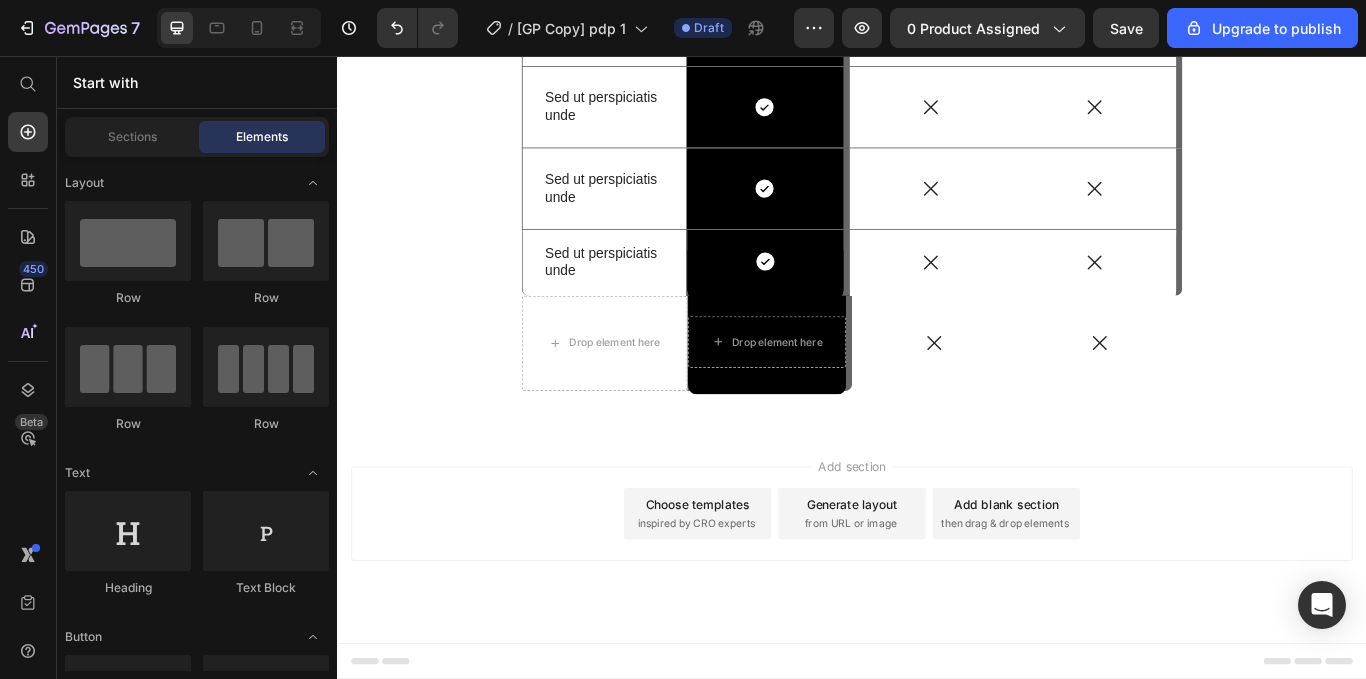 scroll, scrollTop: 6797, scrollLeft: 0, axis: vertical 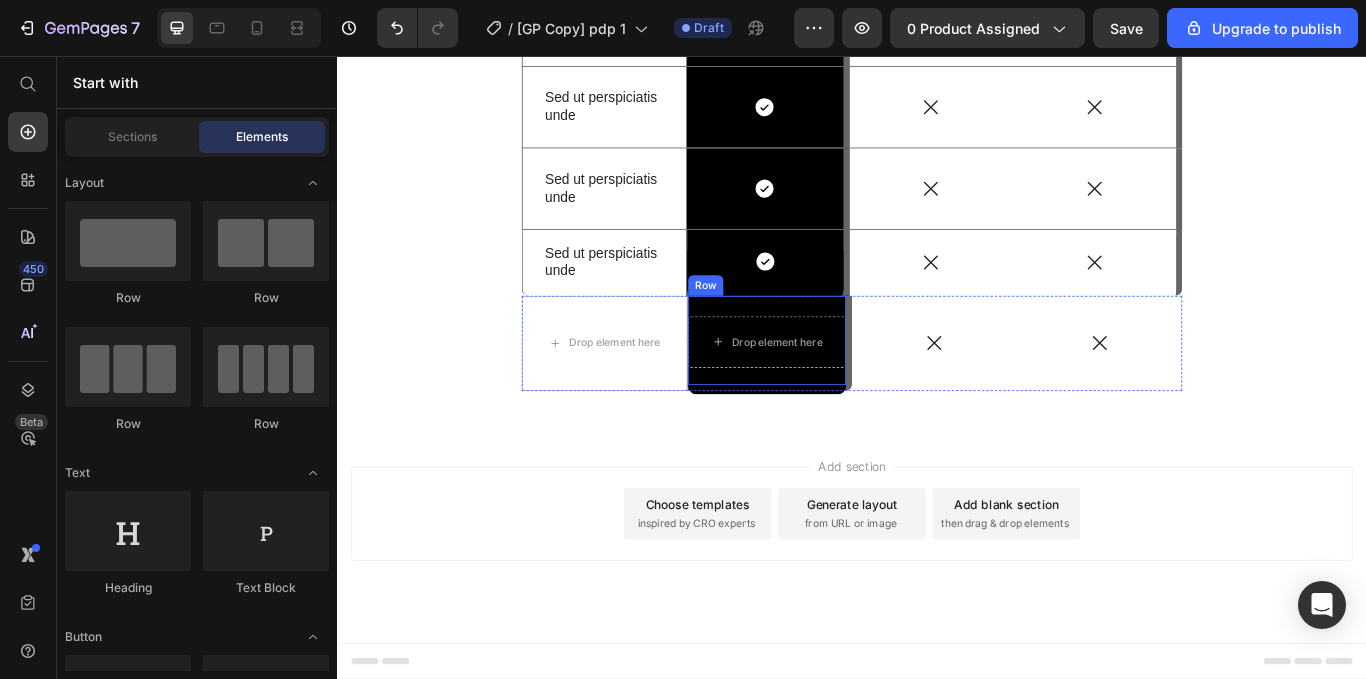 click on "Drop element here Row Row" at bounding box center (841, 391) 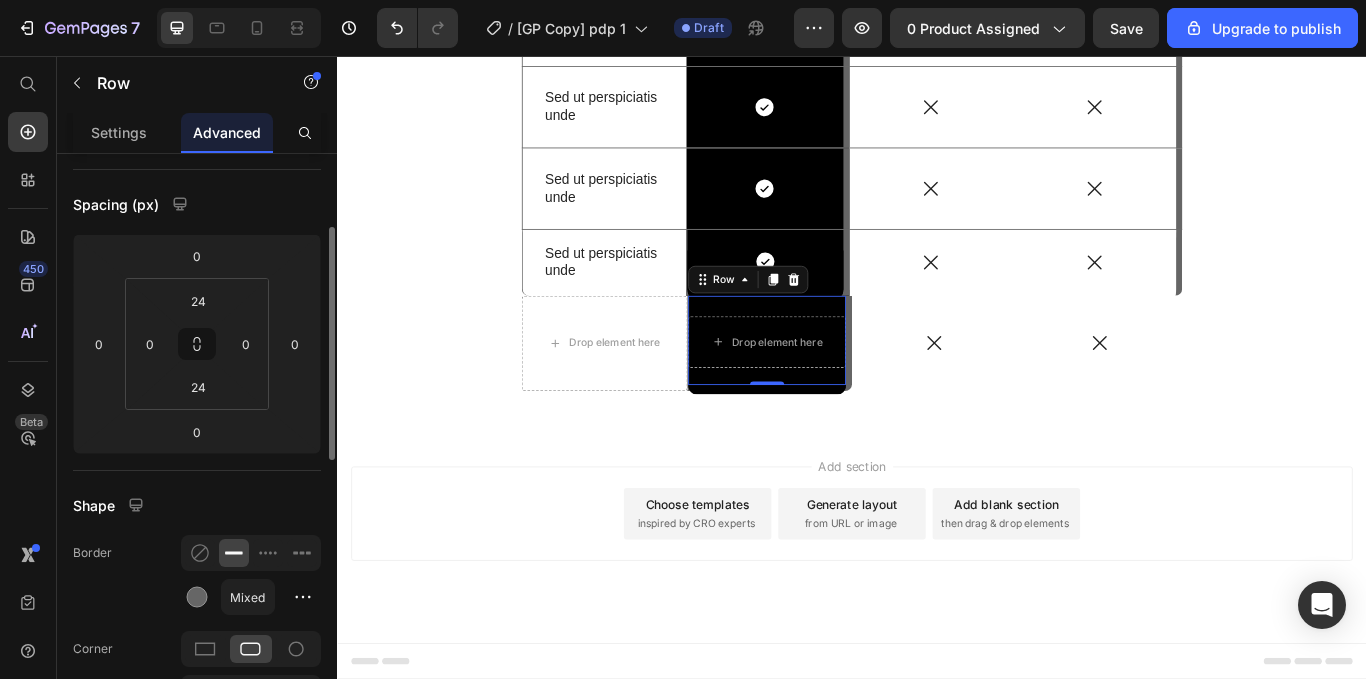 scroll, scrollTop: 182, scrollLeft: 0, axis: vertical 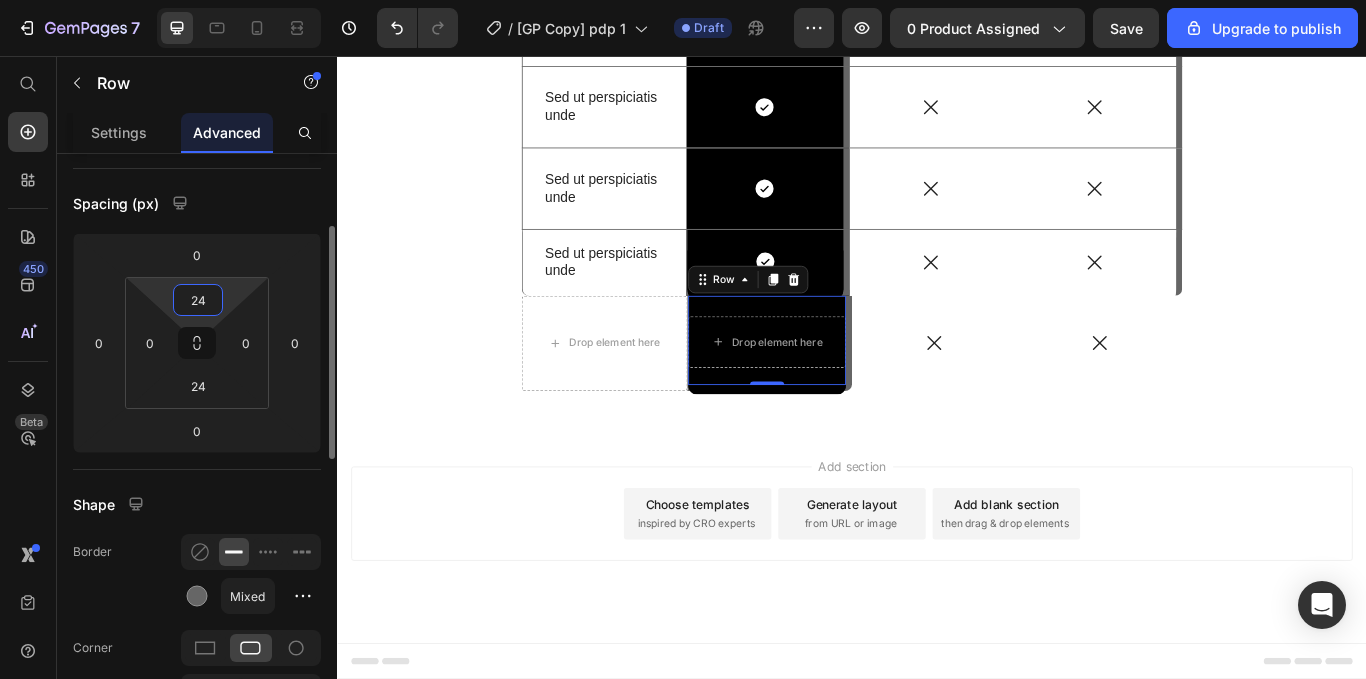 click on "24" at bounding box center (198, 300) 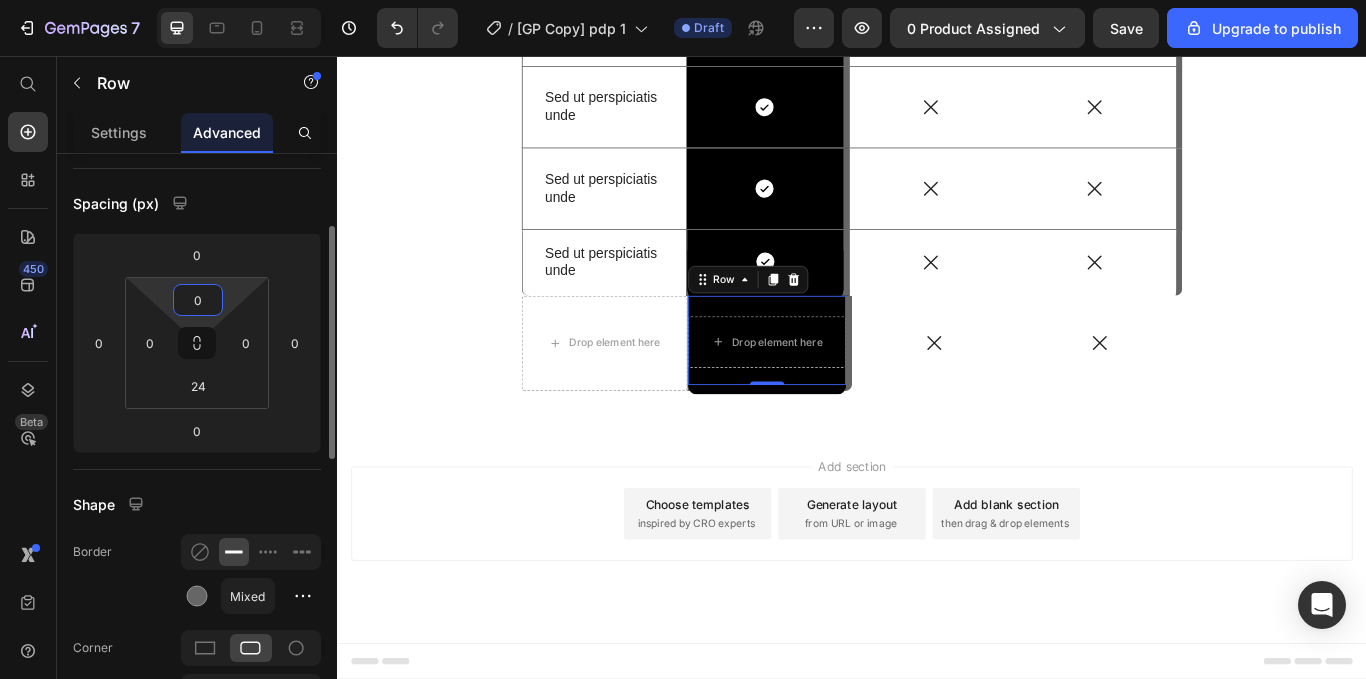 scroll, scrollTop: 6793, scrollLeft: 0, axis: vertical 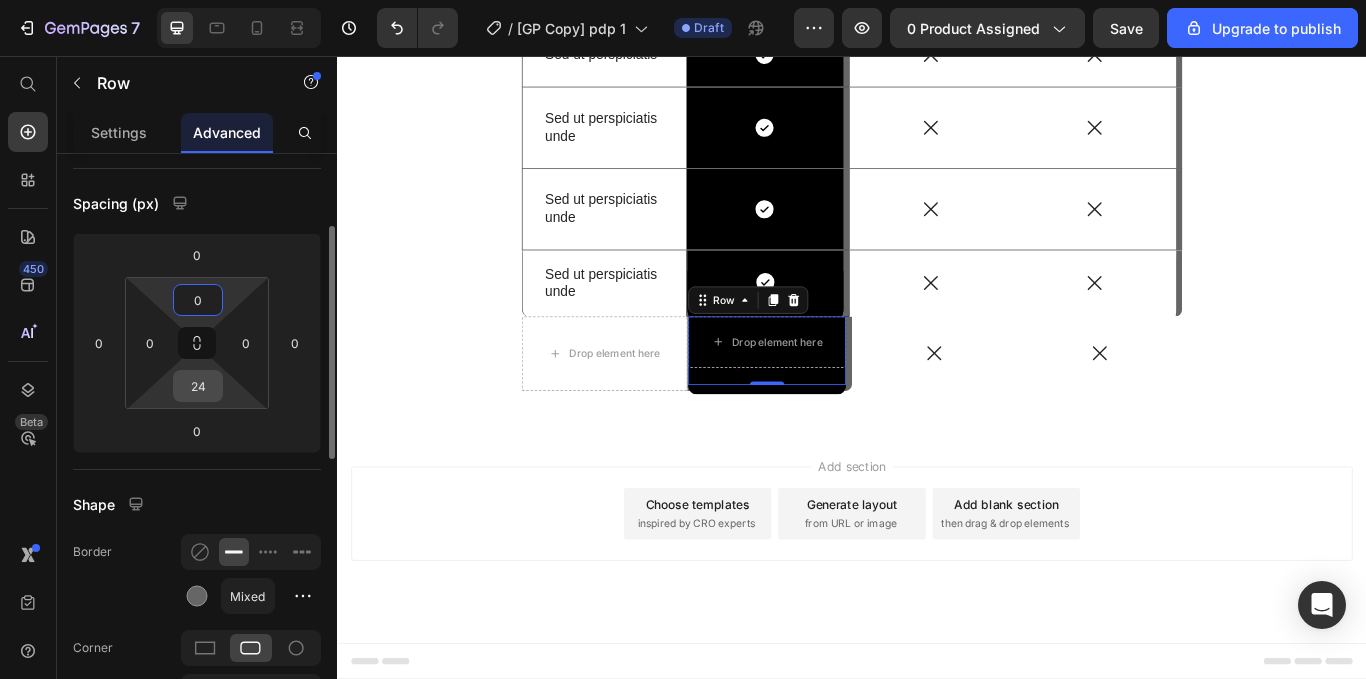 type on "0" 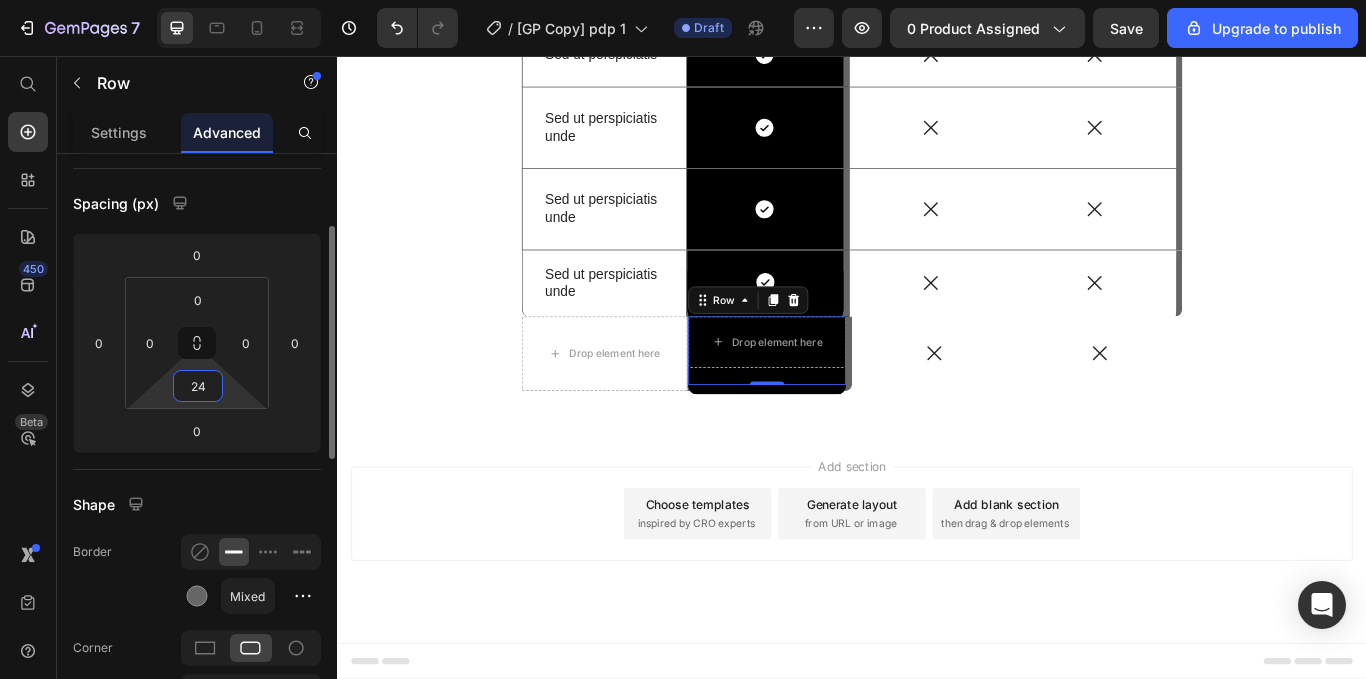click on "24" at bounding box center [198, 386] 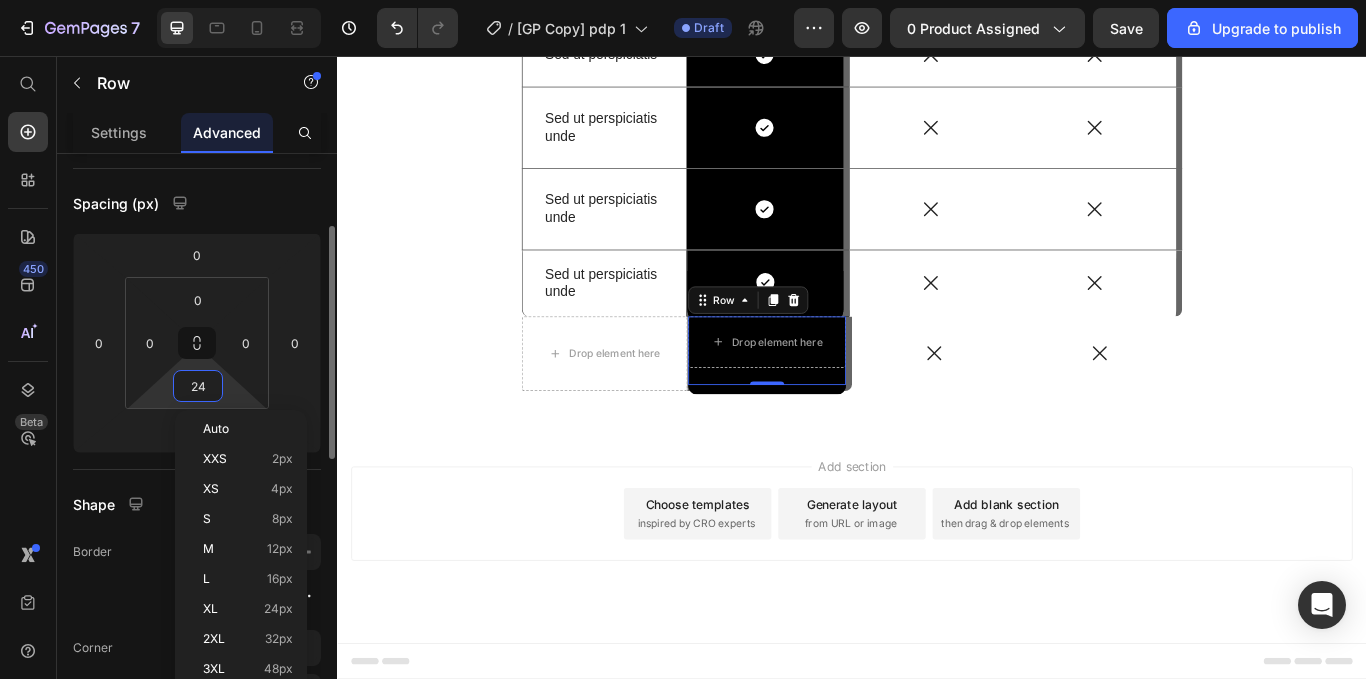 type on "0" 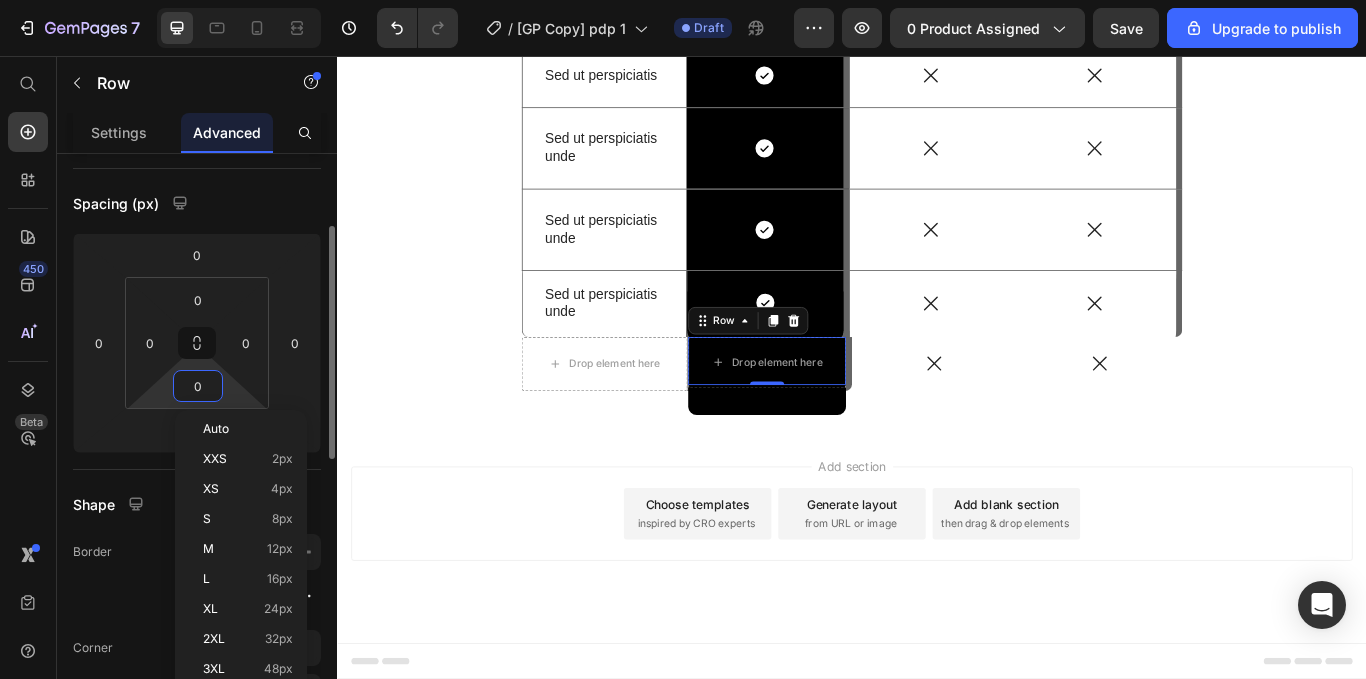 scroll, scrollTop: 6769, scrollLeft: 0, axis: vertical 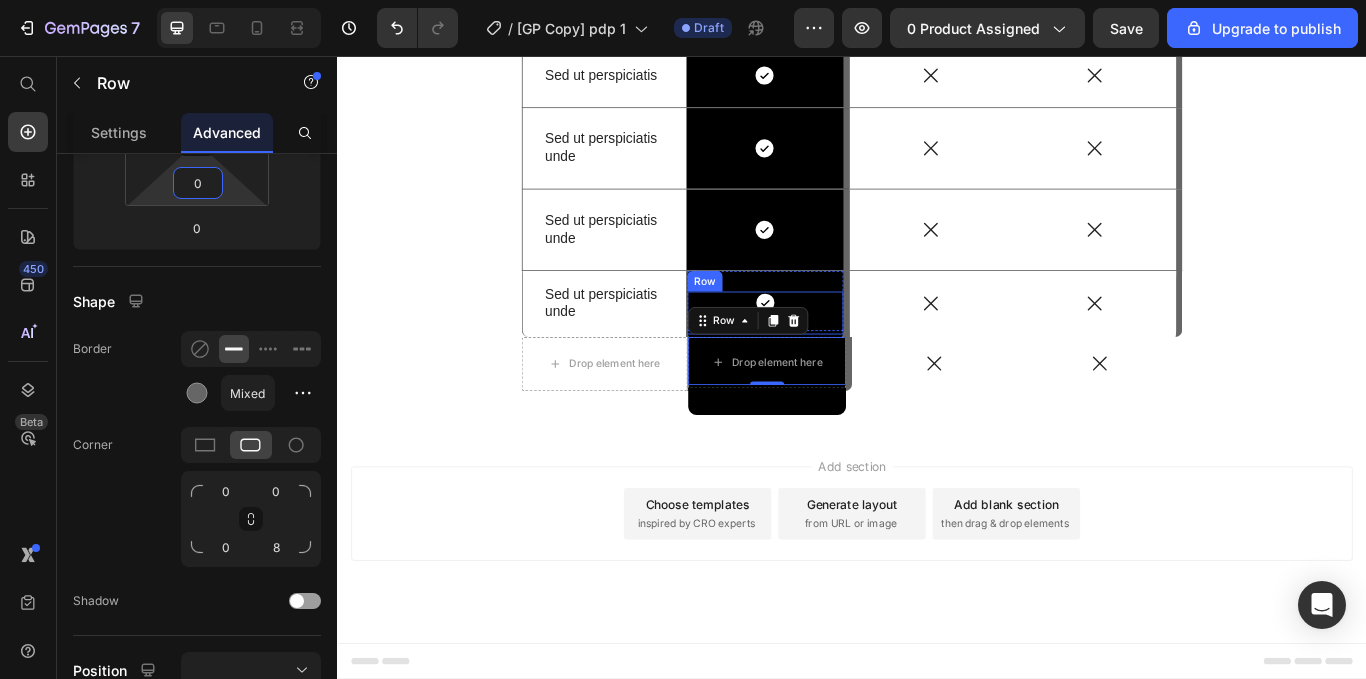 click on "Icon Row" at bounding box center (836, 359) 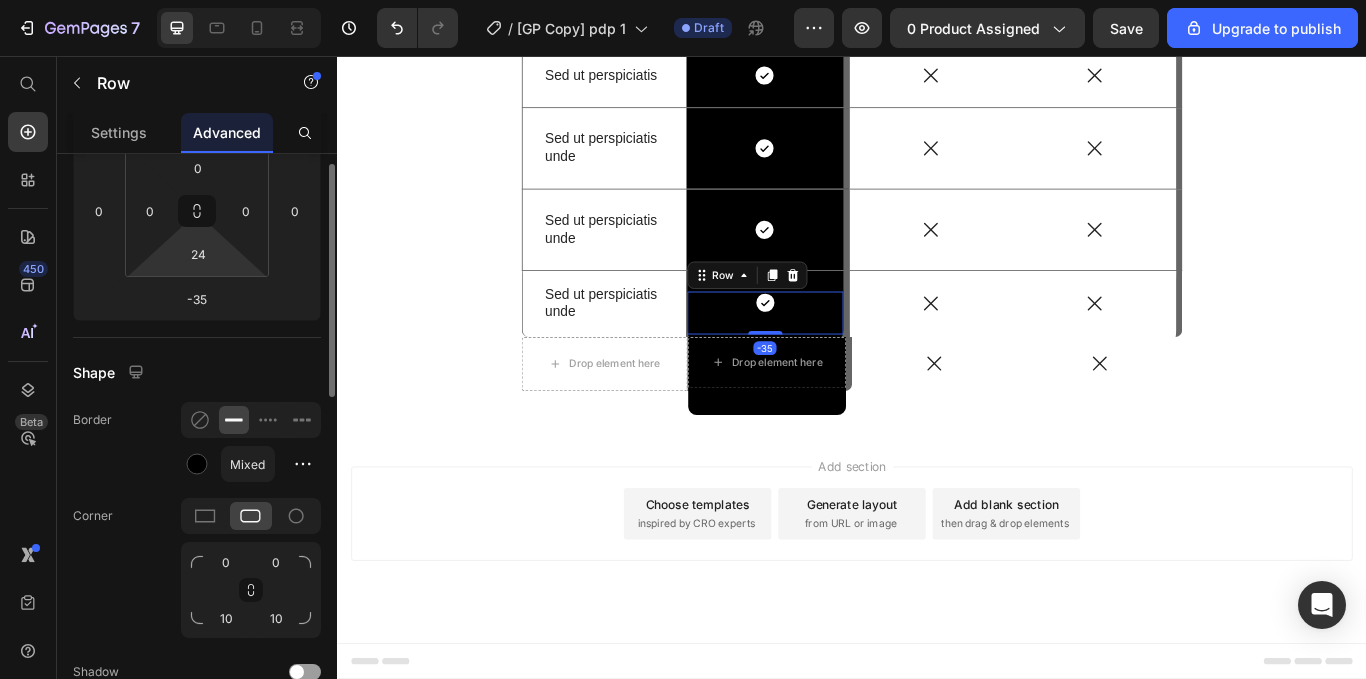 scroll, scrollTop: 231, scrollLeft: 0, axis: vertical 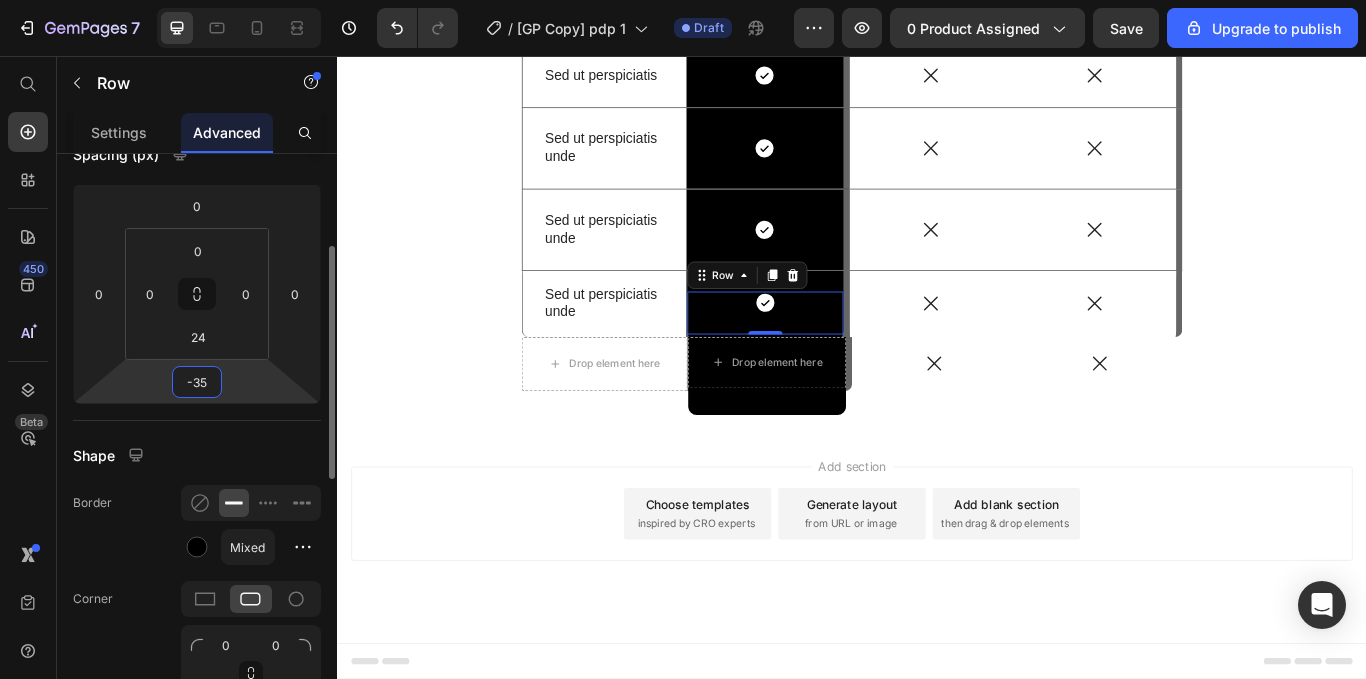 click on "-35" at bounding box center [197, 382] 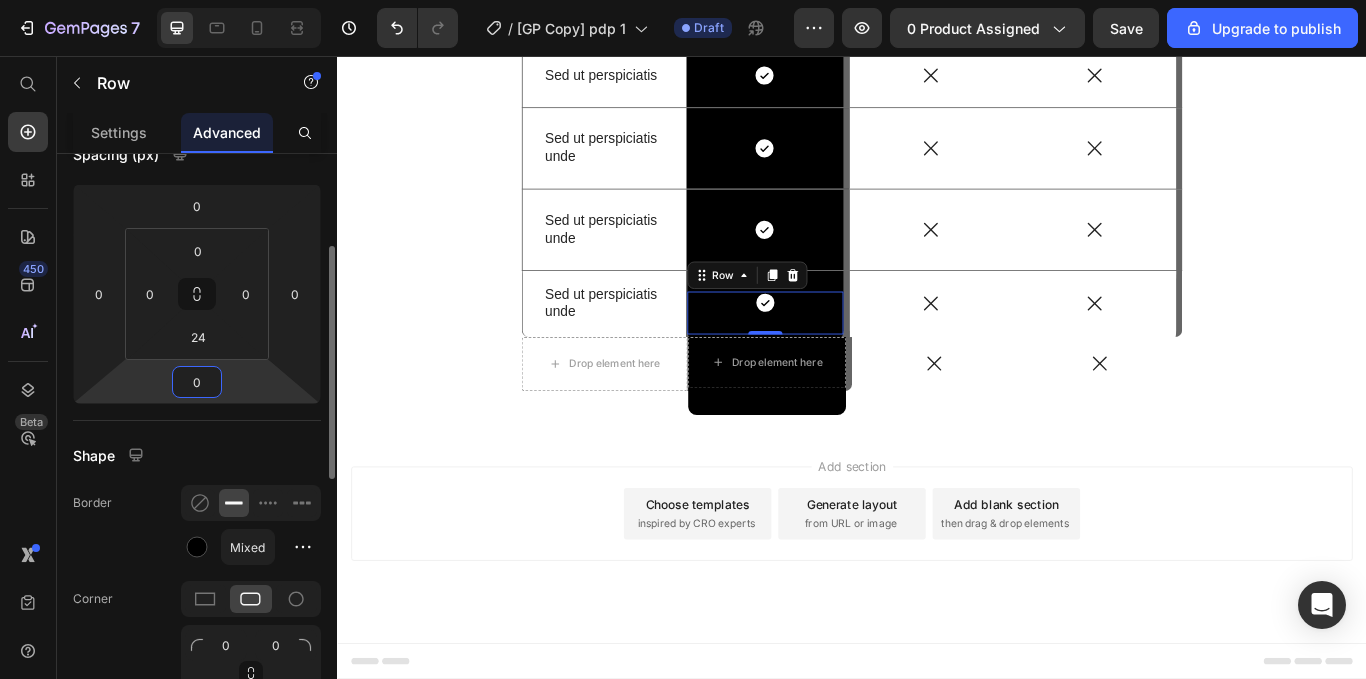 scroll, scrollTop: 6797, scrollLeft: 0, axis: vertical 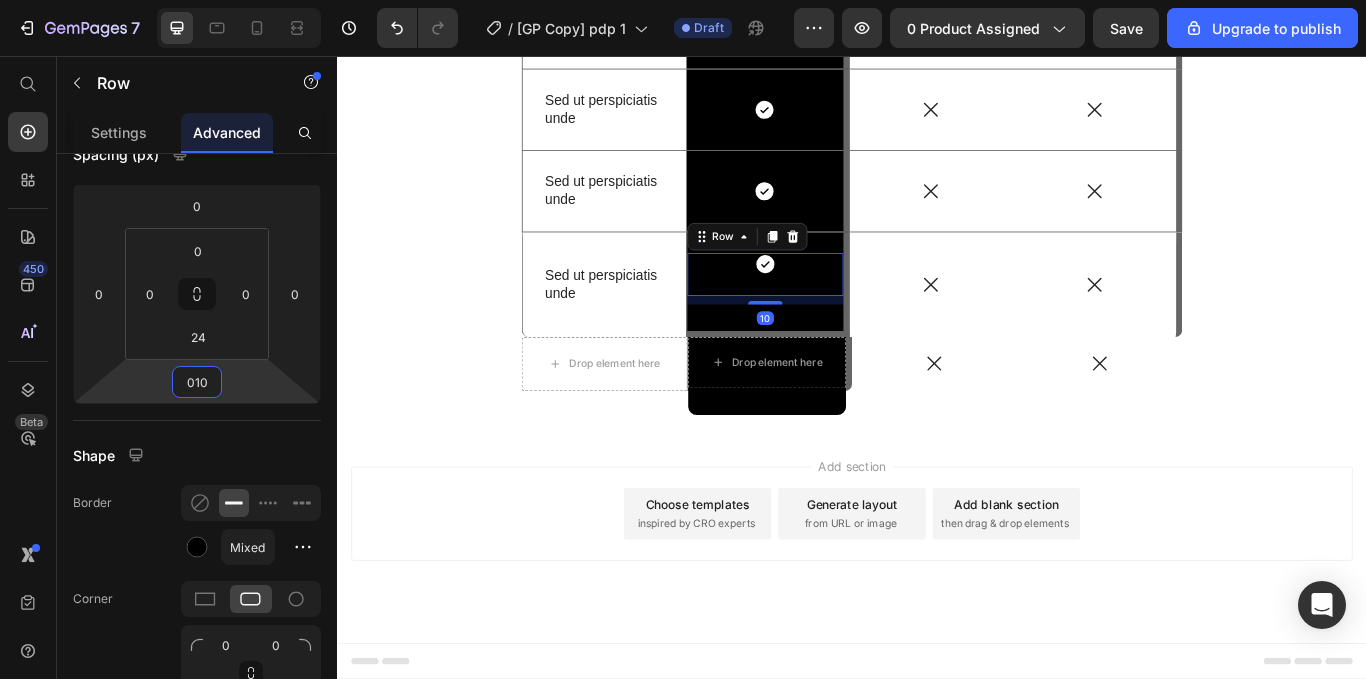 type on "-35" 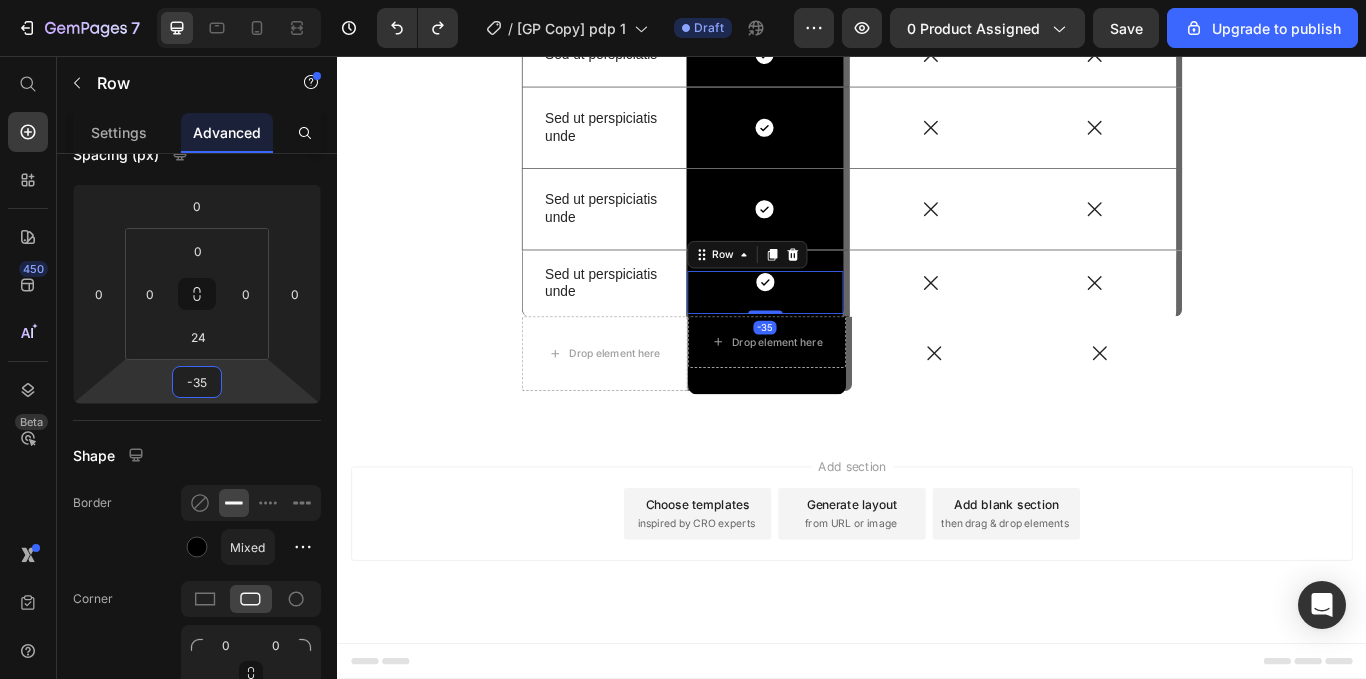 scroll, scrollTop: 6793, scrollLeft: 0, axis: vertical 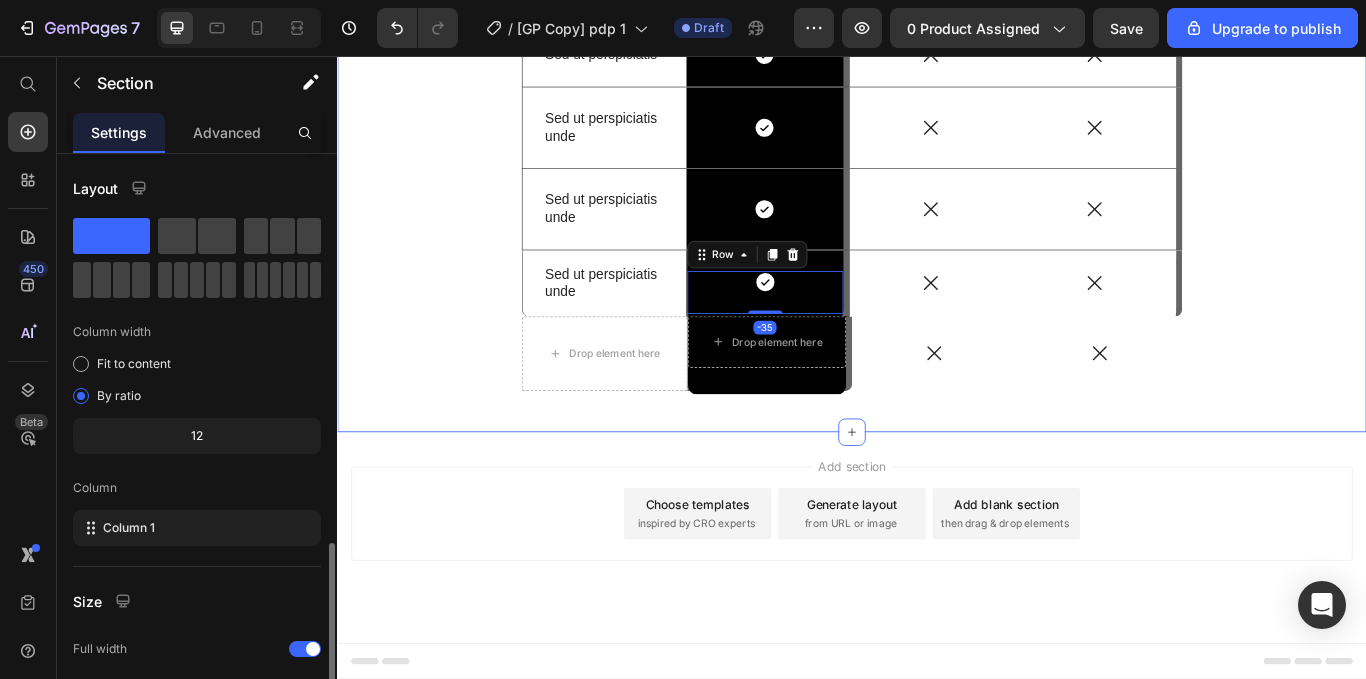click on "Us vs Them. Heading Not over hyped or overpriced. just comprehensive nutriiton made enjoyable and for everyone Text block Row
Drop element here Image Row Row Other Text Block Other Text Block Row Sed ut perspiciatis Text Block
Icon Row
Icon
Icon Row Sed ut perspiciatis unde  Text Block
Icon Row
Icon
Icon Row Sed ut perspiciatis unde  Text Block
Icon Row
Icon
Icon Row Sed ut perspiciatis unde Text Block
Icon Row   -35 Row
Icon
Icon Row
Drop element here
Drop element here Row Row
Icon
Icon Row Row" at bounding box center (937, 118) 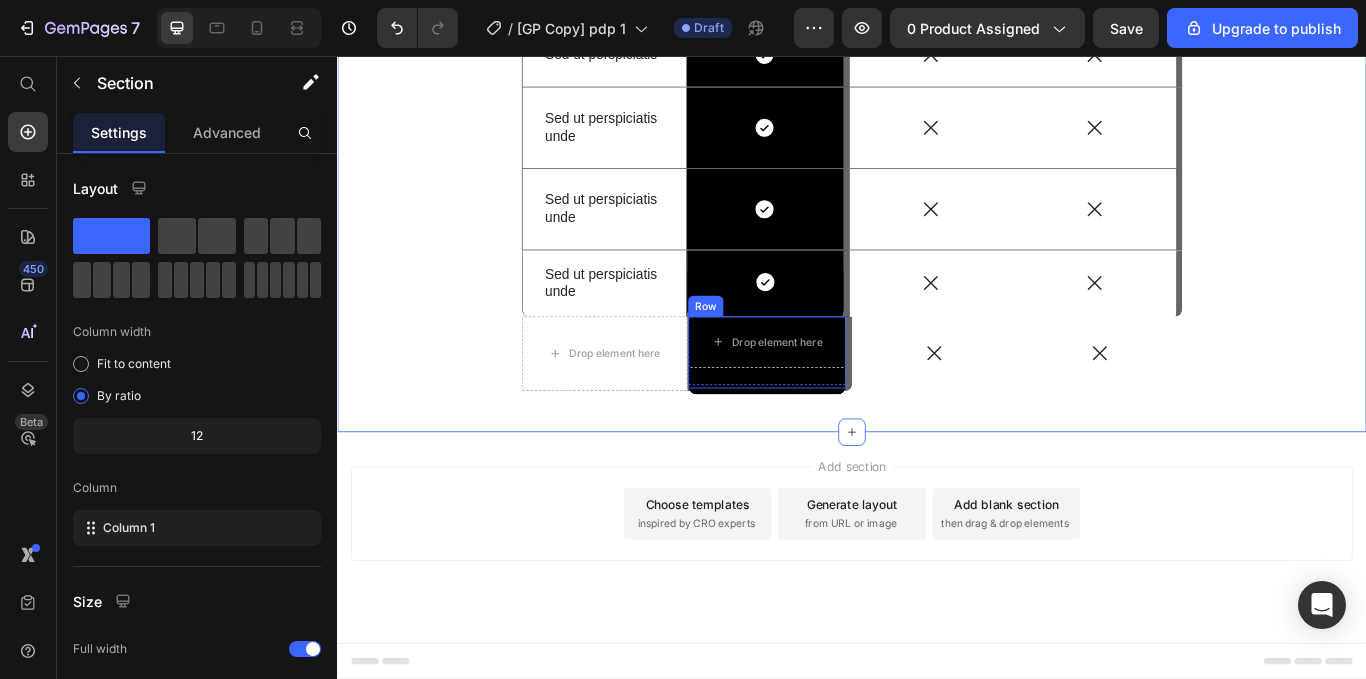 click on "Drop element here Row" at bounding box center [838, 405] 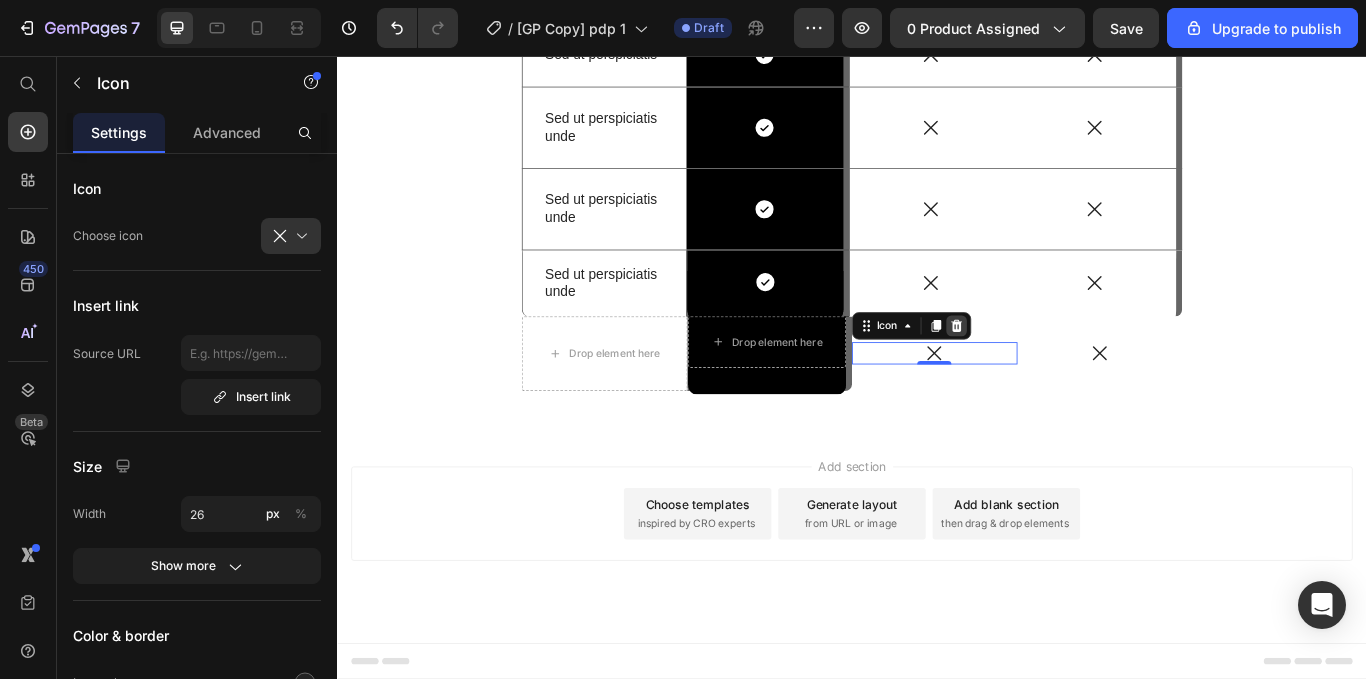 click at bounding box center [1059, 371] 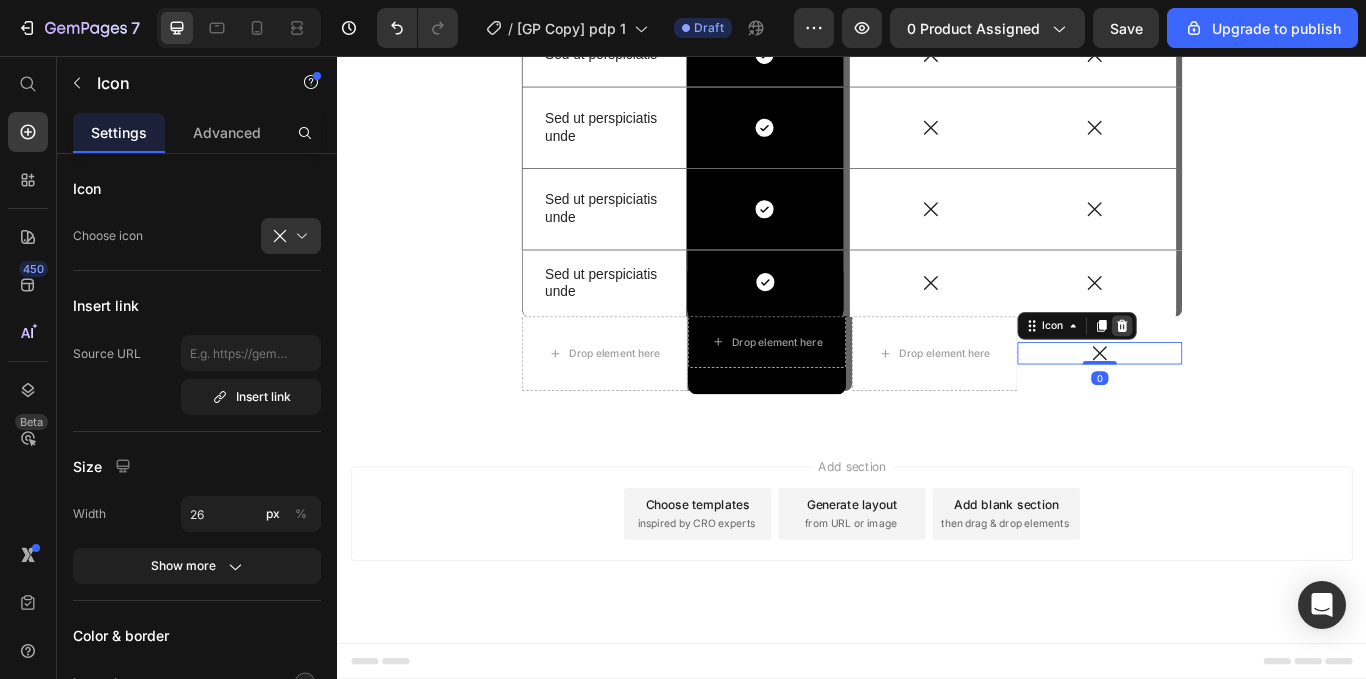click 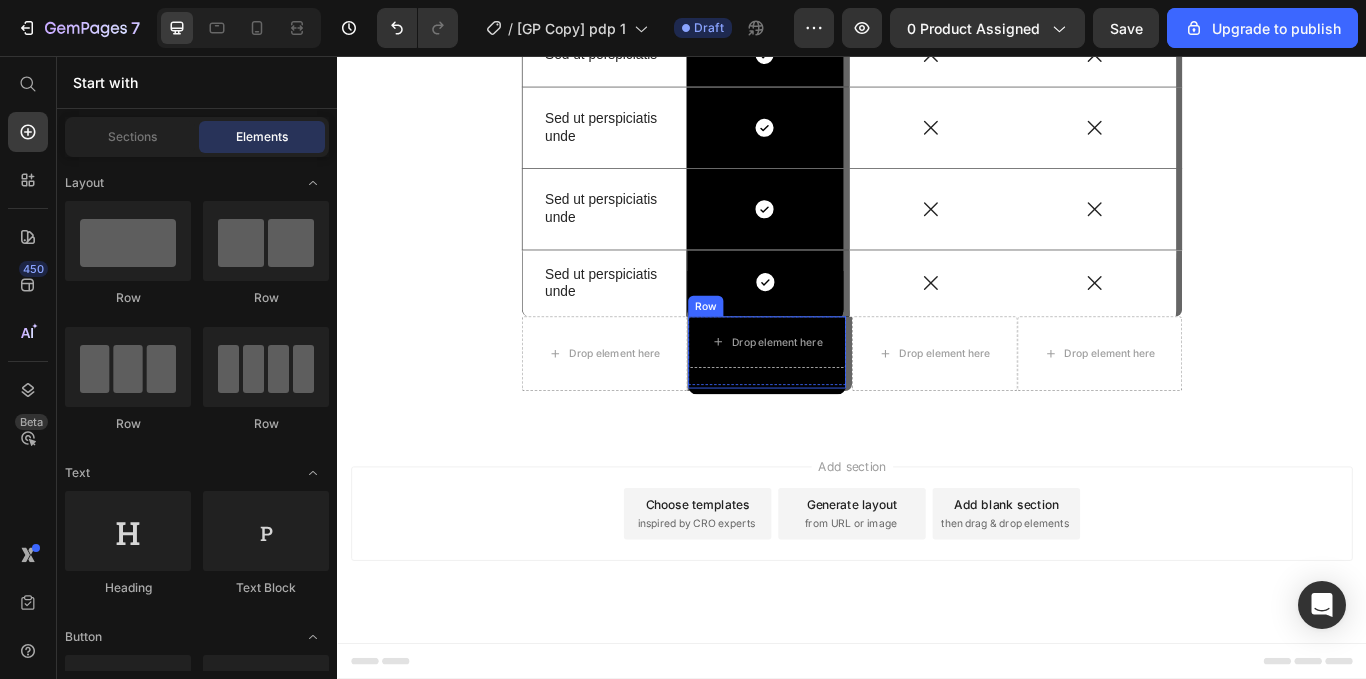 click on "Drop element here Row" at bounding box center (838, 405) 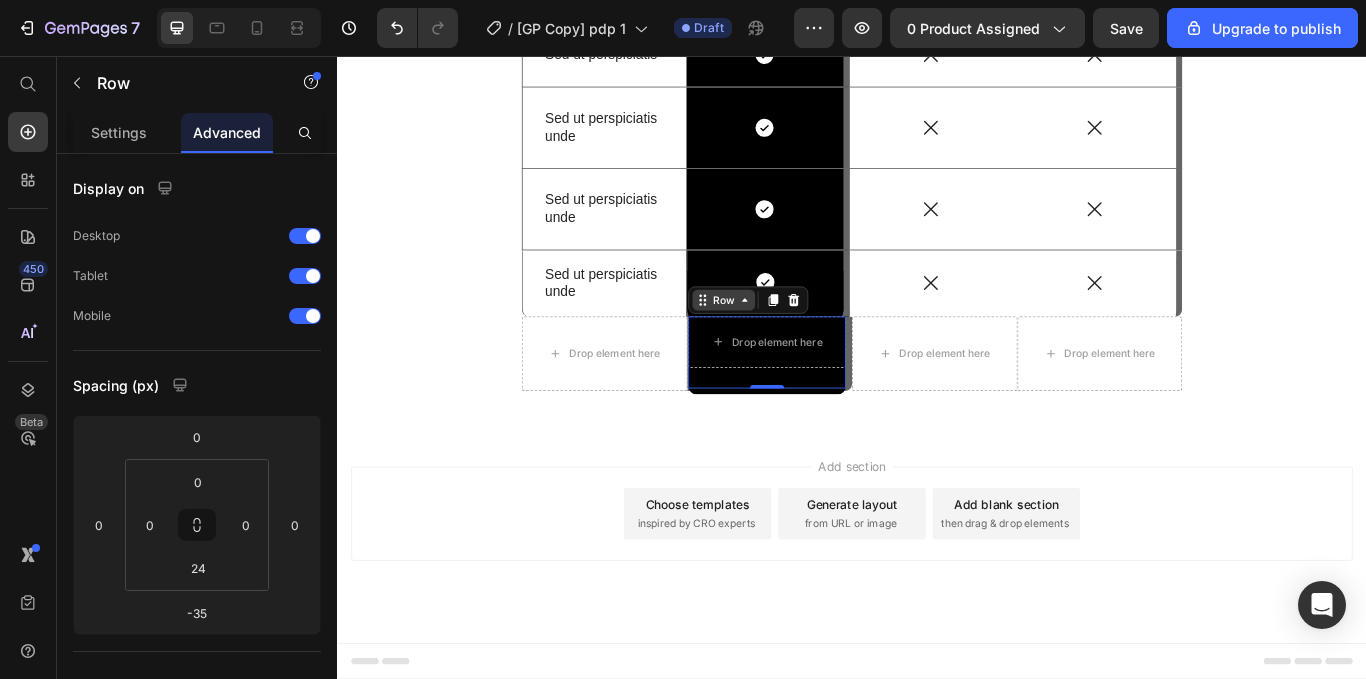 click on "Row" at bounding box center [787, 341] 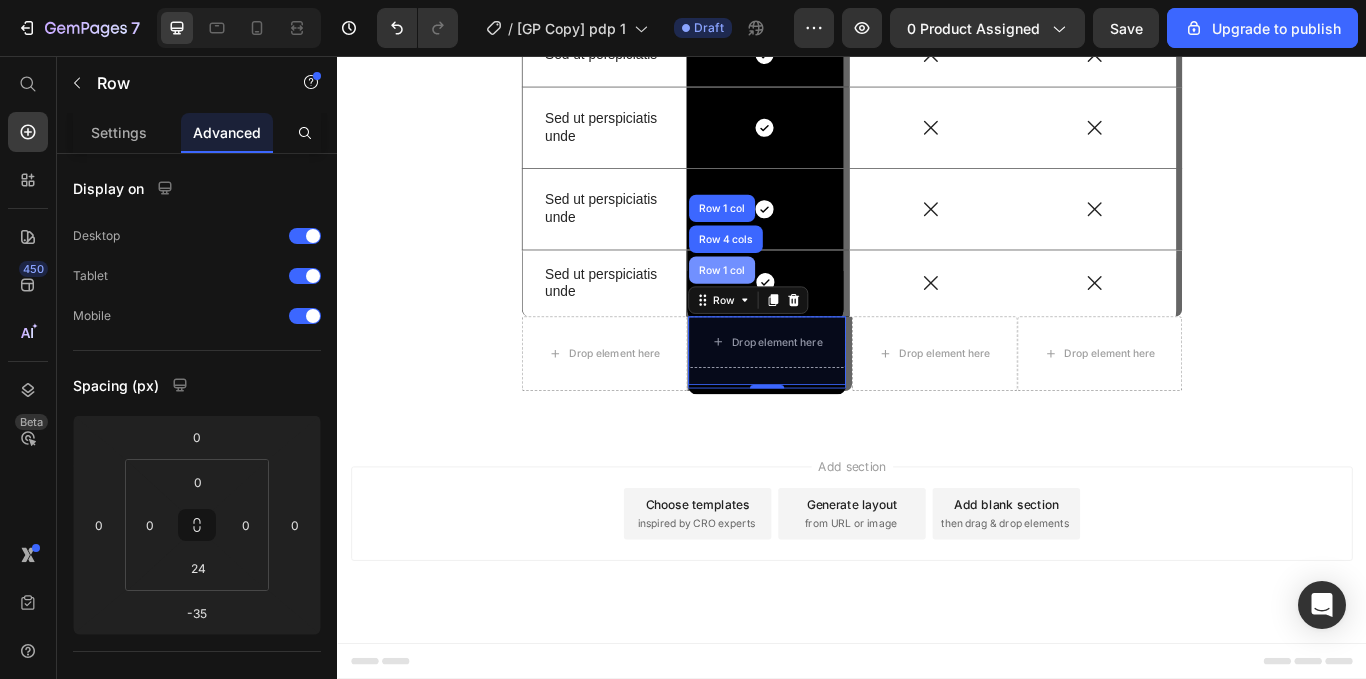 click on "Row 1 col" at bounding box center (785, 306) 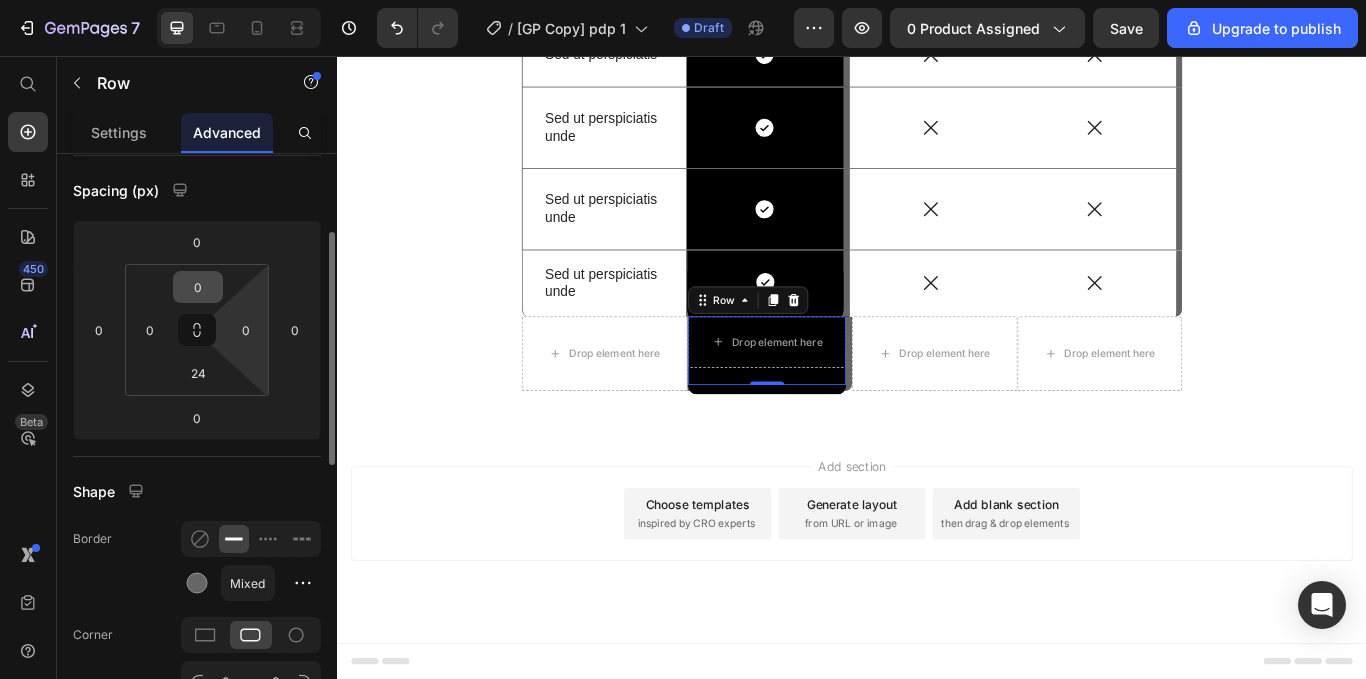 scroll, scrollTop: 196, scrollLeft: 0, axis: vertical 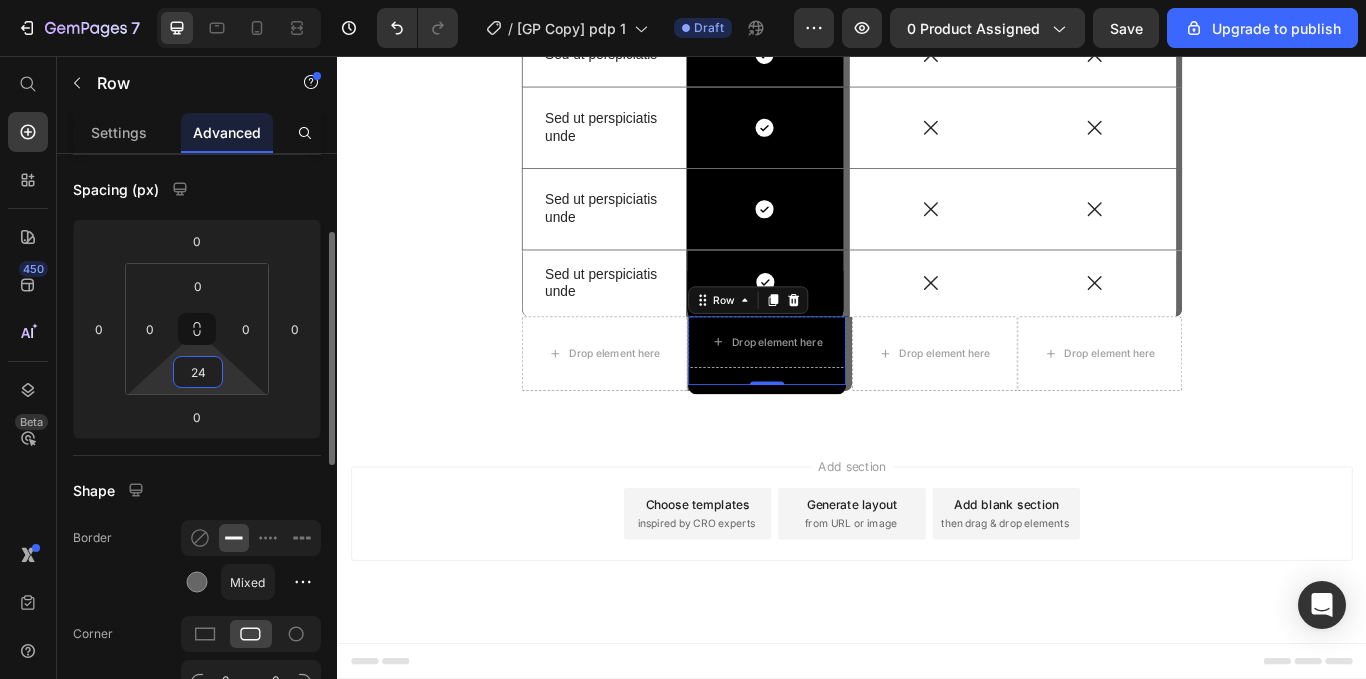 click on "24" at bounding box center [198, 372] 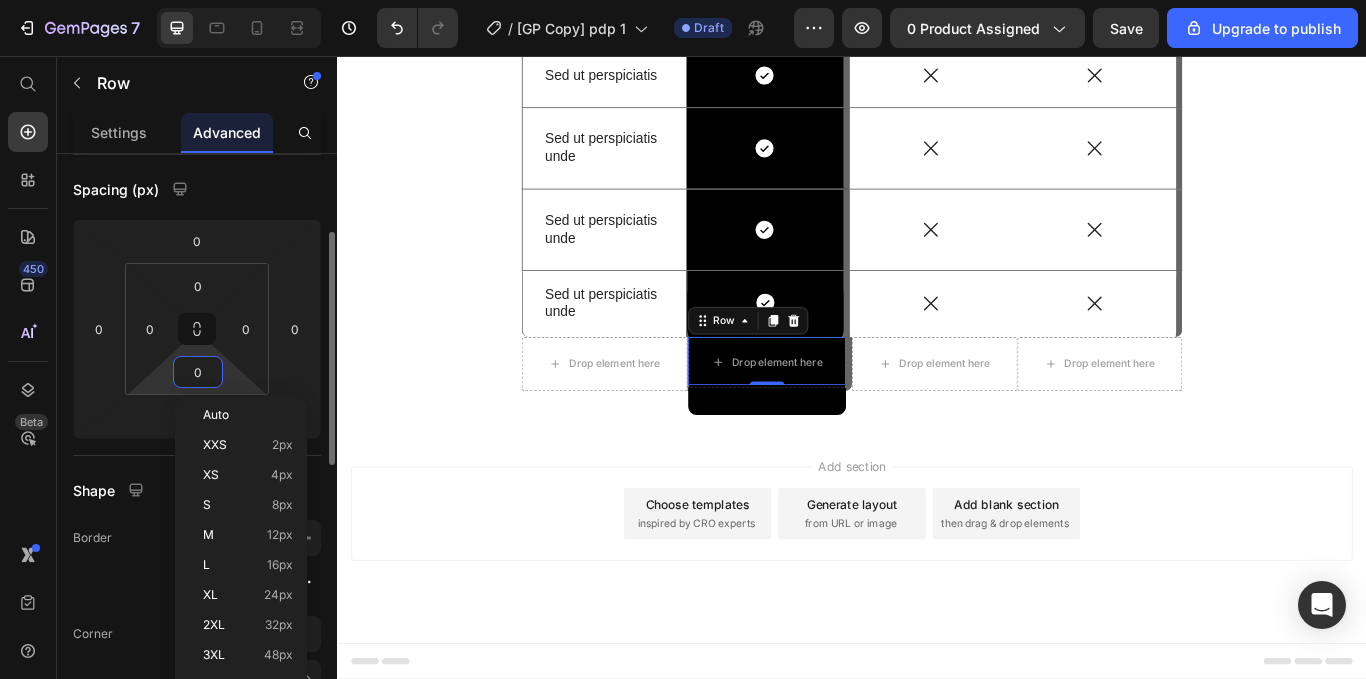 scroll, scrollTop: 6769, scrollLeft: 0, axis: vertical 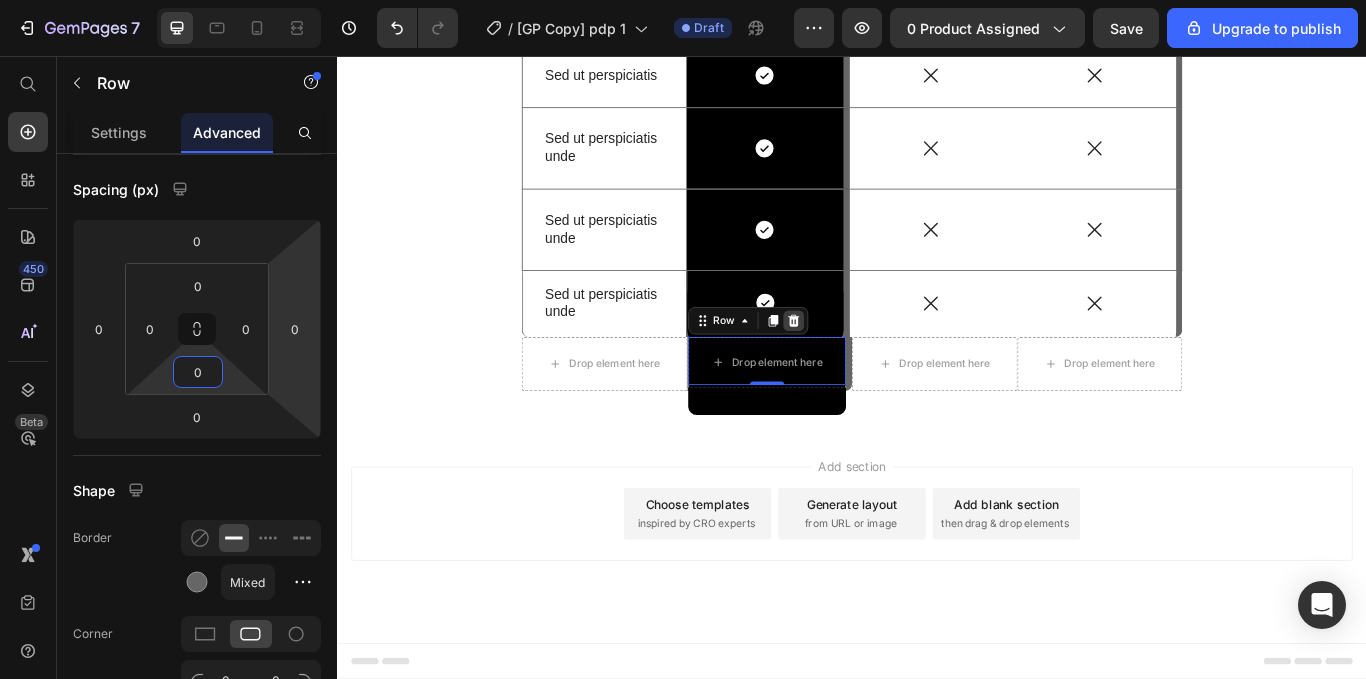 type on "0" 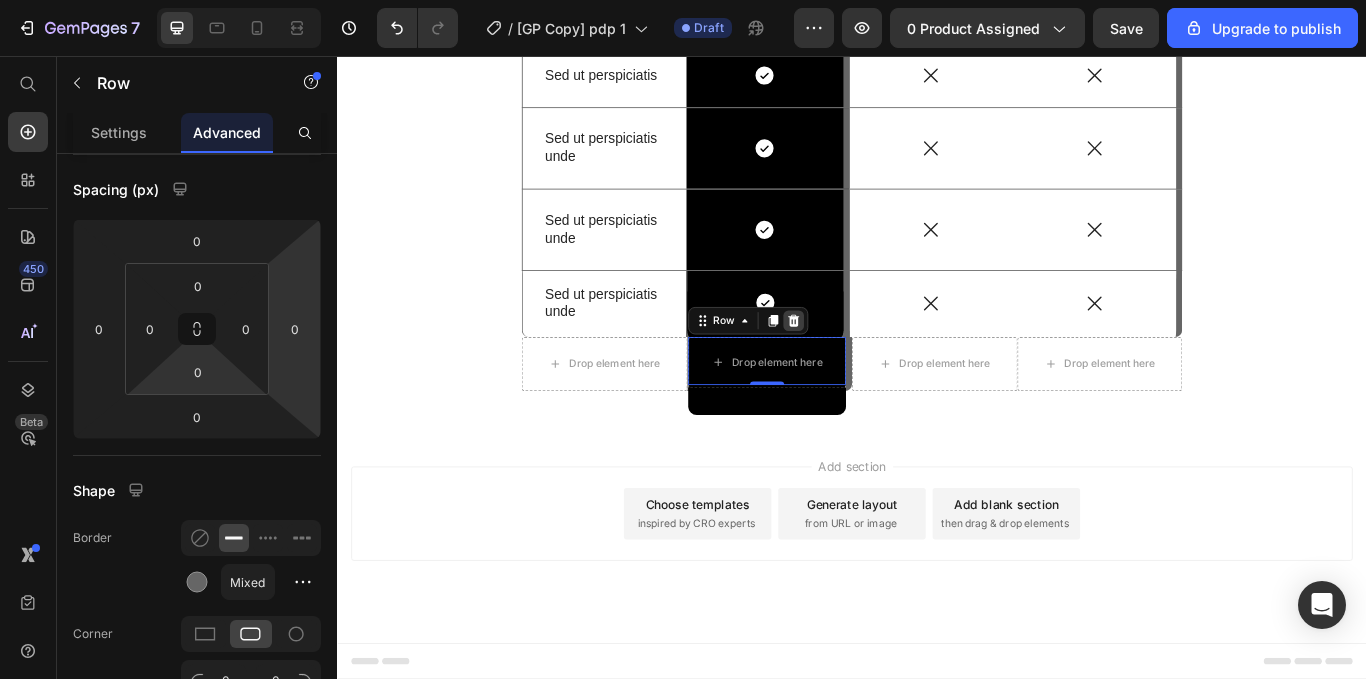 click 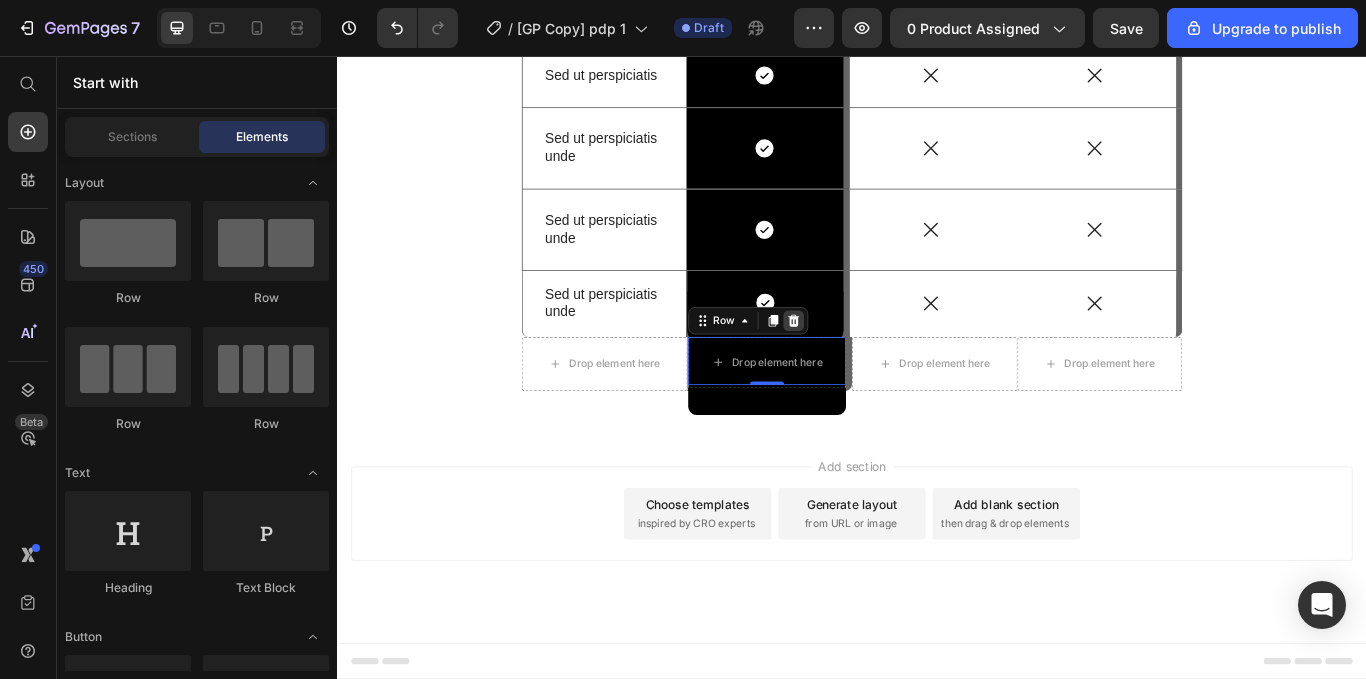 scroll, scrollTop: 6766, scrollLeft: 0, axis: vertical 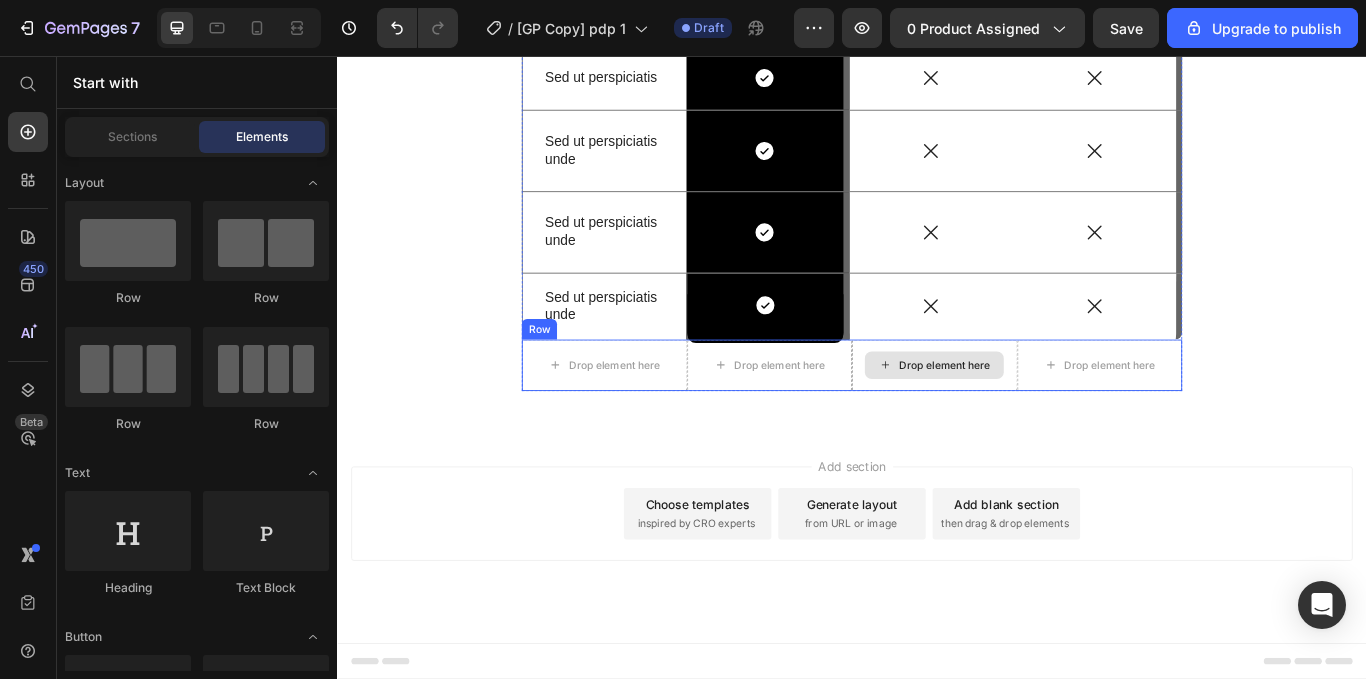 click on "Drop element here" at bounding box center (1033, 417) 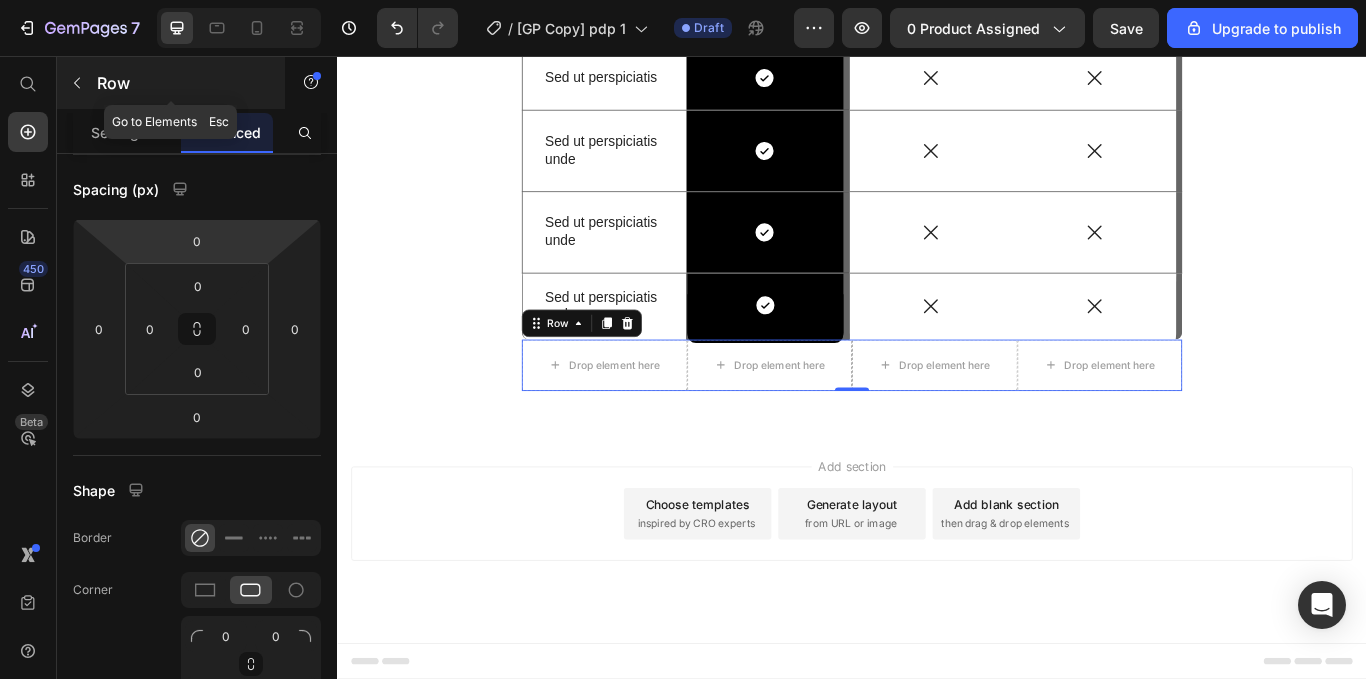 click on "Row" at bounding box center [182, 83] 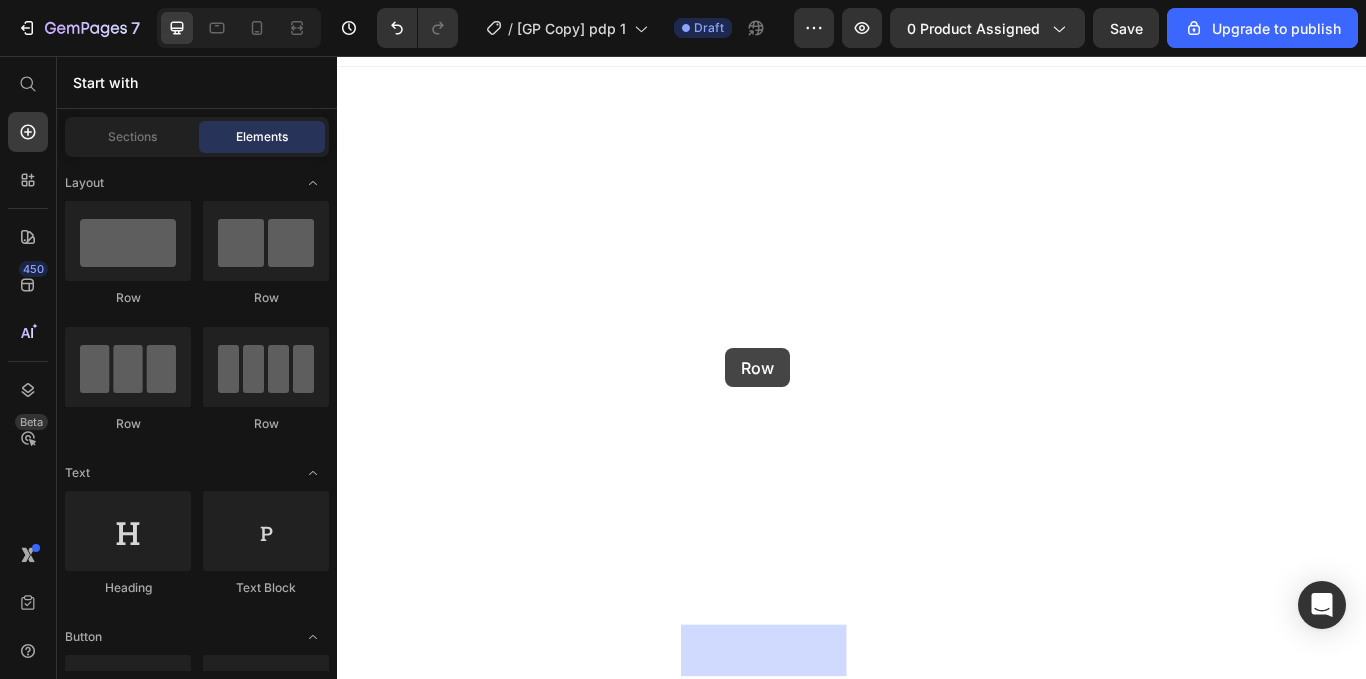drag, startPoint x: 481, startPoint y: 296, endPoint x: 792, endPoint y: 405, distance: 329.5482 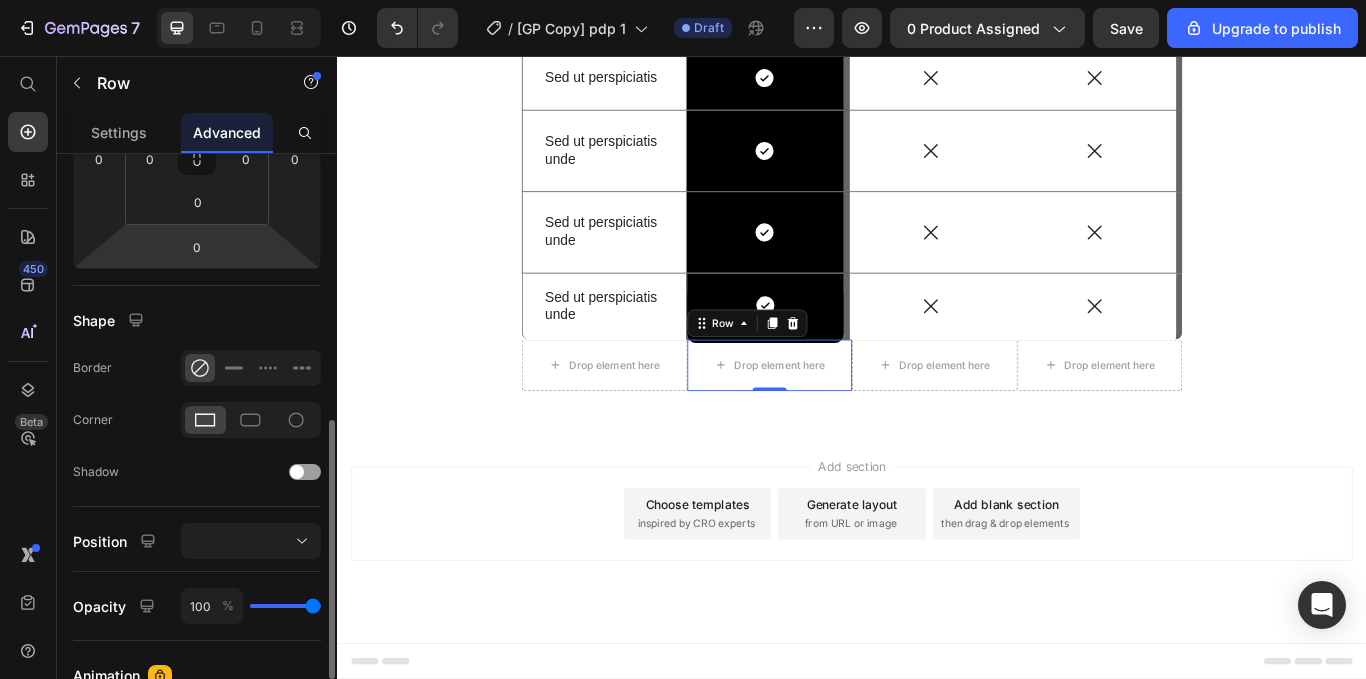 scroll, scrollTop: 364, scrollLeft: 0, axis: vertical 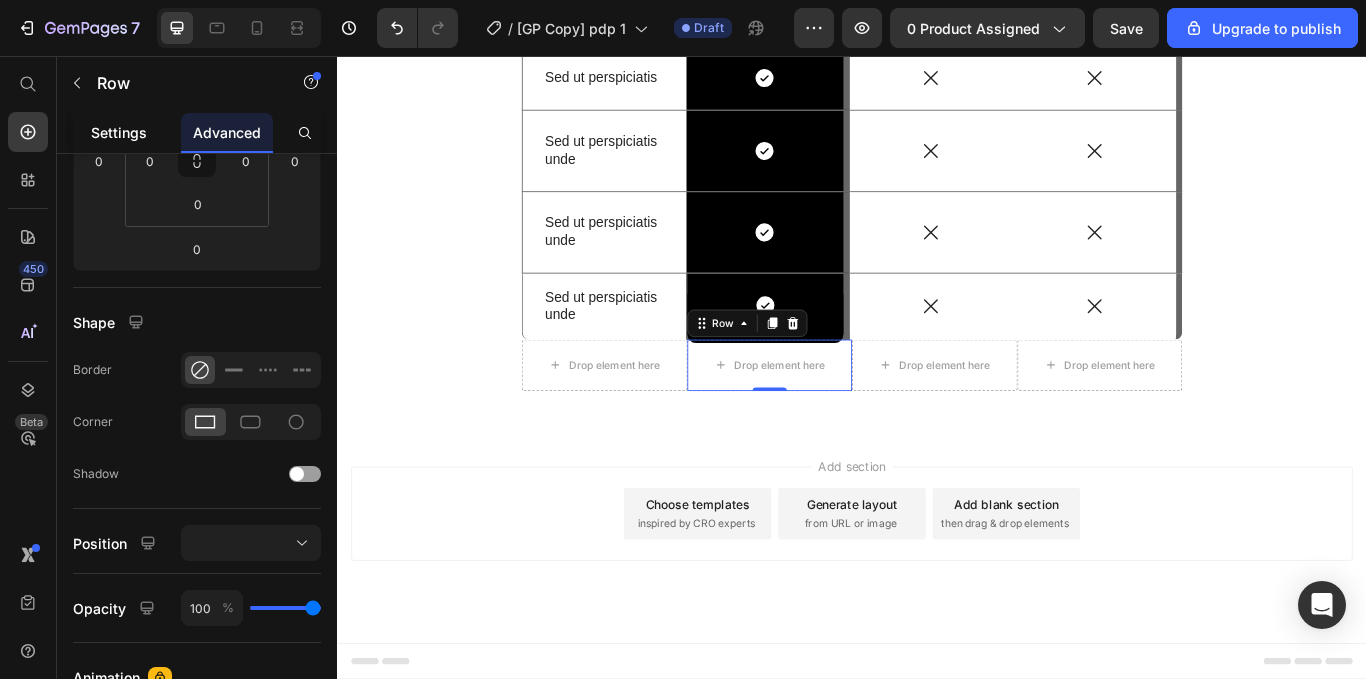 click on "Settings" at bounding box center (119, 132) 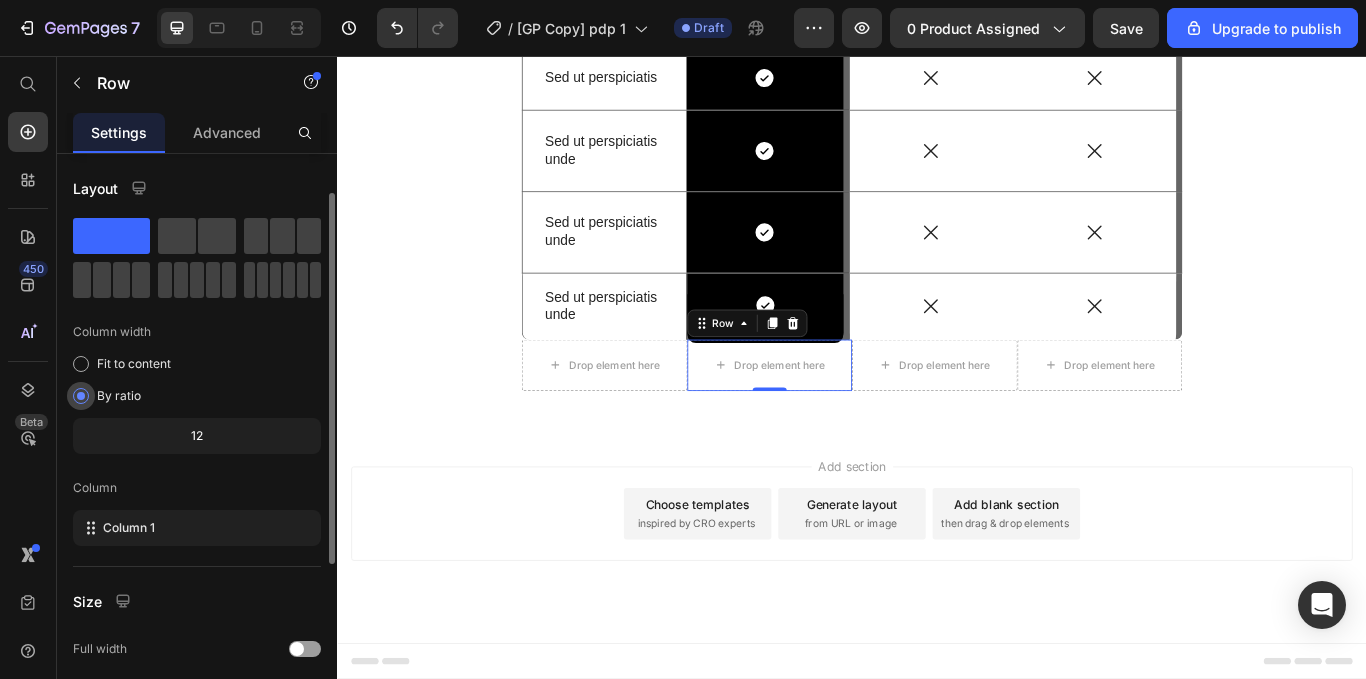 scroll, scrollTop: 330, scrollLeft: 0, axis: vertical 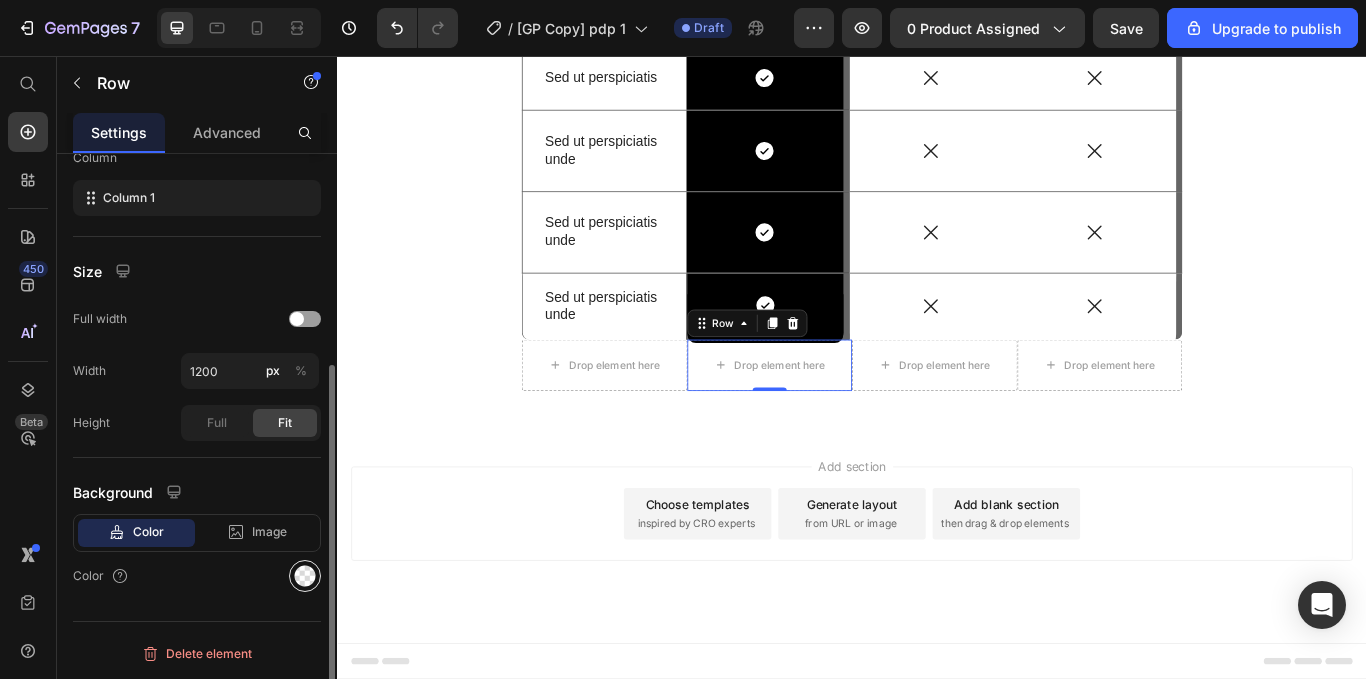 click at bounding box center [305, 576] 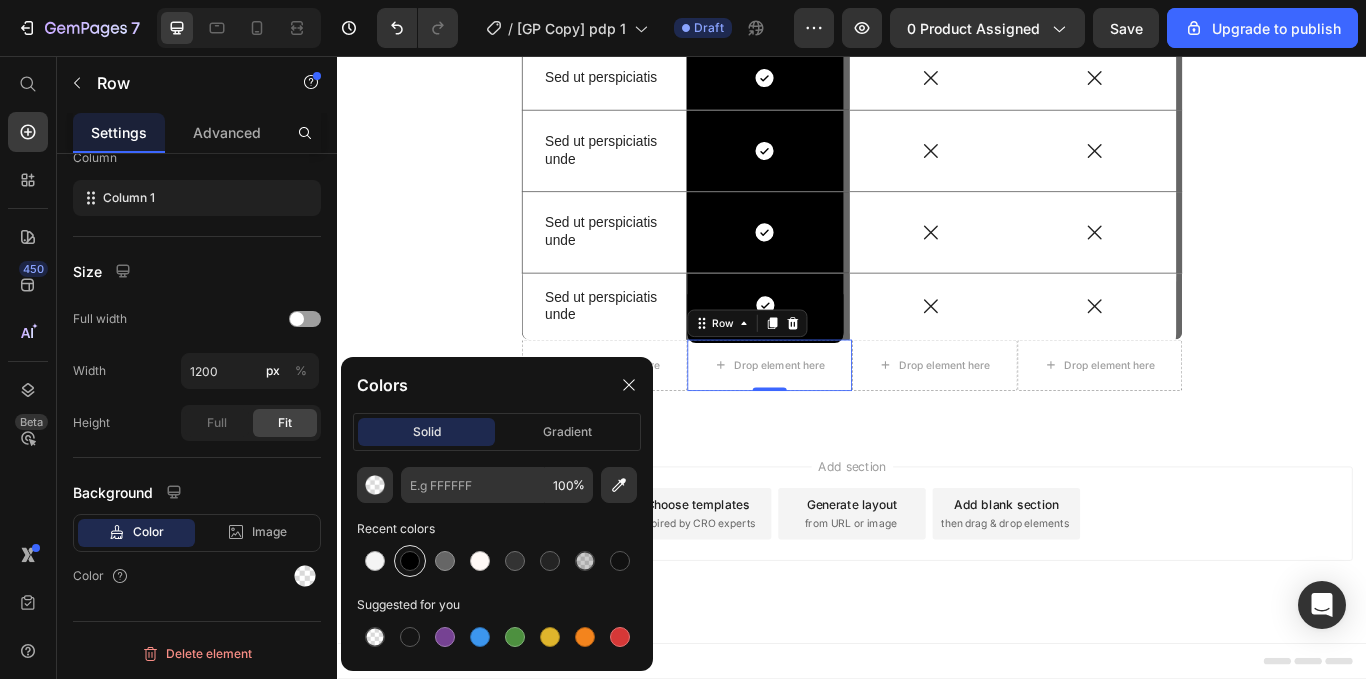click at bounding box center [410, 561] 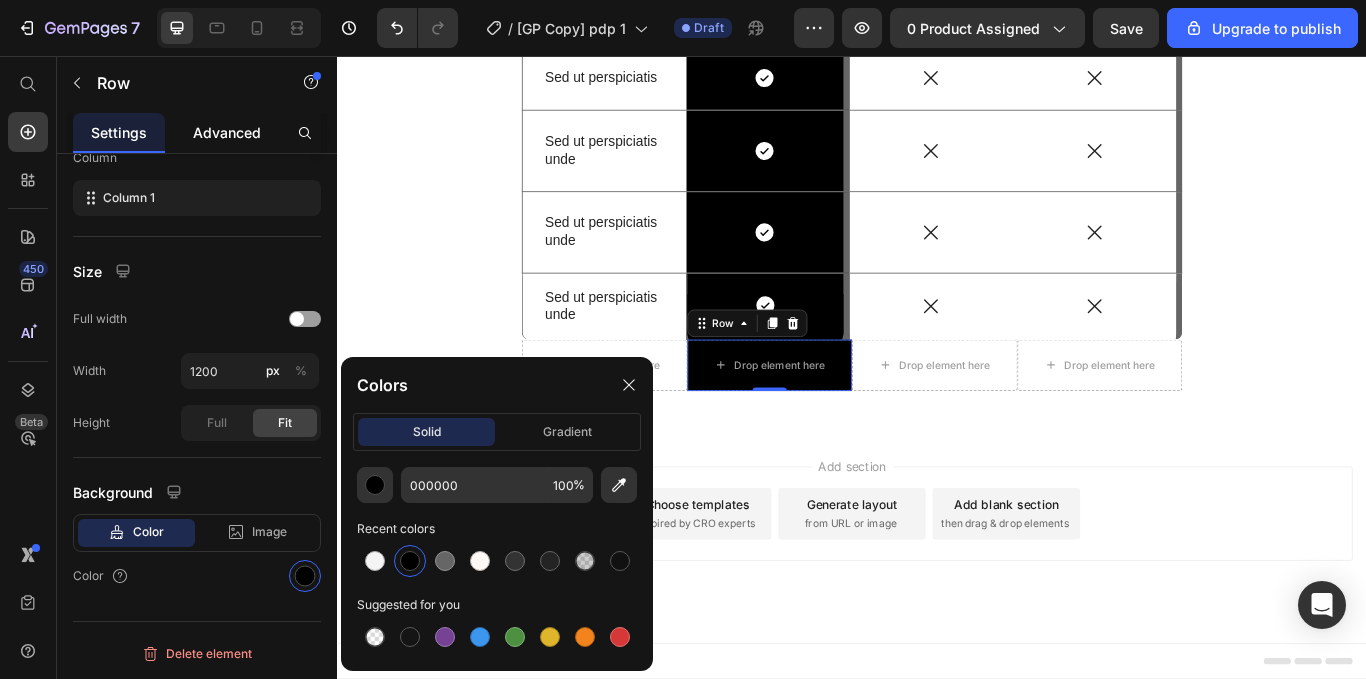 click on "Advanced" 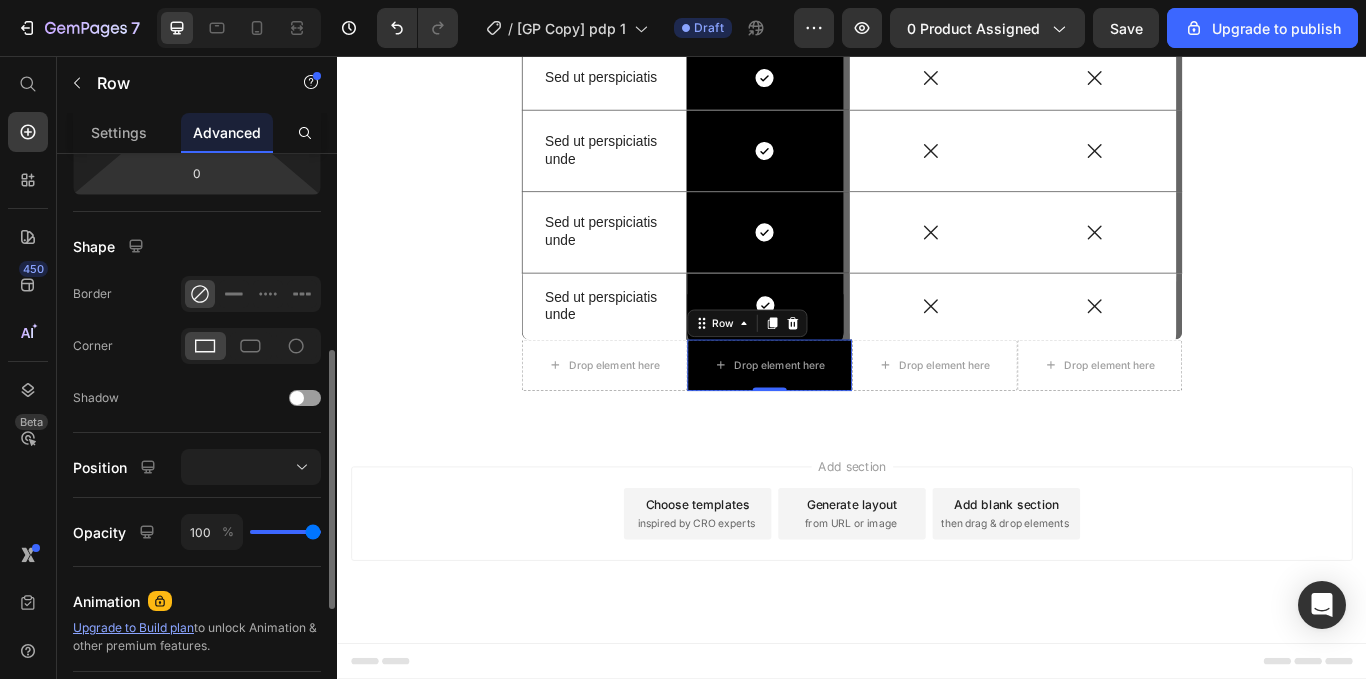 scroll, scrollTop: 451, scrollLeft: 0, axis: vertical 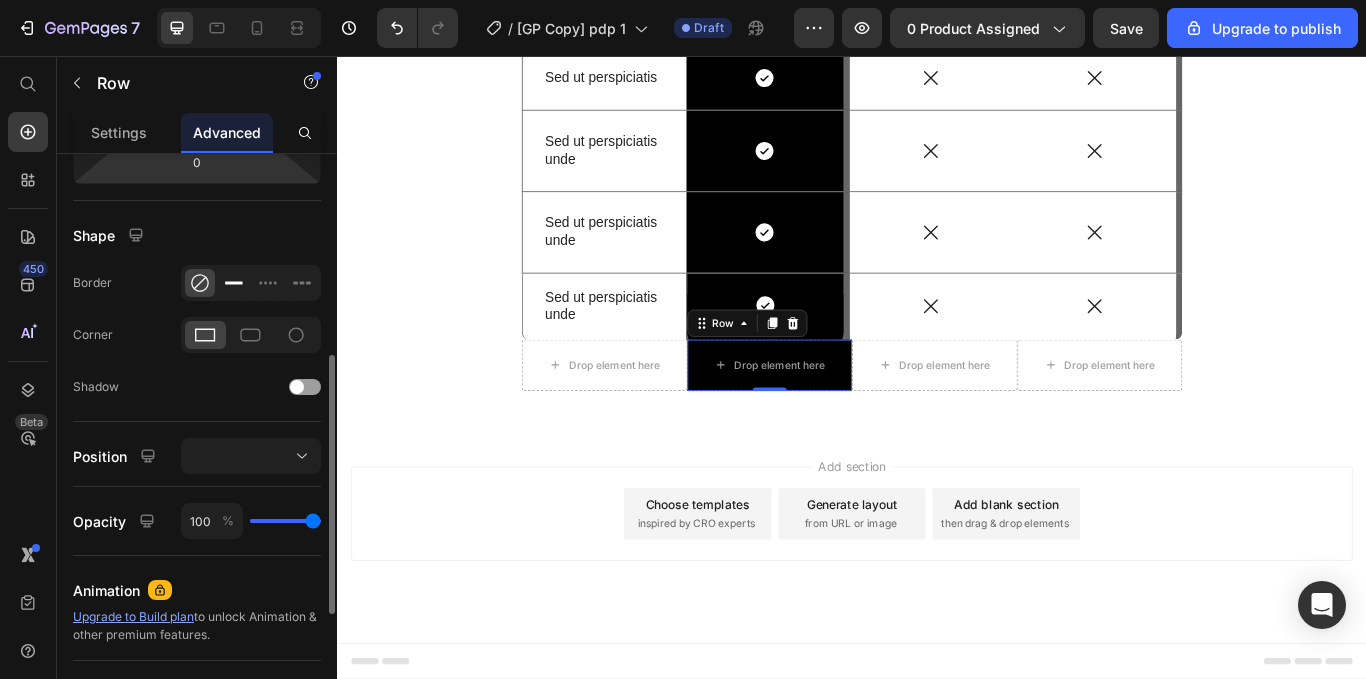 click 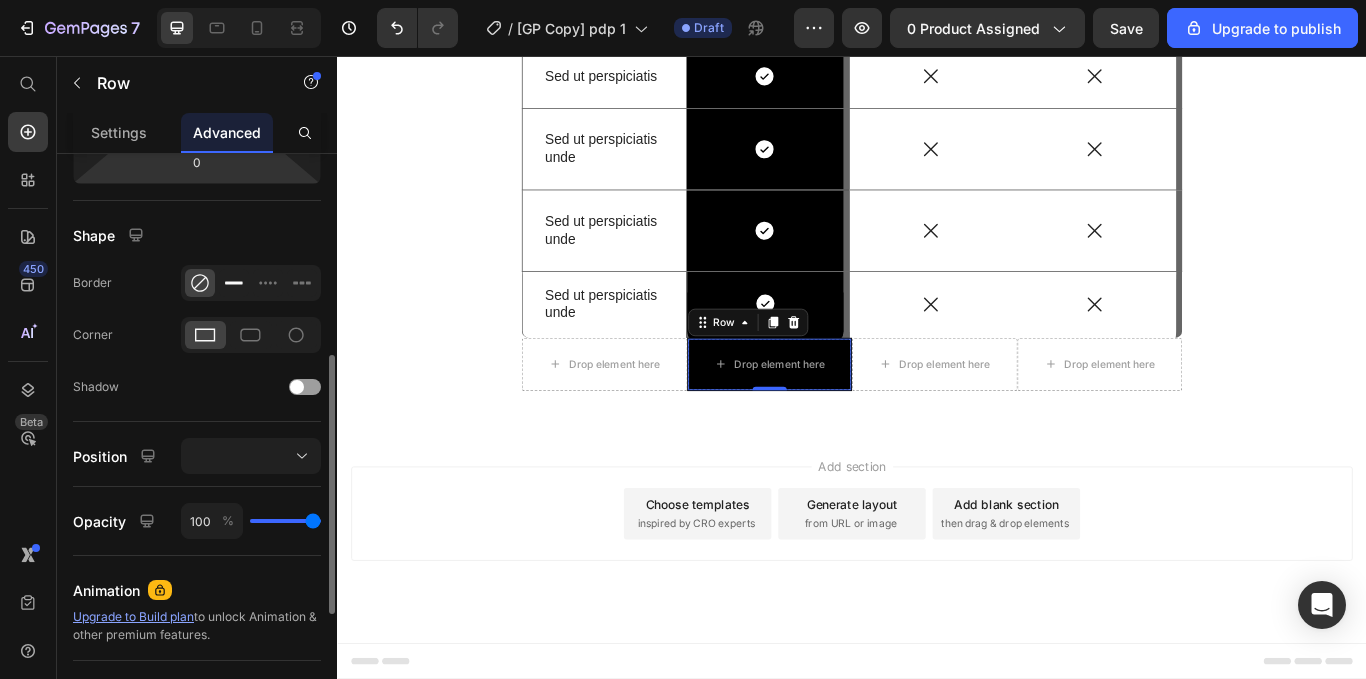 scroll, scrollTop: 6768, scrollLeft: 0, axis: vertical 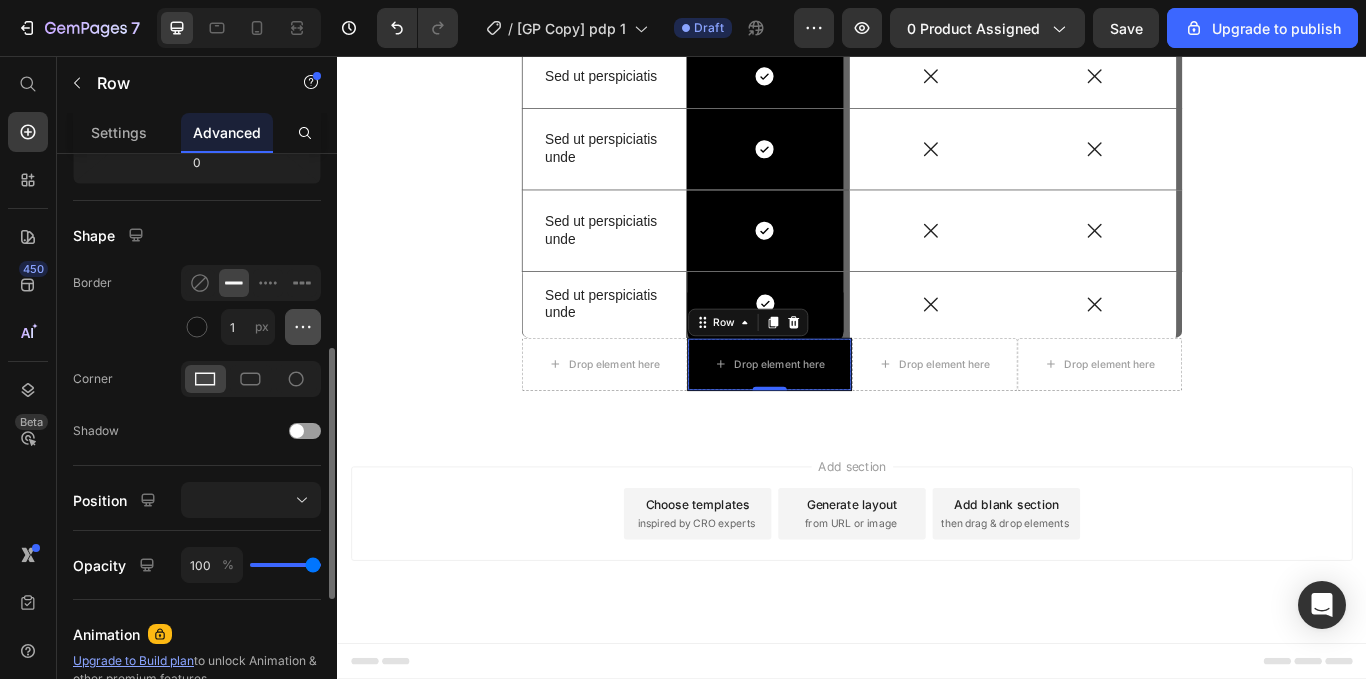 click 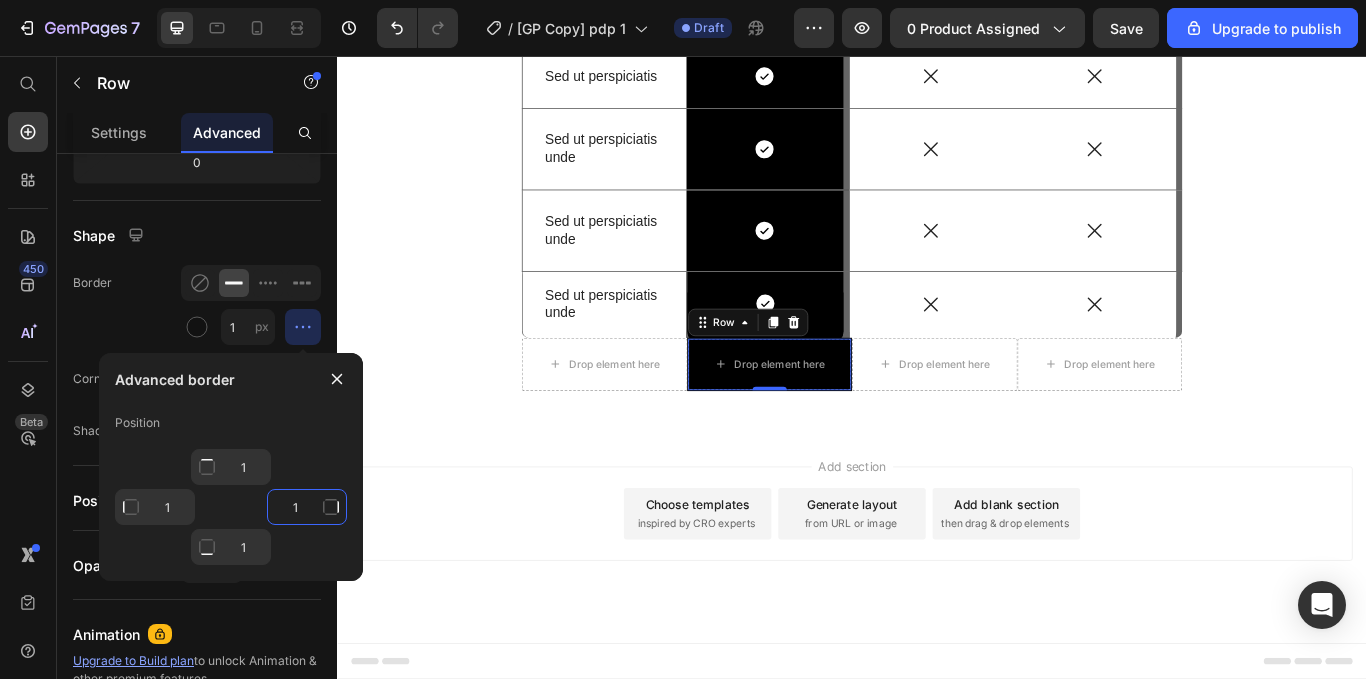 click on "1" 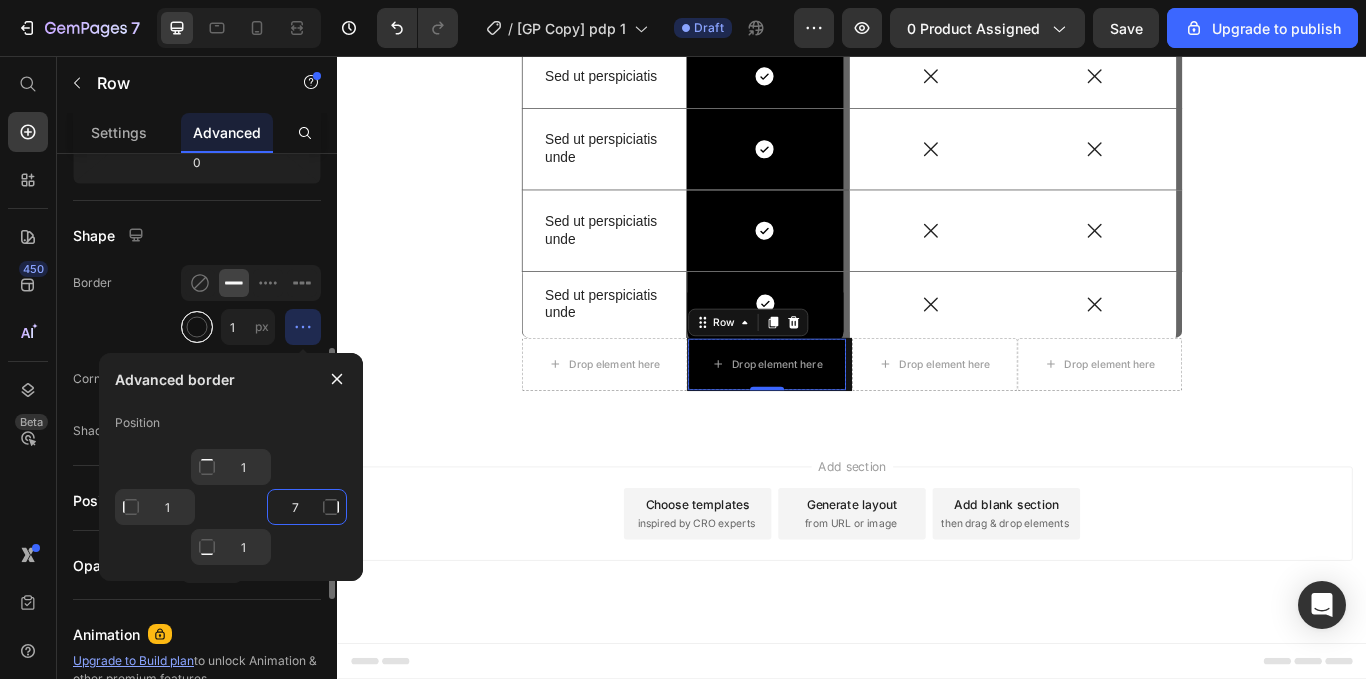 type on "7" 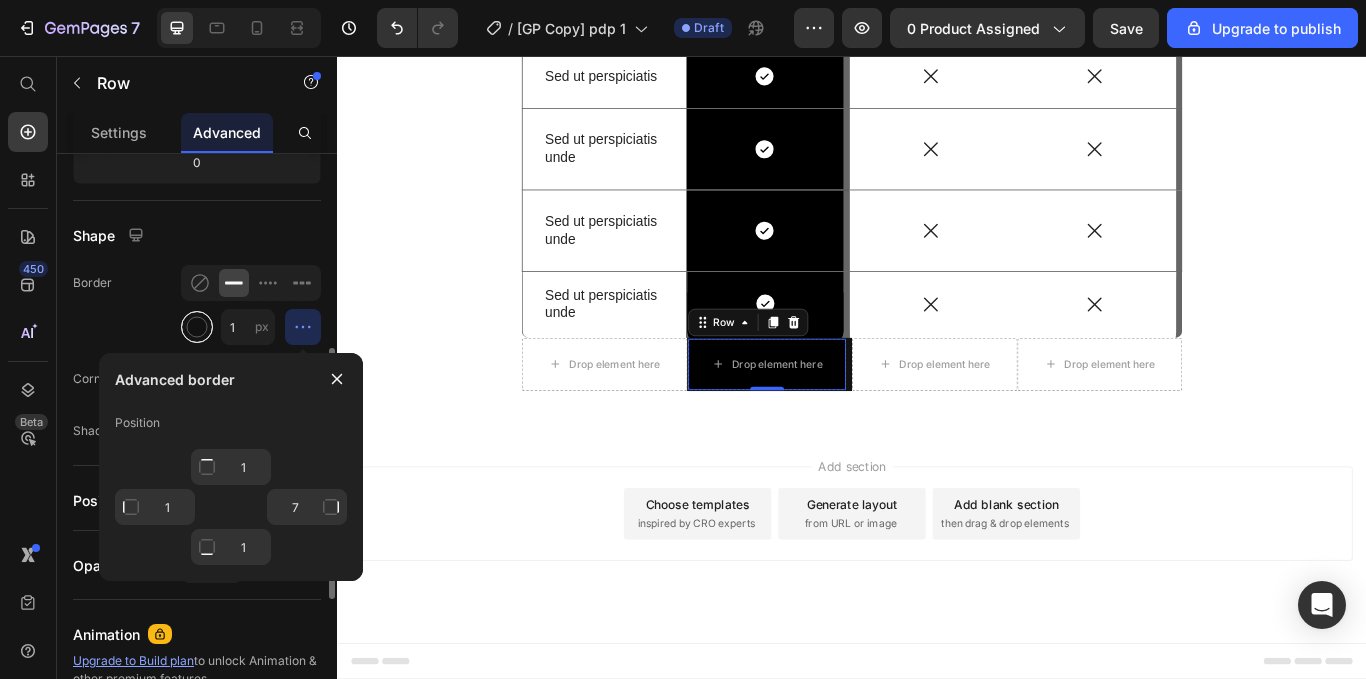 type on "Mixed" 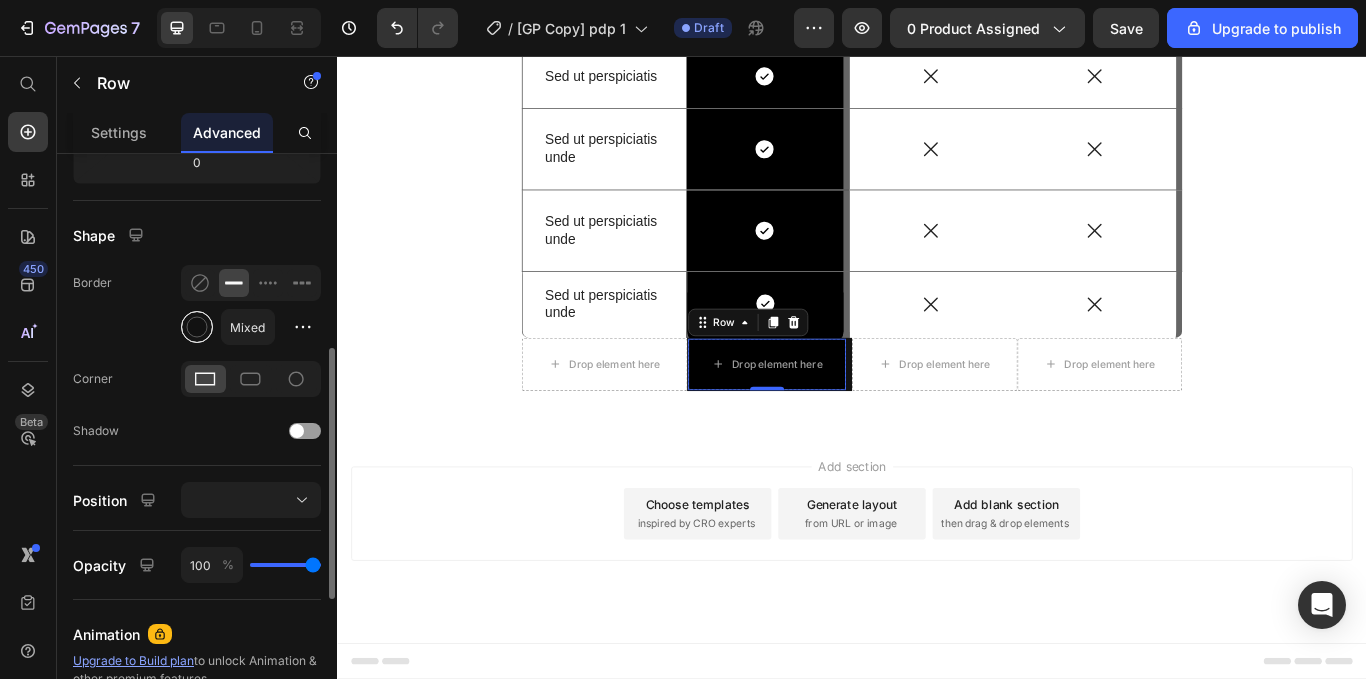 click at bounding box center (197, 327) 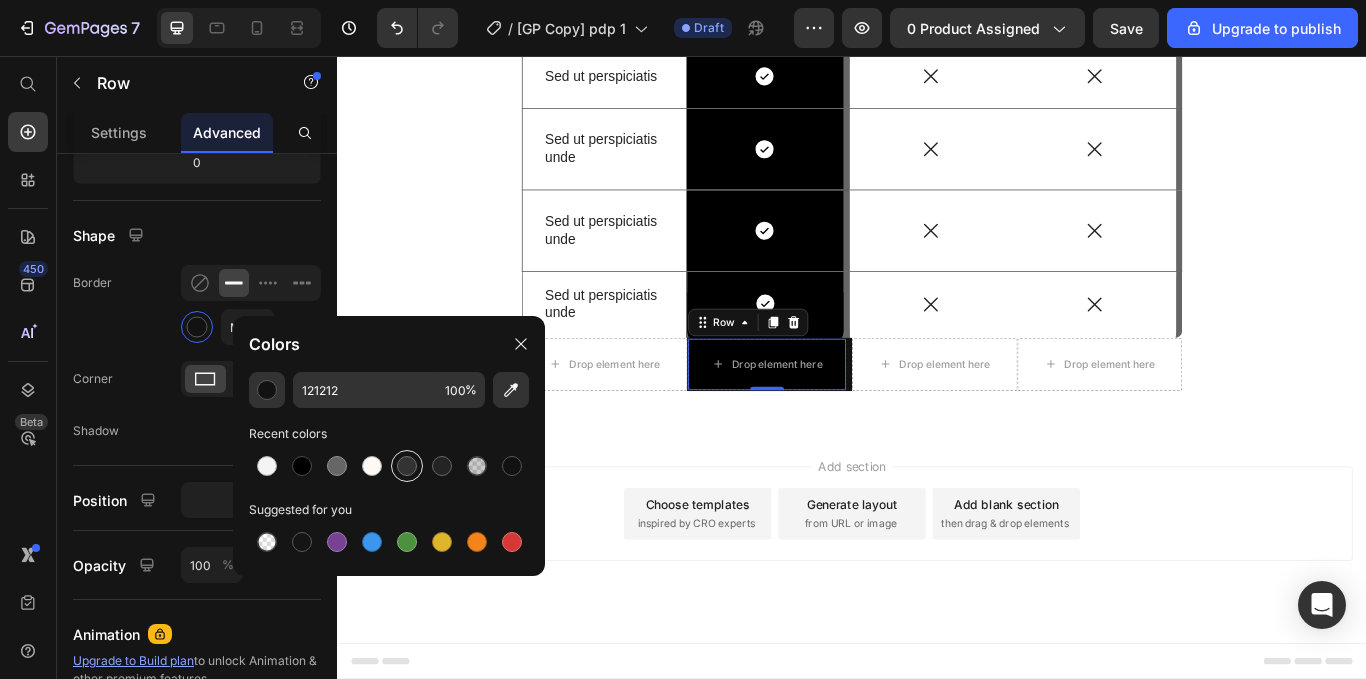 click at bounding box center [407, 466] 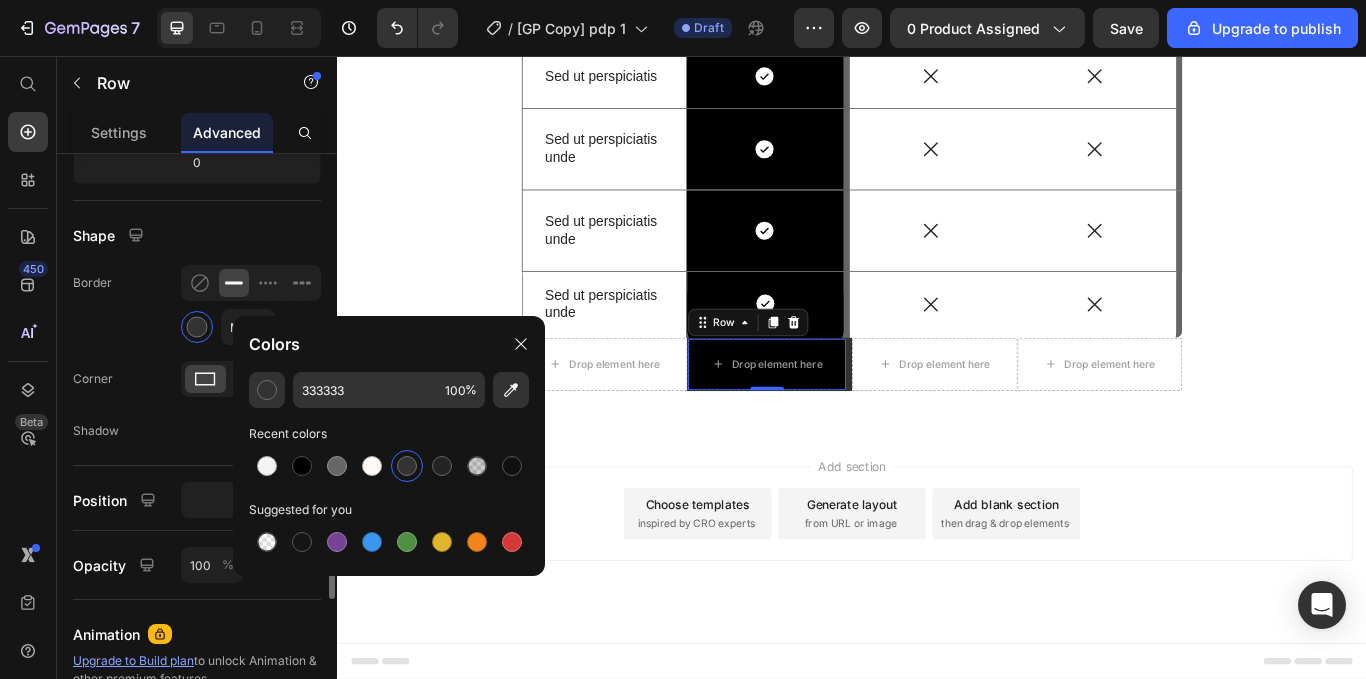 click on "Shape Border Mixed Corner Shadow" 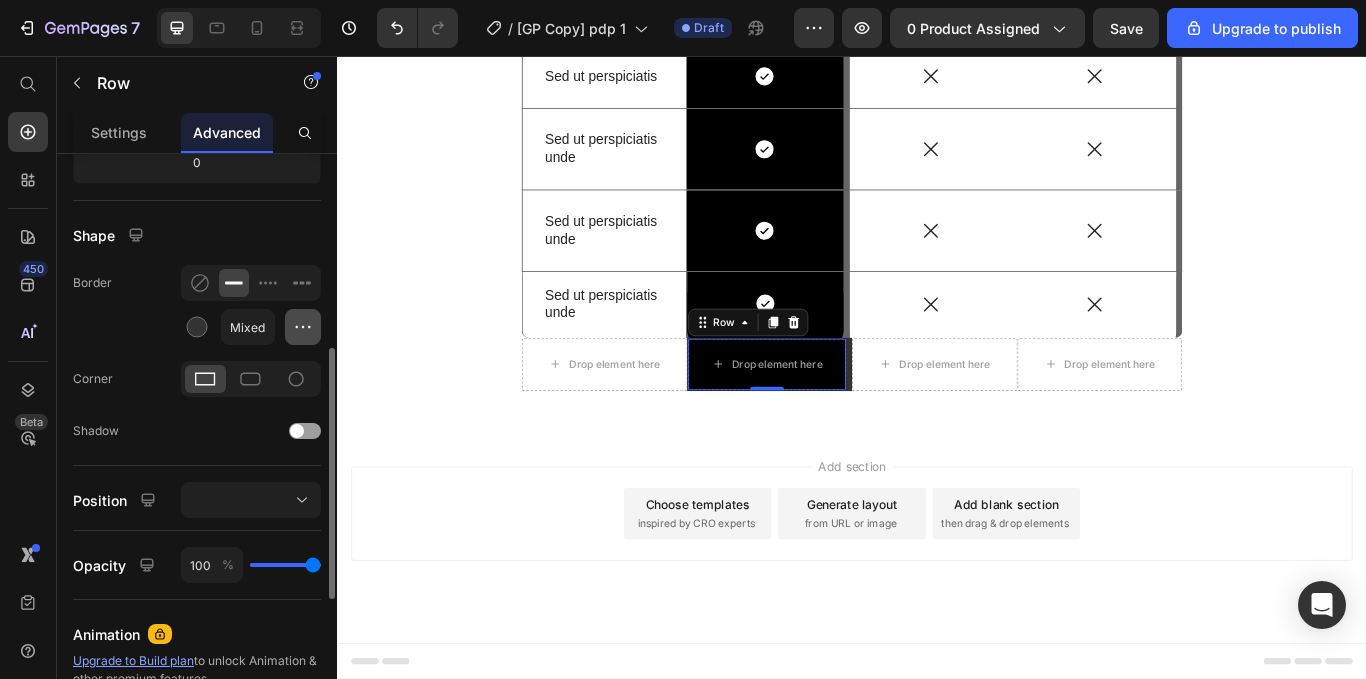 click 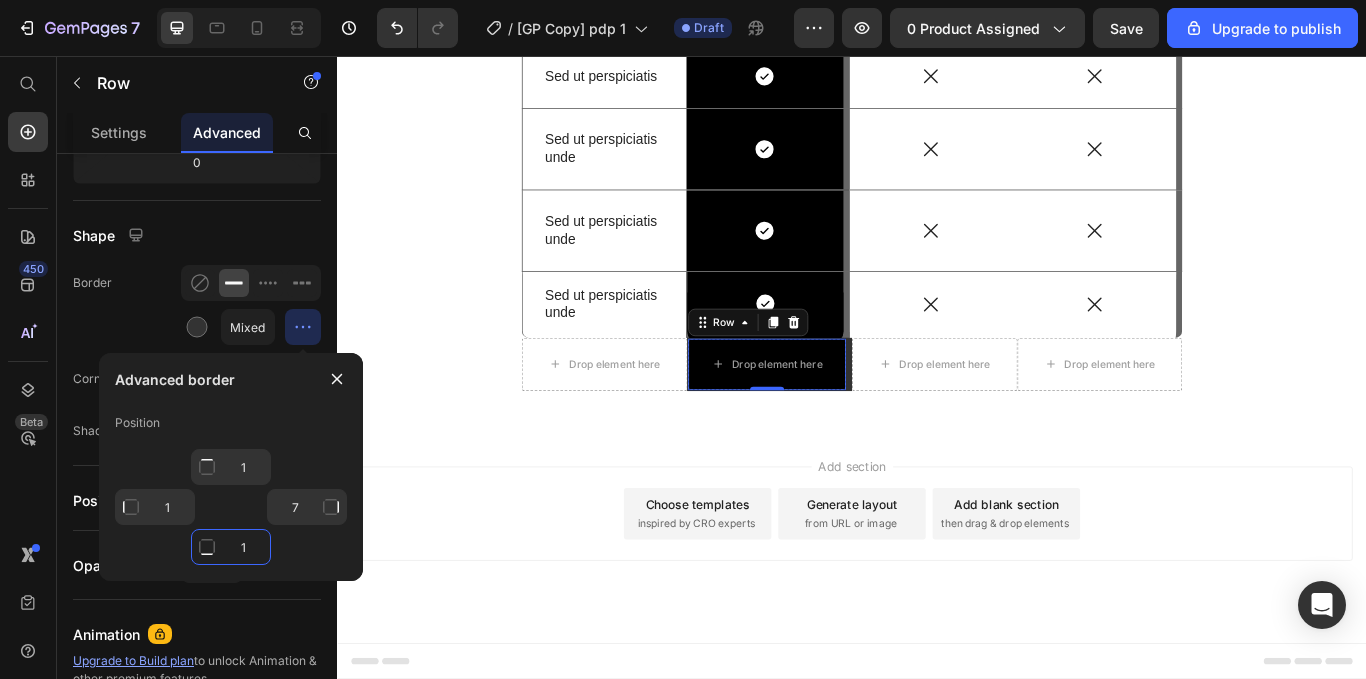 click on "1" 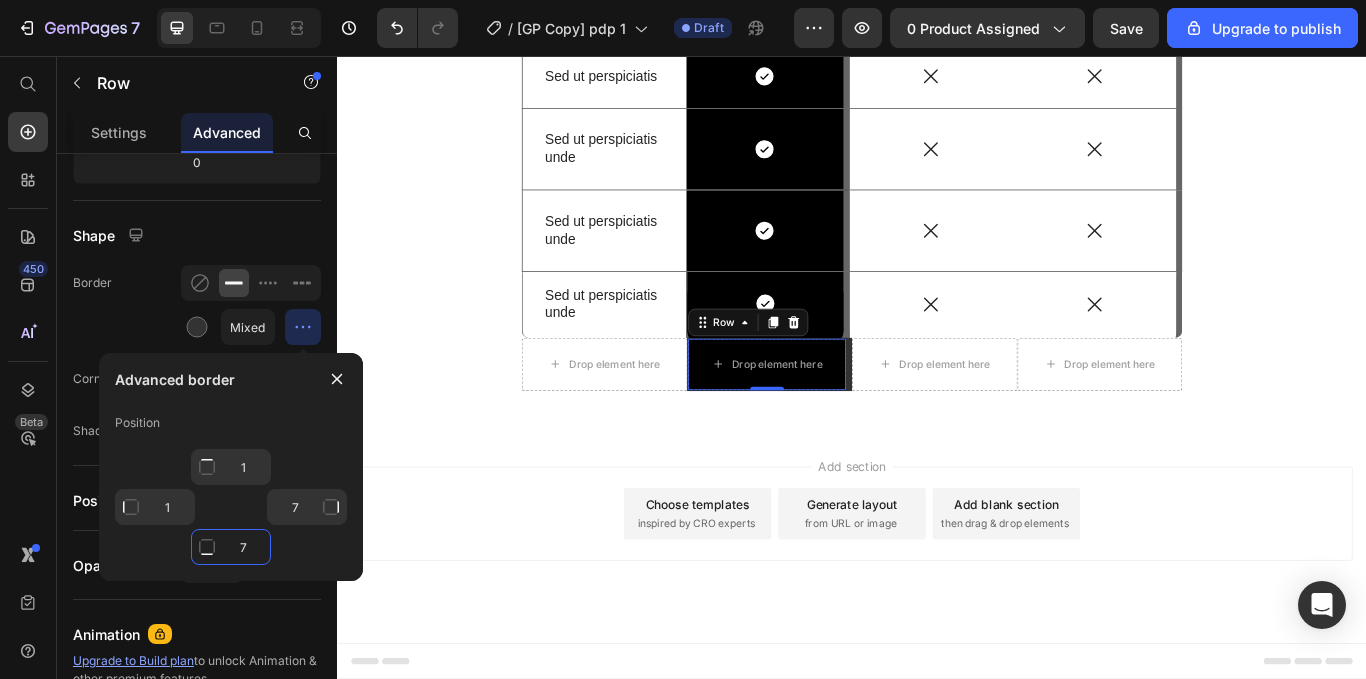 scroll, scrollTop: 6774, scrollLeft: 0, axis: vertical 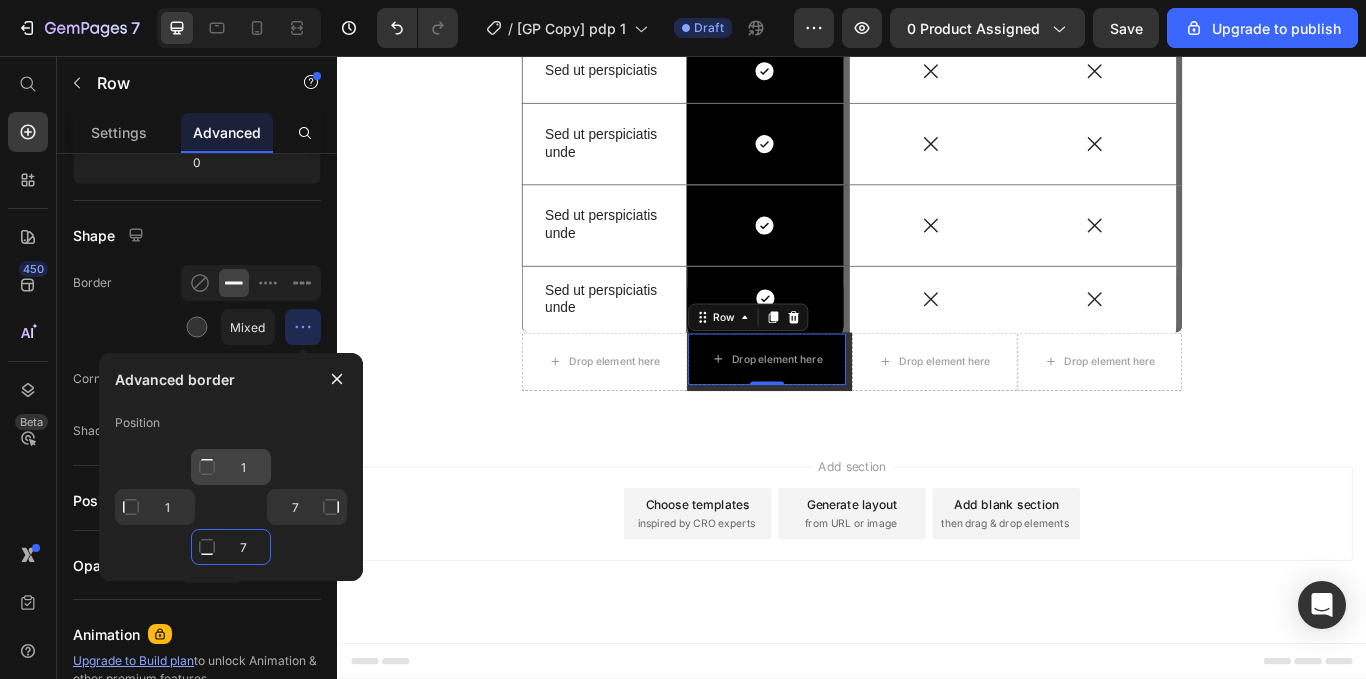 type on "7" 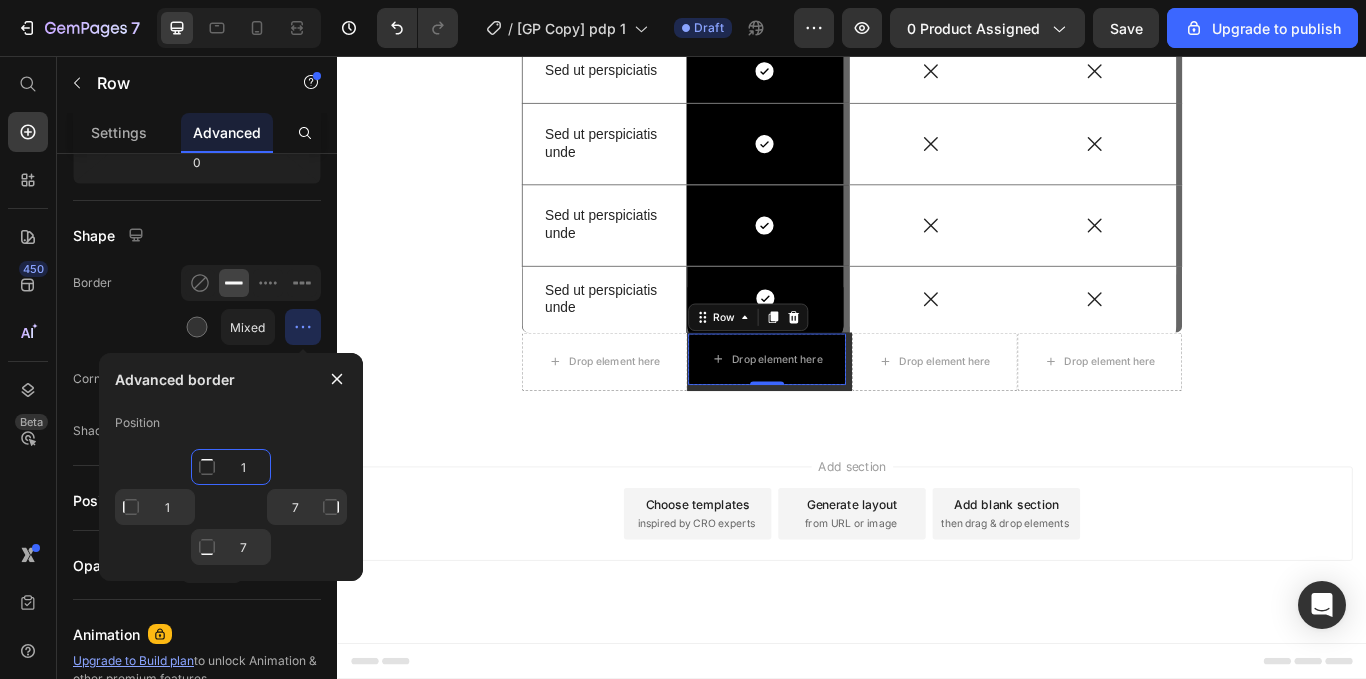 click on "1" 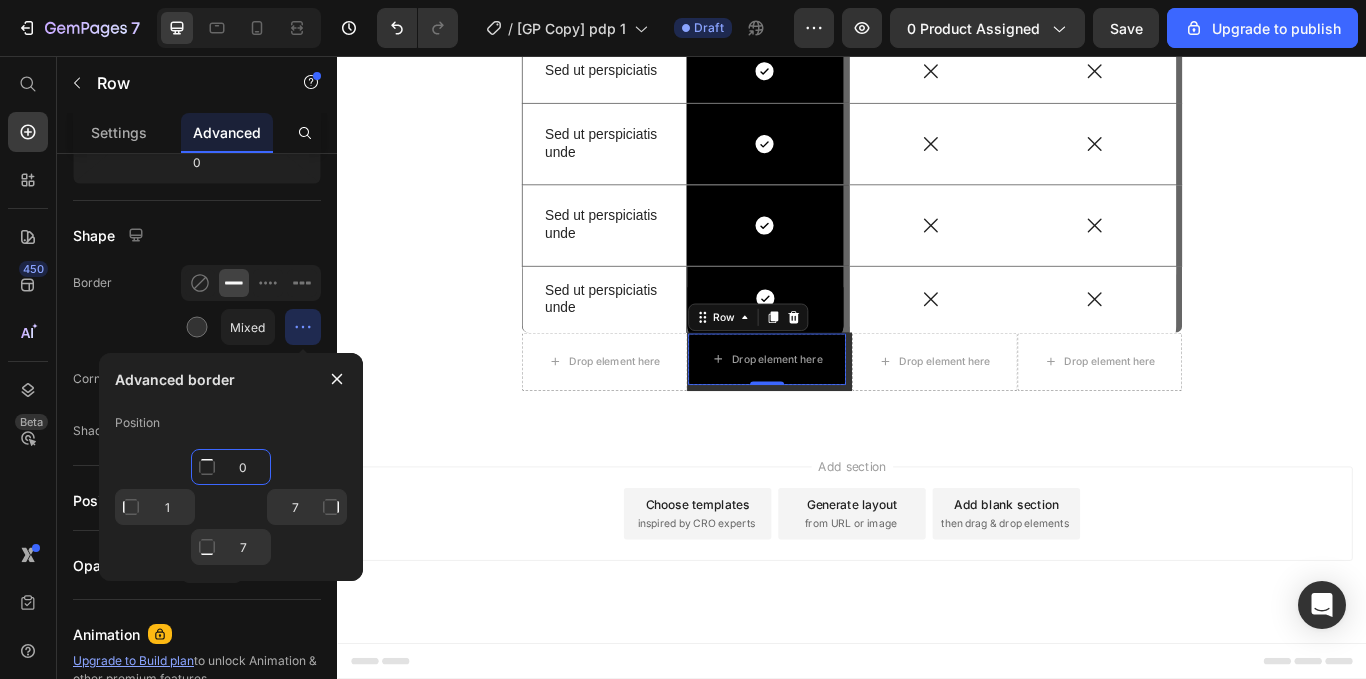 scroll, scrollTop: 6773, scrollLeft: 0, axis: vertical 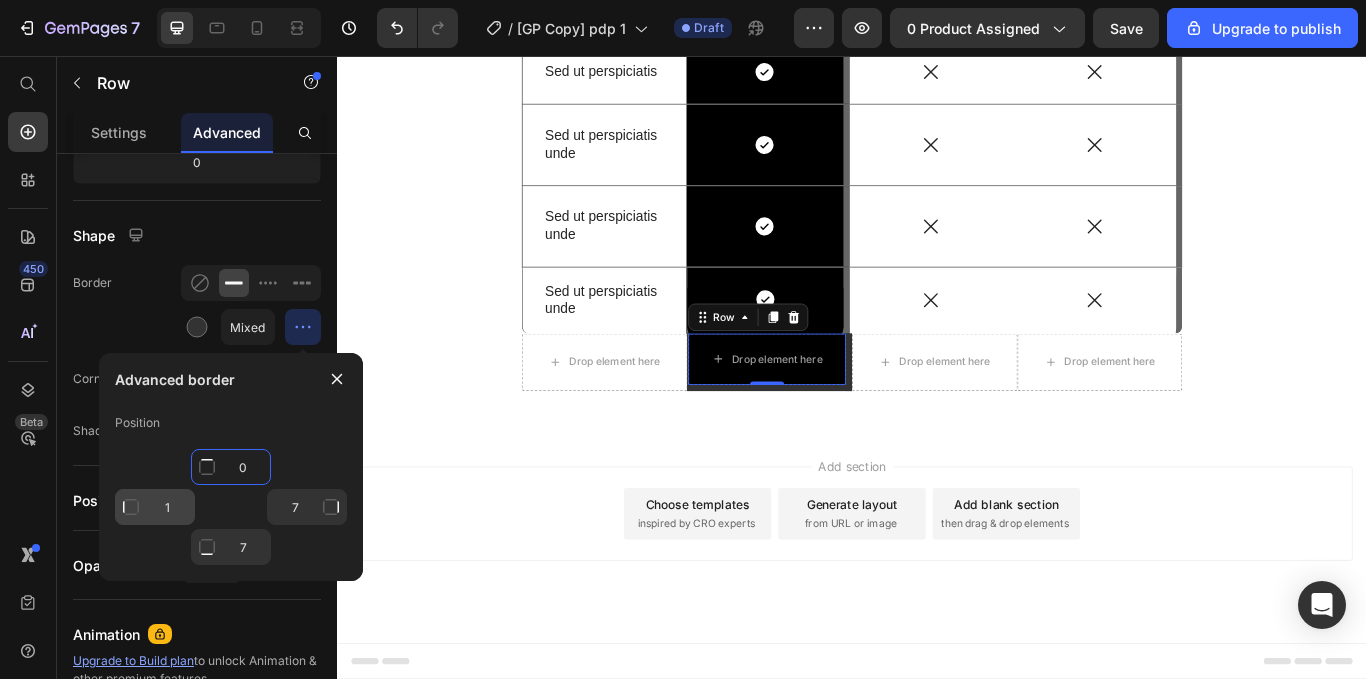 type on "0" 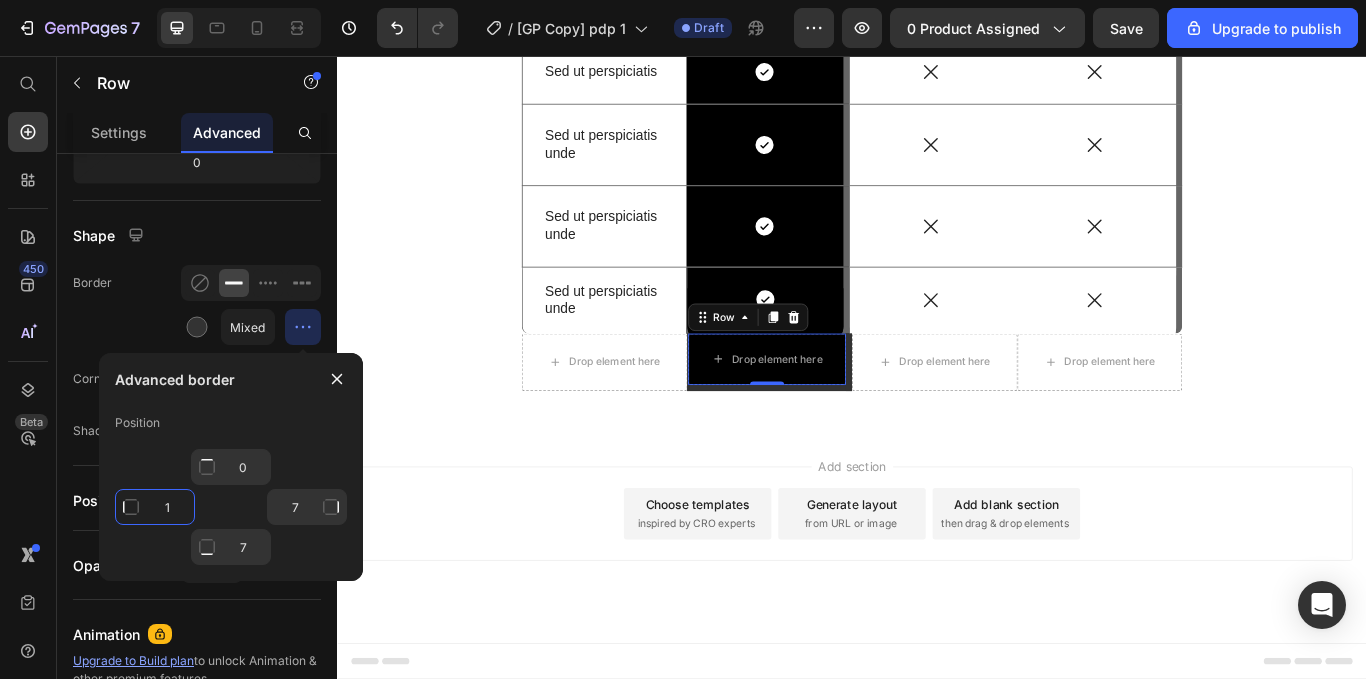 click on "1" 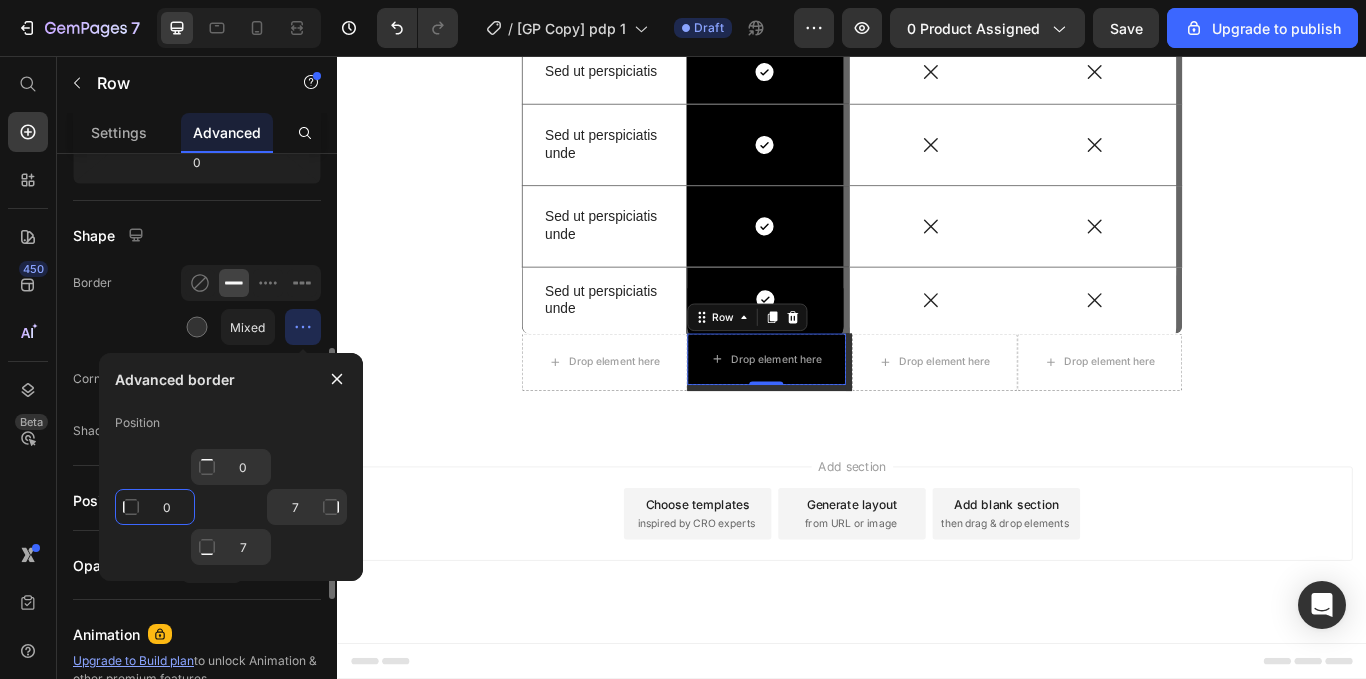 type on "0" 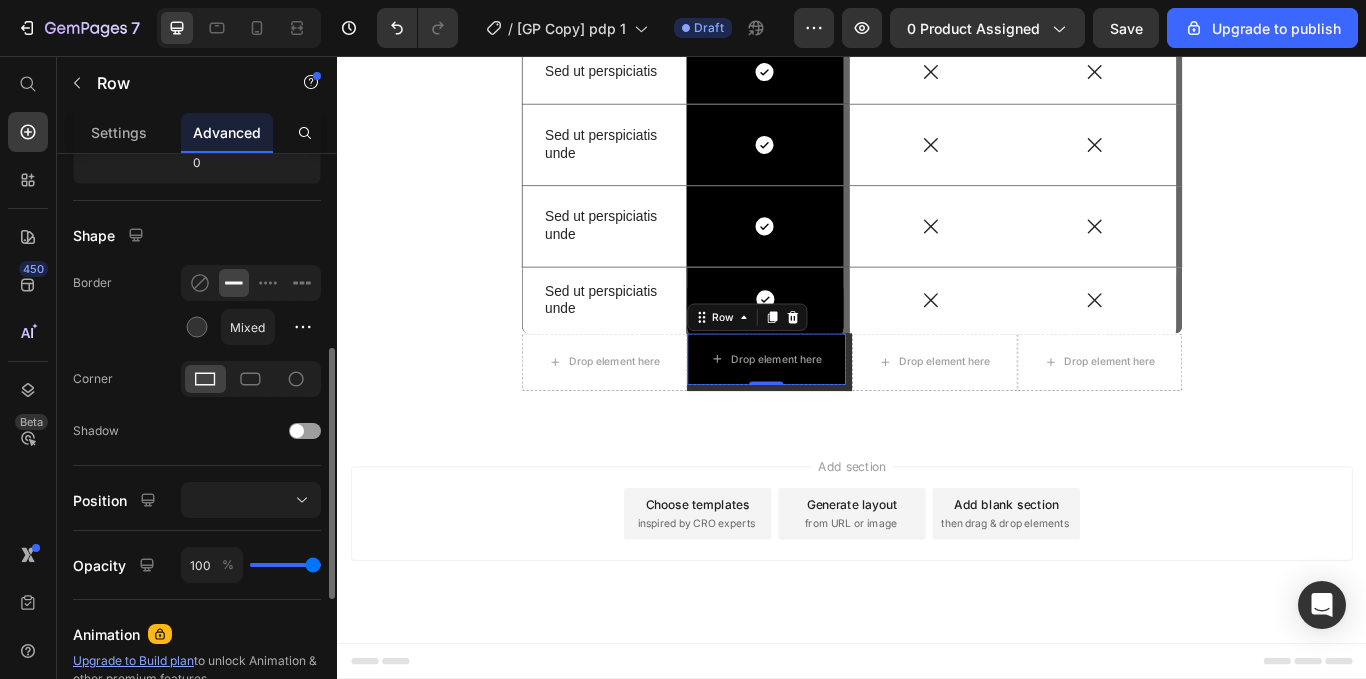 click on "Border Mixed" 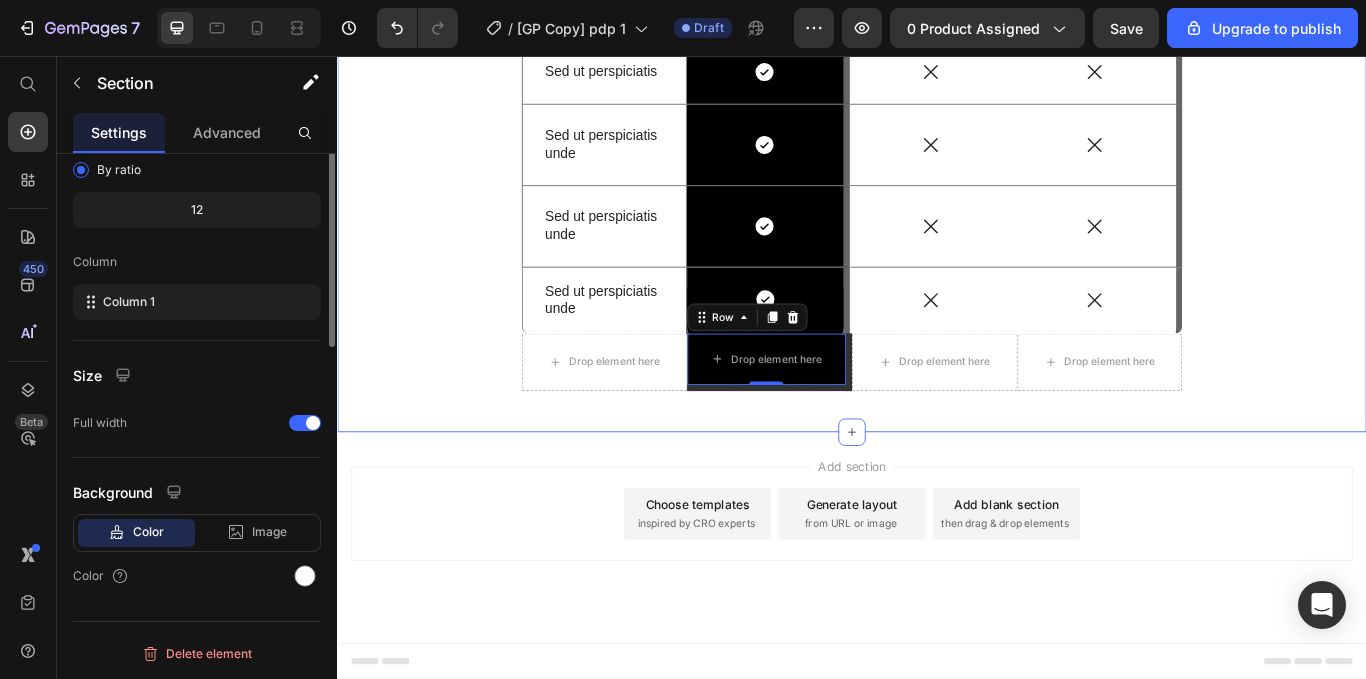 scroll, scrollTop: 0, scrollLeft: 0, axis: both 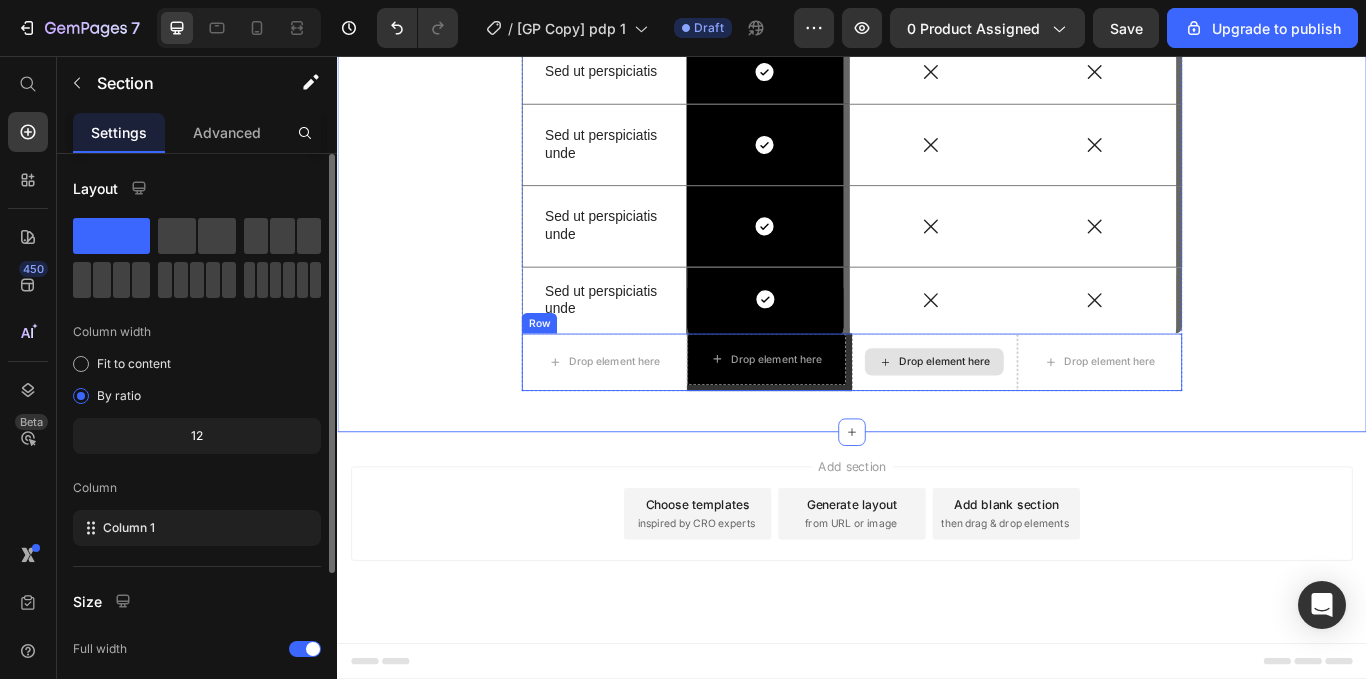 click on "Drop element here" at bounding box center (1033, 413) 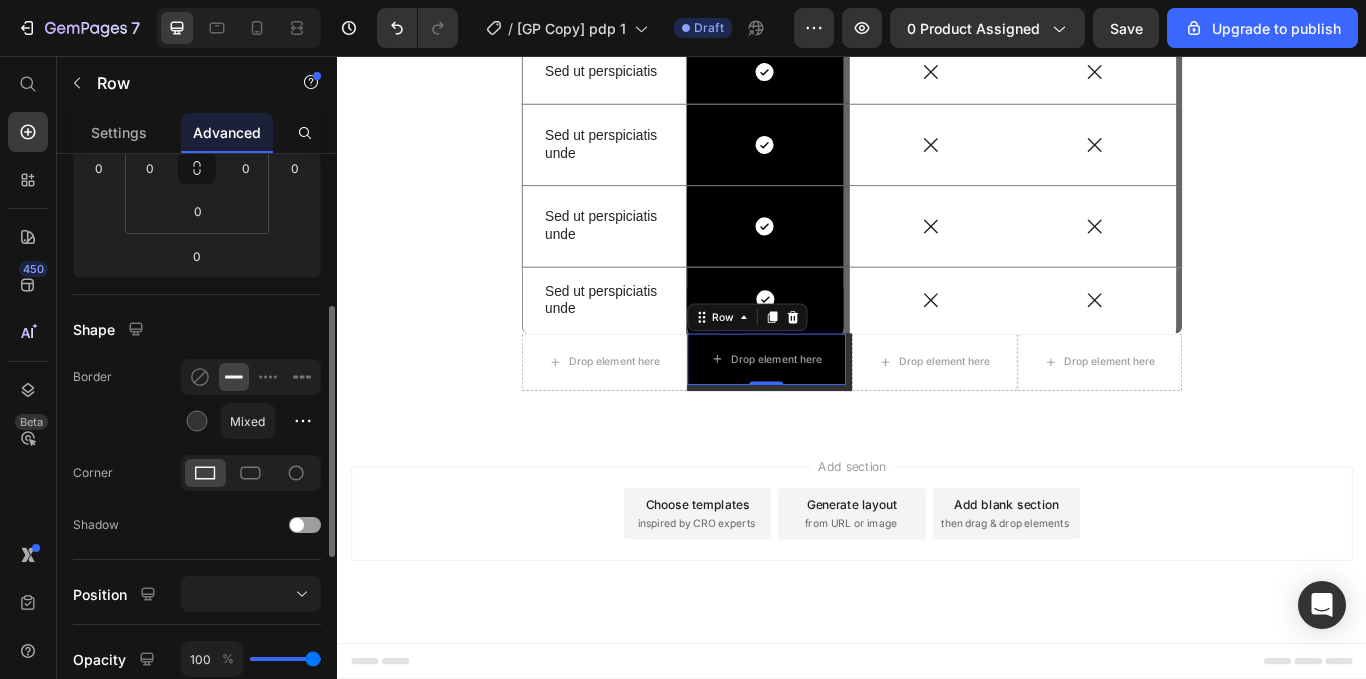 scroll, scrollTop: 358, scrollLeft: 0, axis: vertical 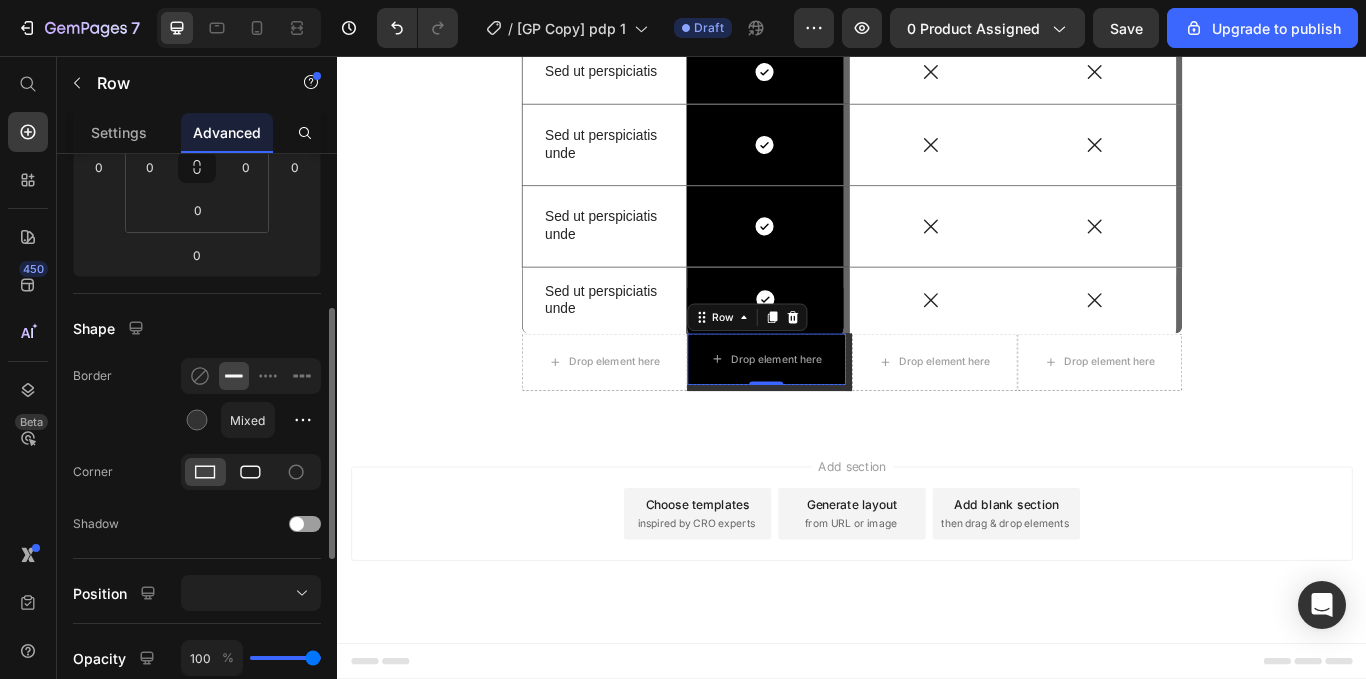 click 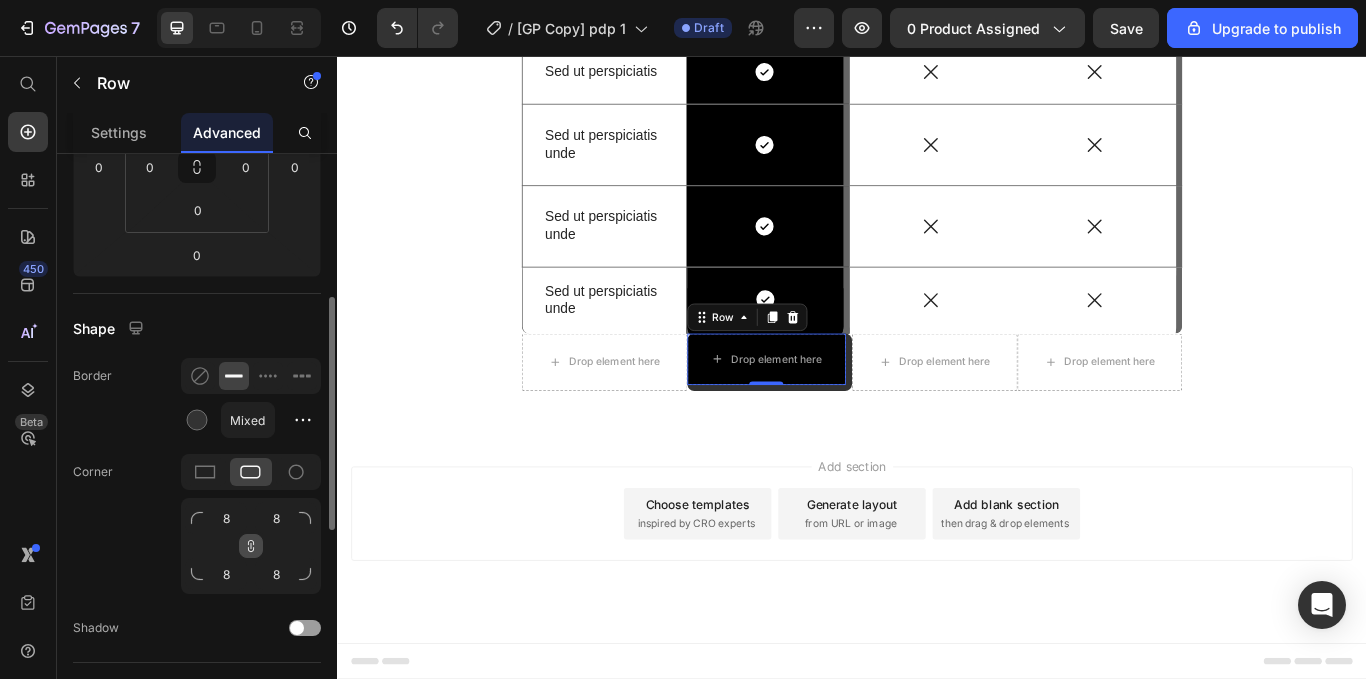 click 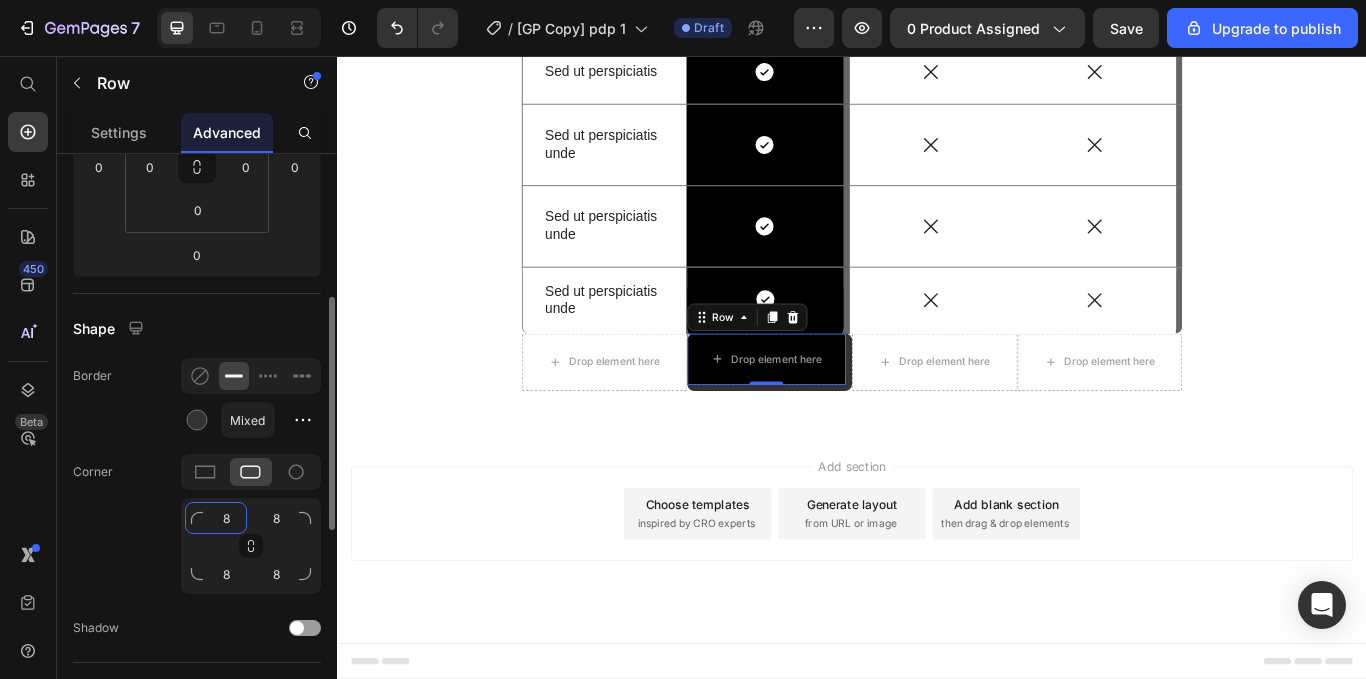 click on "8" 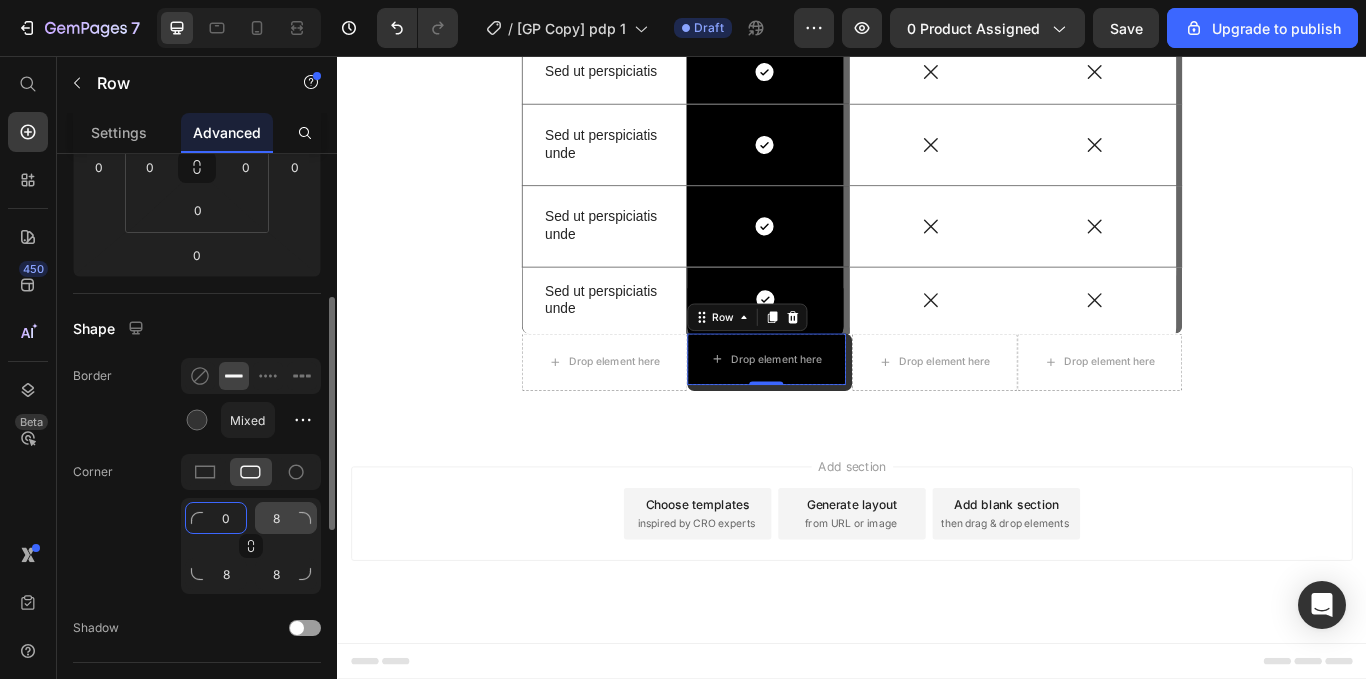 type on "0" 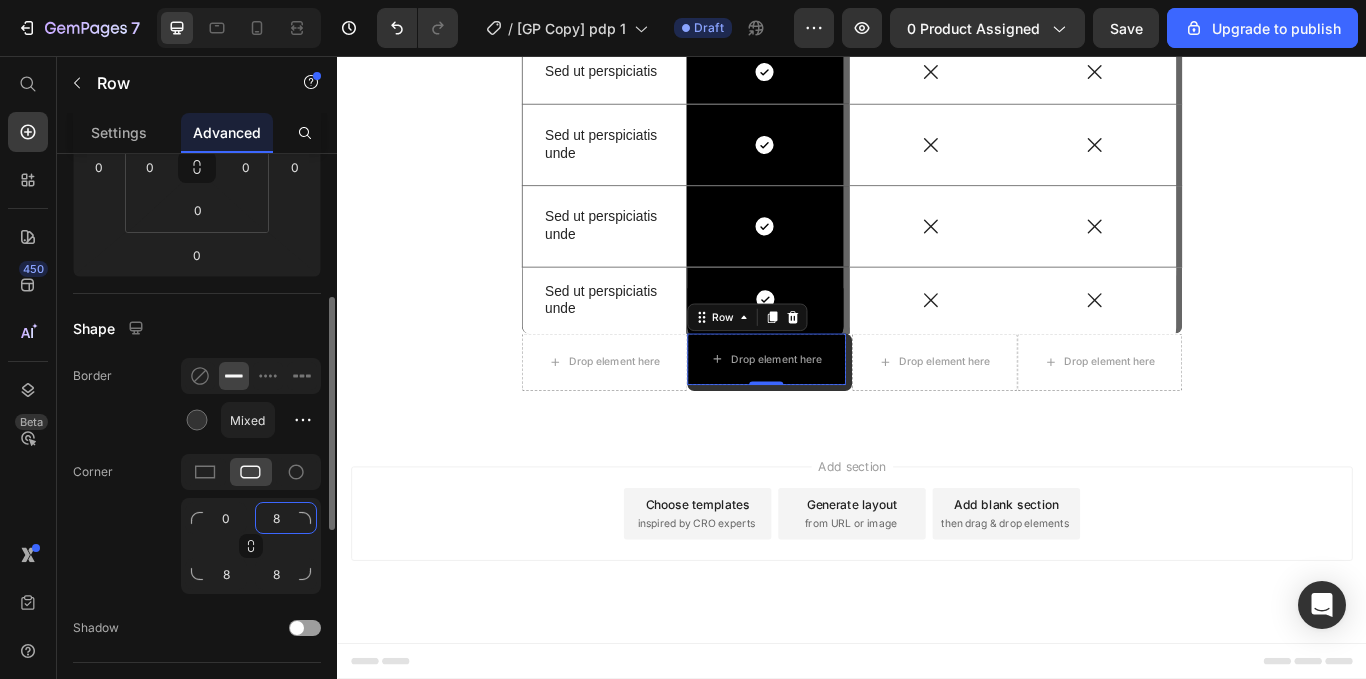 click on "8" 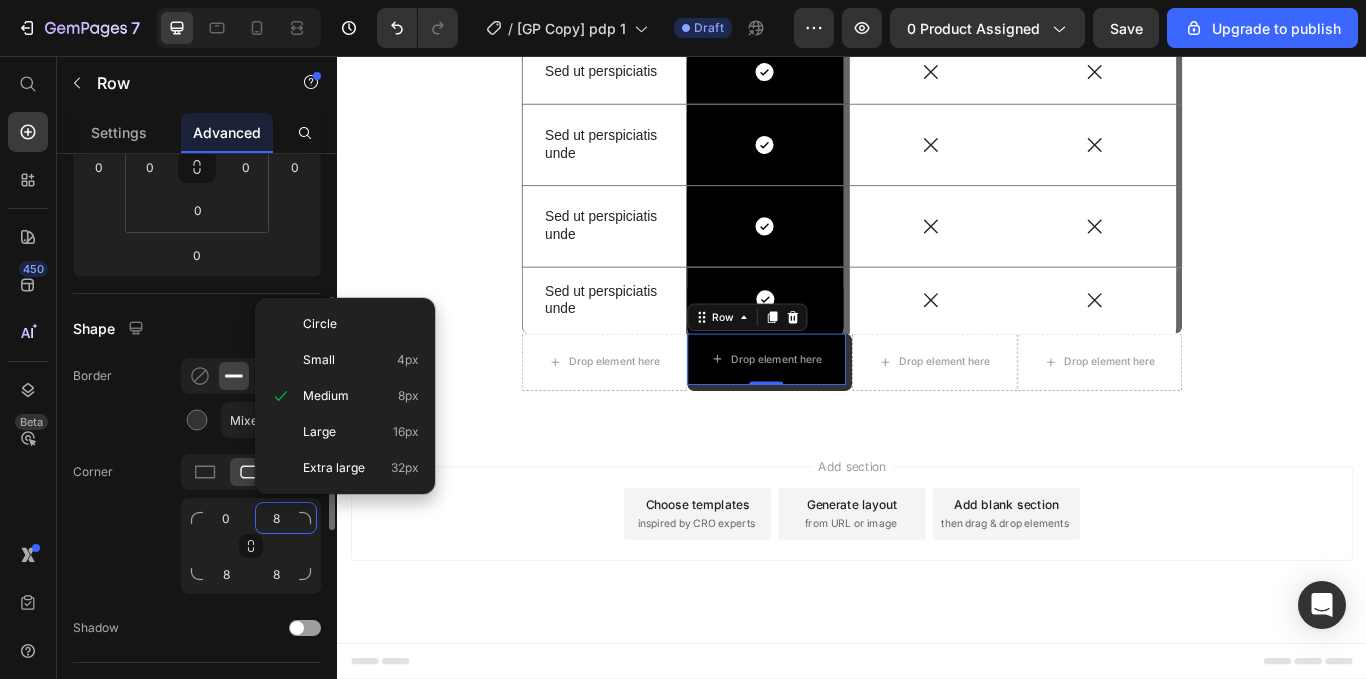 type on "0" 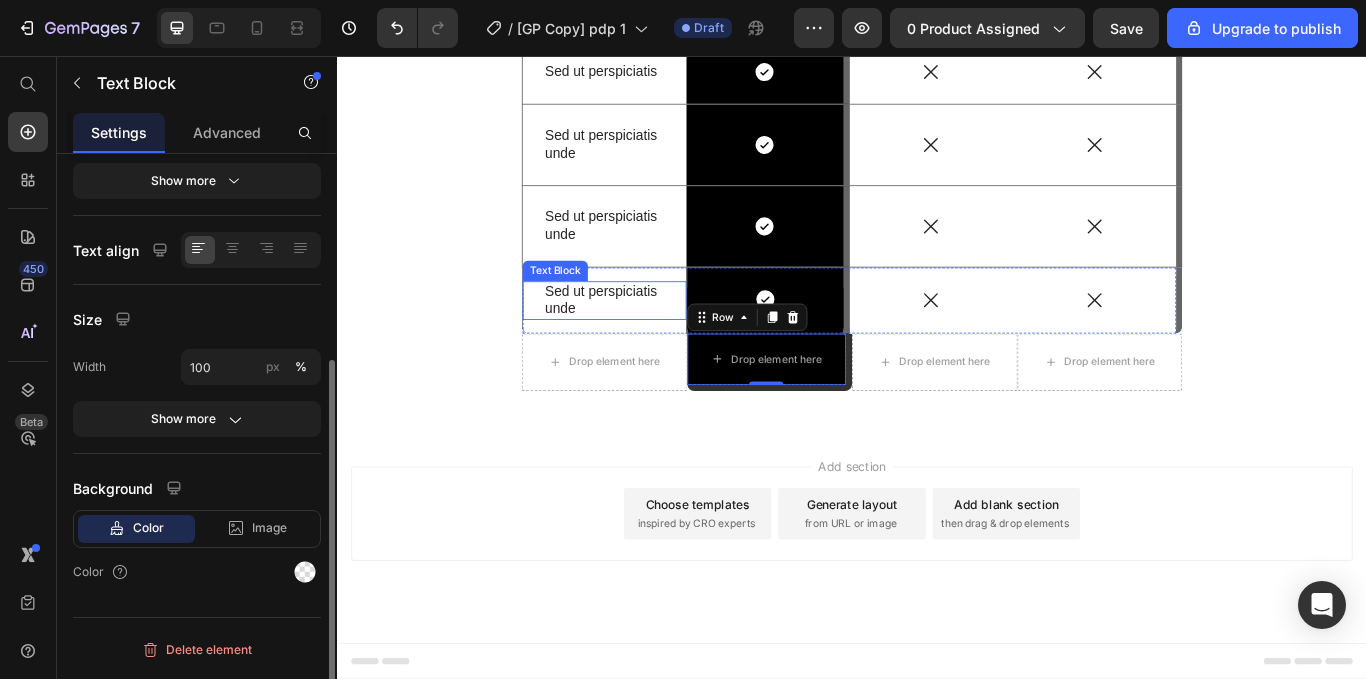 click on "Sed ut perspiciatis unde Text Block" at bounding box center (648, 342) 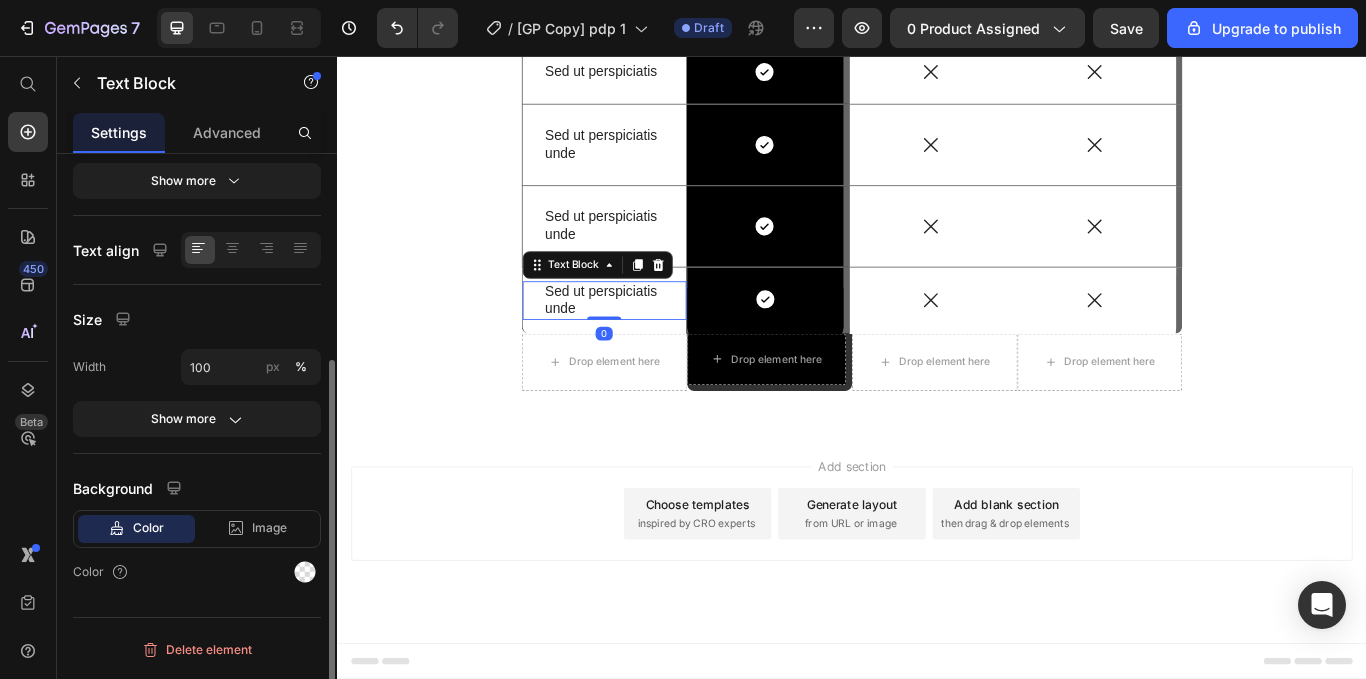 scroll, scrollTop: 0, scrollLeft: 0, axis: both 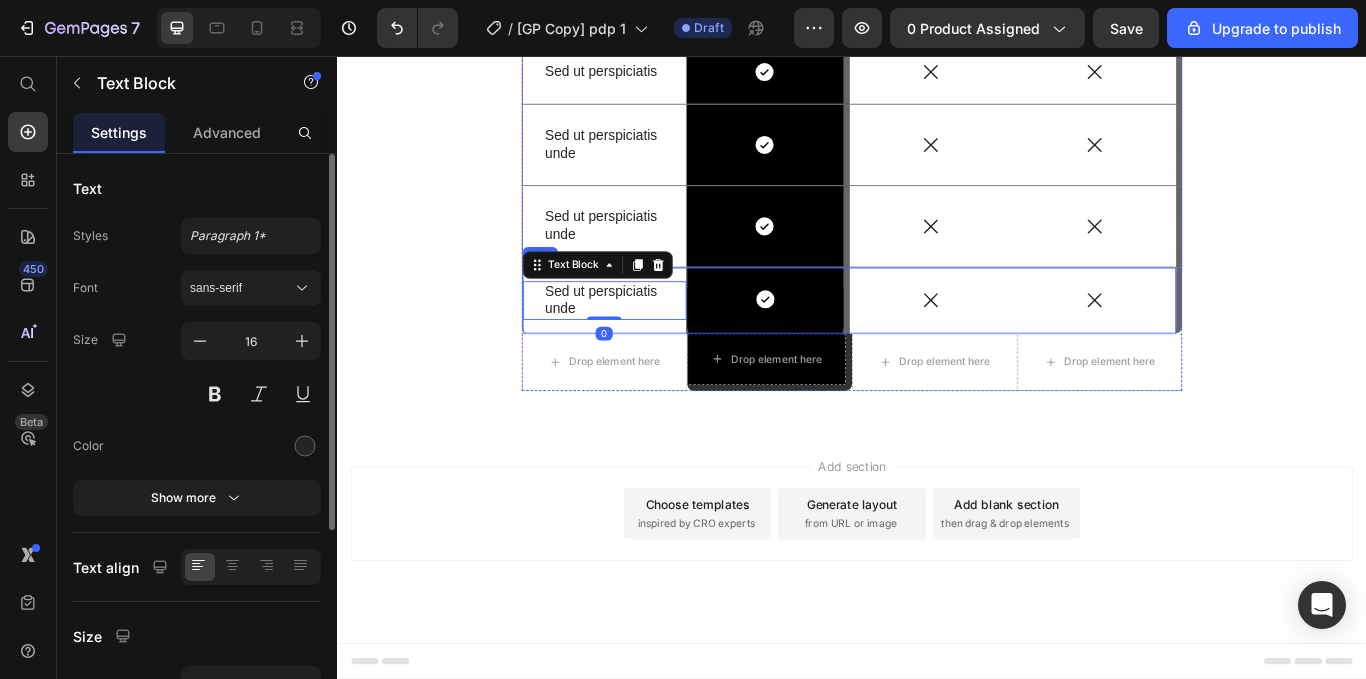 click on "Sed ut perspiciatis unde Text Block   0" at bounding box center [648, 341] 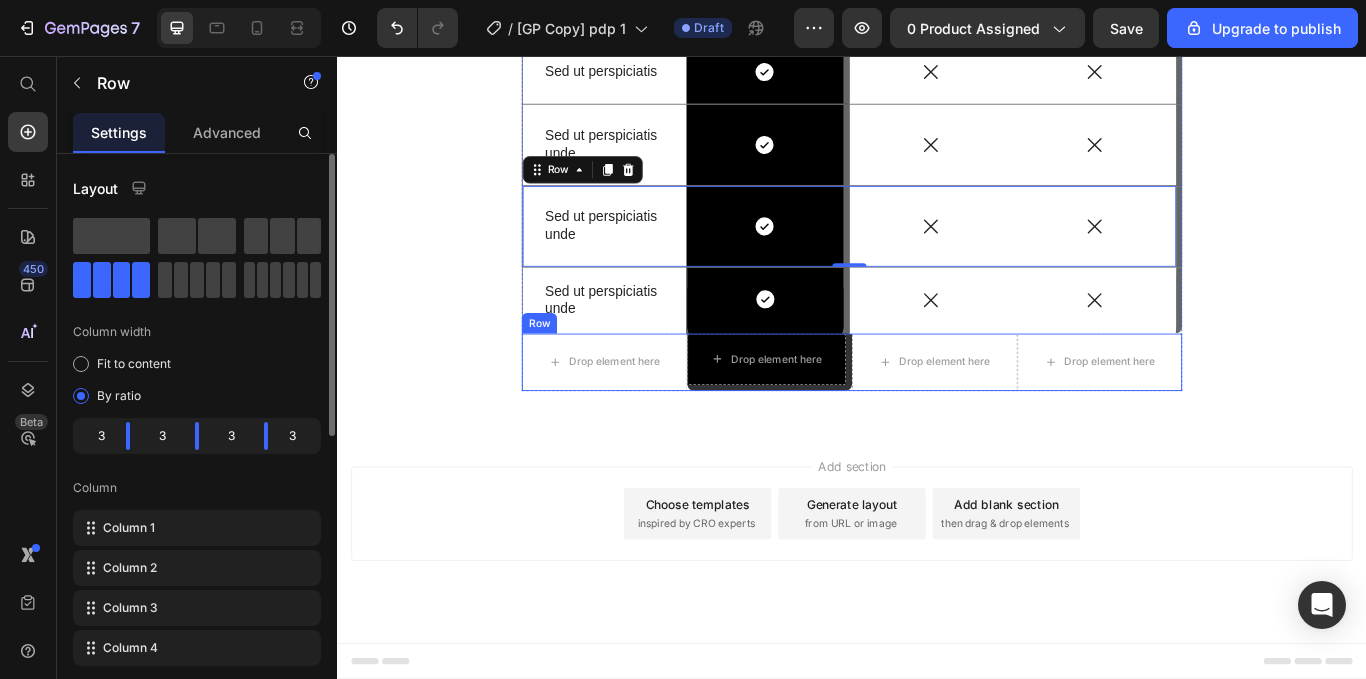 scroll, scrollTop: 6631, scrollLeft: 0, axis: vertical 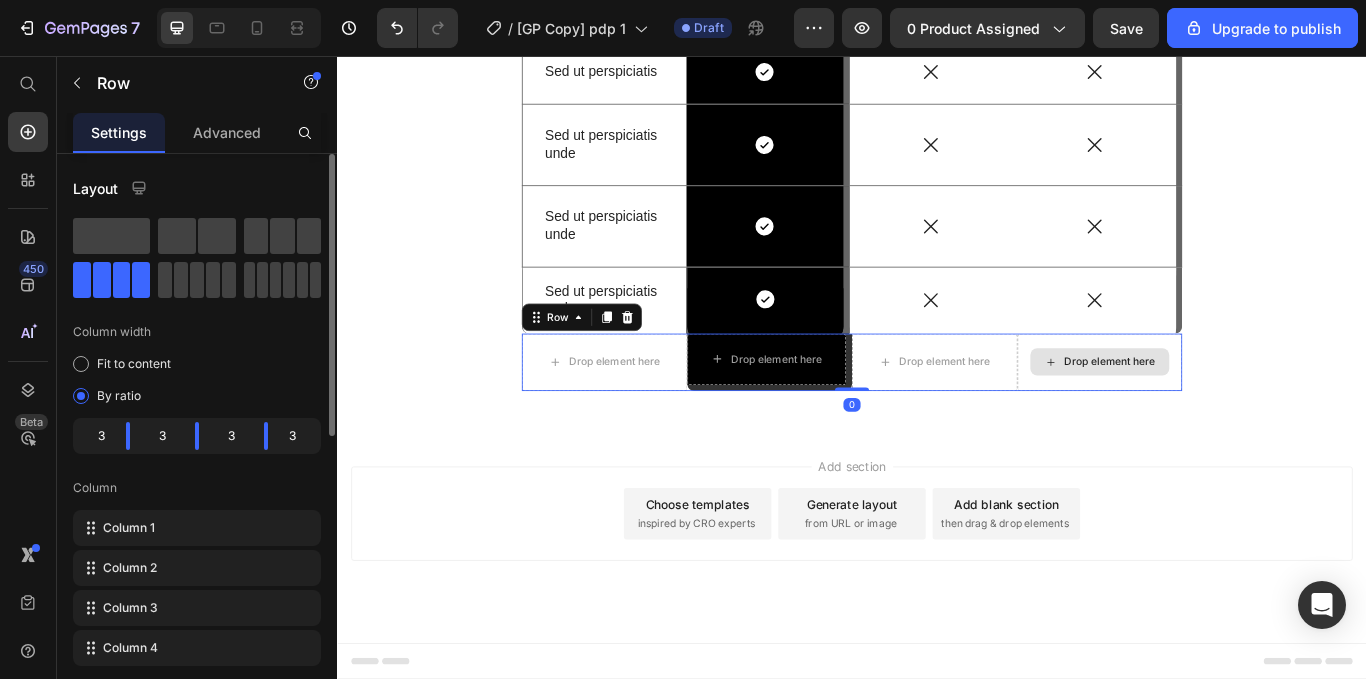 click on "Drop element here" at bounding box center (1226, 413) 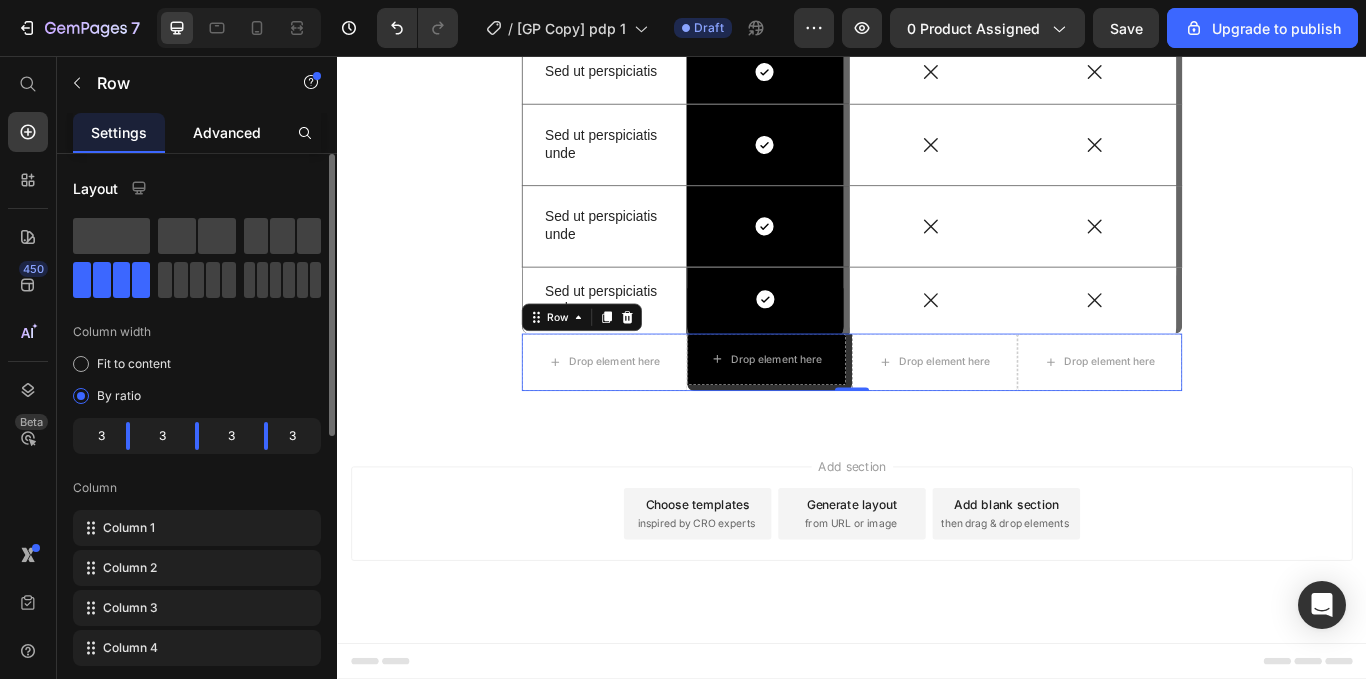 click on "Advanced" at bounding box center (227, 132) 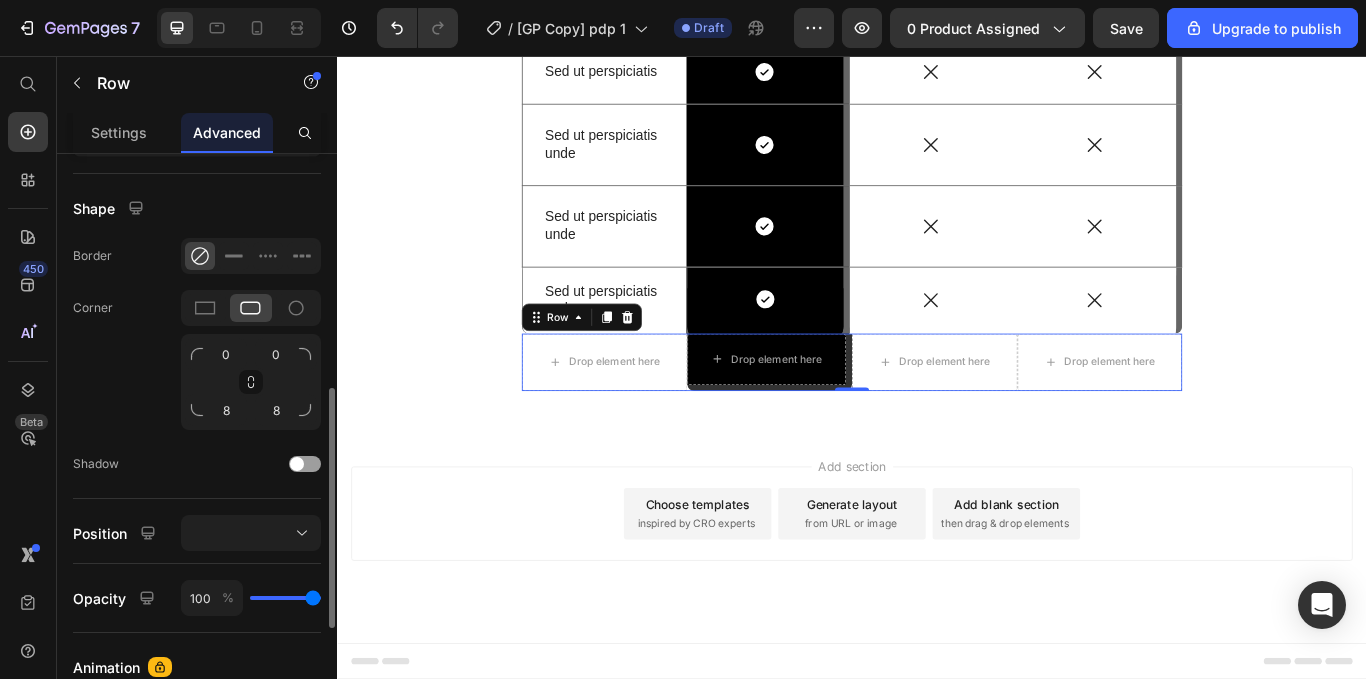 scroll, scrollTop: 477, scrollLeft: 0, axis: vertical 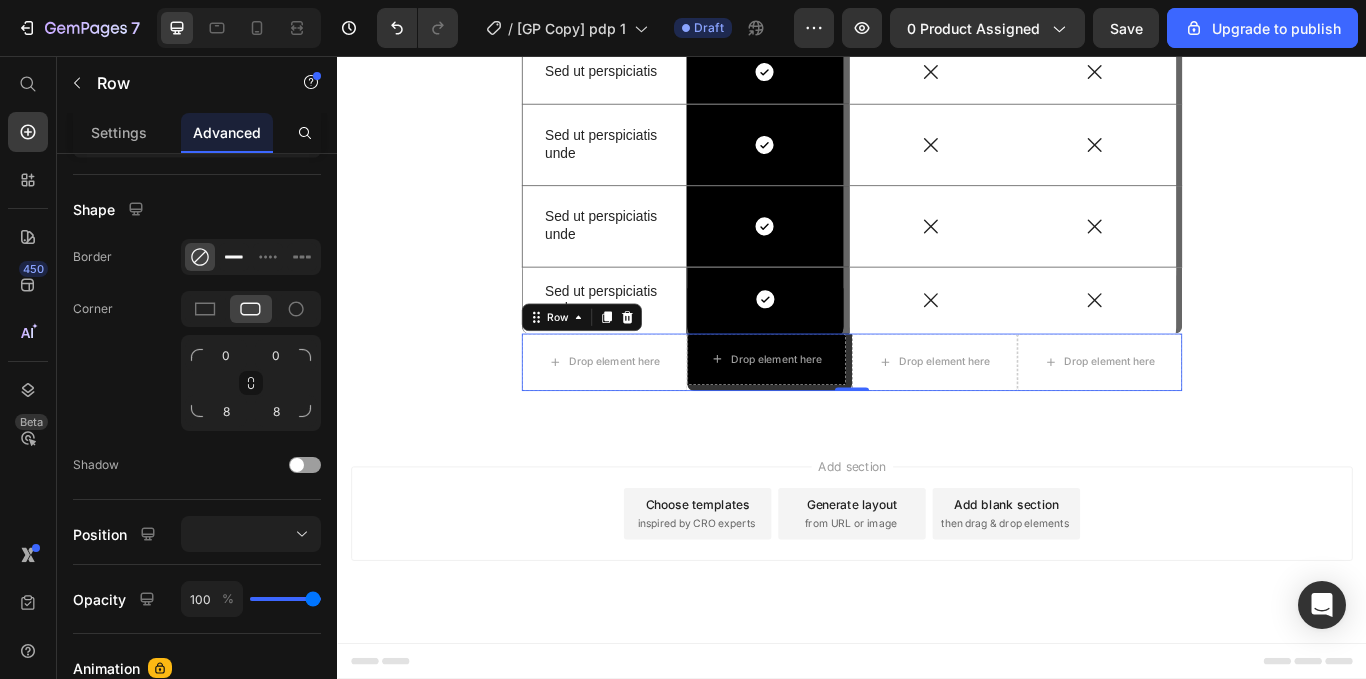 click 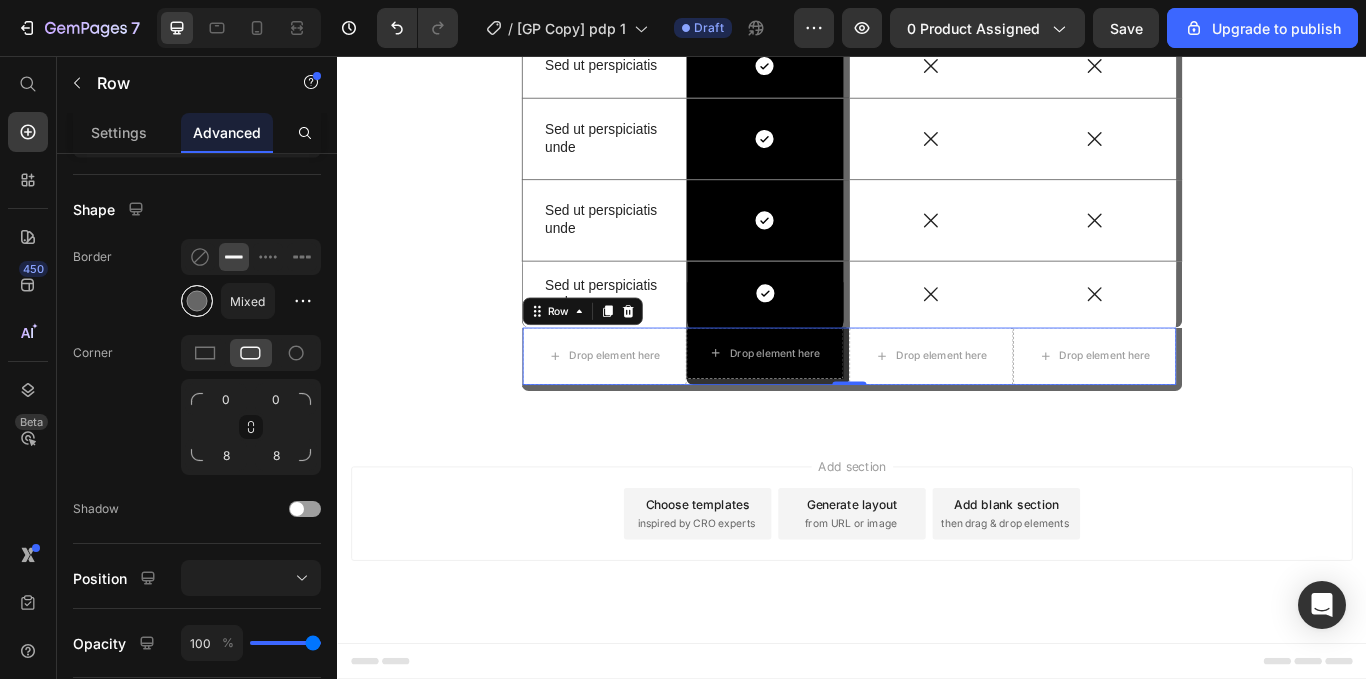click at bounding box center (197, 301) 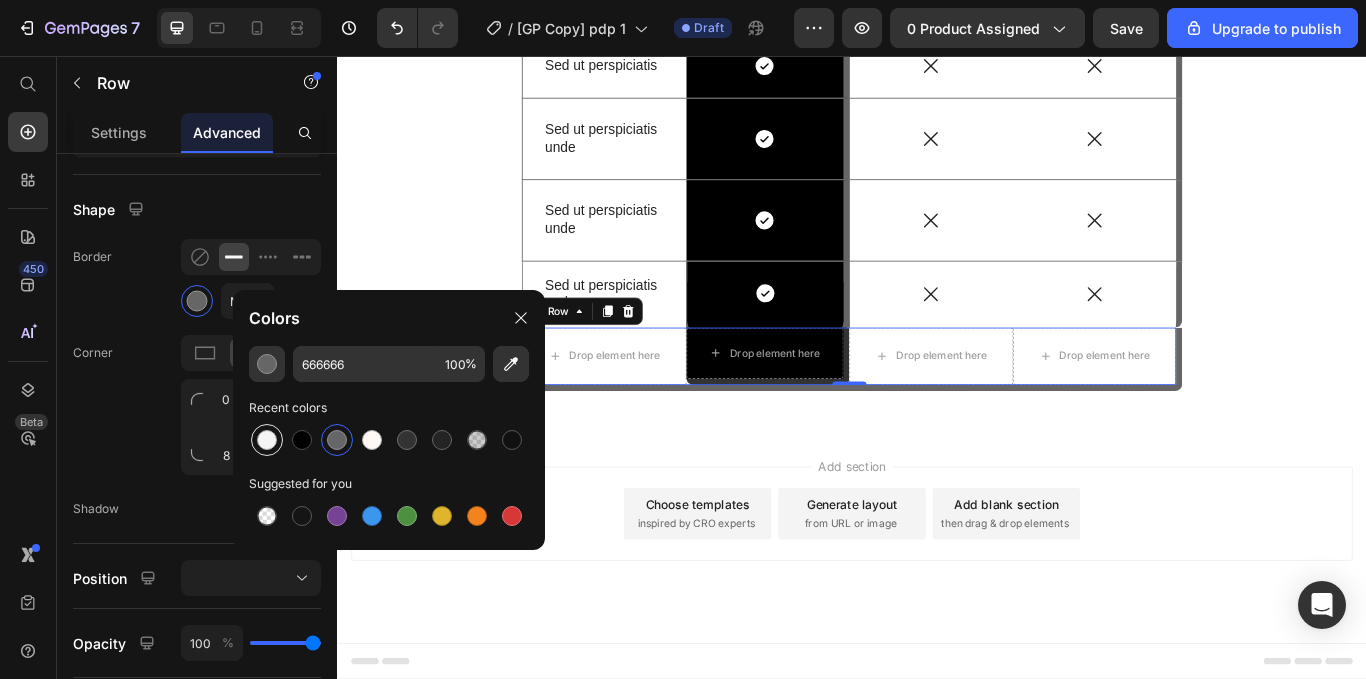 click at bounding box center [267, 440] 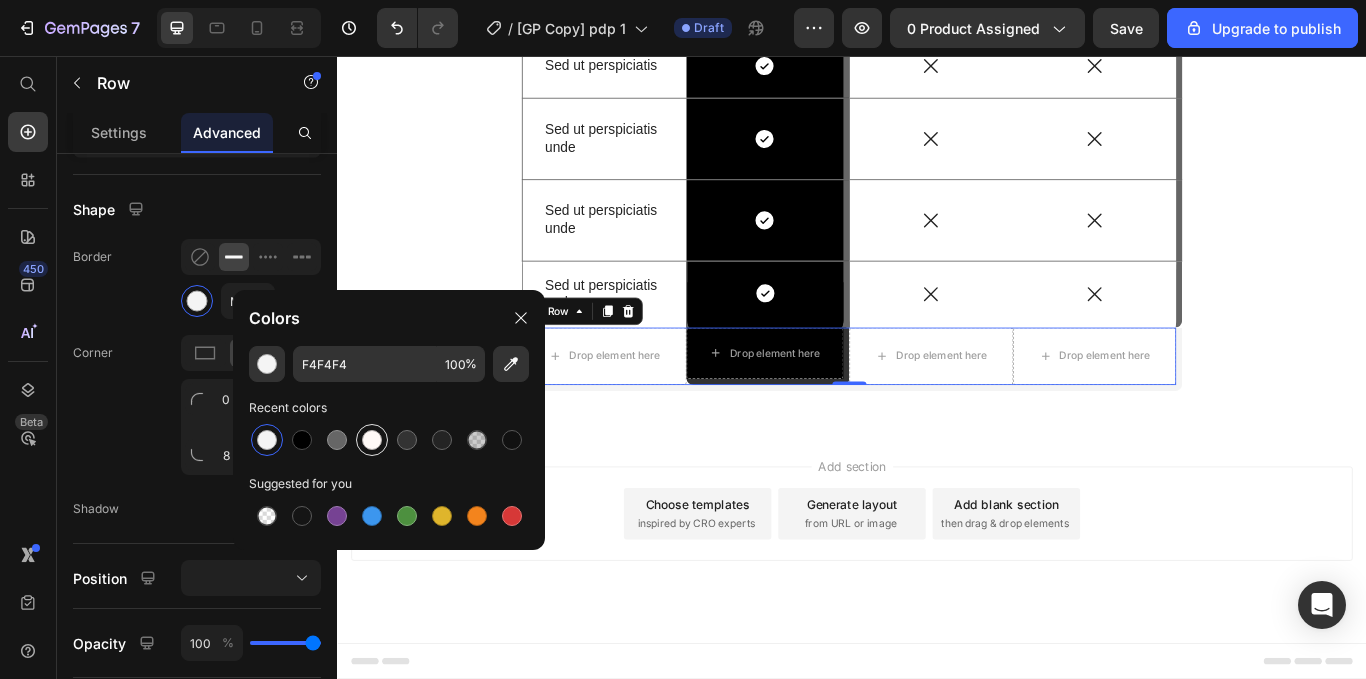click at bounding box center (372, 440) 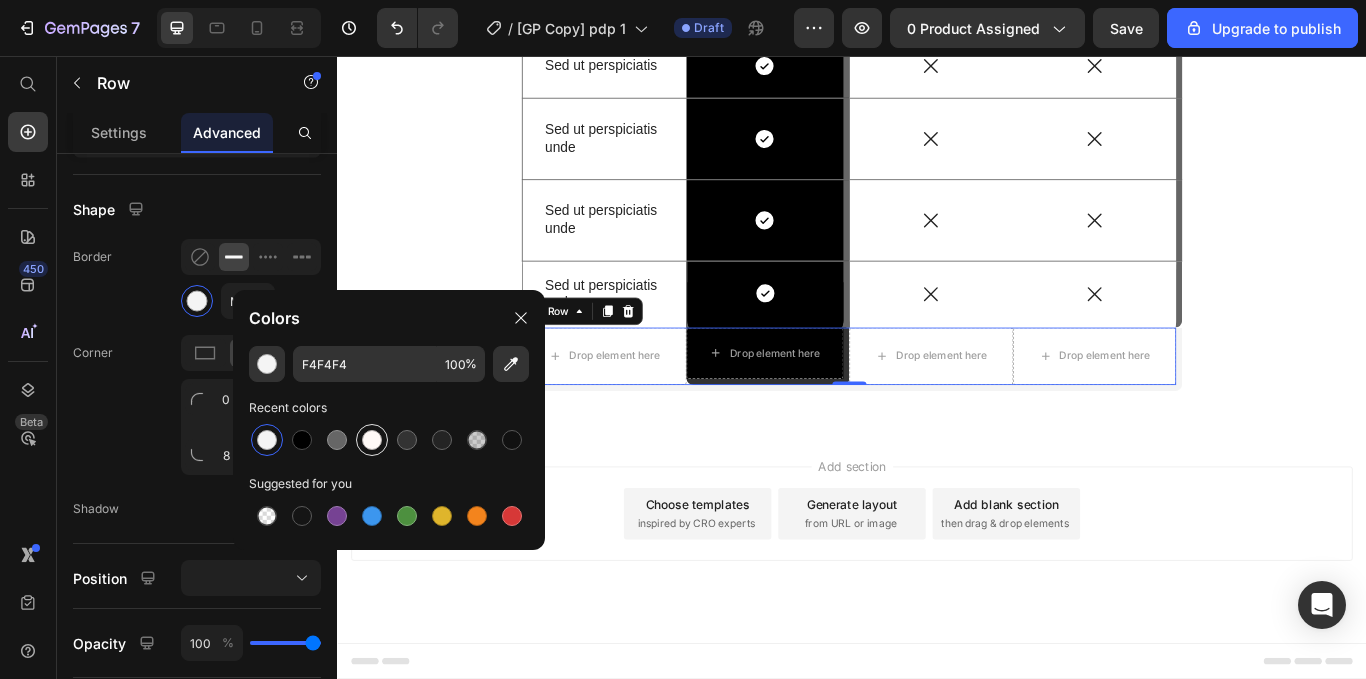 type on "FFF9F6" 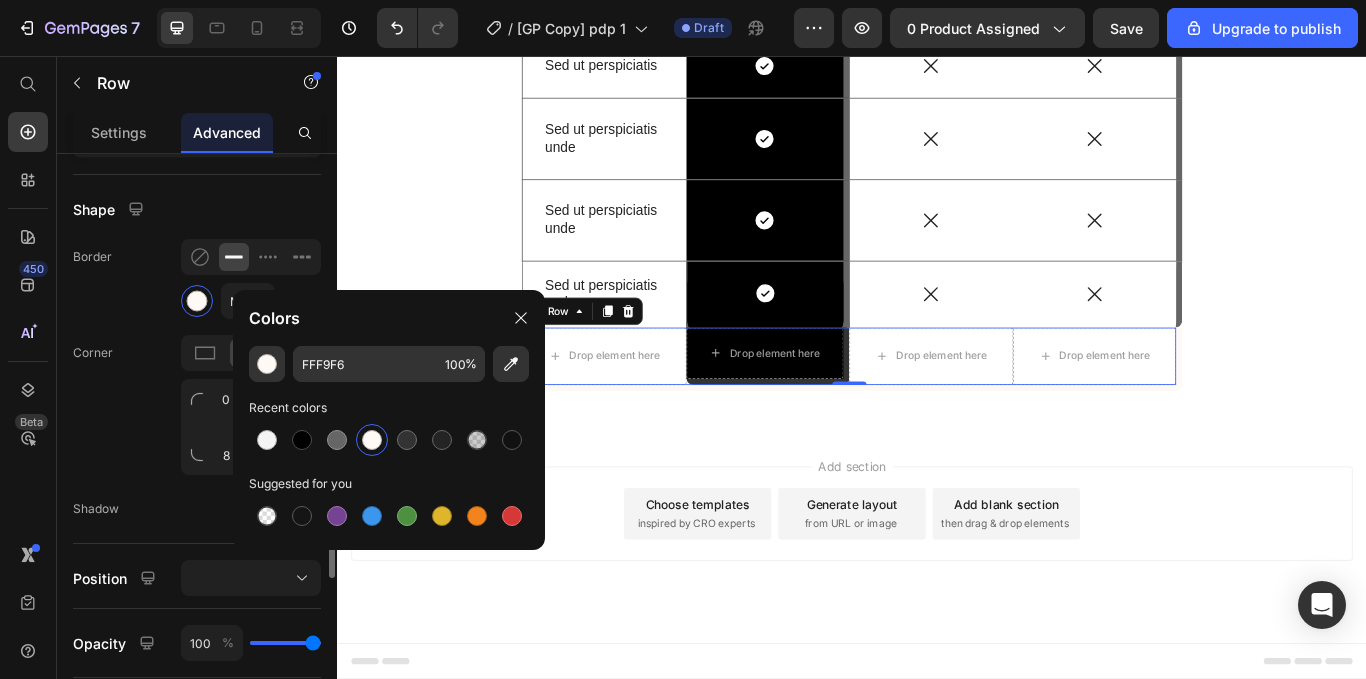 click on "Corner 0 0 8 8" 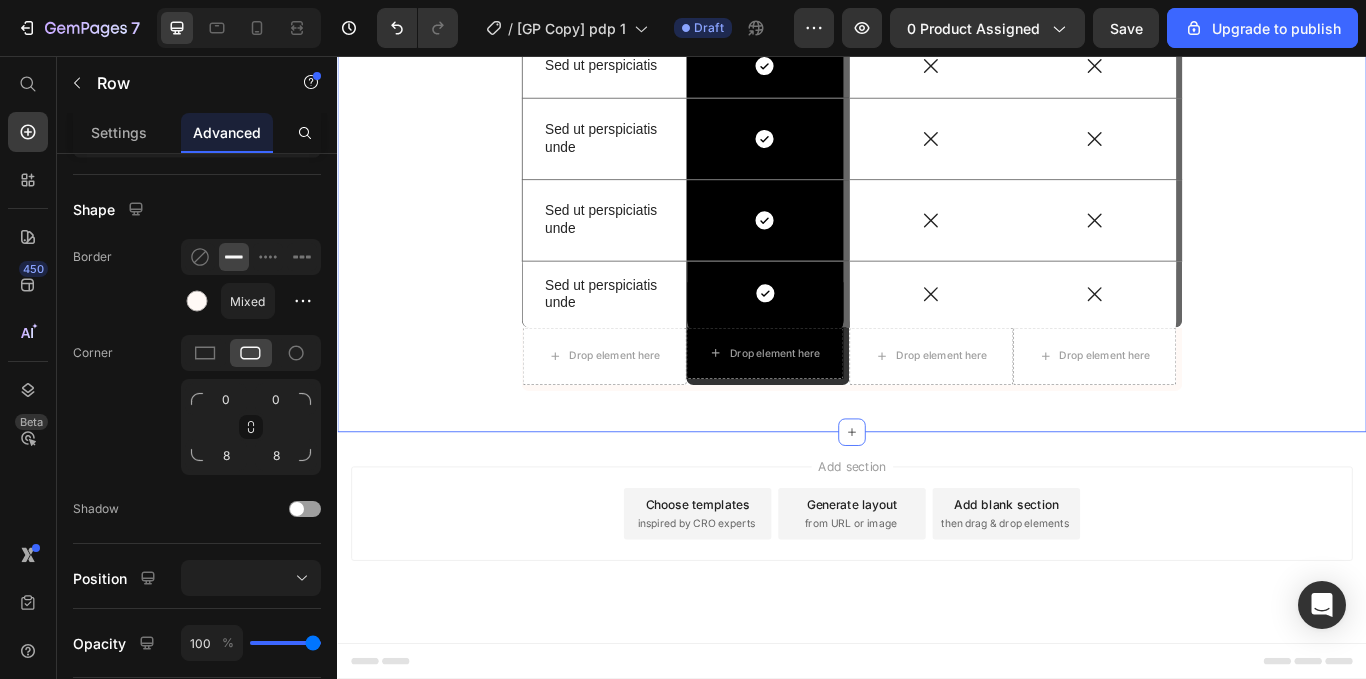 scroll, scrollTop: 0, scrollLeft: 0, axis: both 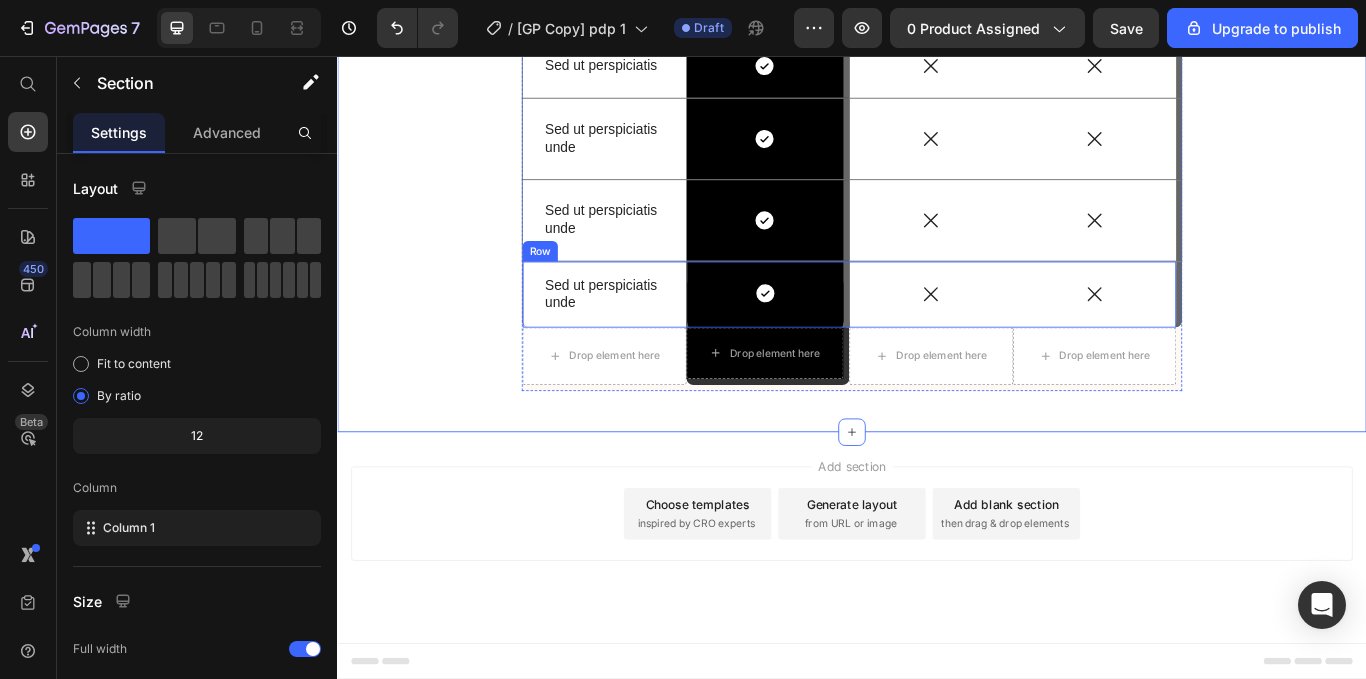 click on "Icon" at bounding box center [1029, 334] 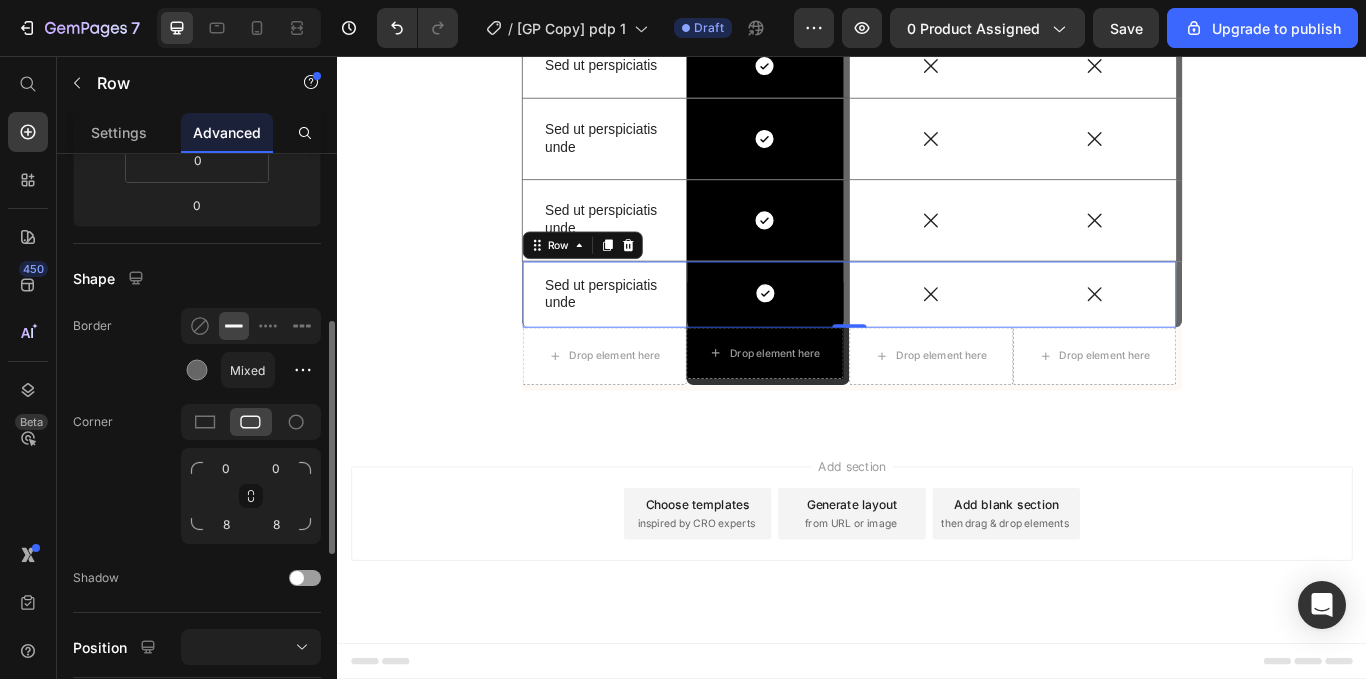 scroll, scrollTop: 412, scrollLeft: 0, axis: vertical 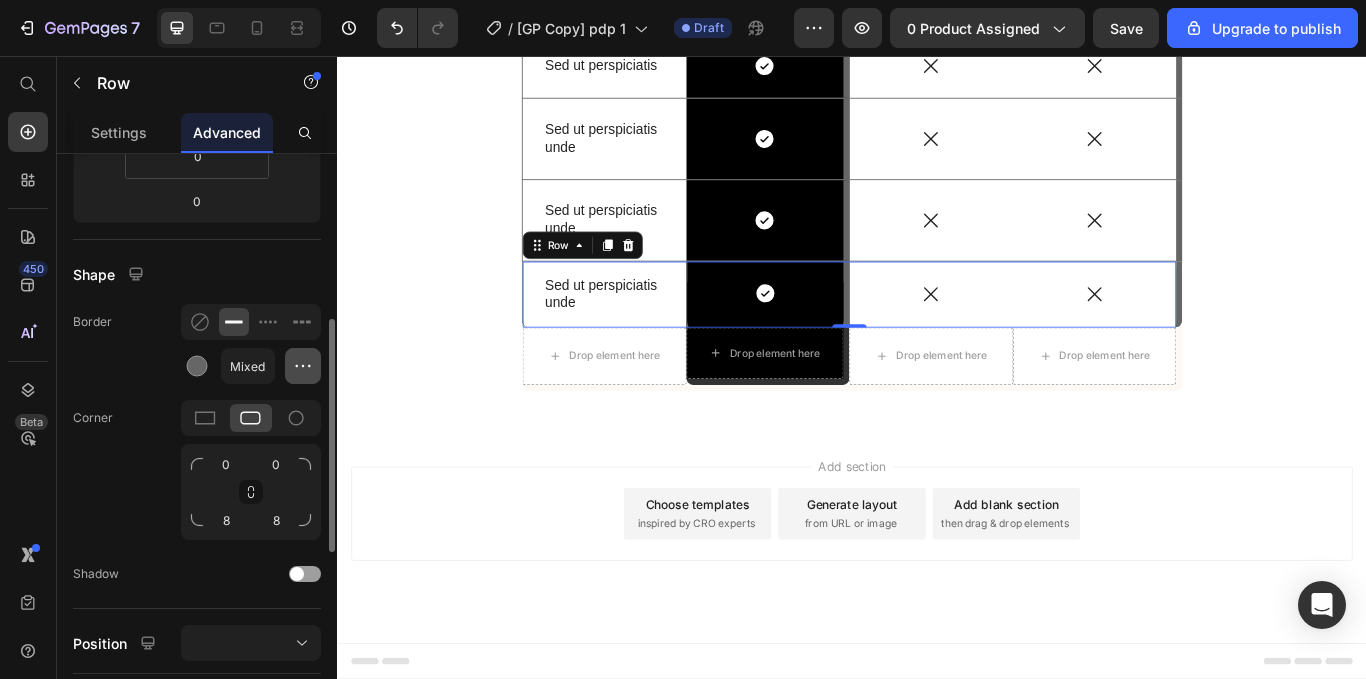 click 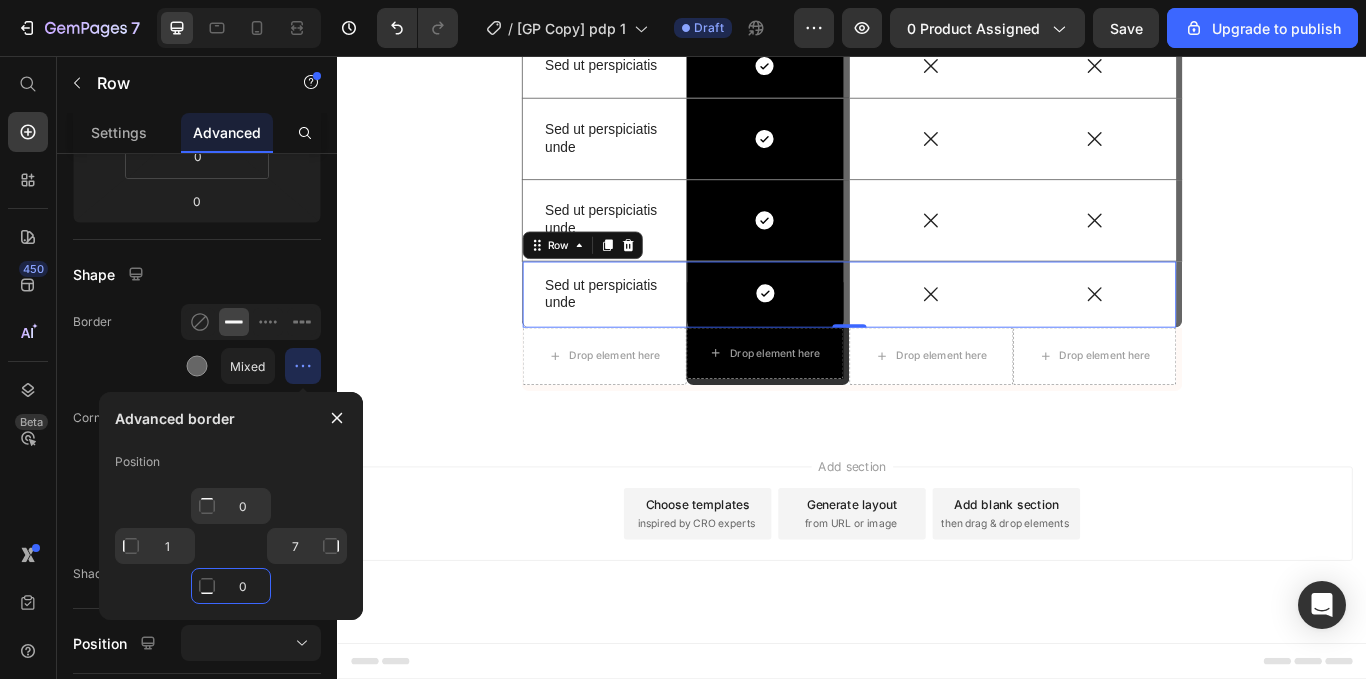 click on "0" 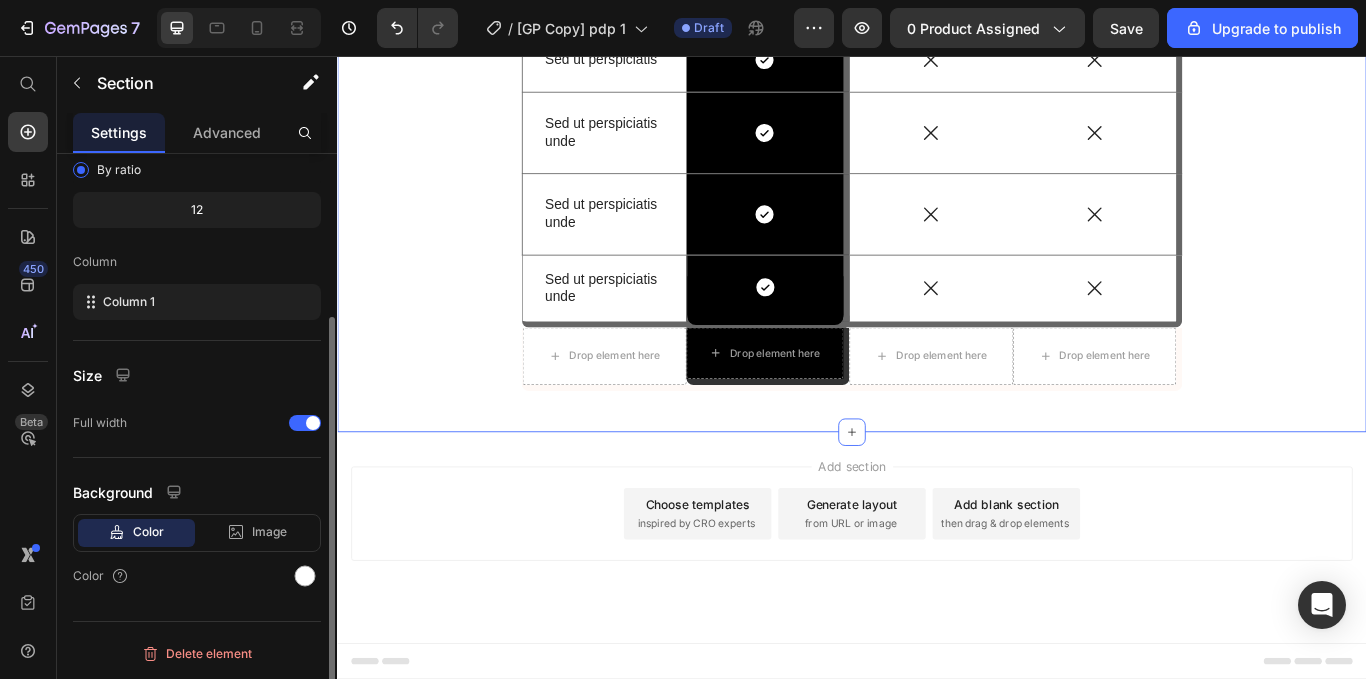 click on "Us vs Them. Heading Not over hyped or overpriced. just comprehensive nutriiton made enjoyable and for everyone Text block Row
Drop element here Image Row Row Other Text Block Other Text Block Row Sed ut perspiciatis Text Block
Icon Row
Icon
Icon Row Sed ut perspiciatis unde  Text Block
Icon Row
Icon
Icon Row Sed ut perspiciatis unde  Text Block
Icon Row
Icon
Icon Row Sed ut perspiciatis unde Text Block
Icon Row Row
Icon
Icon Row
Drop element here
Drop element here Row
Drop element here
Drop element here Row Row" at bounding box center (937, 121) 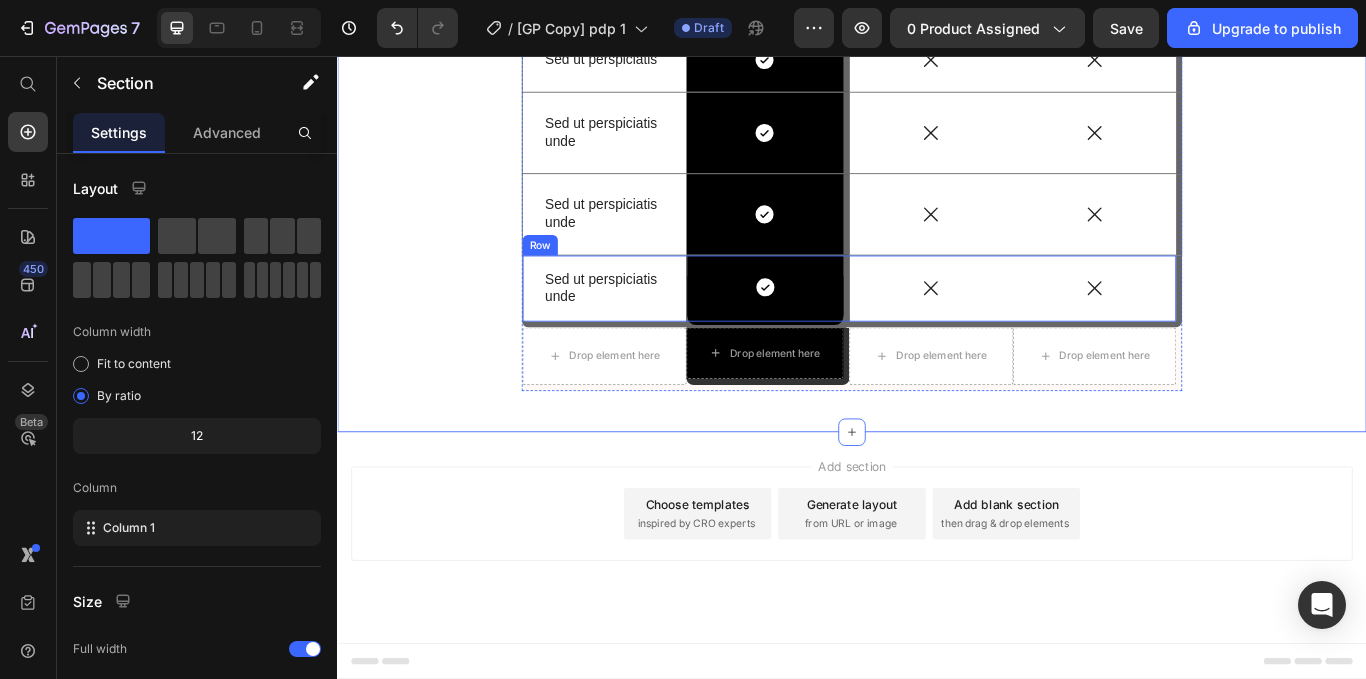 click on "Sed ut perspiciatis unde Text Block" at bounding box center [648, 327] 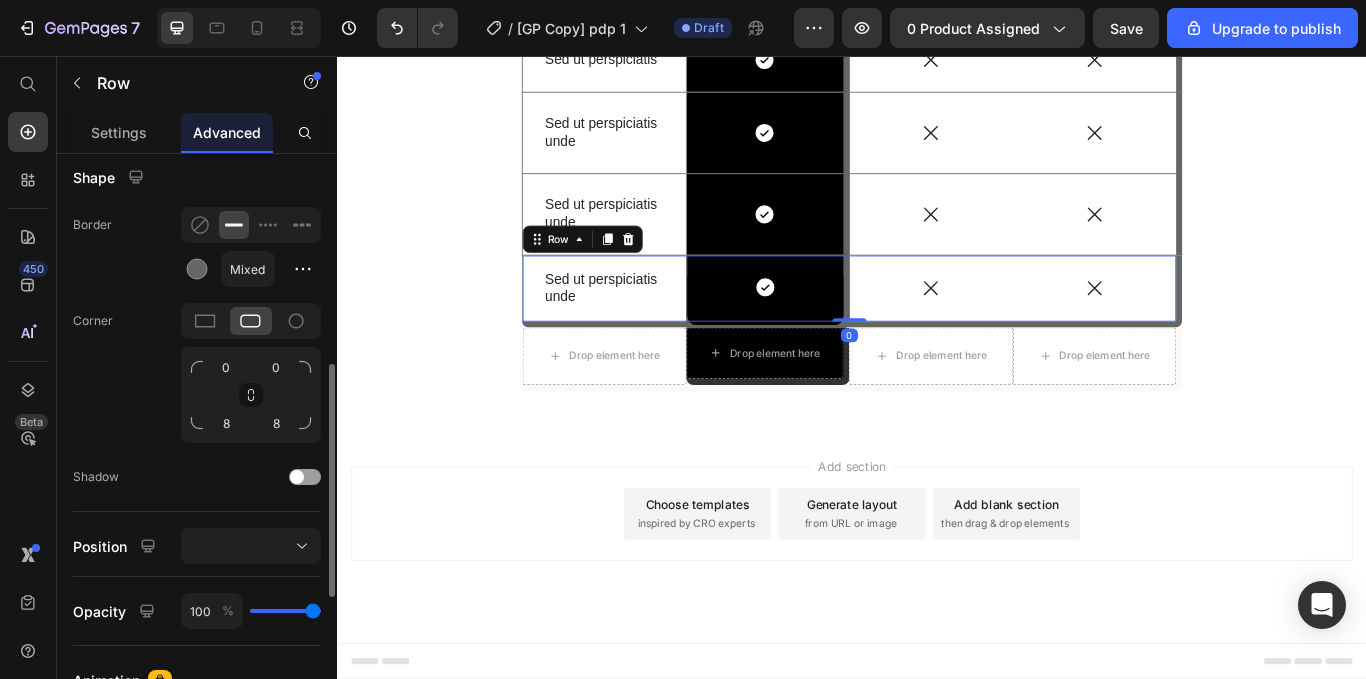 scroll, scrollTop: 518, scrollLeft: 0, axis: vertical 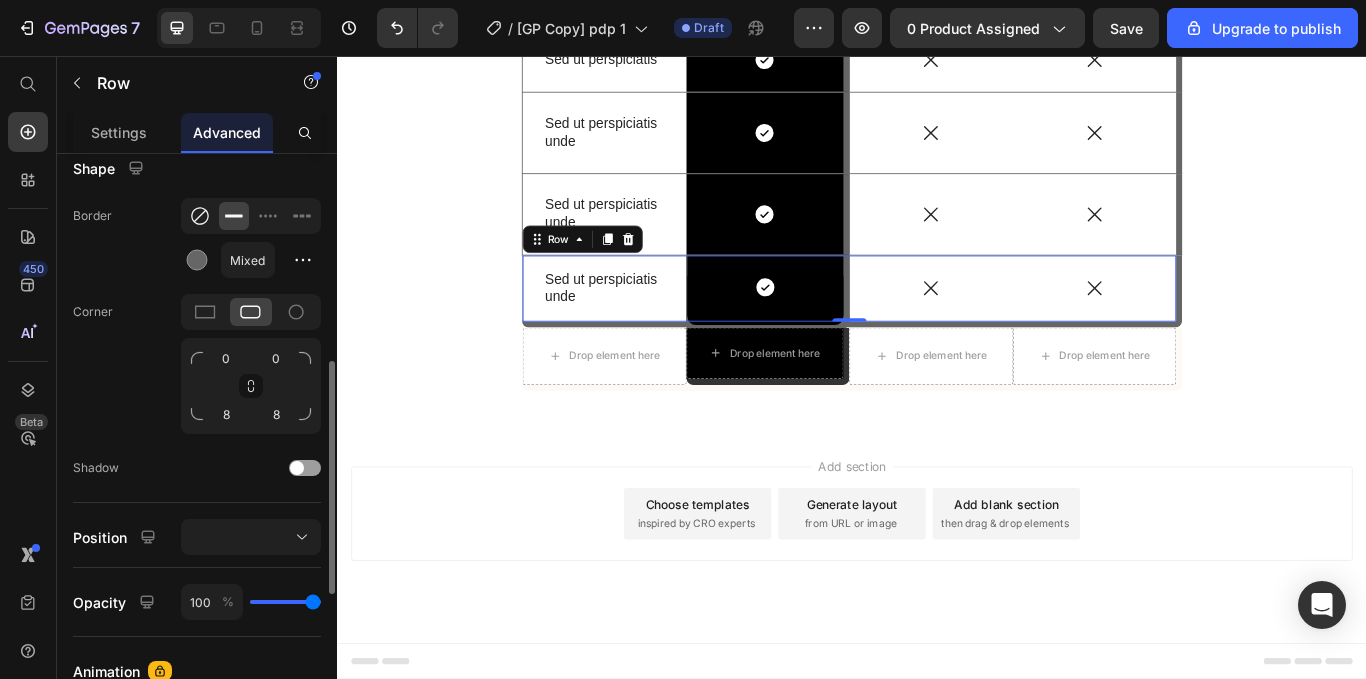 click 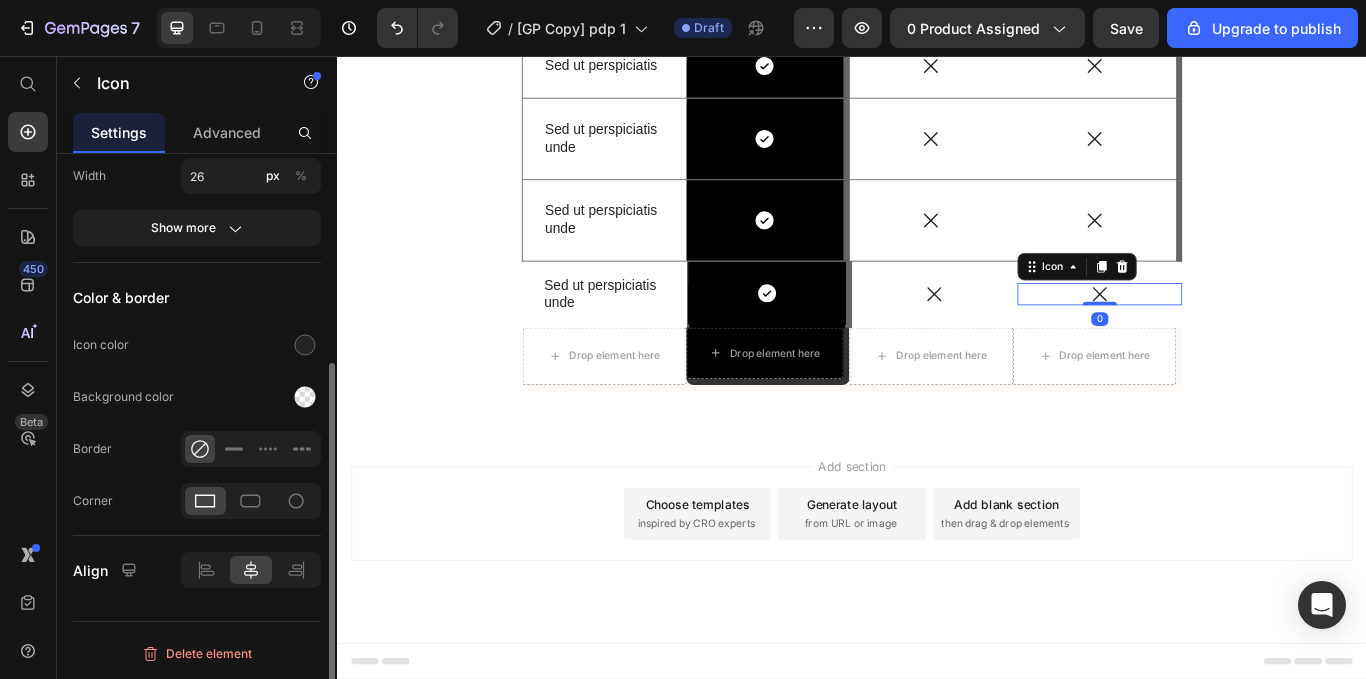scroll, scrollTop: 0, scrollLeft: 0, axis: both 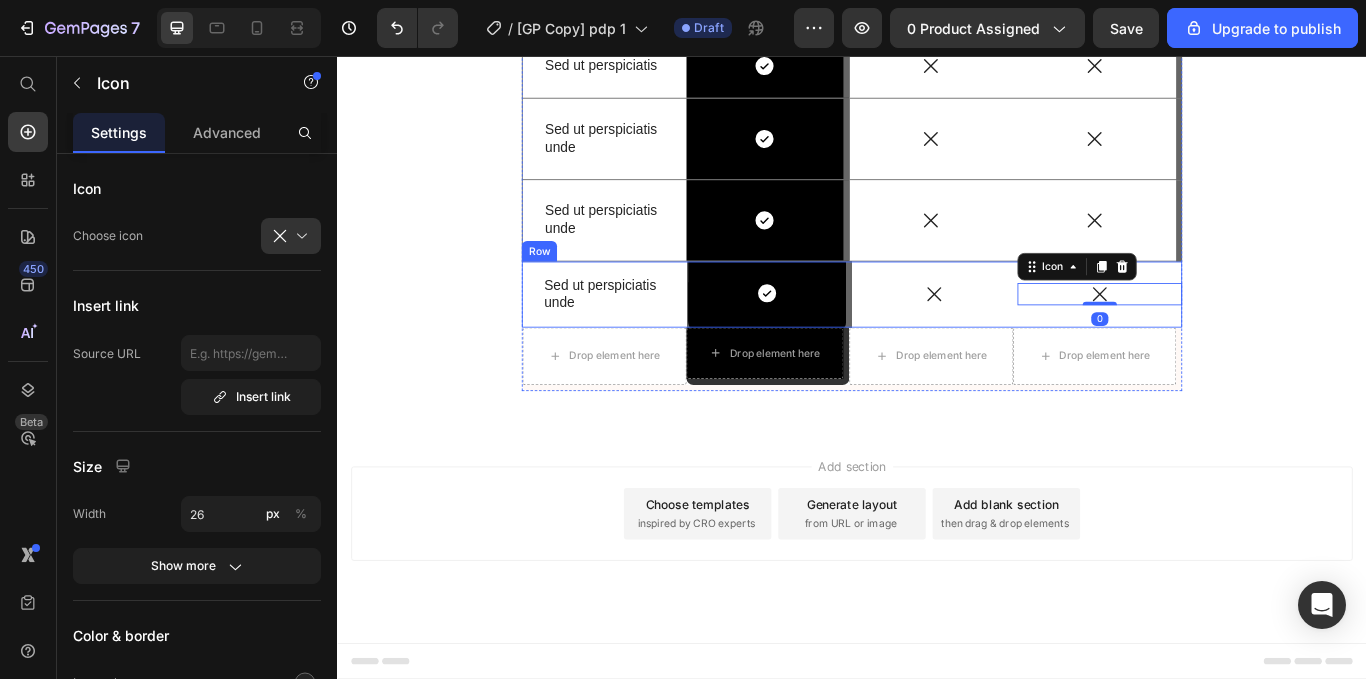 click on "Icon" at bounding box center [1033, 334] 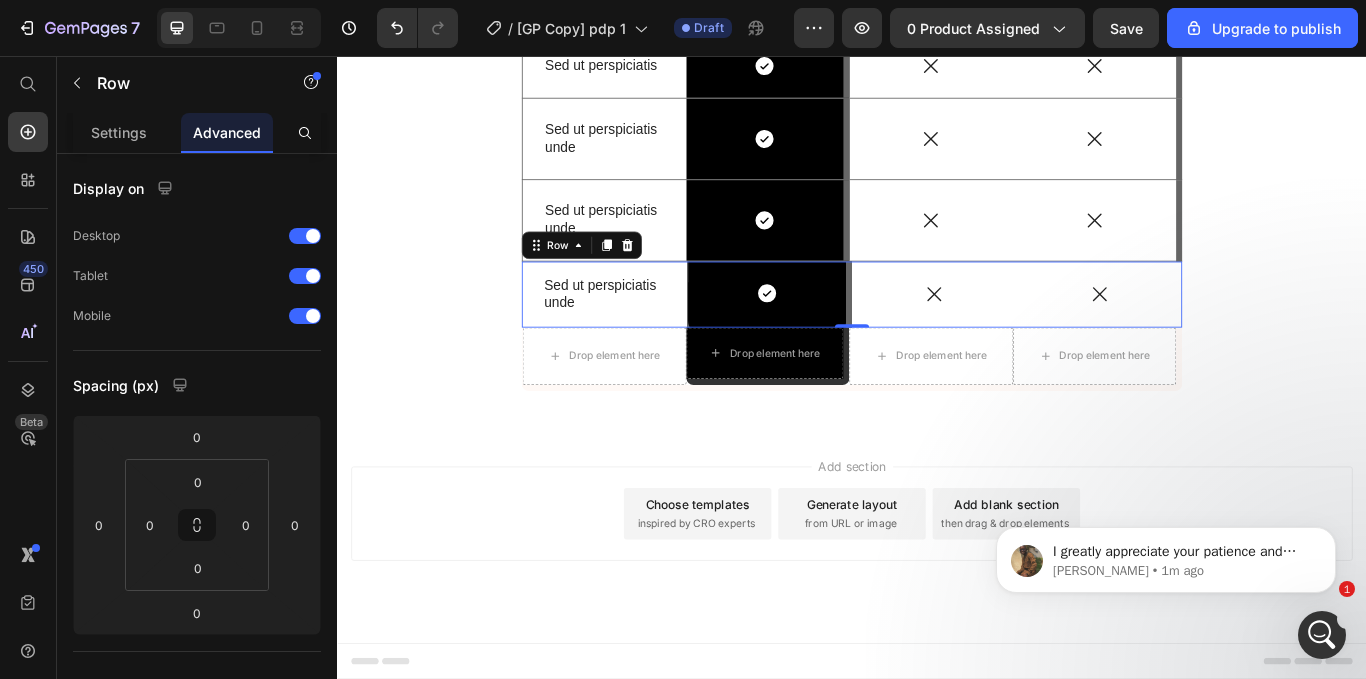 scroll, scrollTop: 0, scrollLeft: 0, axis: both 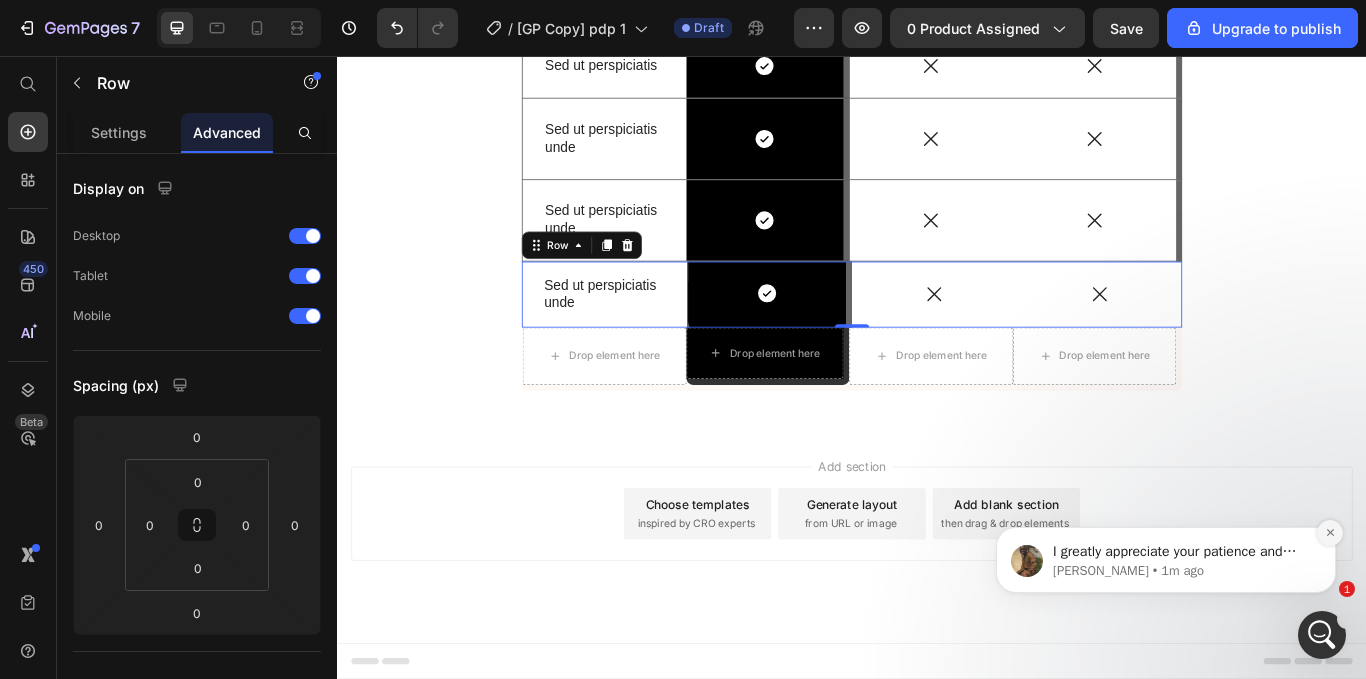 click 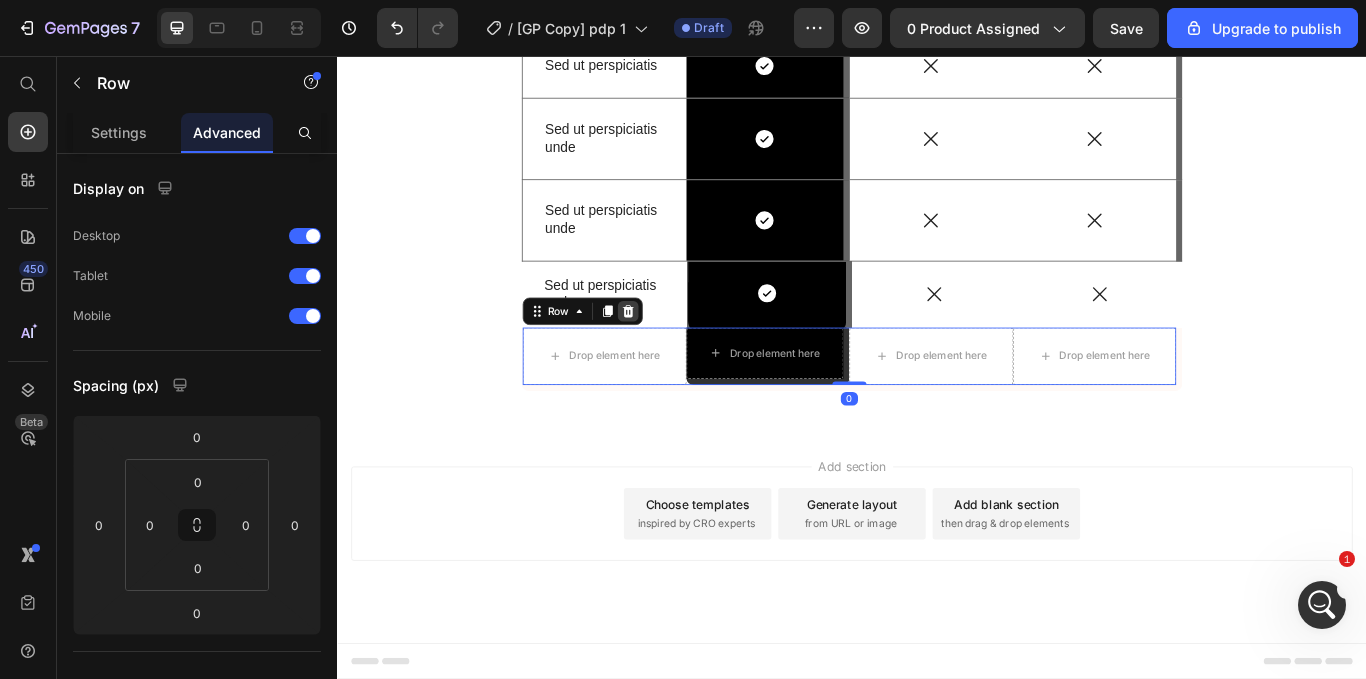click 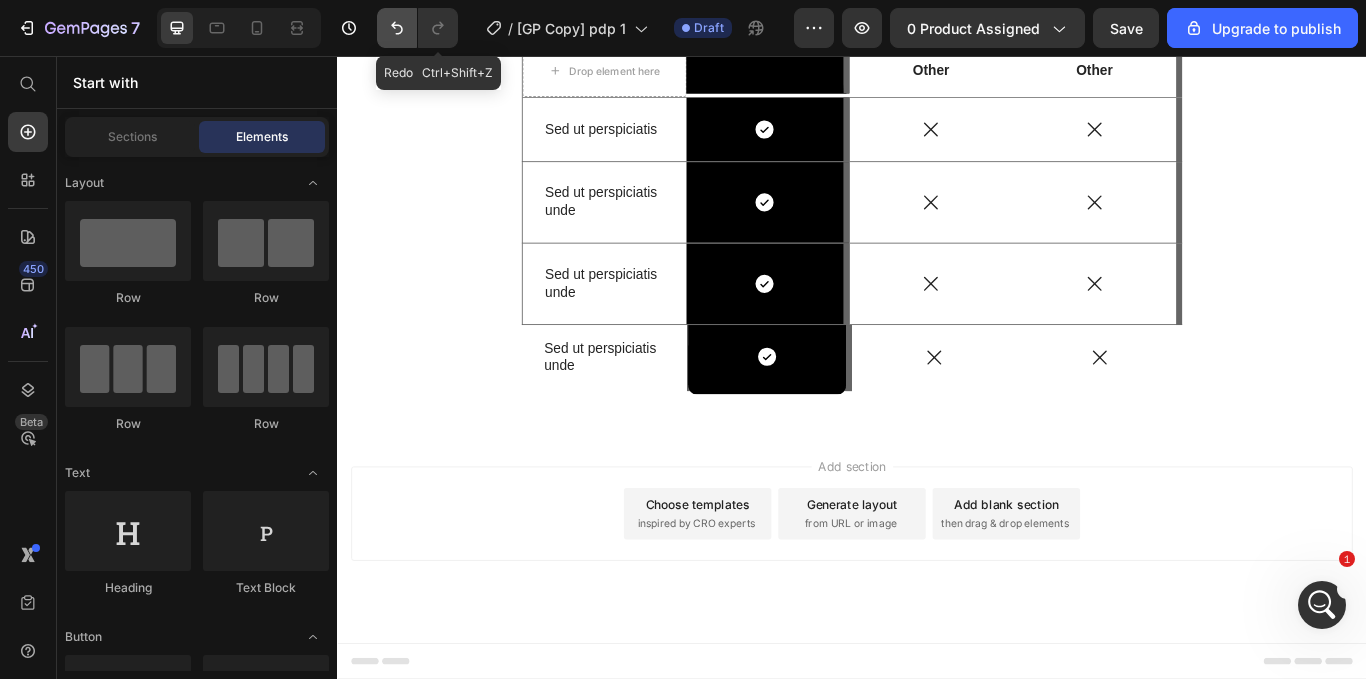 click on "Redo   Ctrl+Shift+Z" 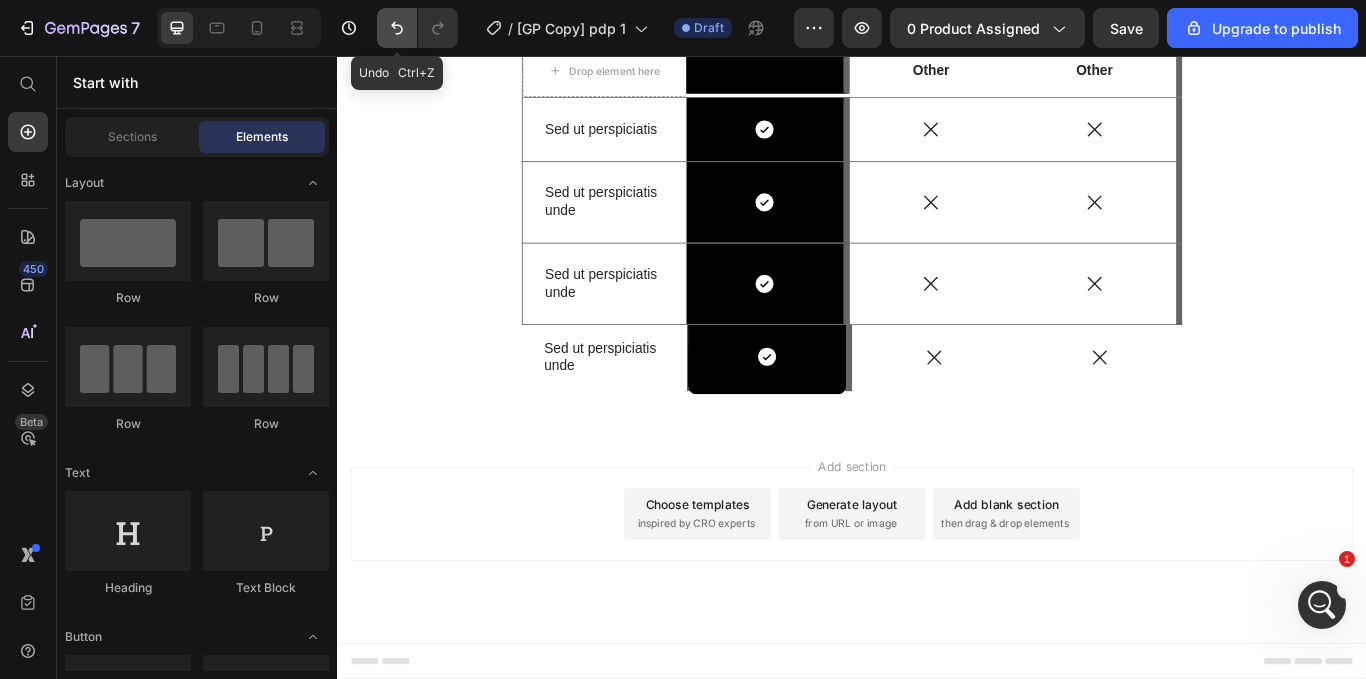 click 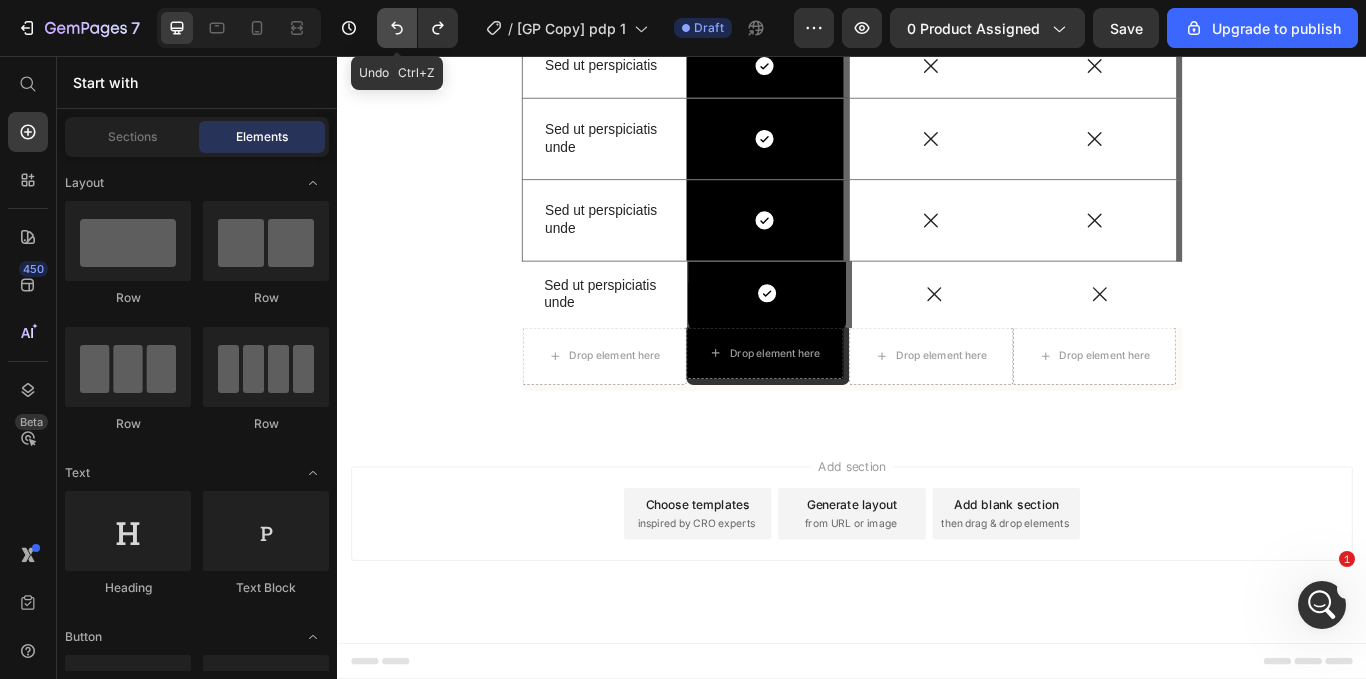 click 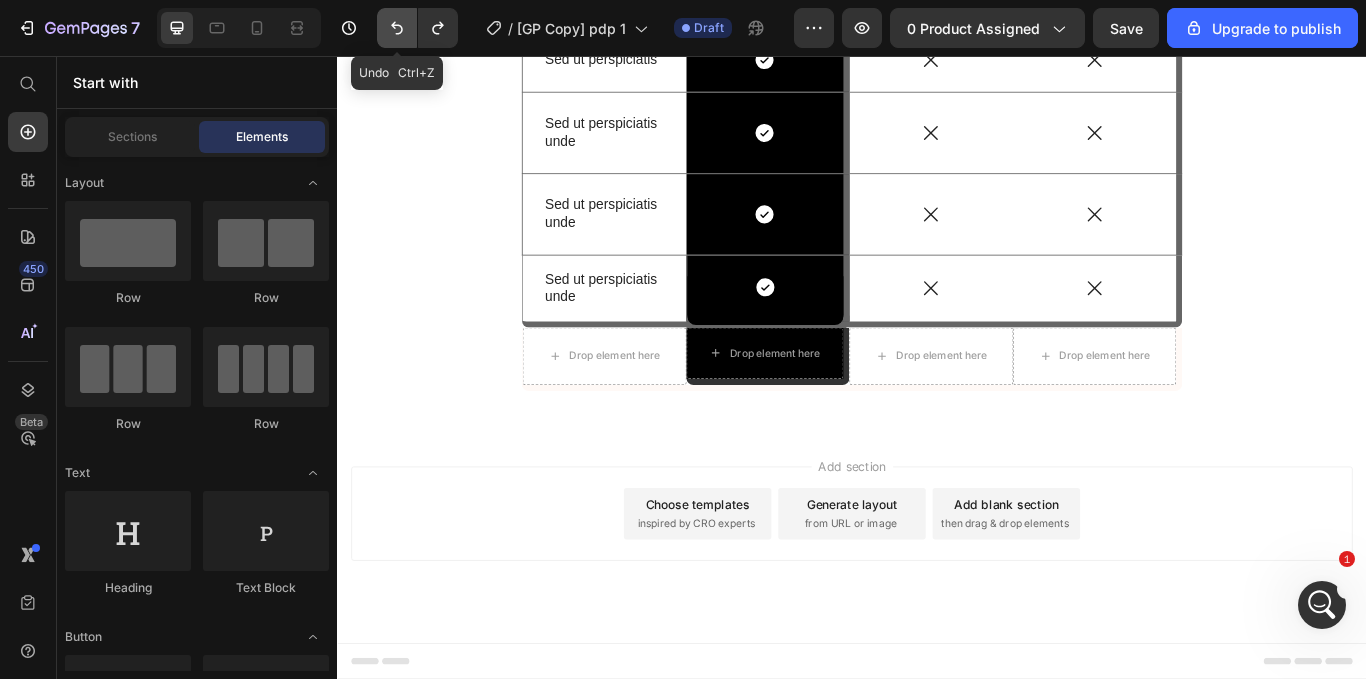 click 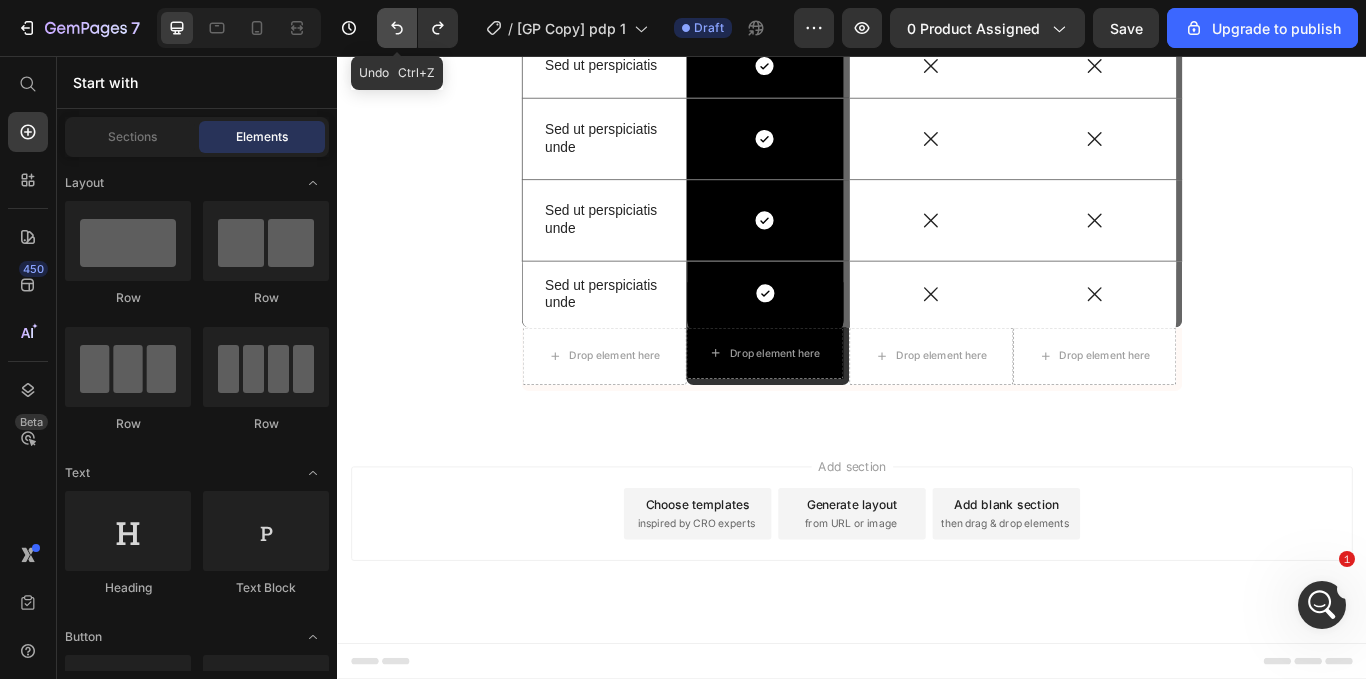 click 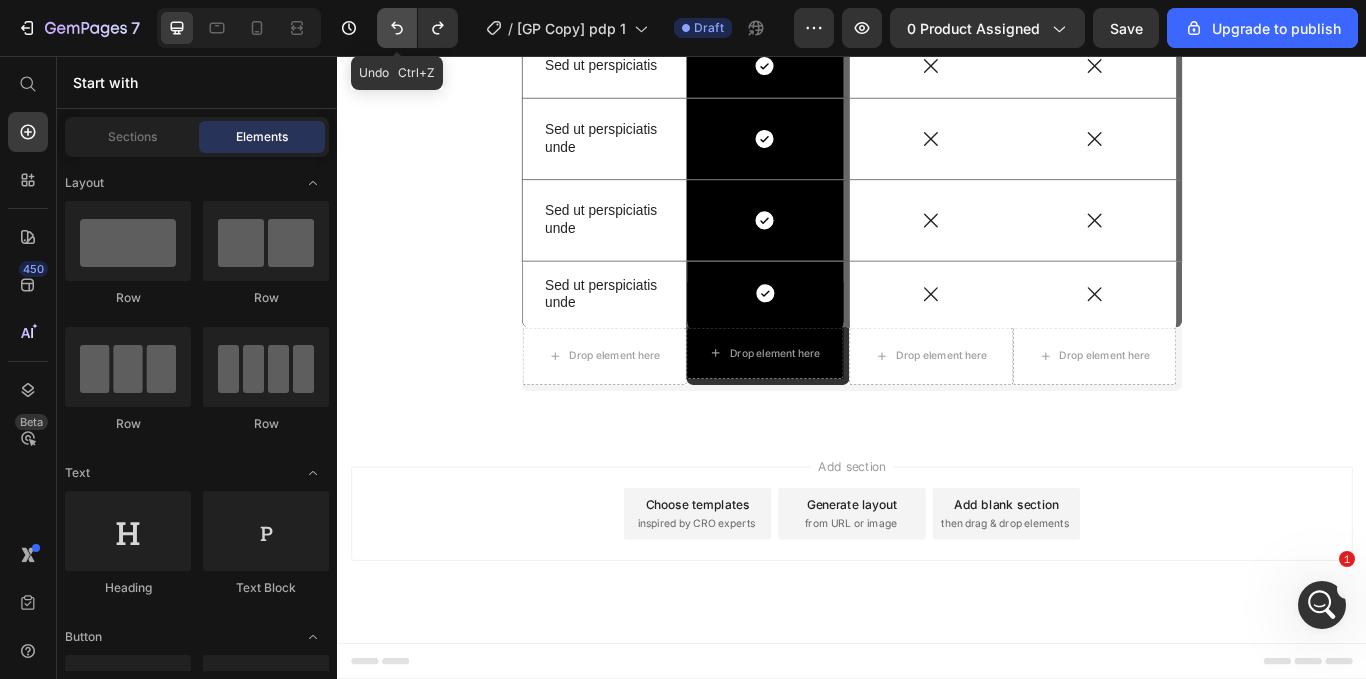 click 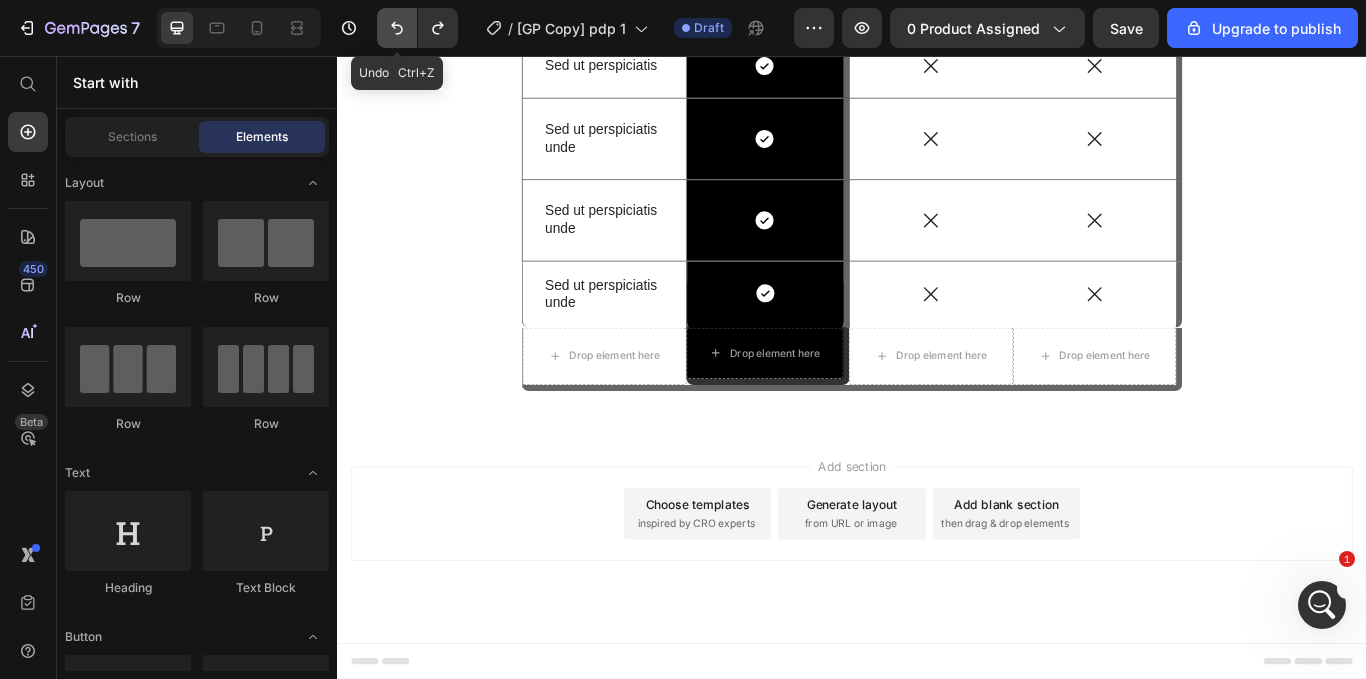 click 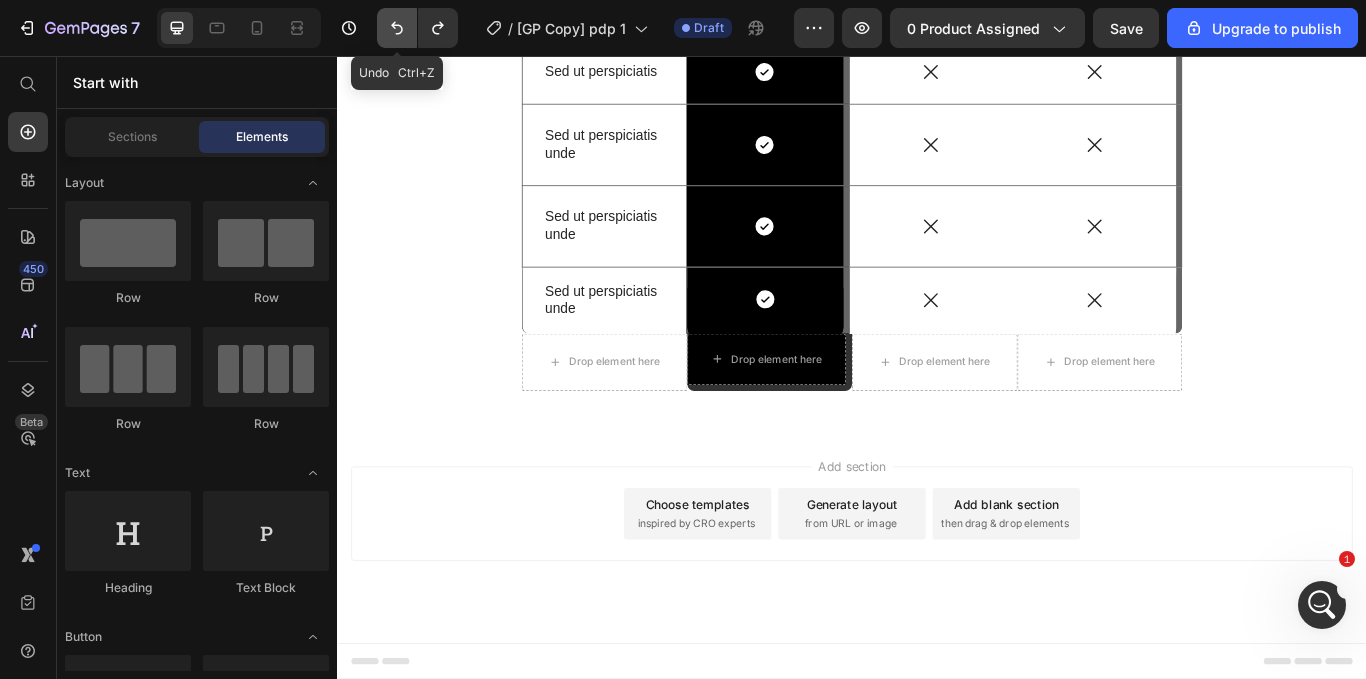 click 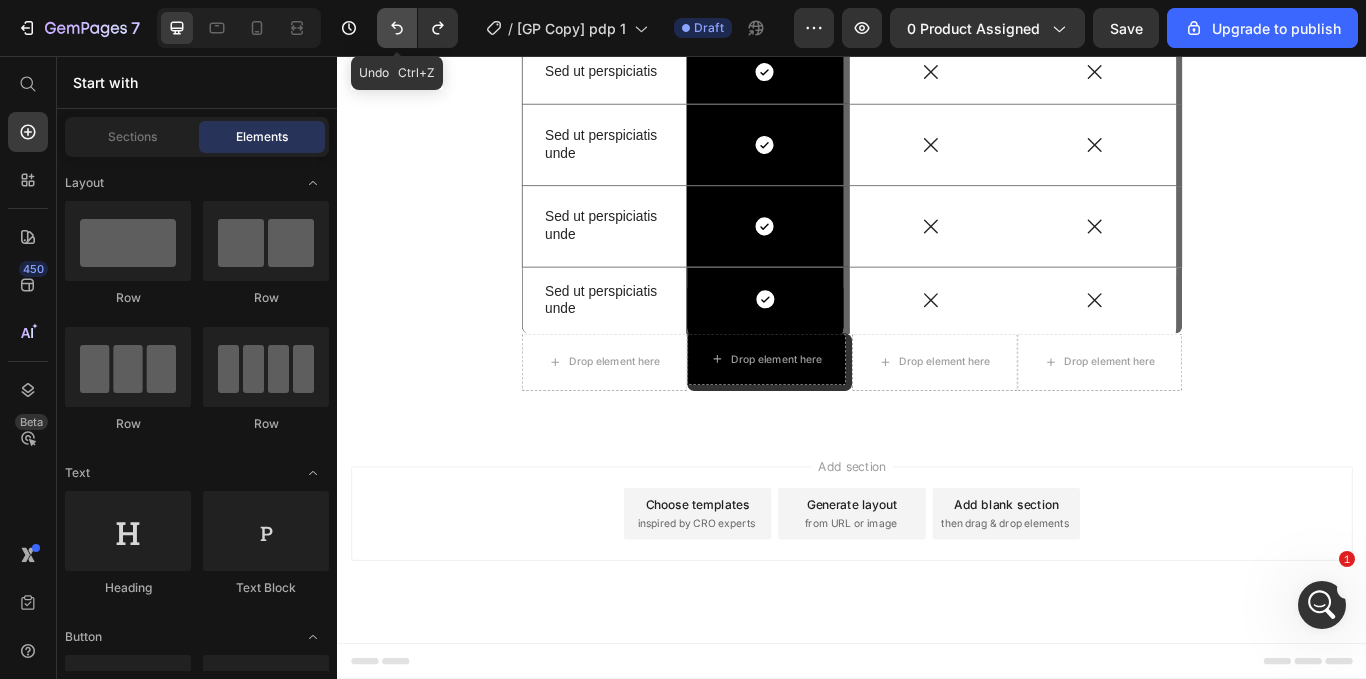 click 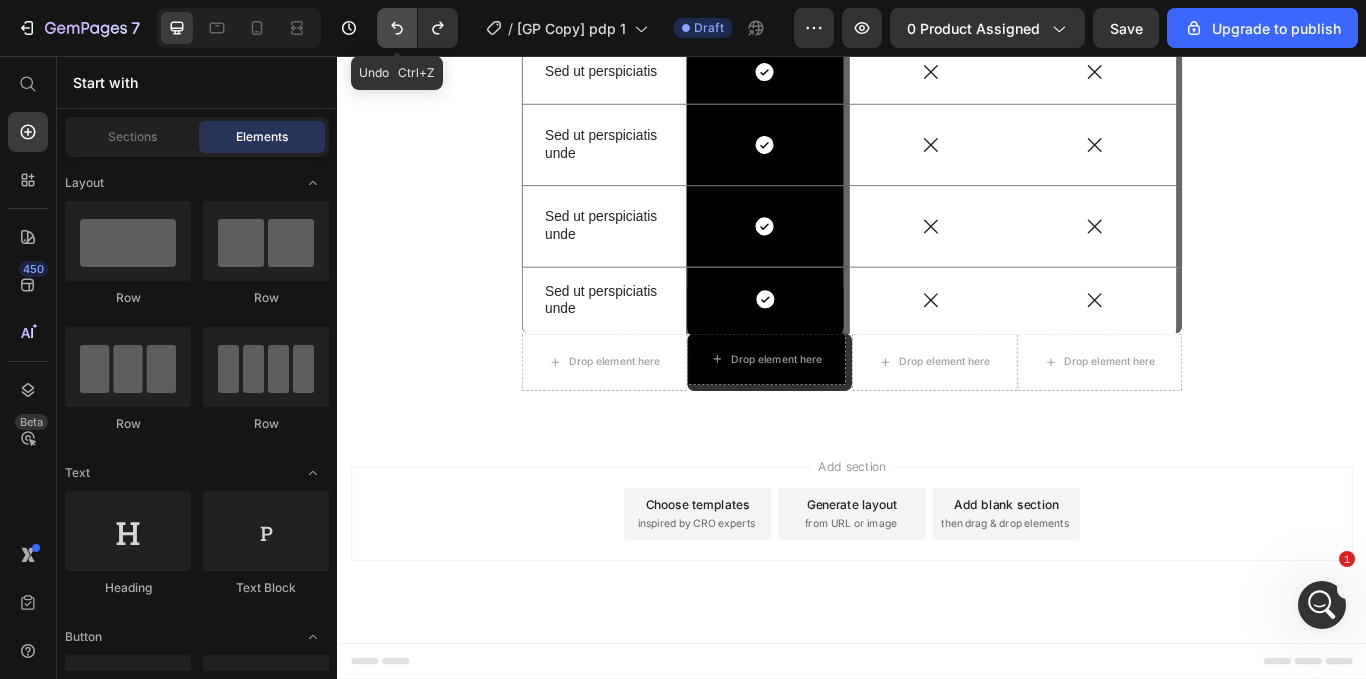 click 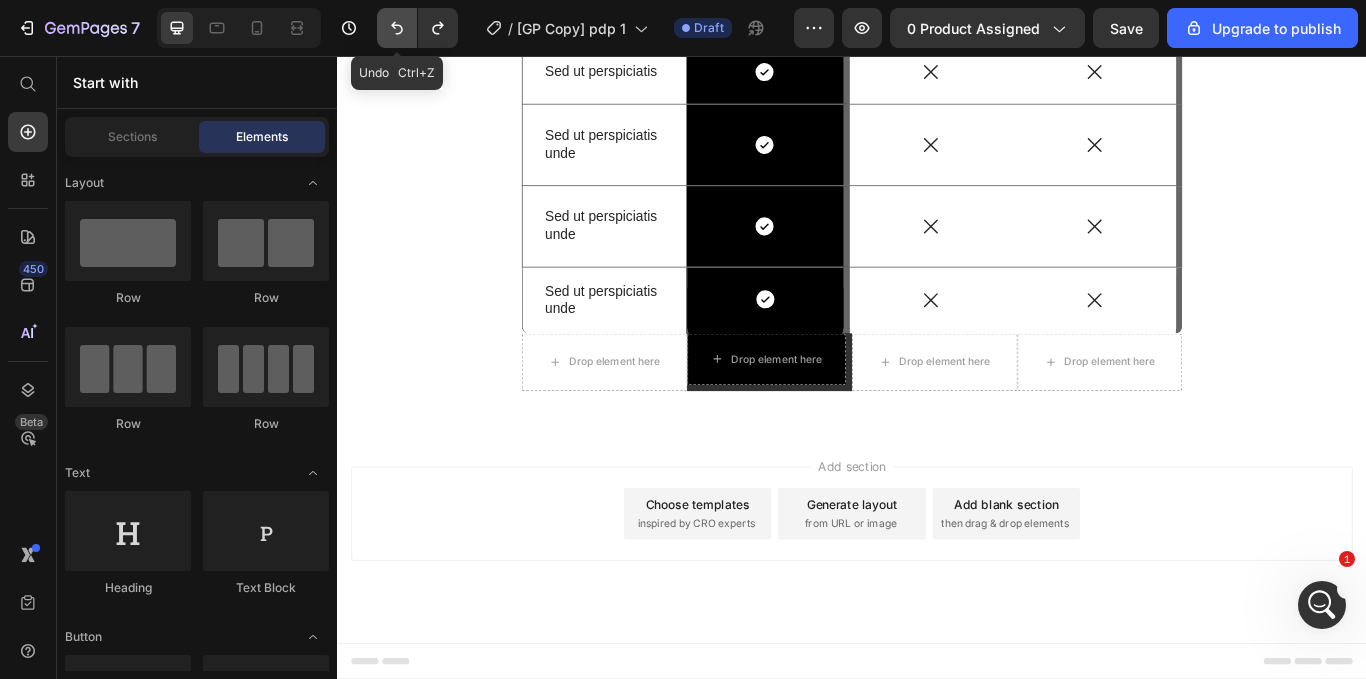 click 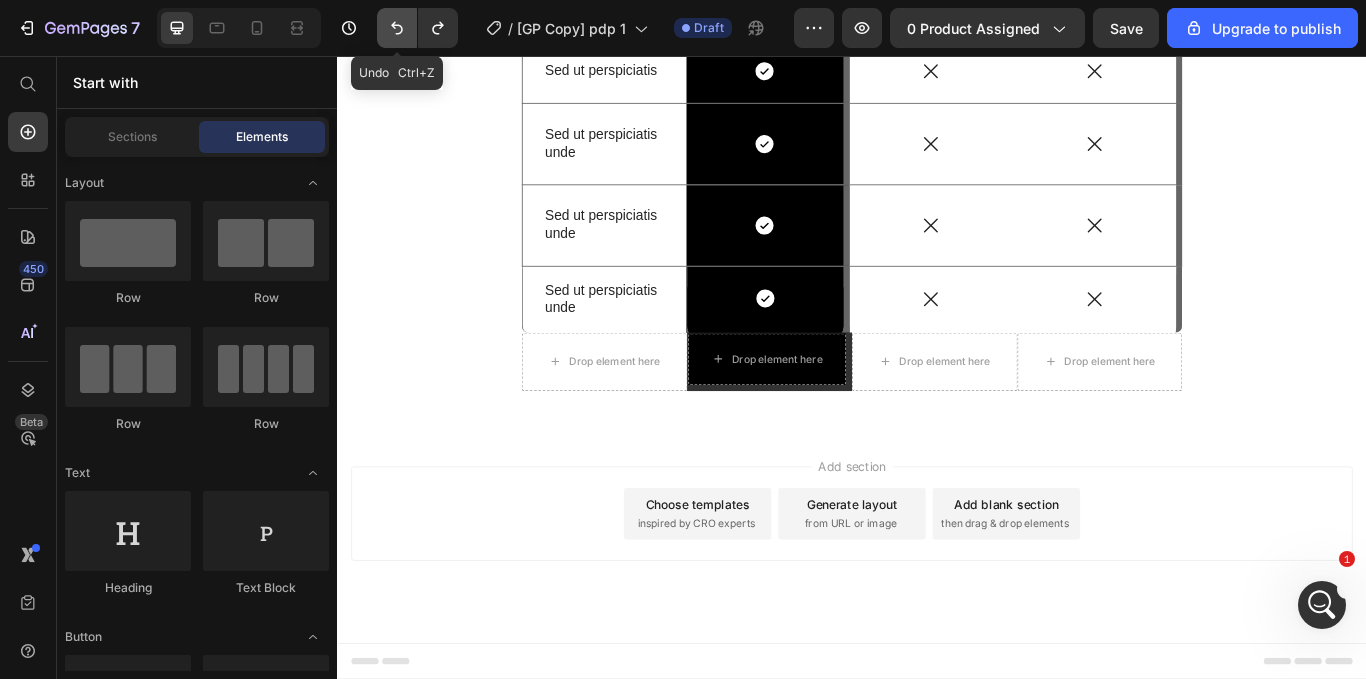 click 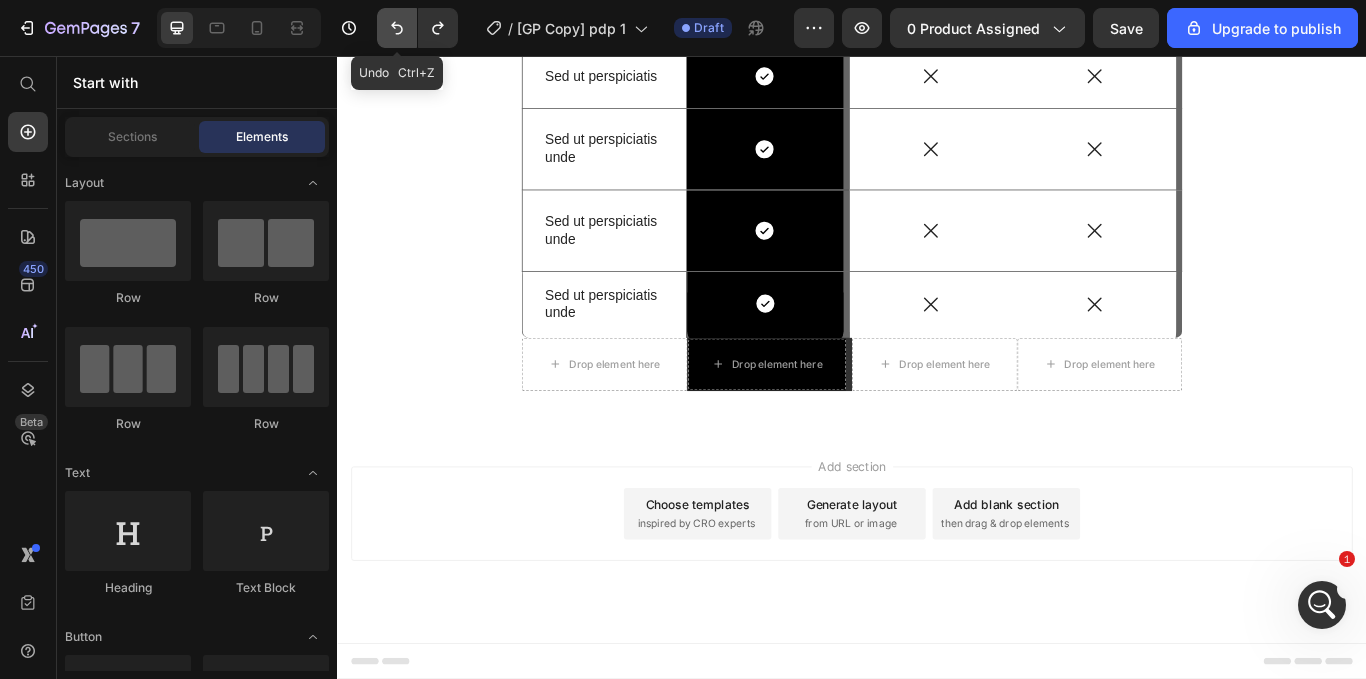 click 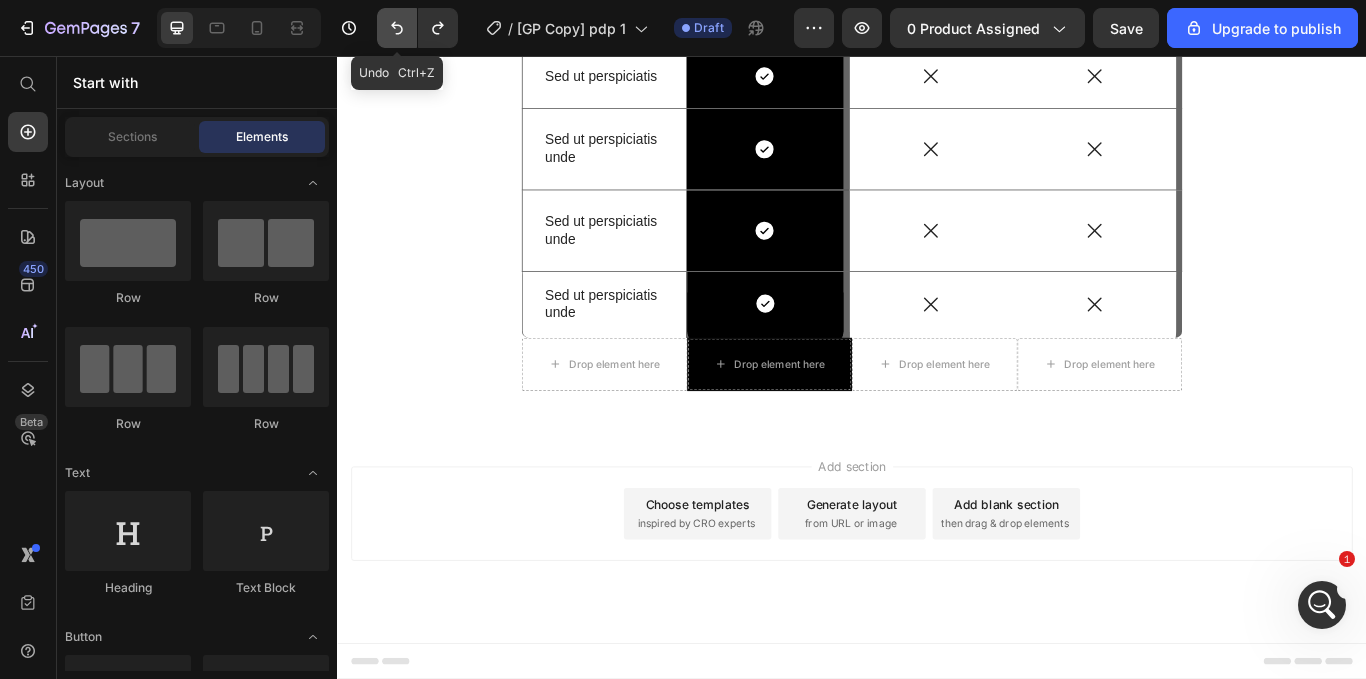 click 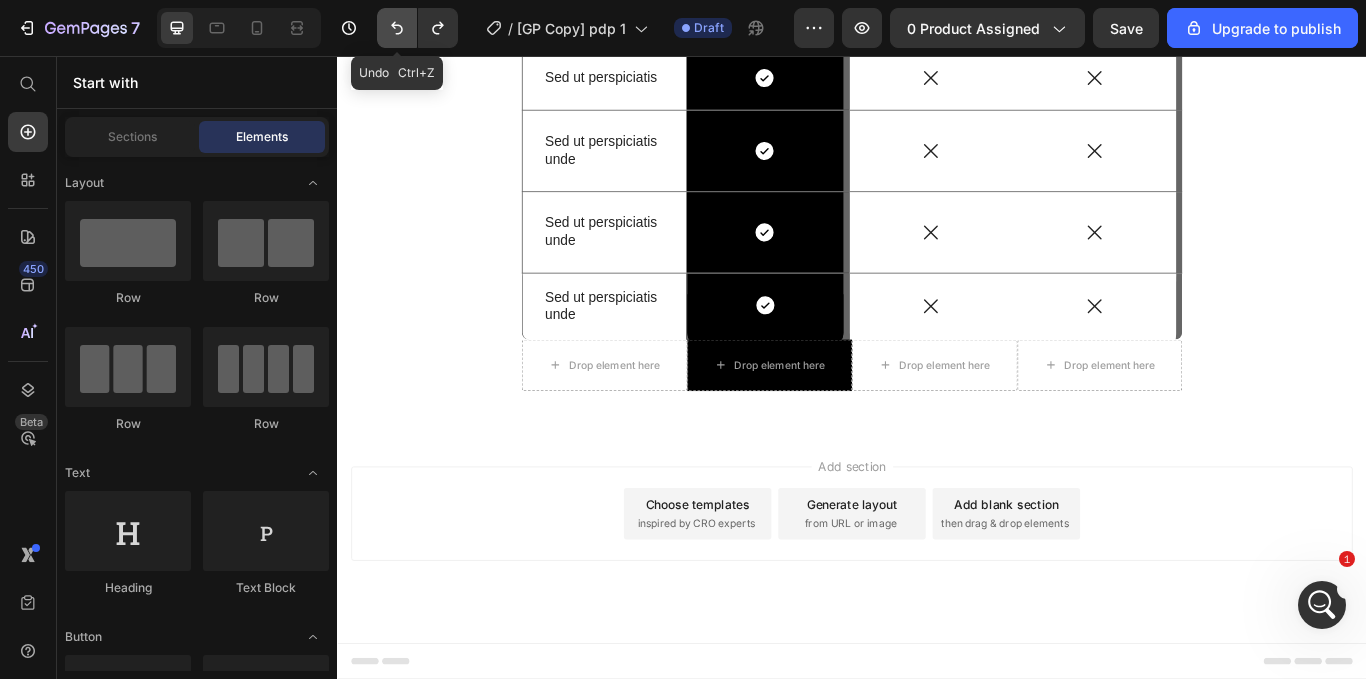 click 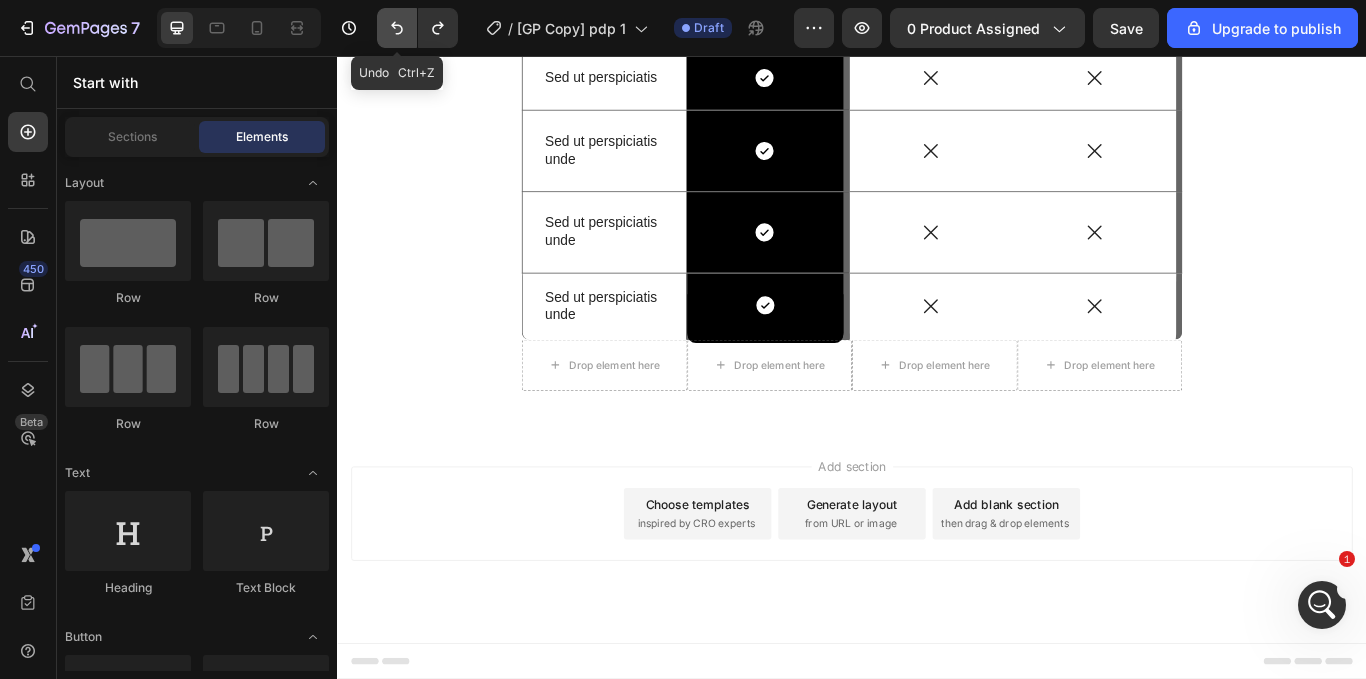 click 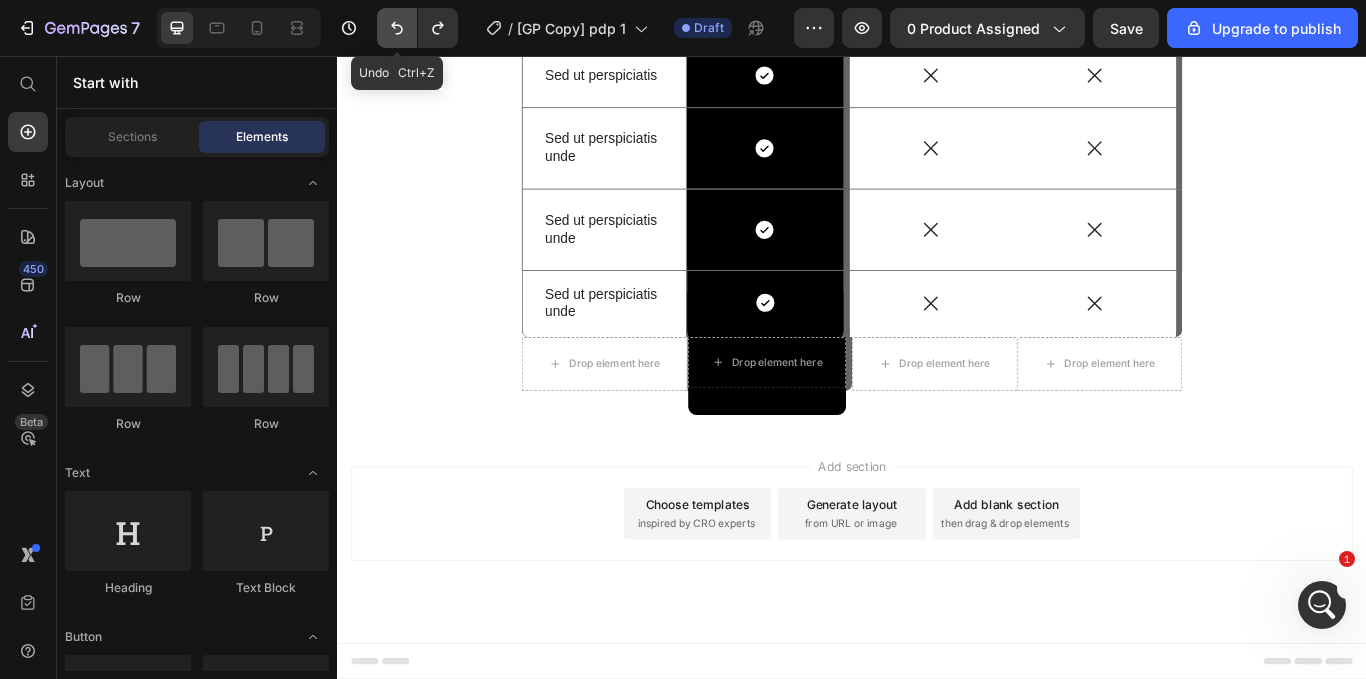 click 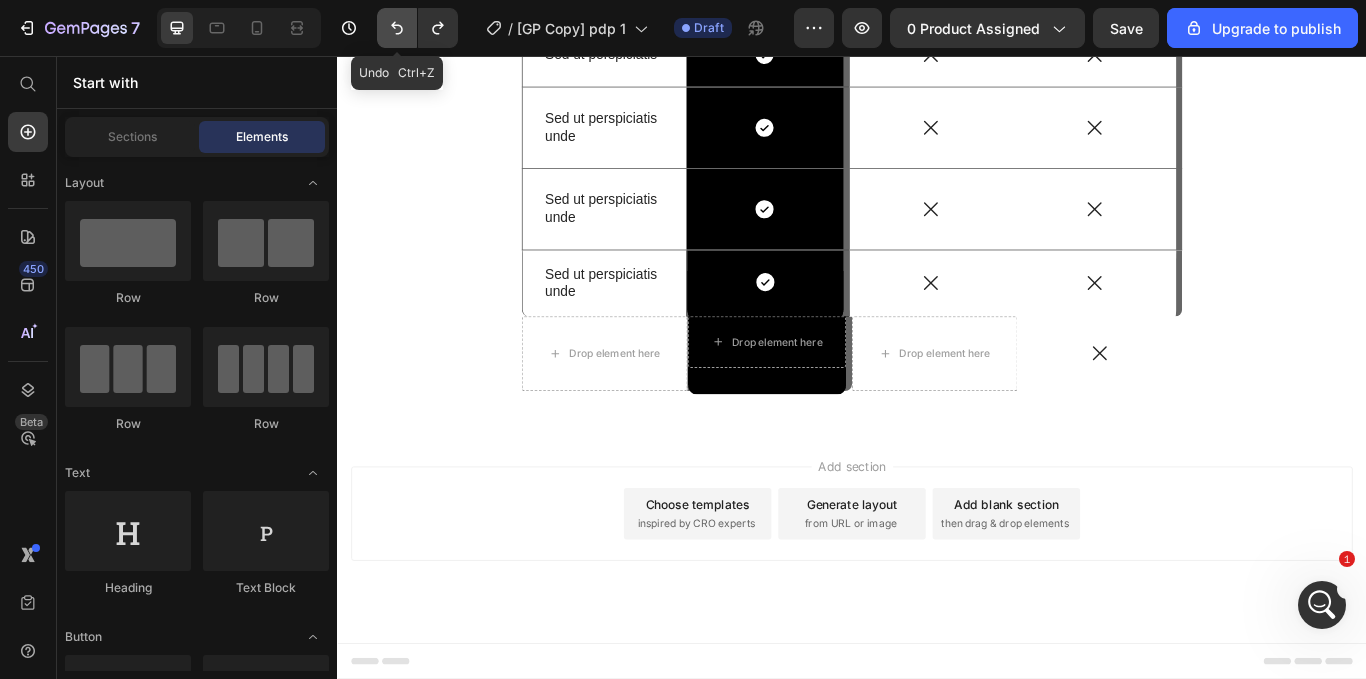 click 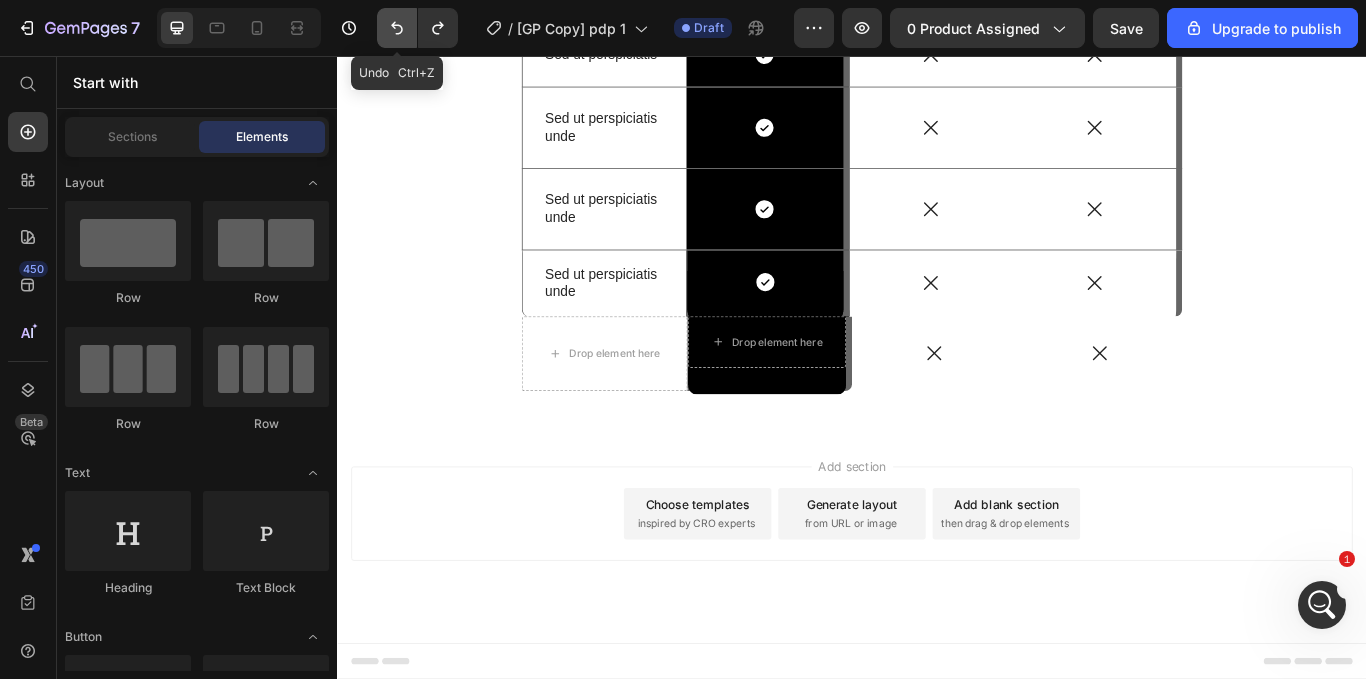 click 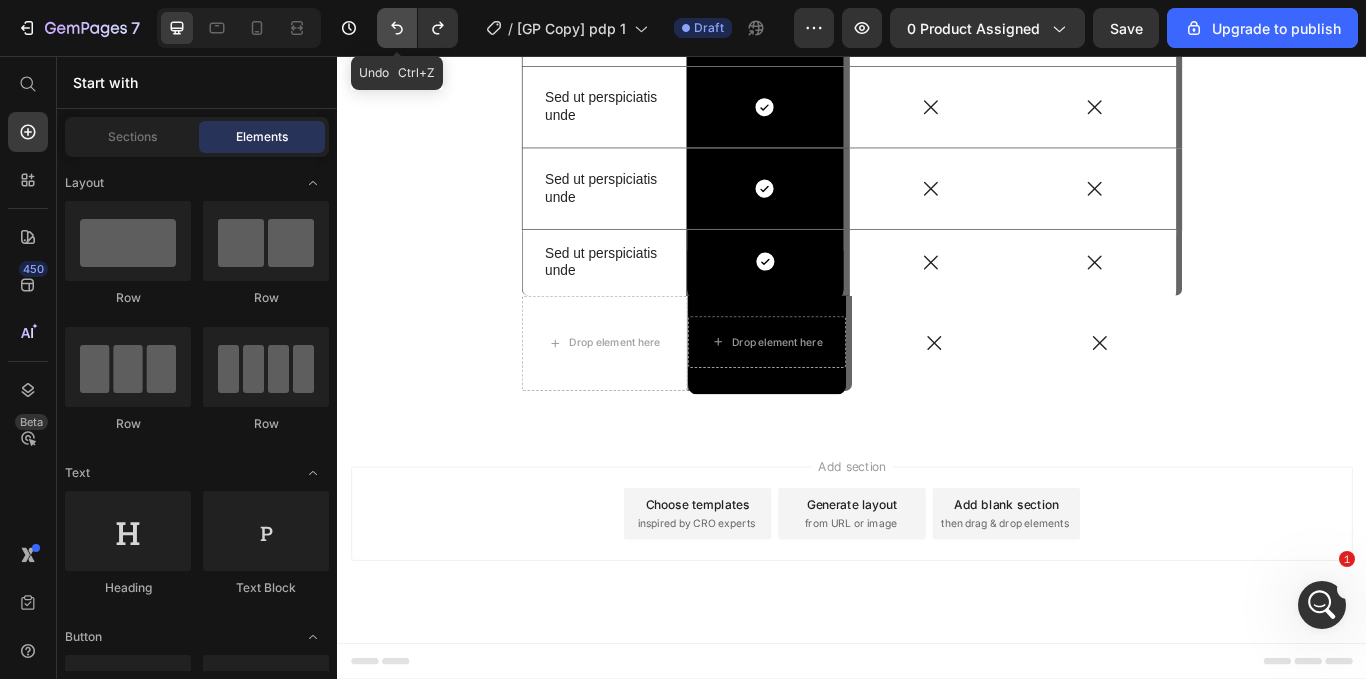 click 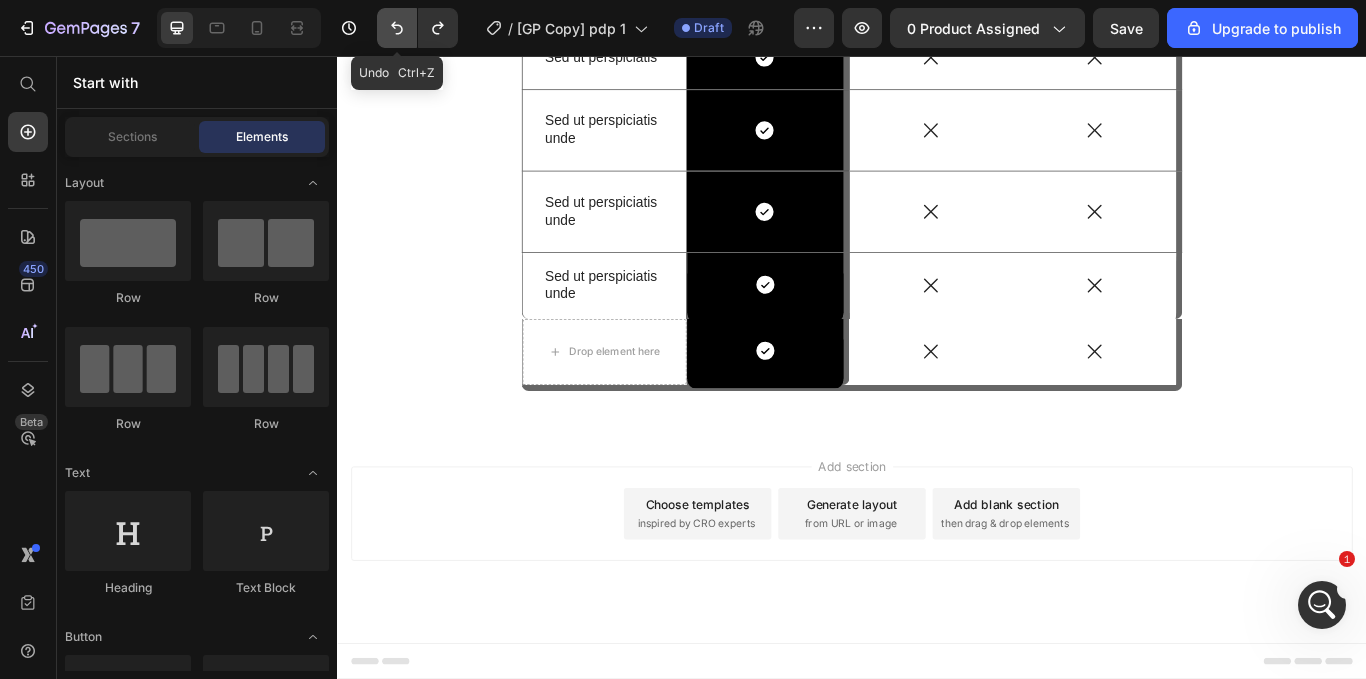 click 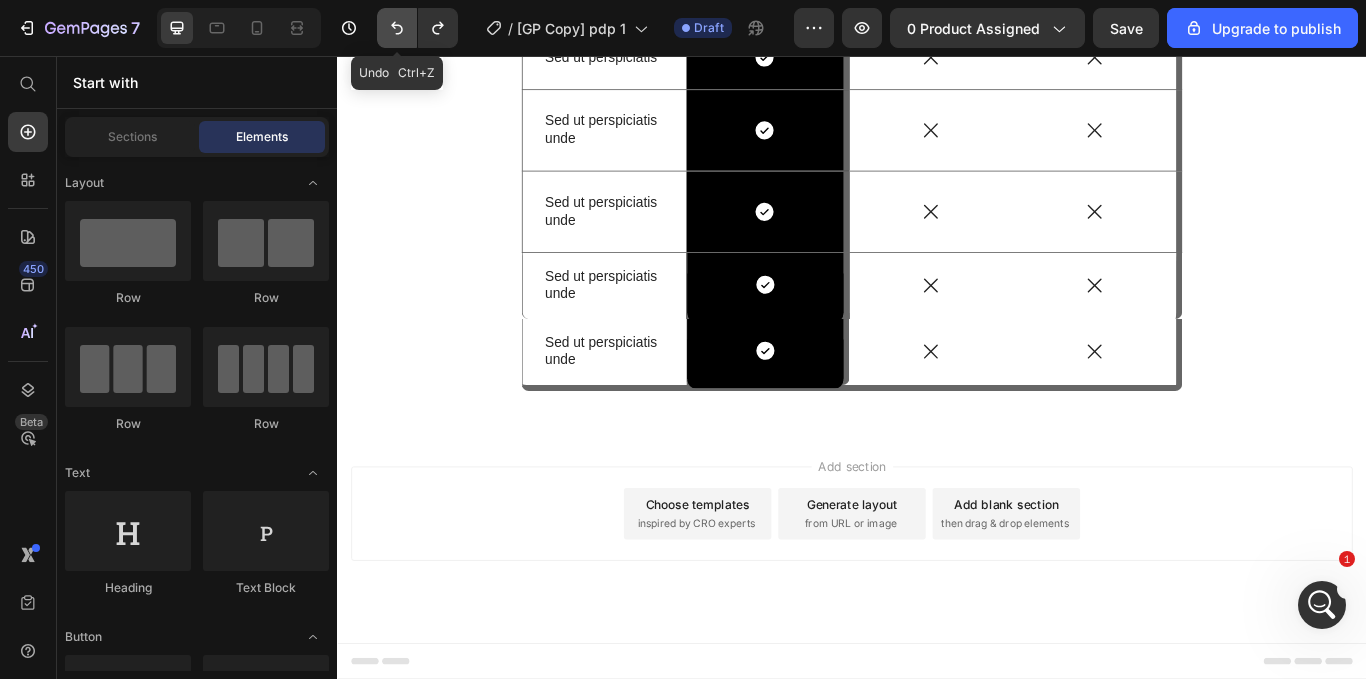 click 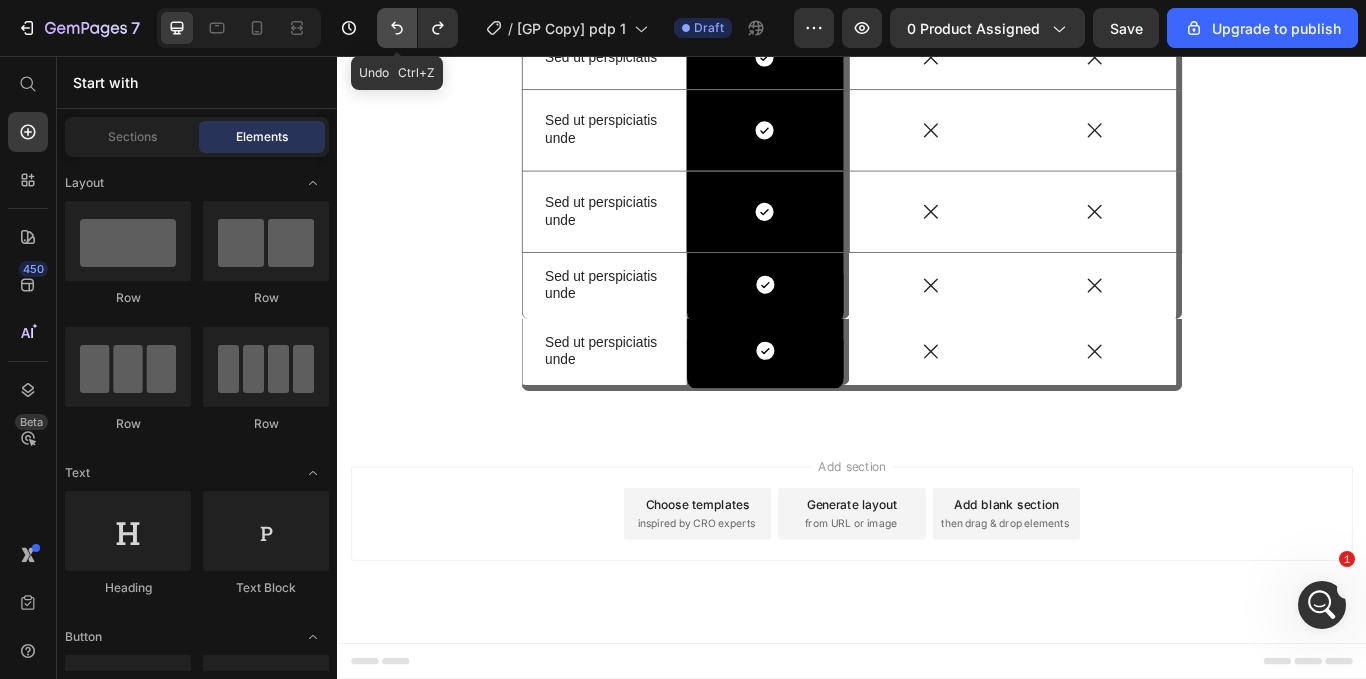 click 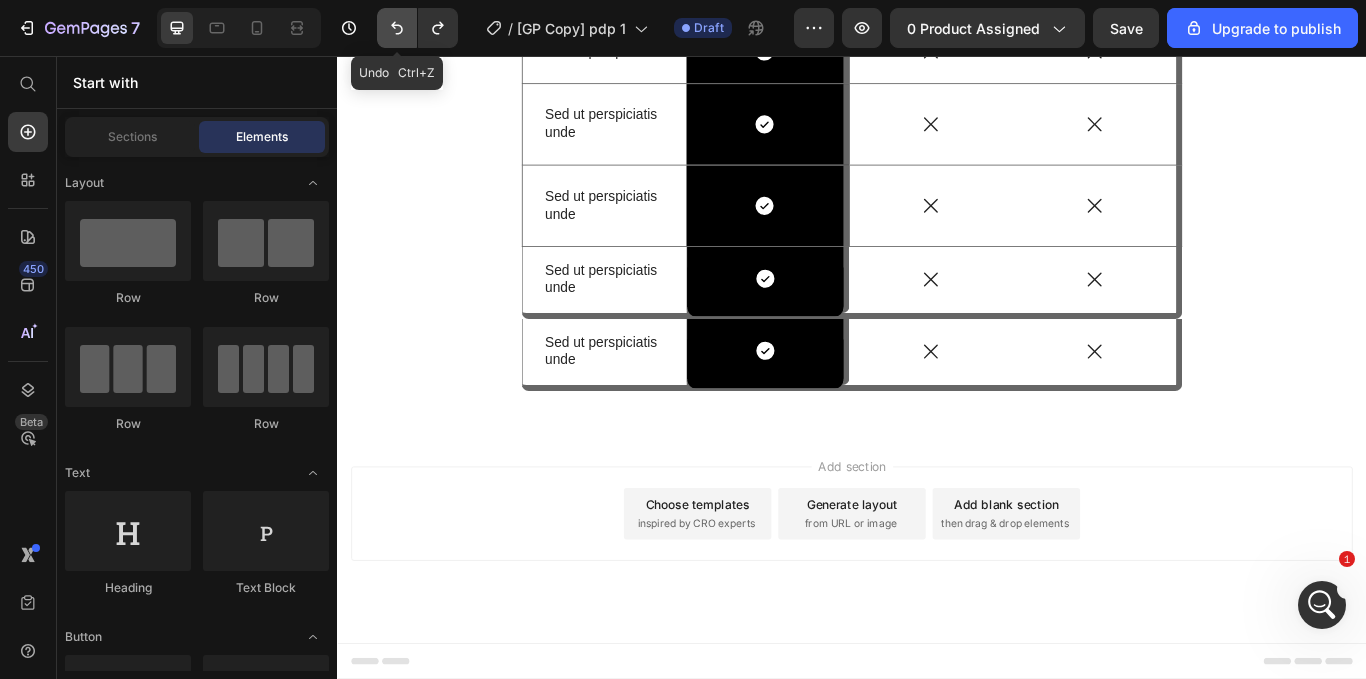 click 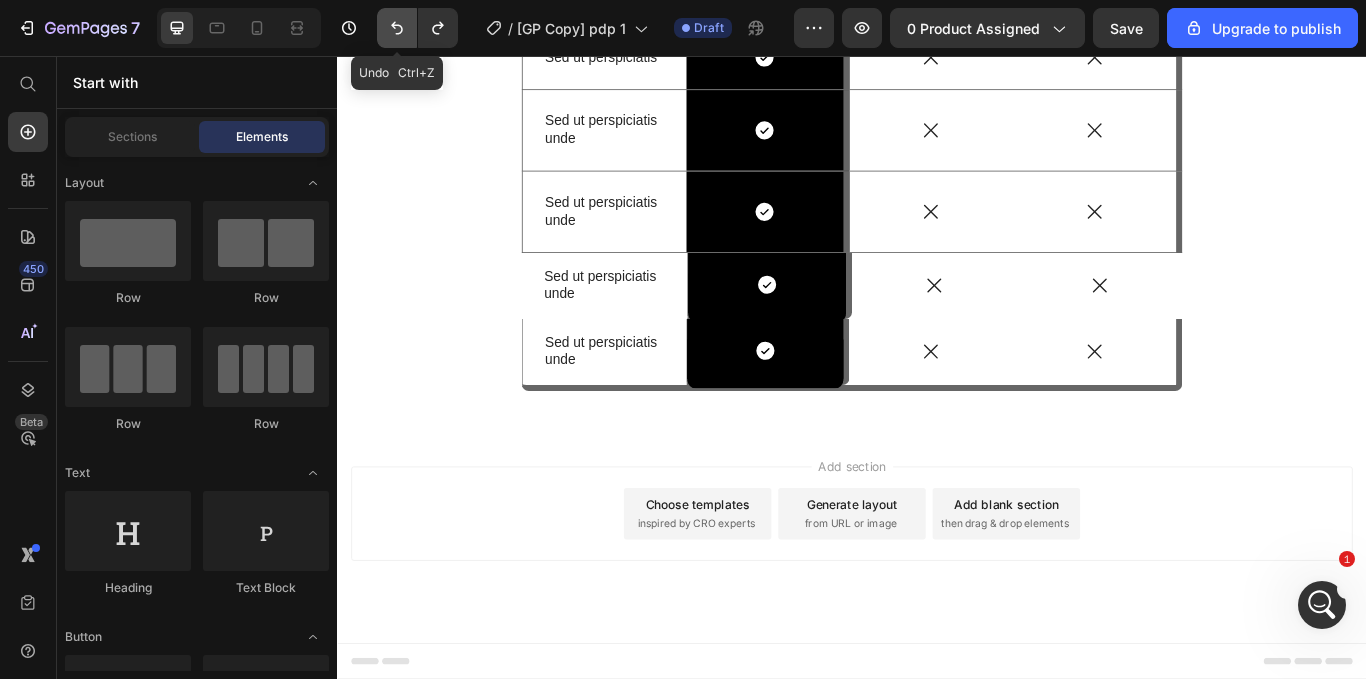 click 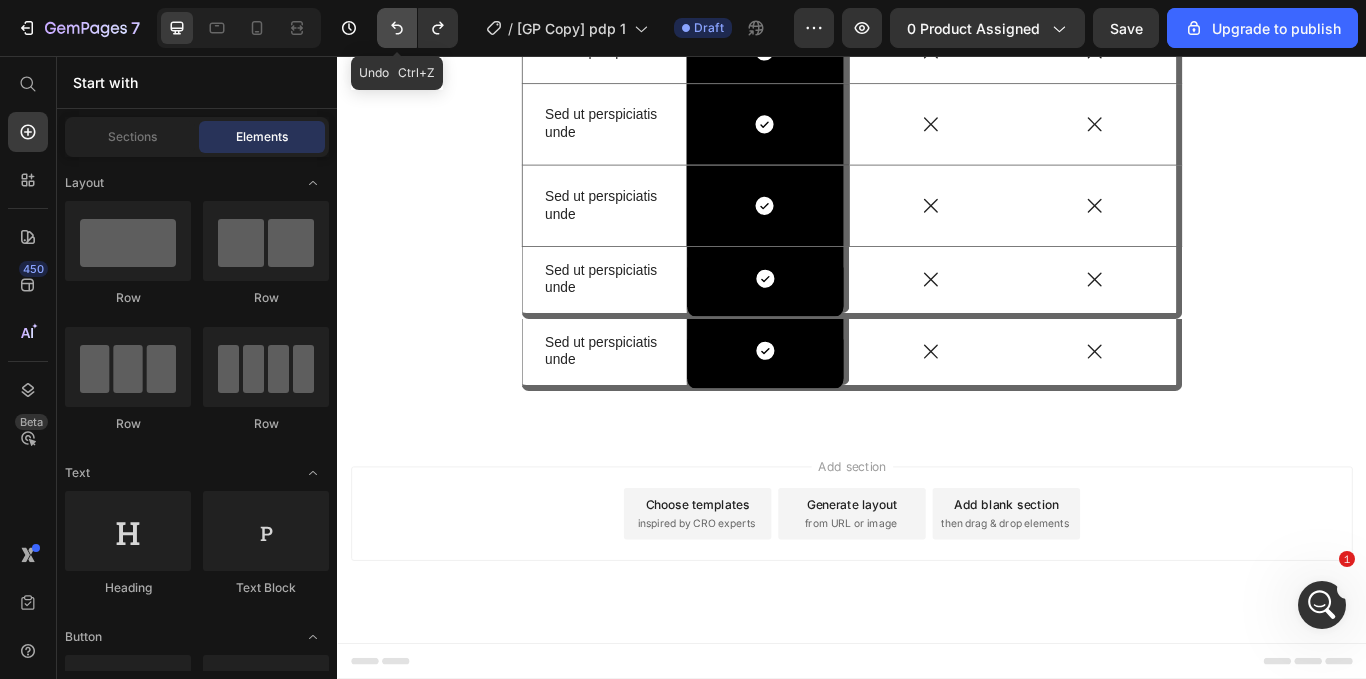 click 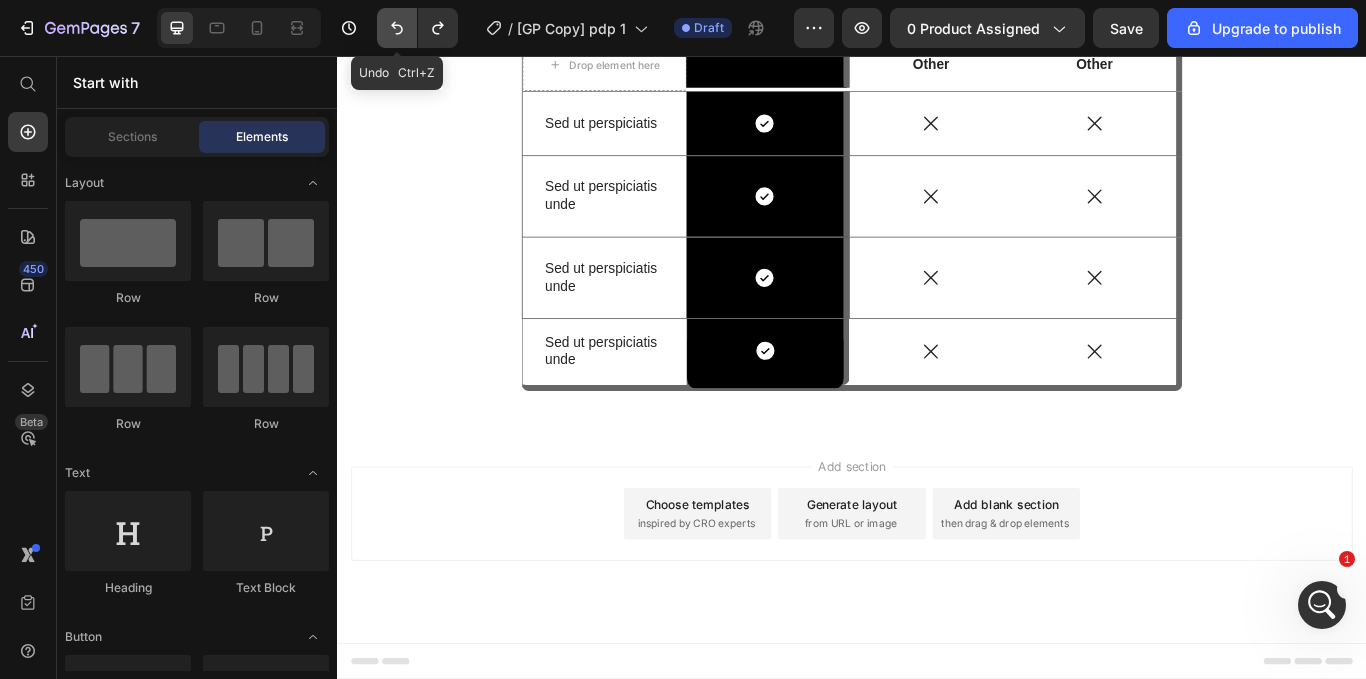 click 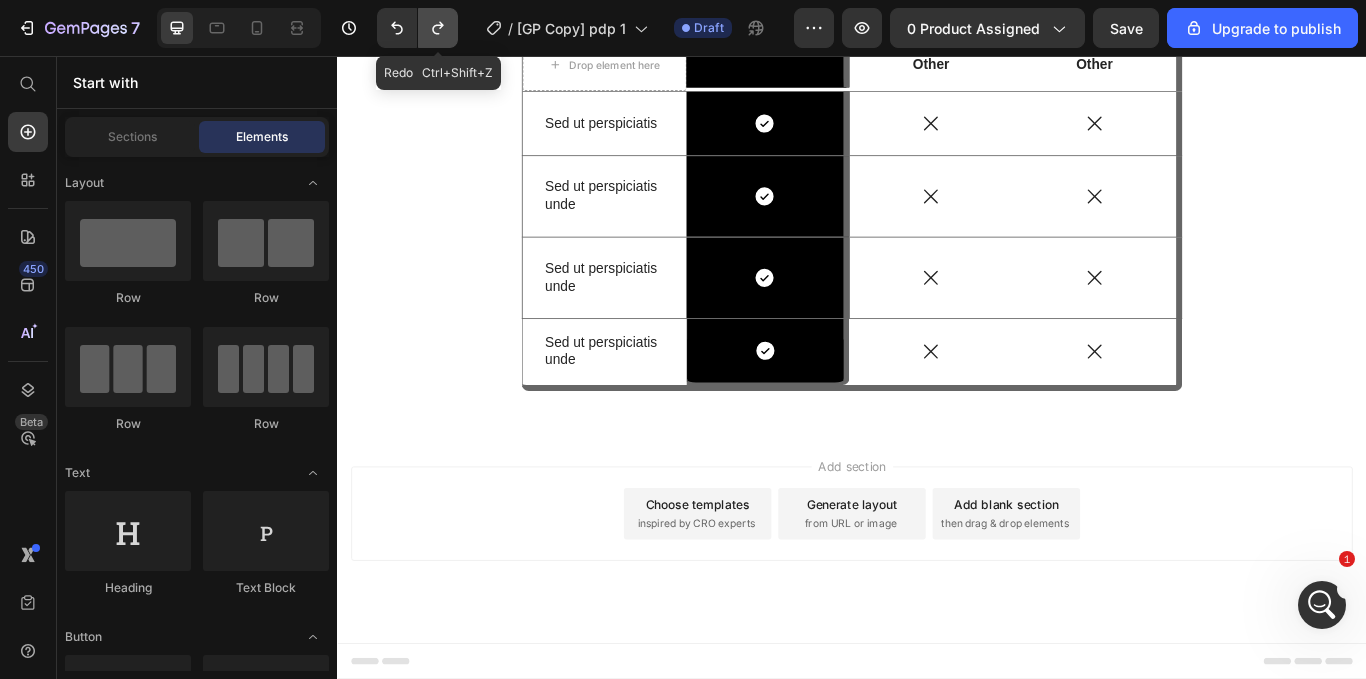 click 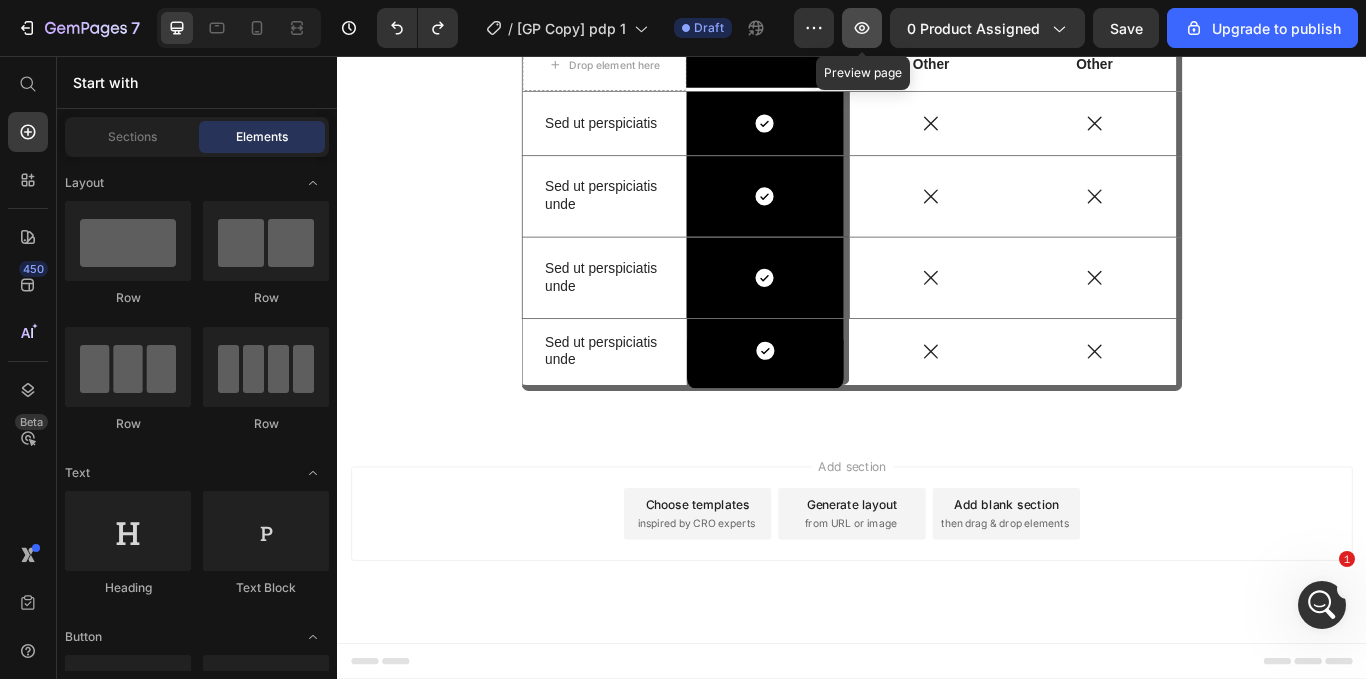click 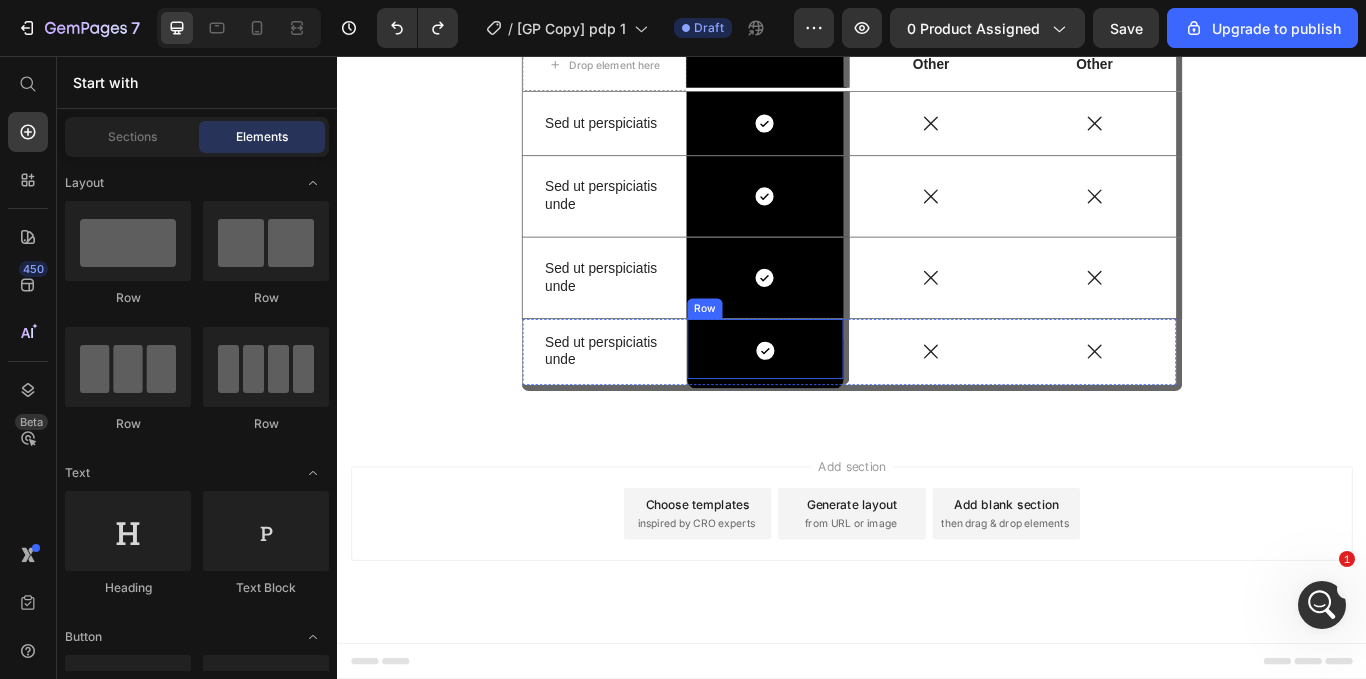 click on "Icon Row Row" at bounding box center [839, 401] 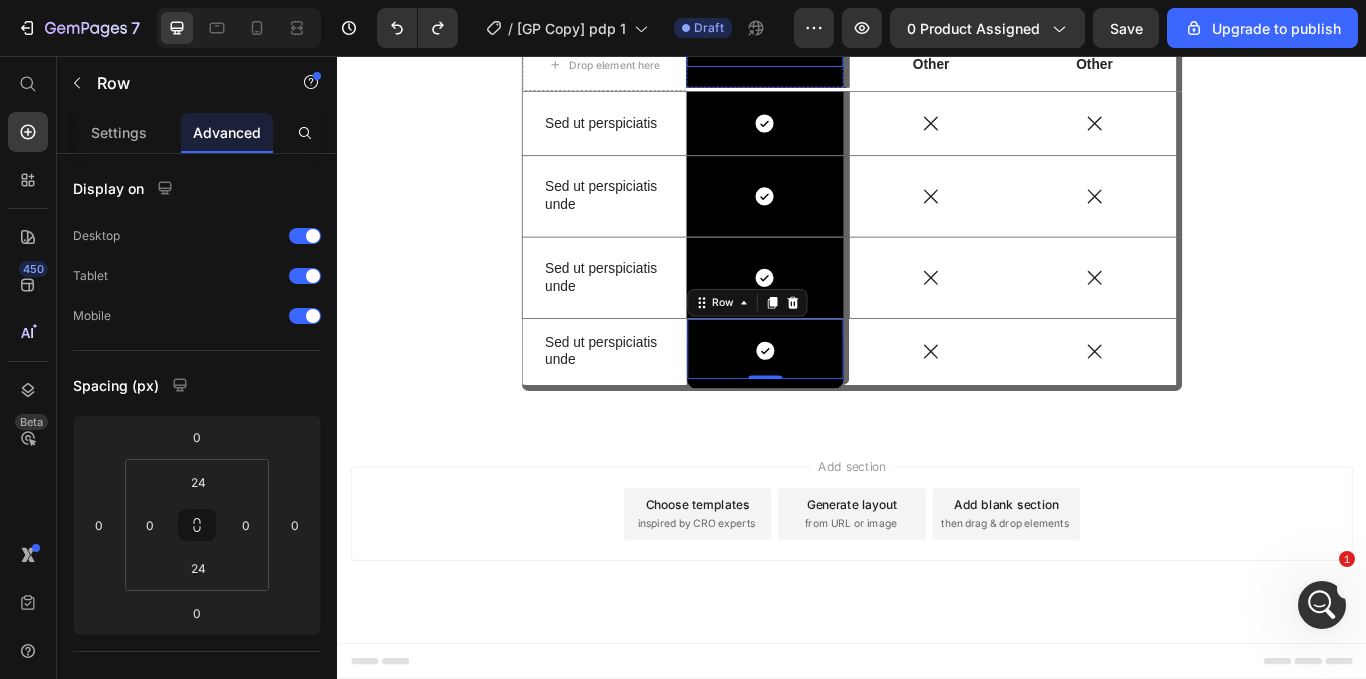 scroll, scrollTop: 6533, scrollLeft: 0, axis: vertical 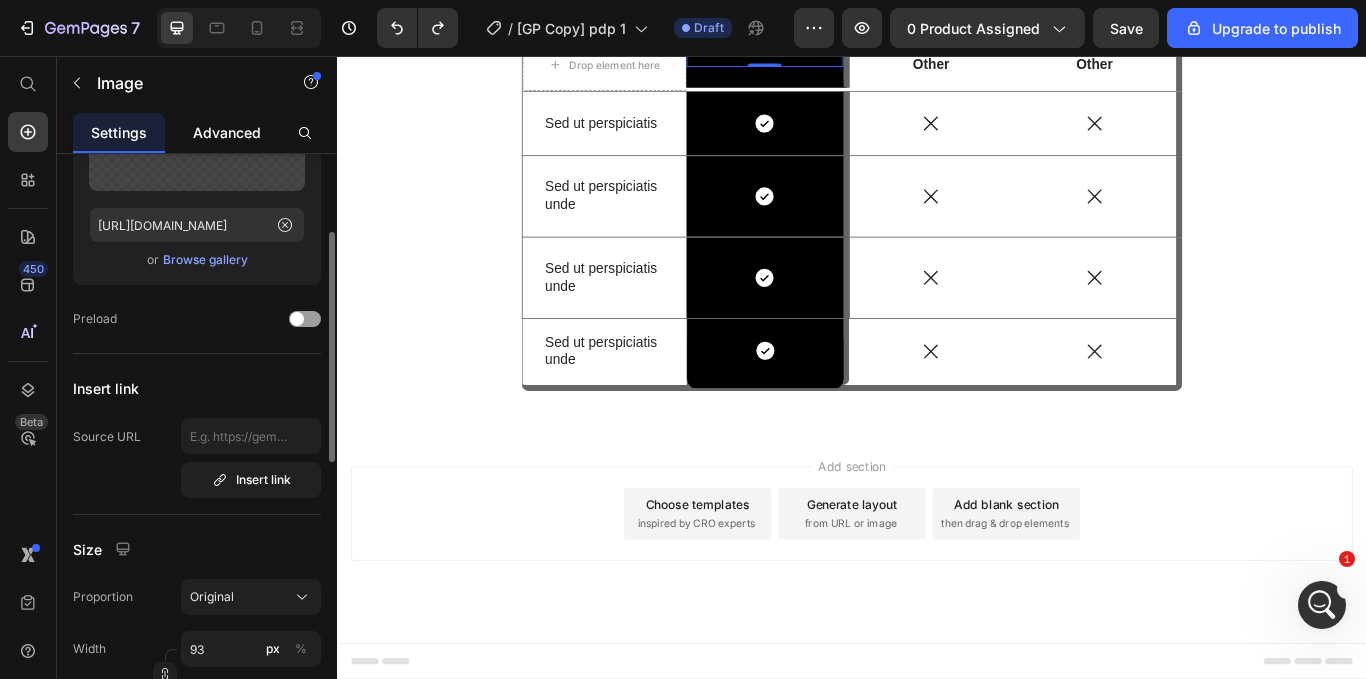click on "Advanced" at bounding box center [227, 132] 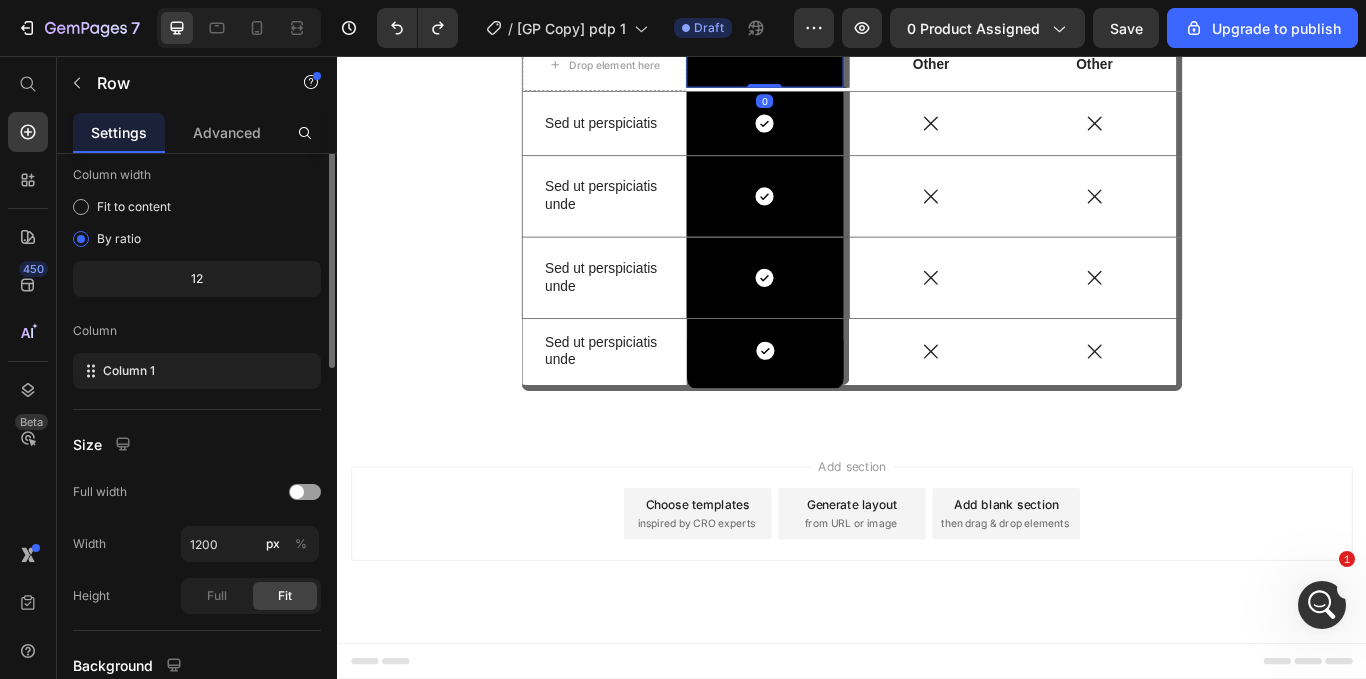 scroll, scrollTop: 0, scrollLeft: 0, axis: both 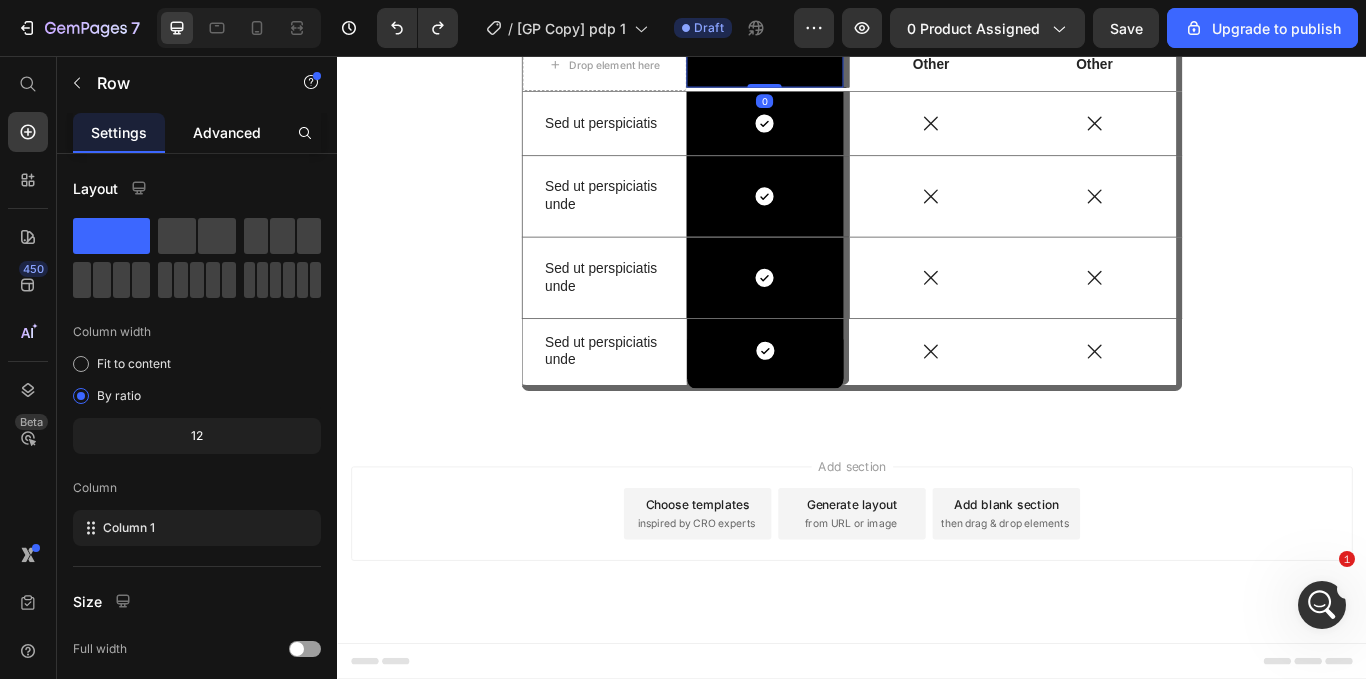 click on "Advanced" 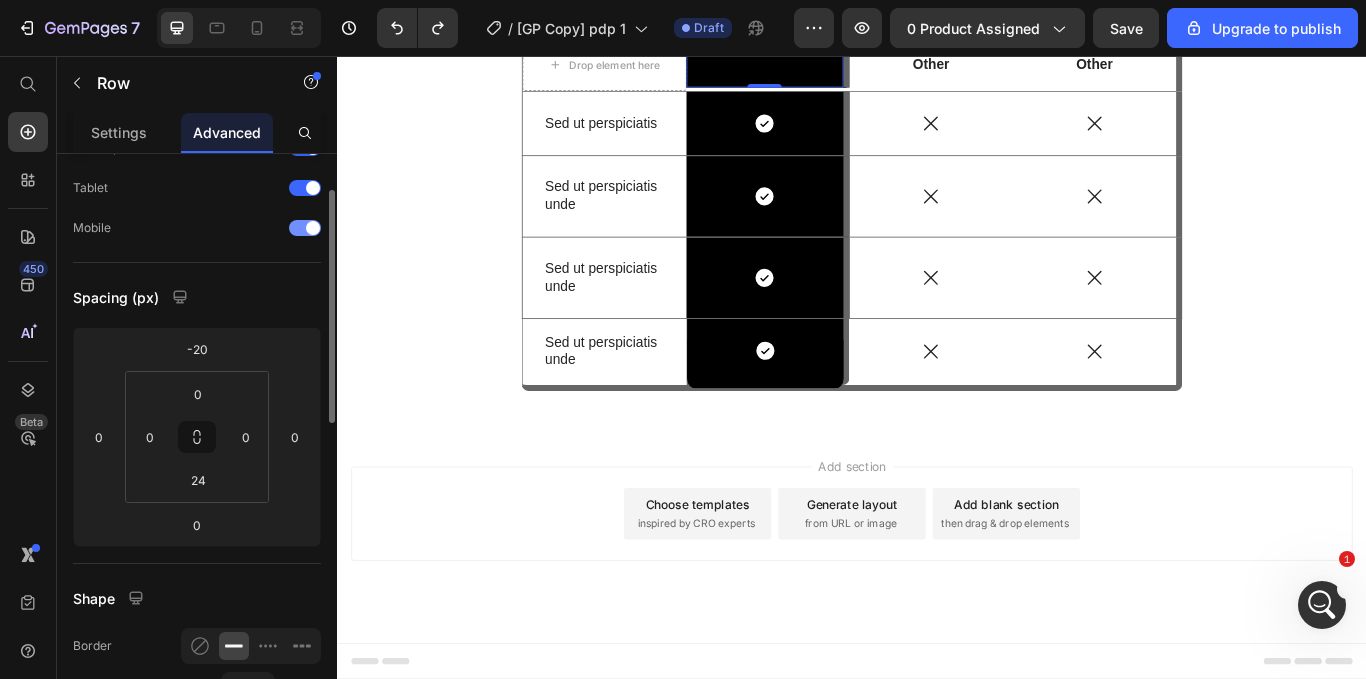 scroll, scrollTop: 89, scrollLeft: 0, axis: vertical 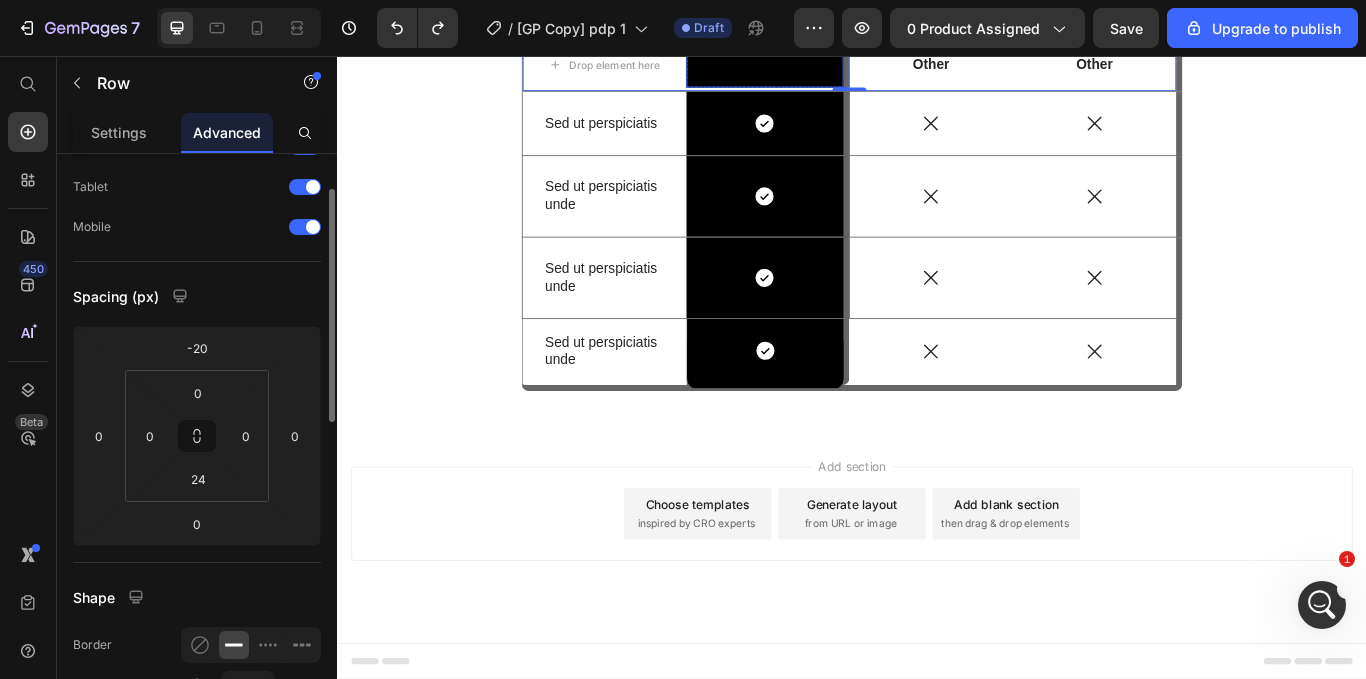 click on "Image Row" at bounding box center [839, 57] 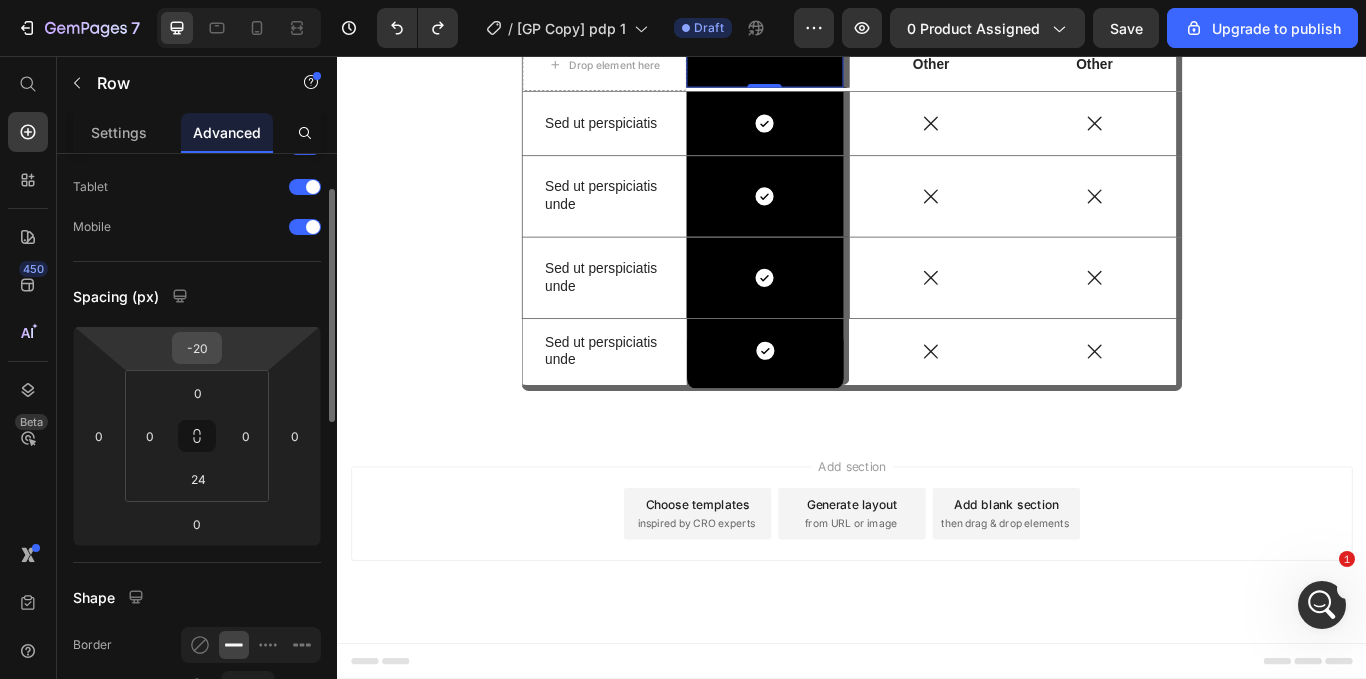 click on "-20" at bounding box center (197, 348) 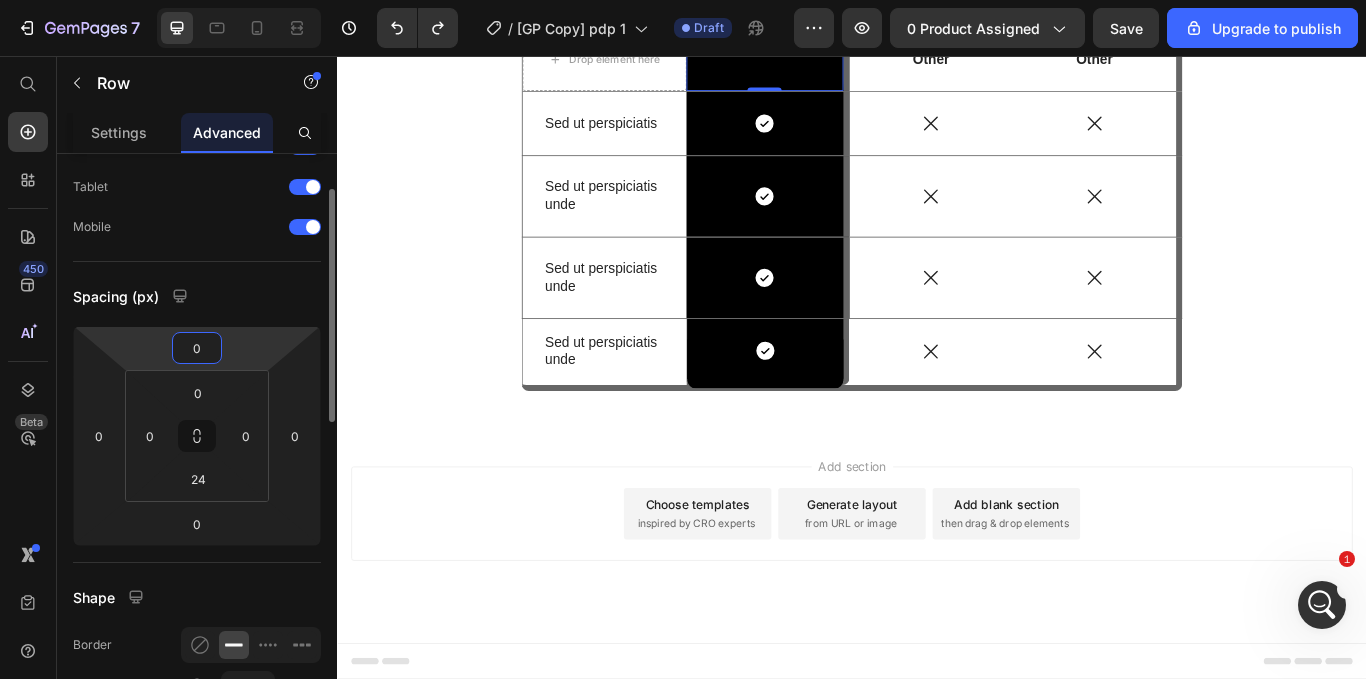 type on "-20" 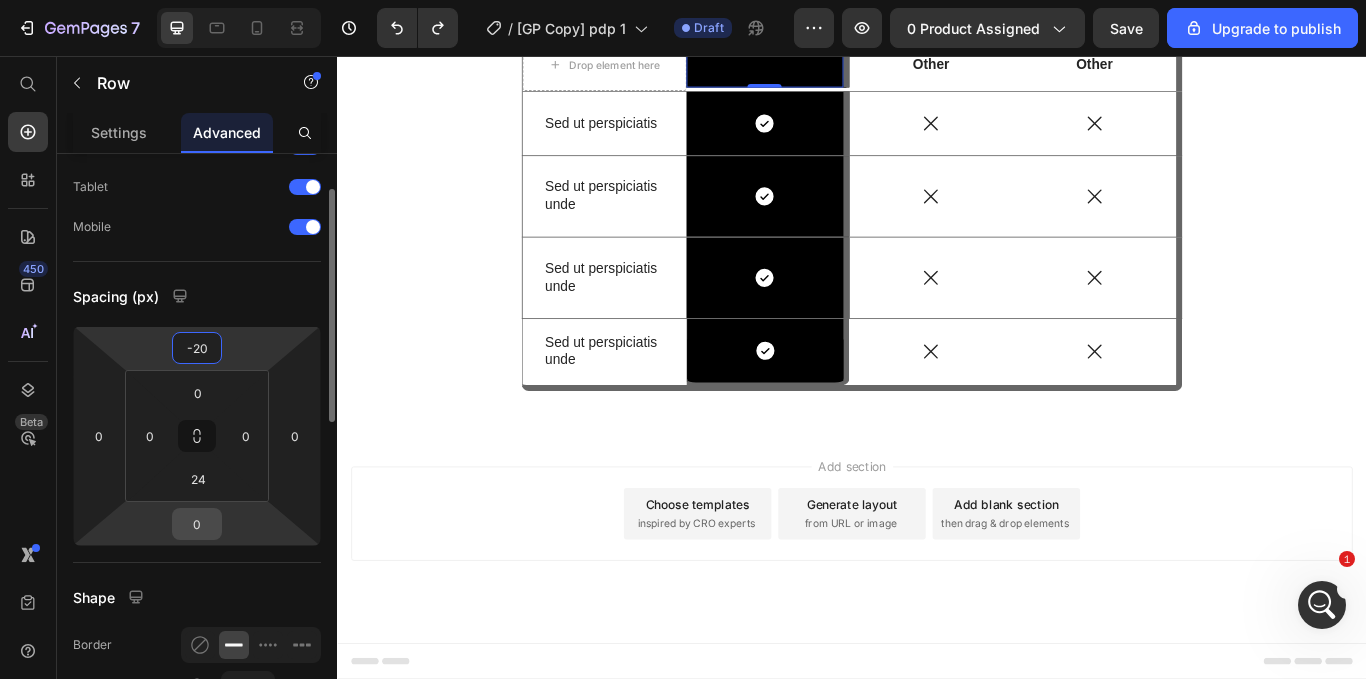 click on "0" at bounding box center [197, 524] 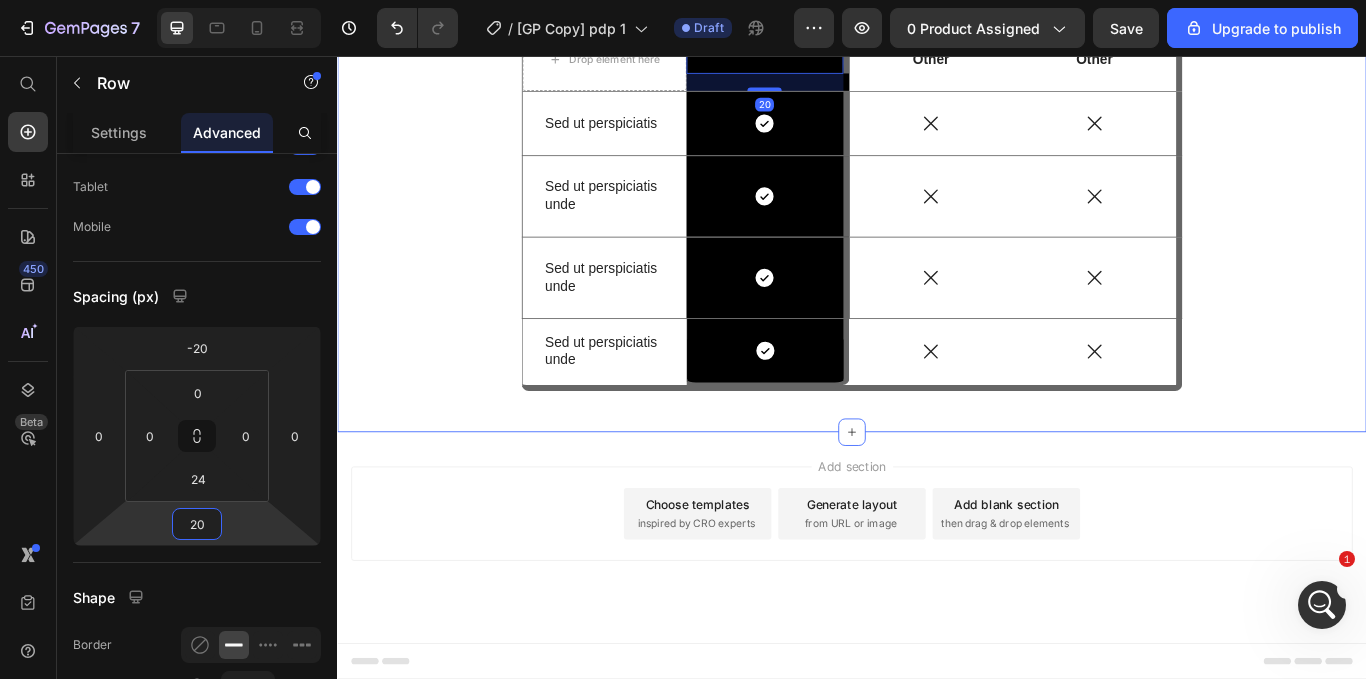 type on "0" 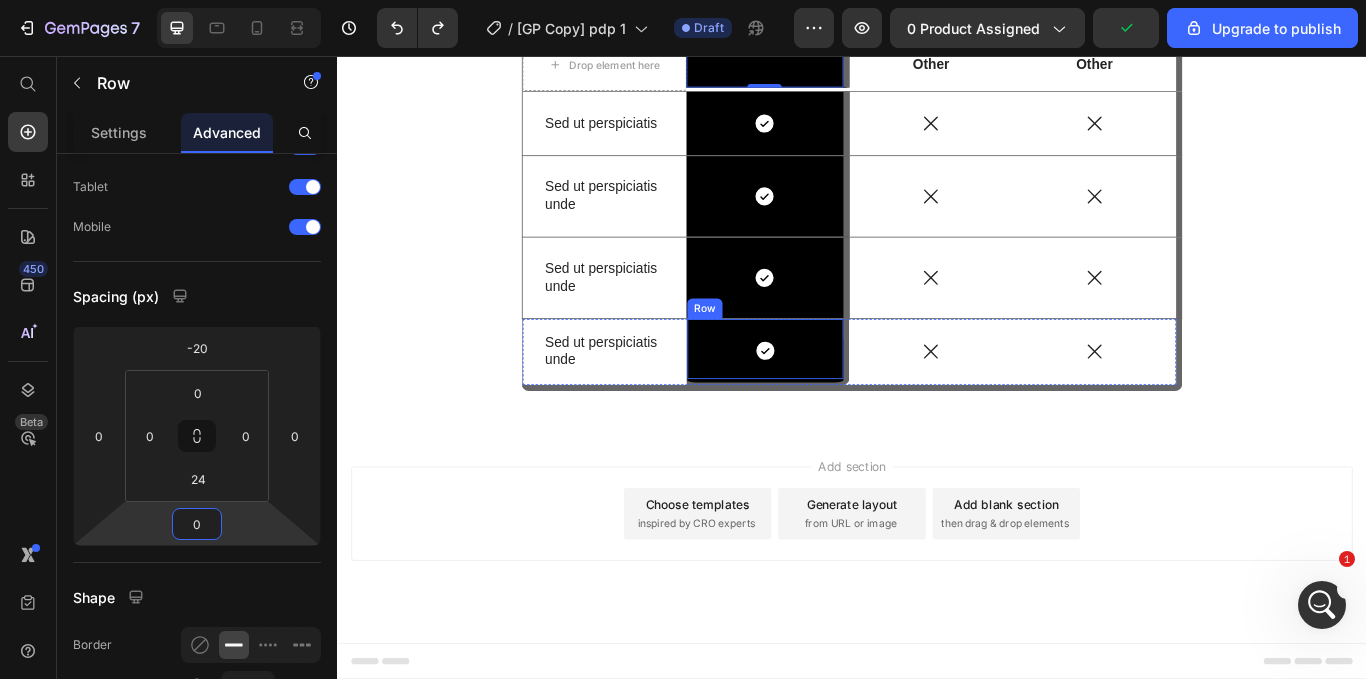 click on "Icon Row Row" at bounding box center [839, 401] 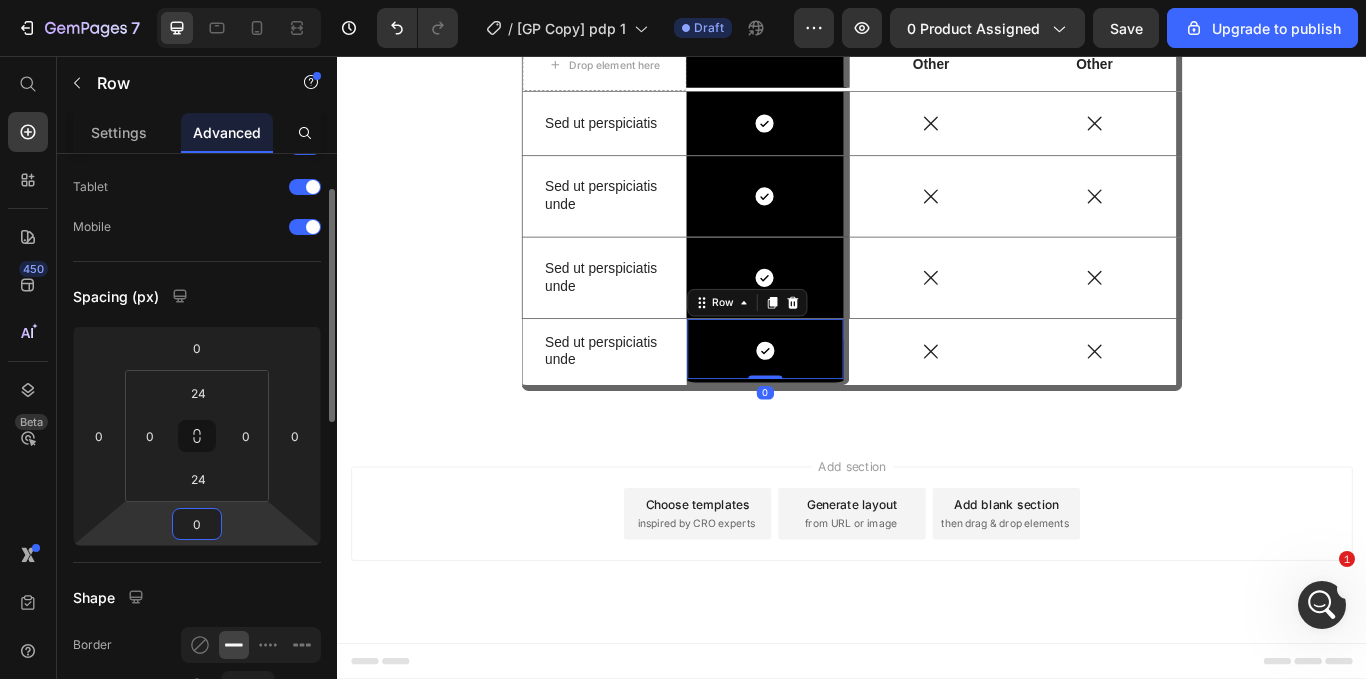 click on "0" at bounding box center [197, 524] 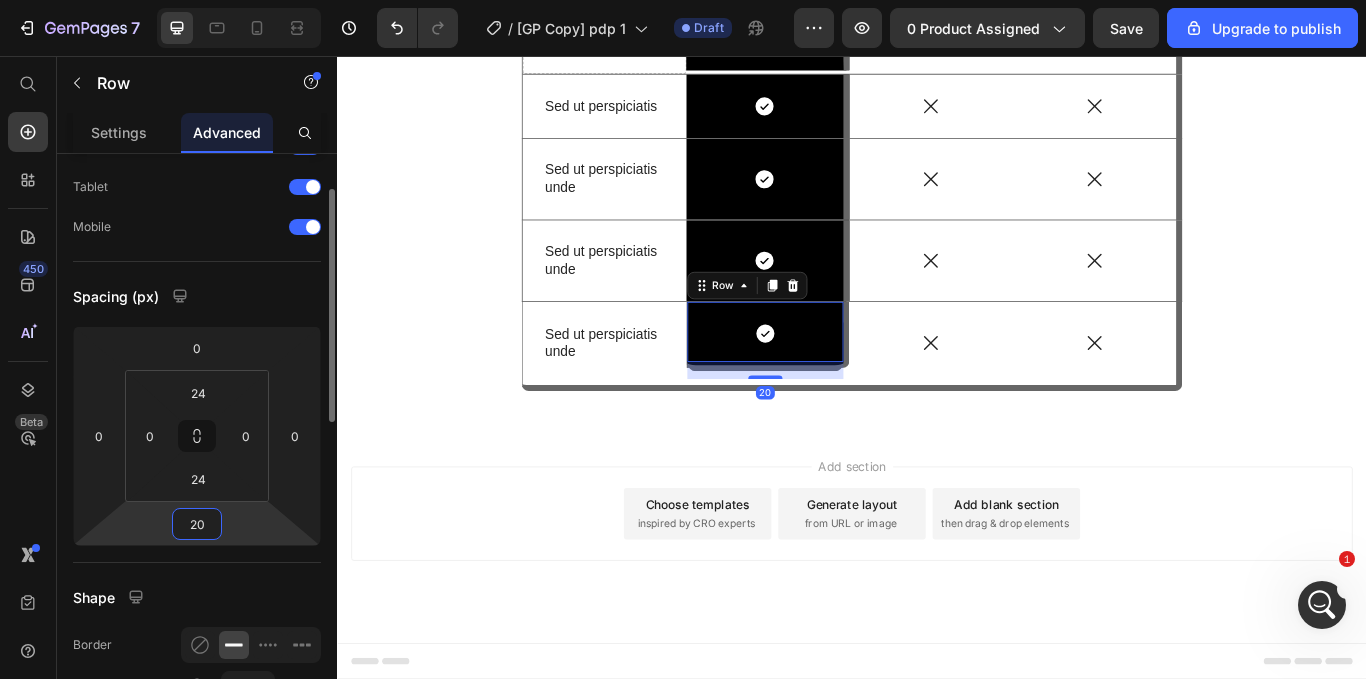 type on "0" 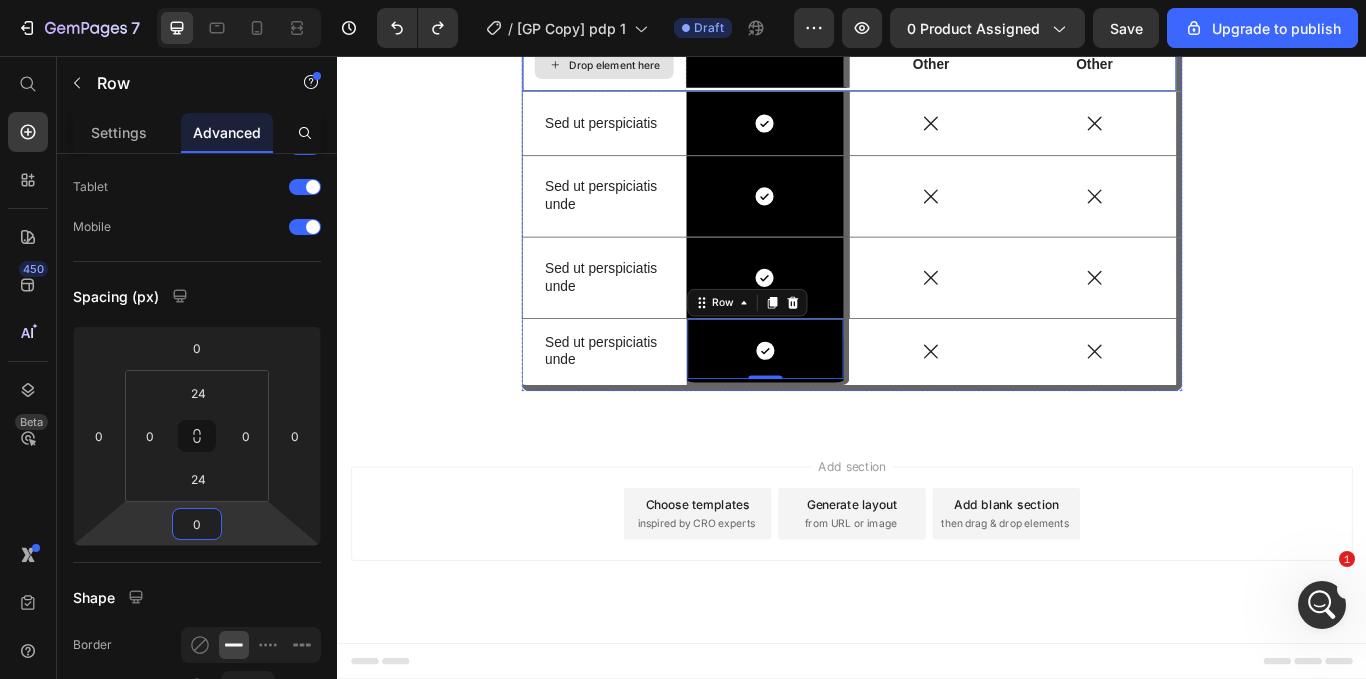 click on "Drop element here" at bounding box center (648, 67) 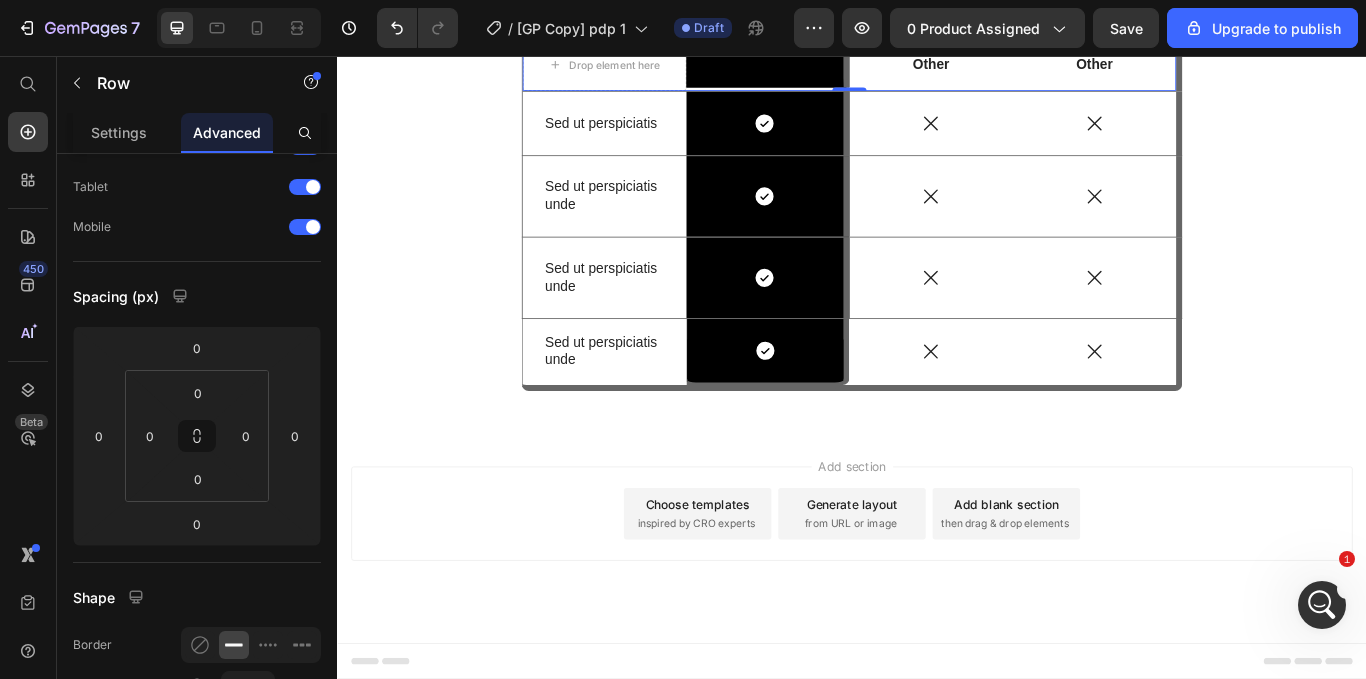 click on "Row" at bounding box center [594, 18] 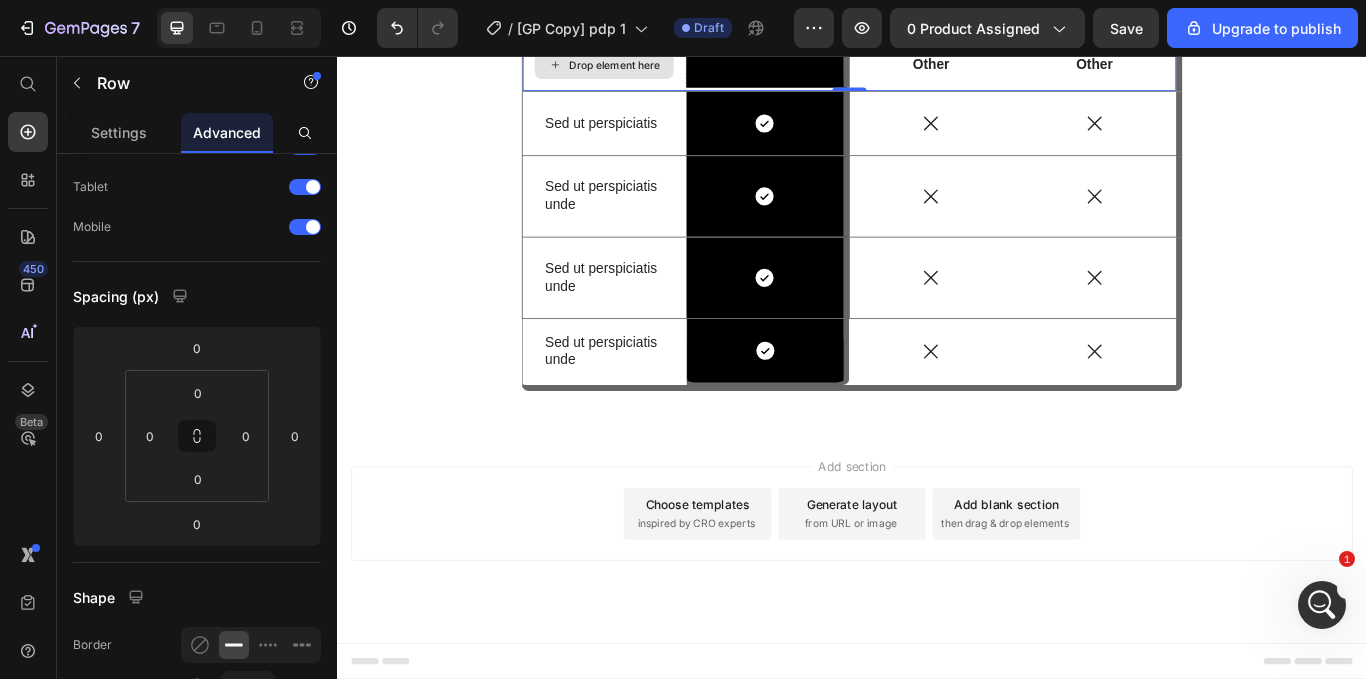 click on "Drop element here" at bounding box center [648, 67] 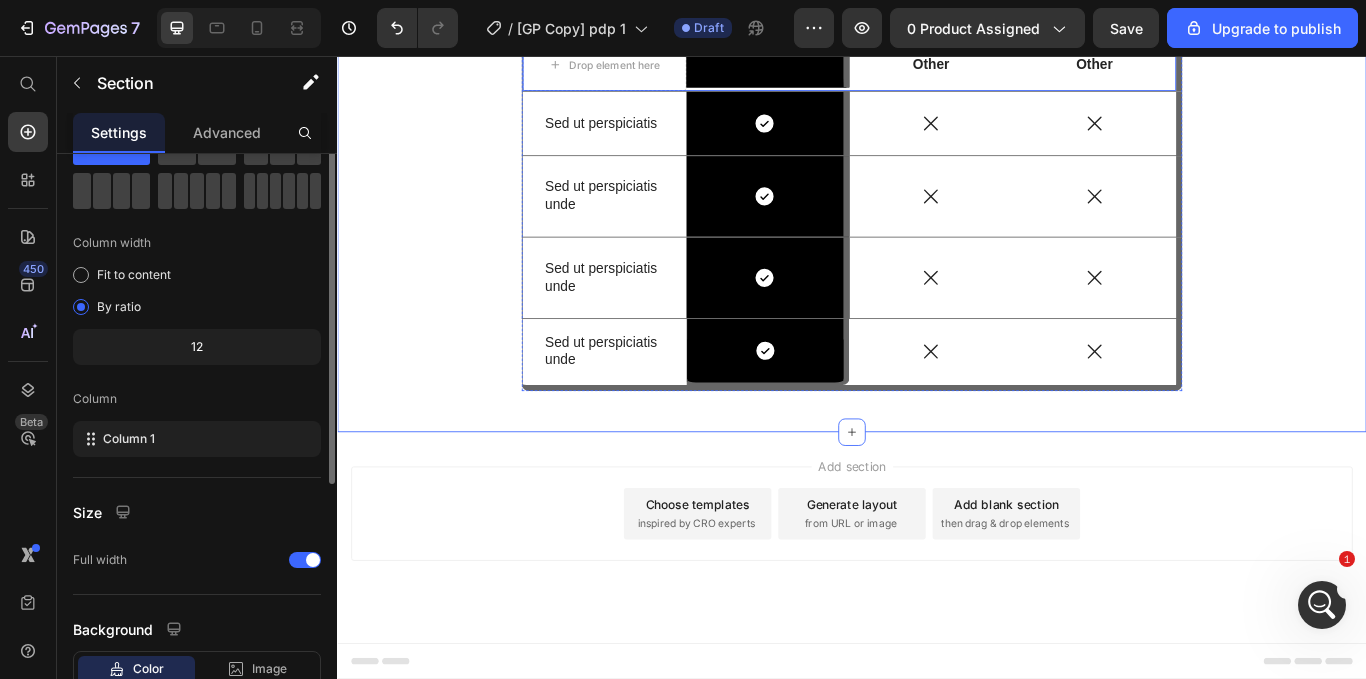 scroll, scrollTop: 0, scrollLeft: 0, axis: both 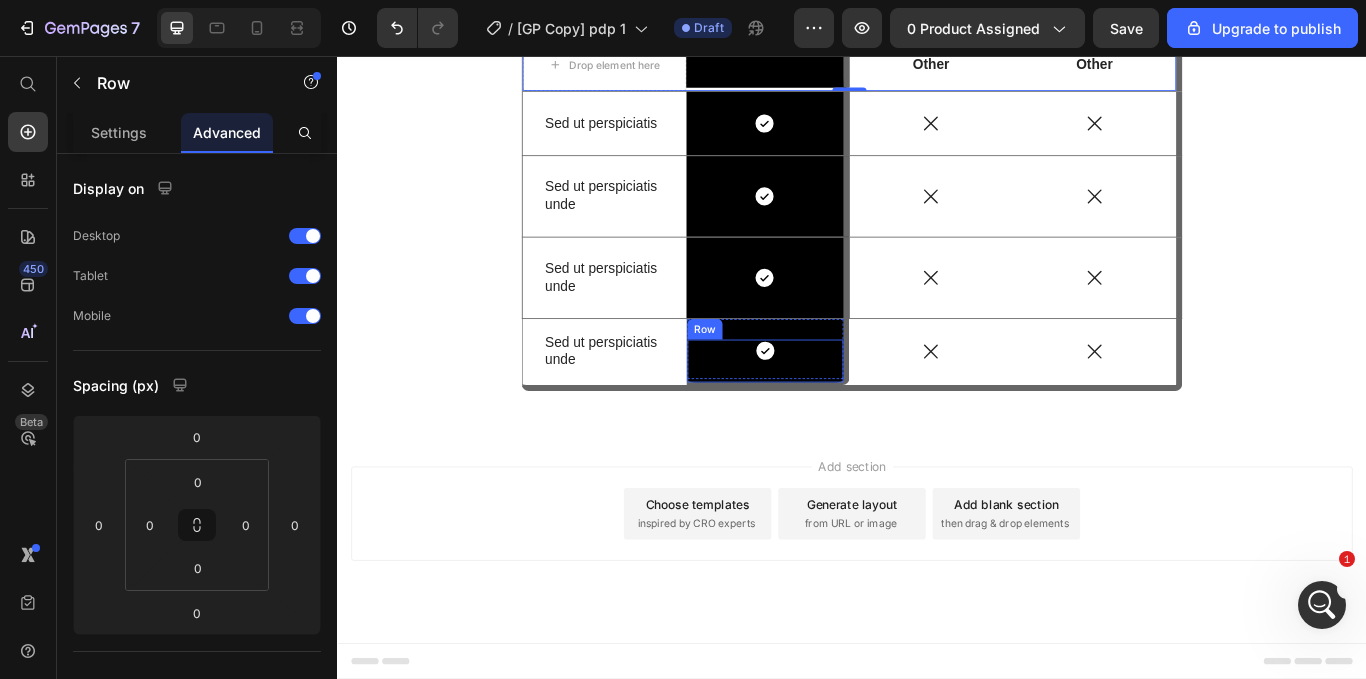click on "Icon Row" at bounding box center (836, 415) 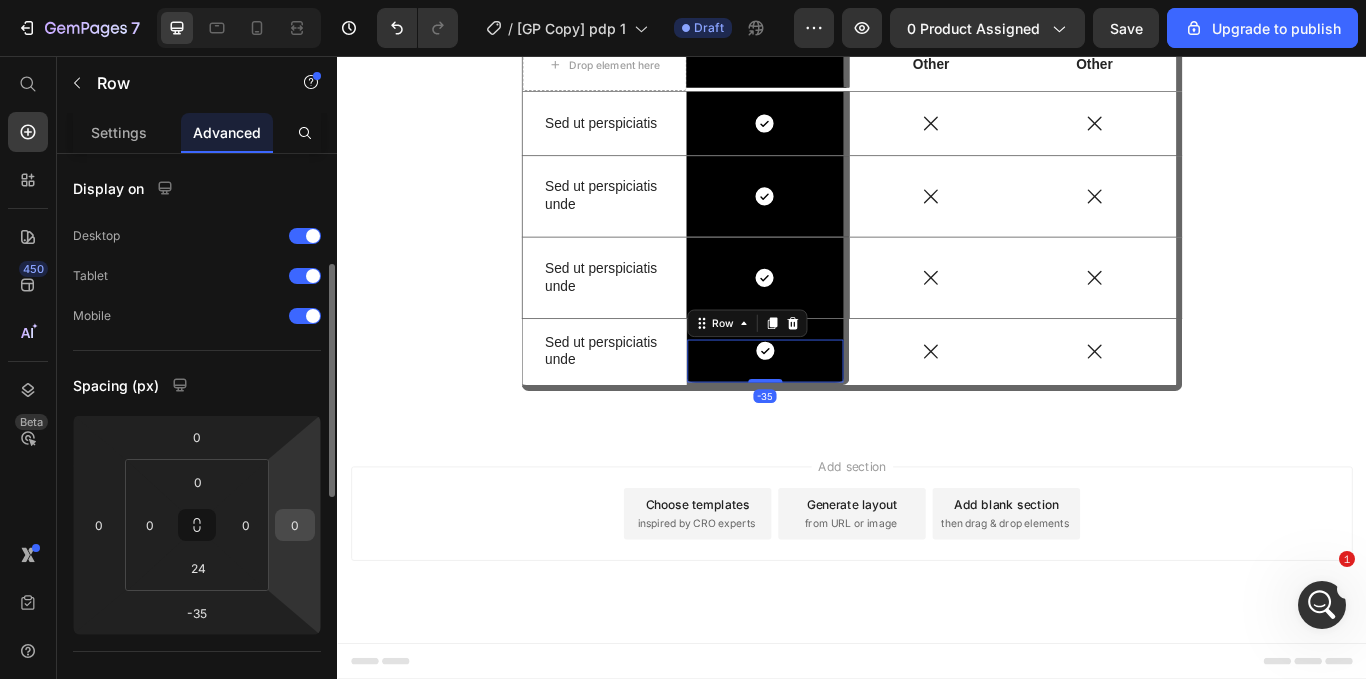 scroll, scrollTop: 79, scrollLeft: 0, axis: vertical 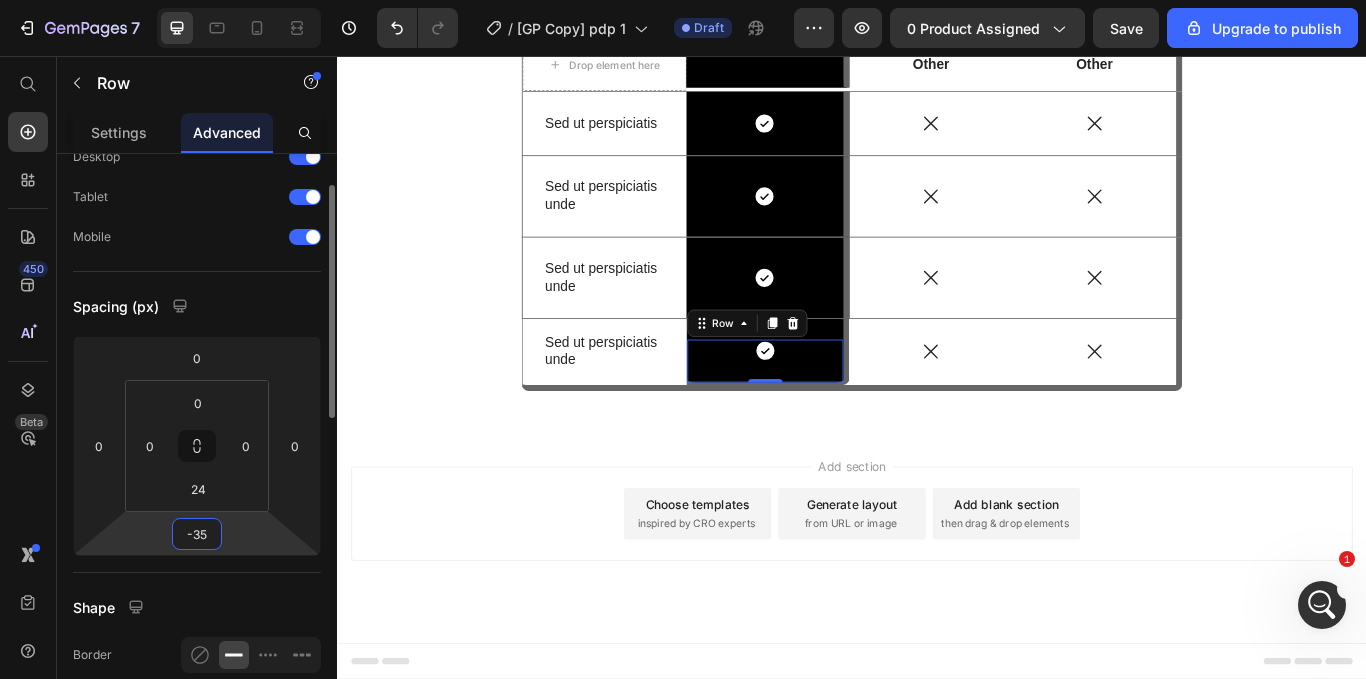 click on "-35" at bounding box center (197, 534) 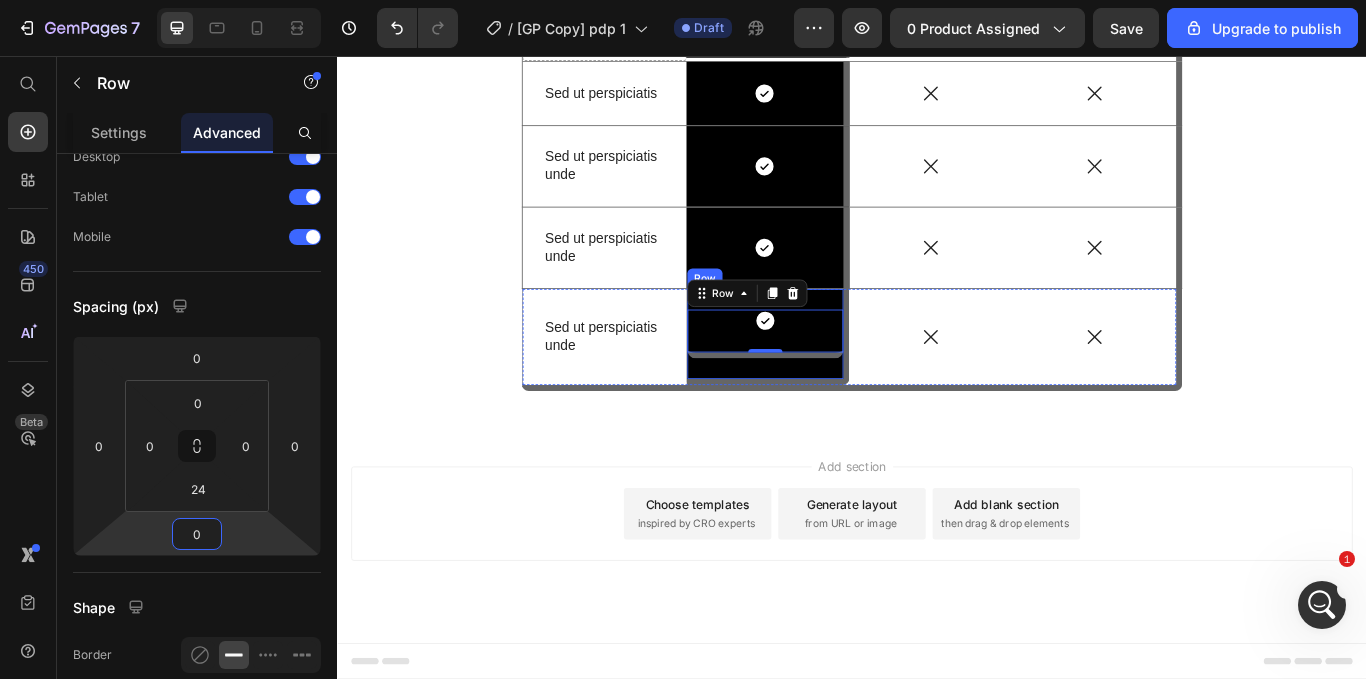 scroll, scrollTop: 6605, scrollLeft: 0, axis: vertical 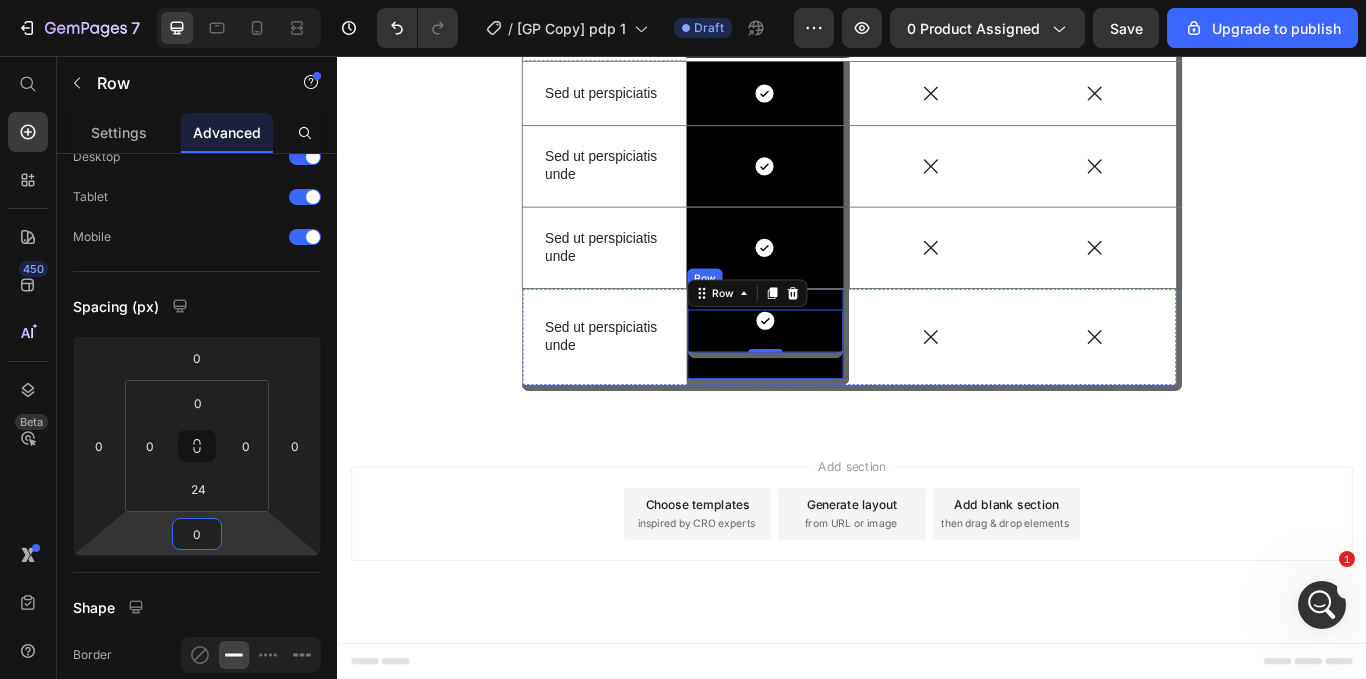 type on "-35" 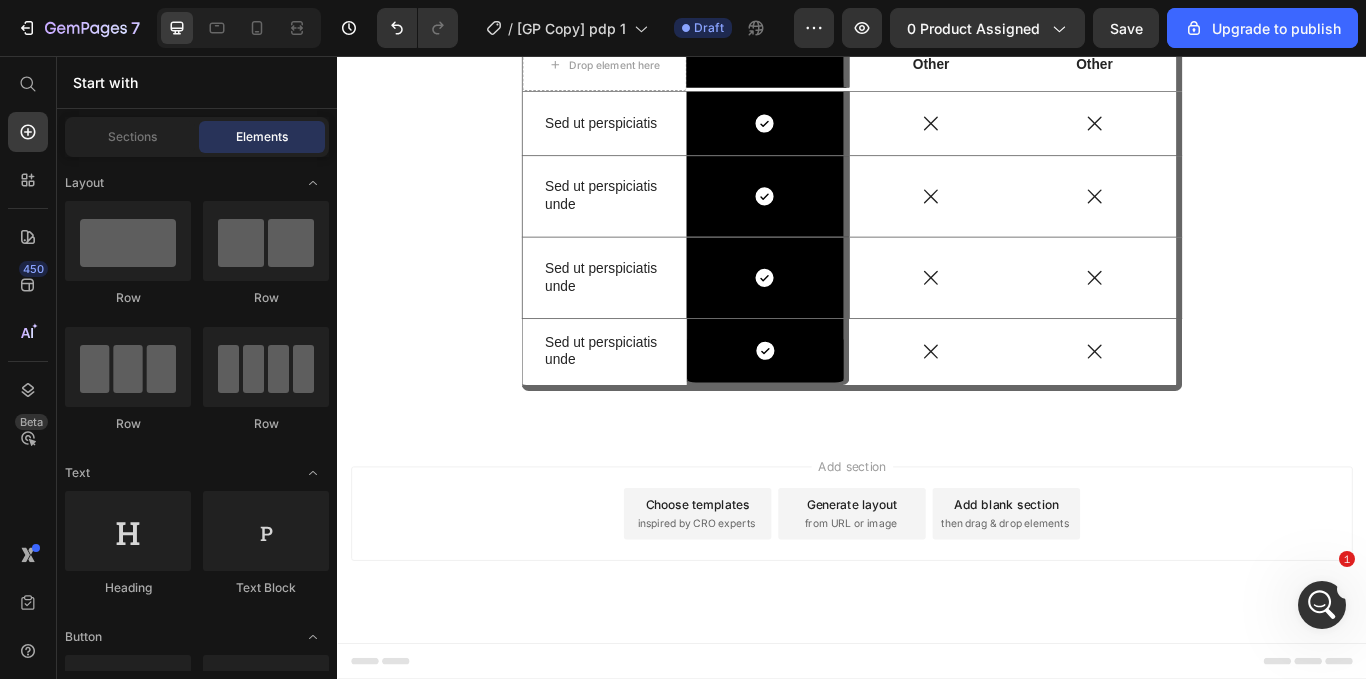 click on "Add section Choose templates inspired by CRO experts Generate layout from URL or image Add blank section then drag & drop elements" at bounding box center (937, 618) 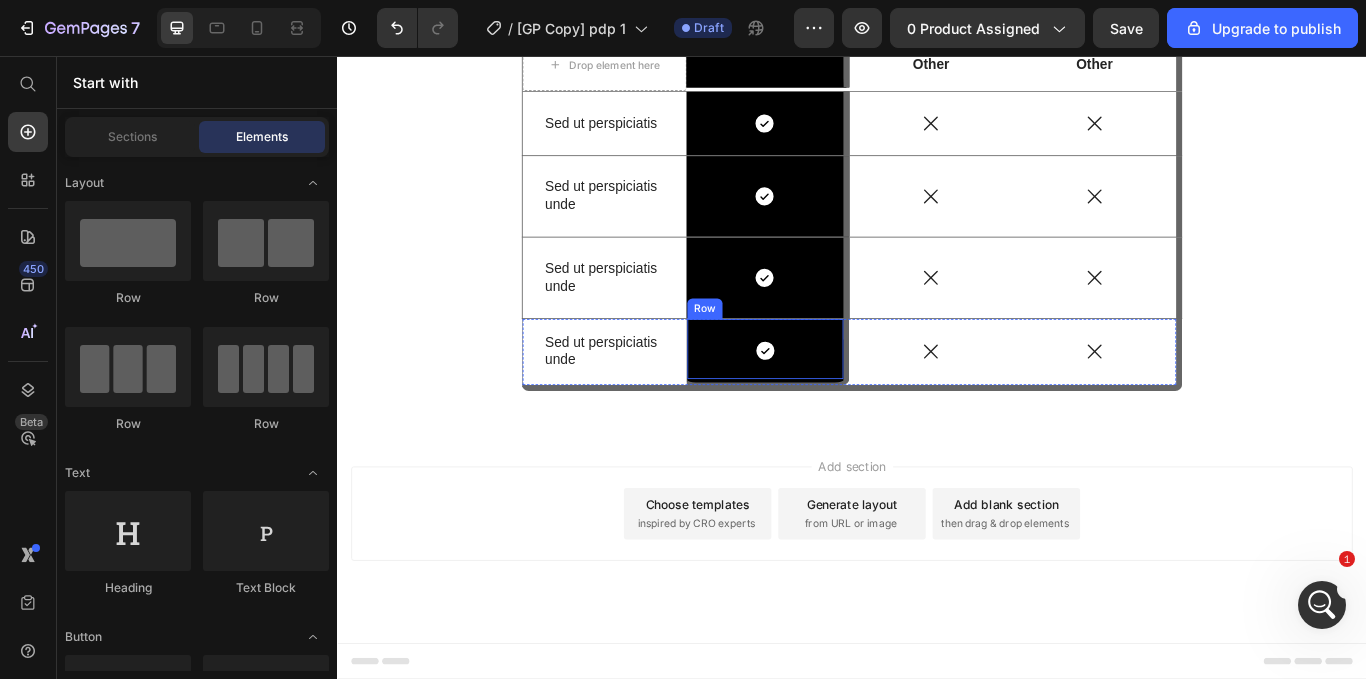 click on "Icon Row Row" at bounding box center [839, 401] 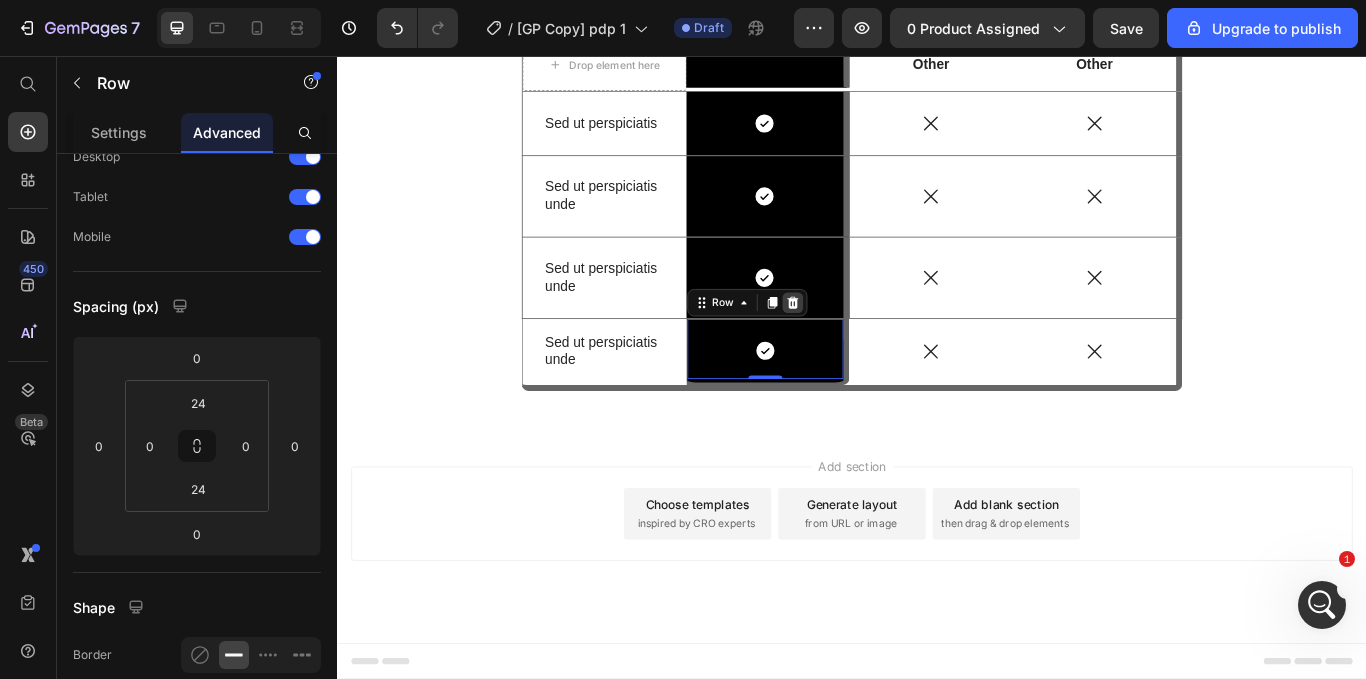 click 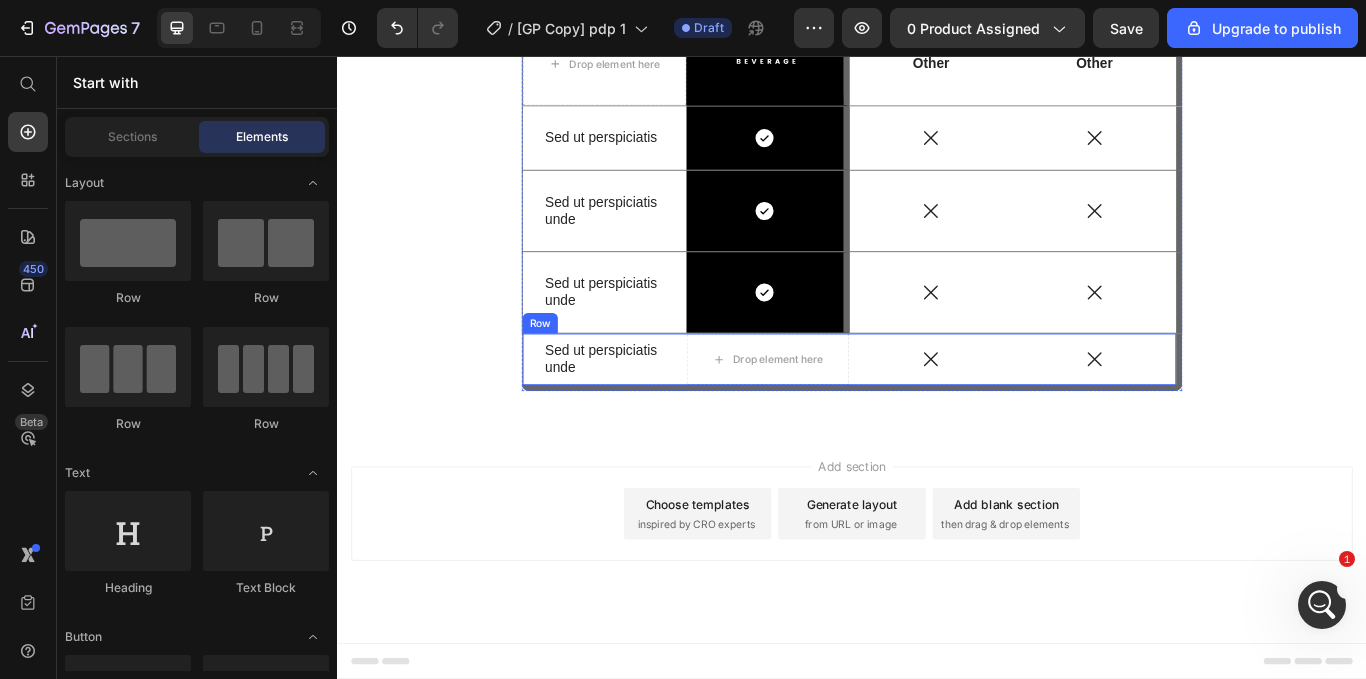 click on "Icon" at bounding box center (1029, 410) 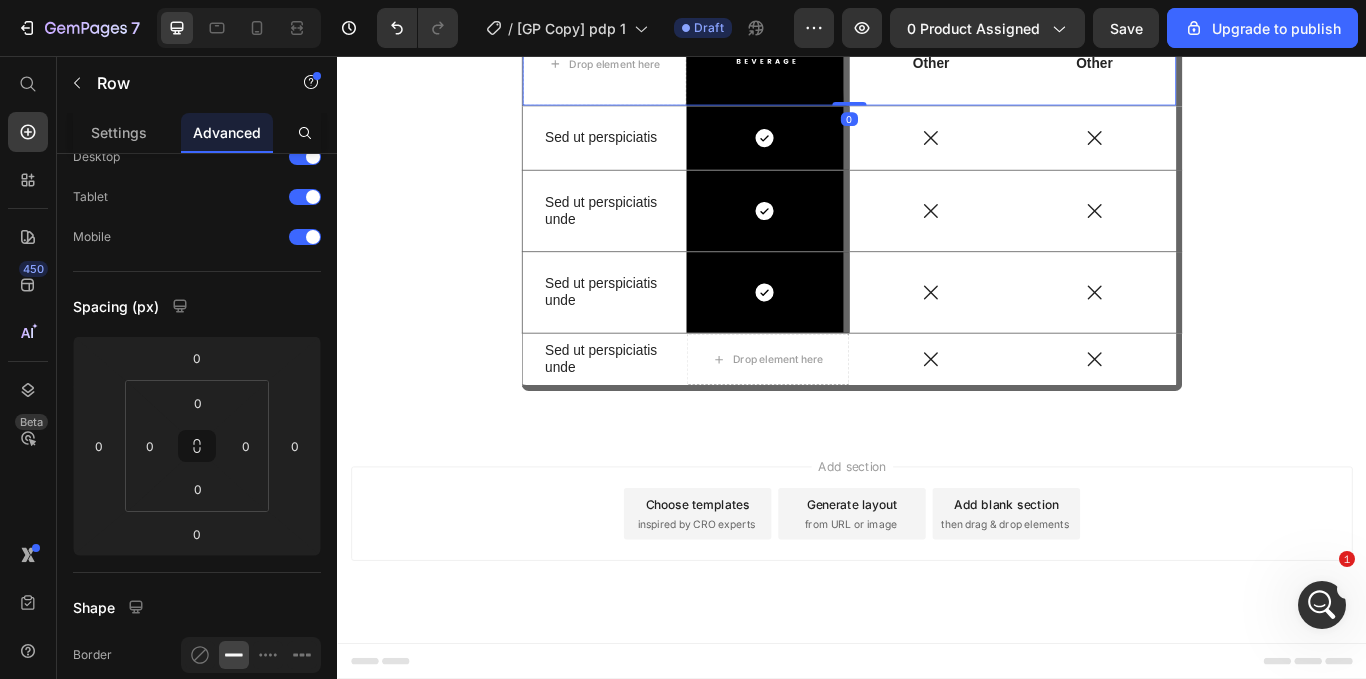 click on "Row" at bounding box center (594, 37) 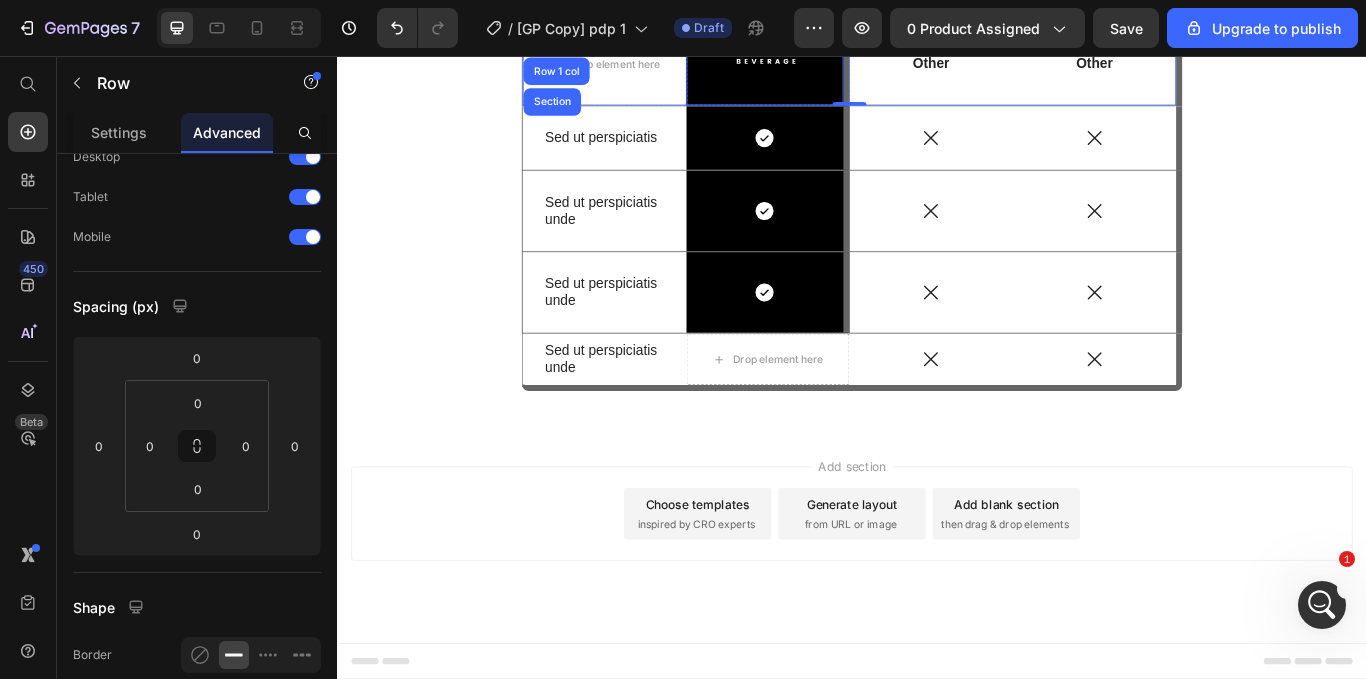 click on "Image Row" at bounding box center (839, 56) 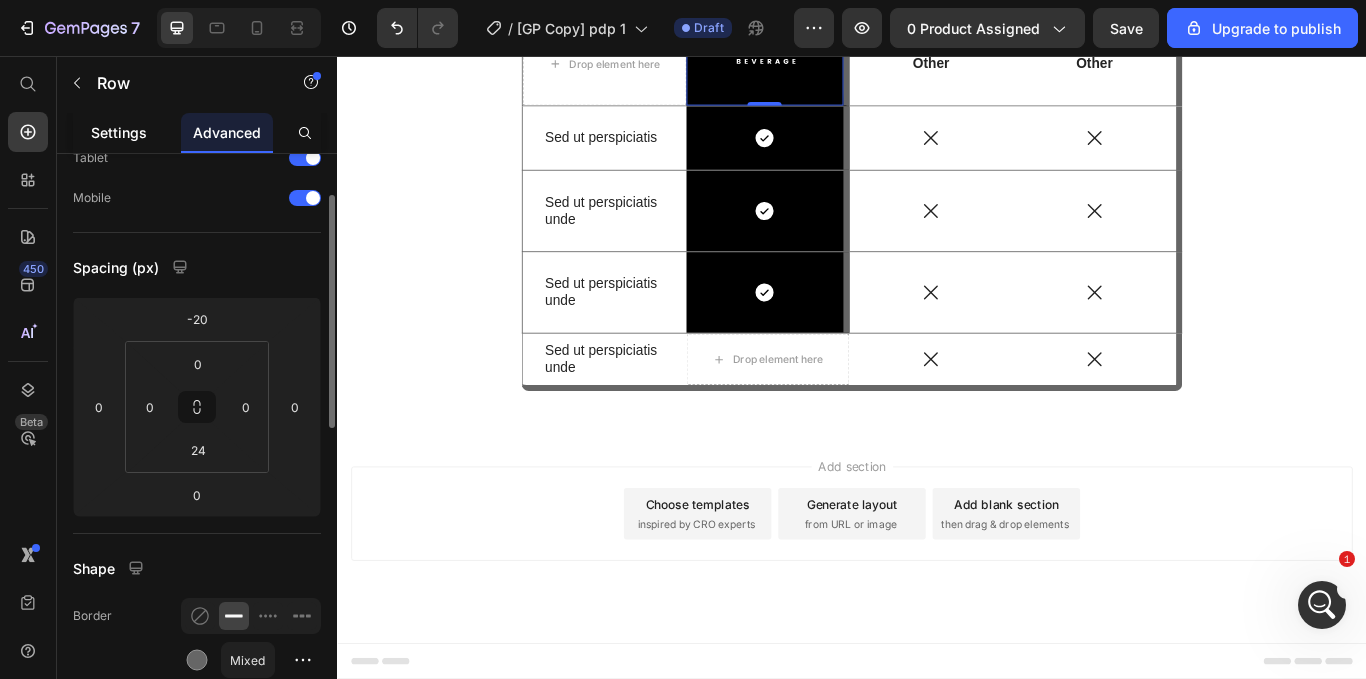 scroll, scrollTop: 114, scrollLeft: 0, axis: vertical 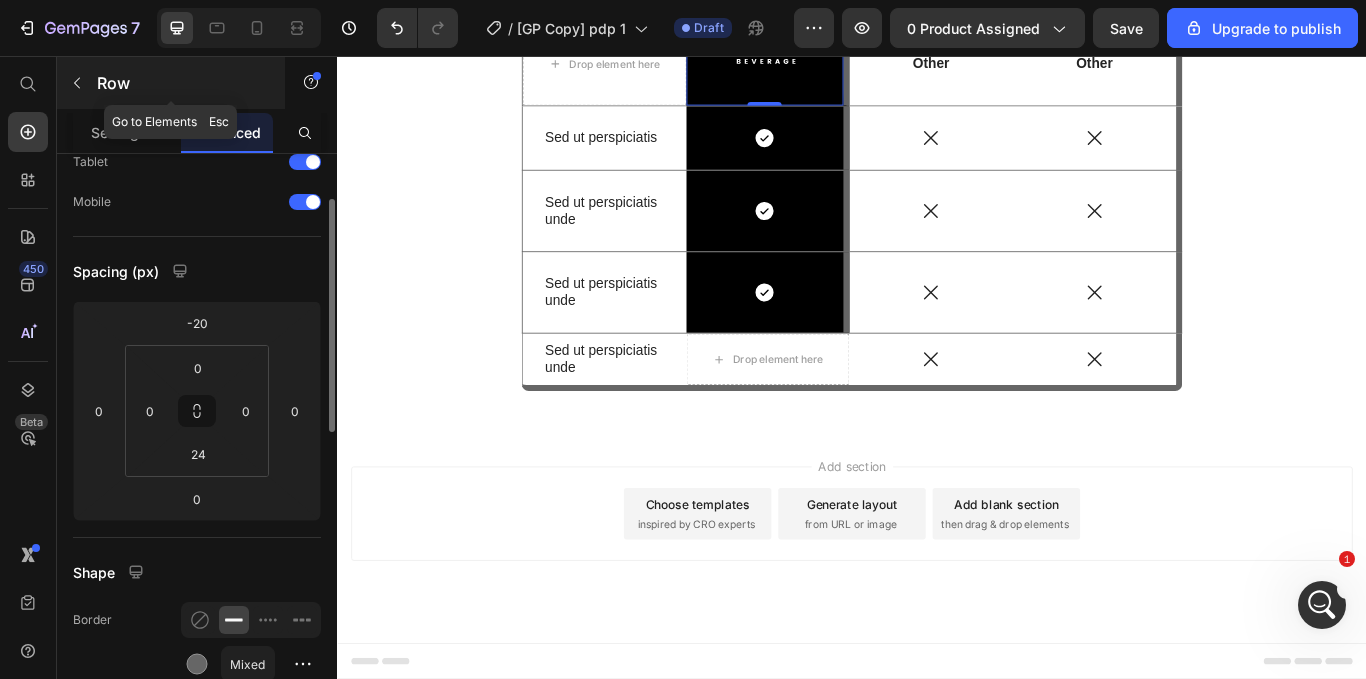 click 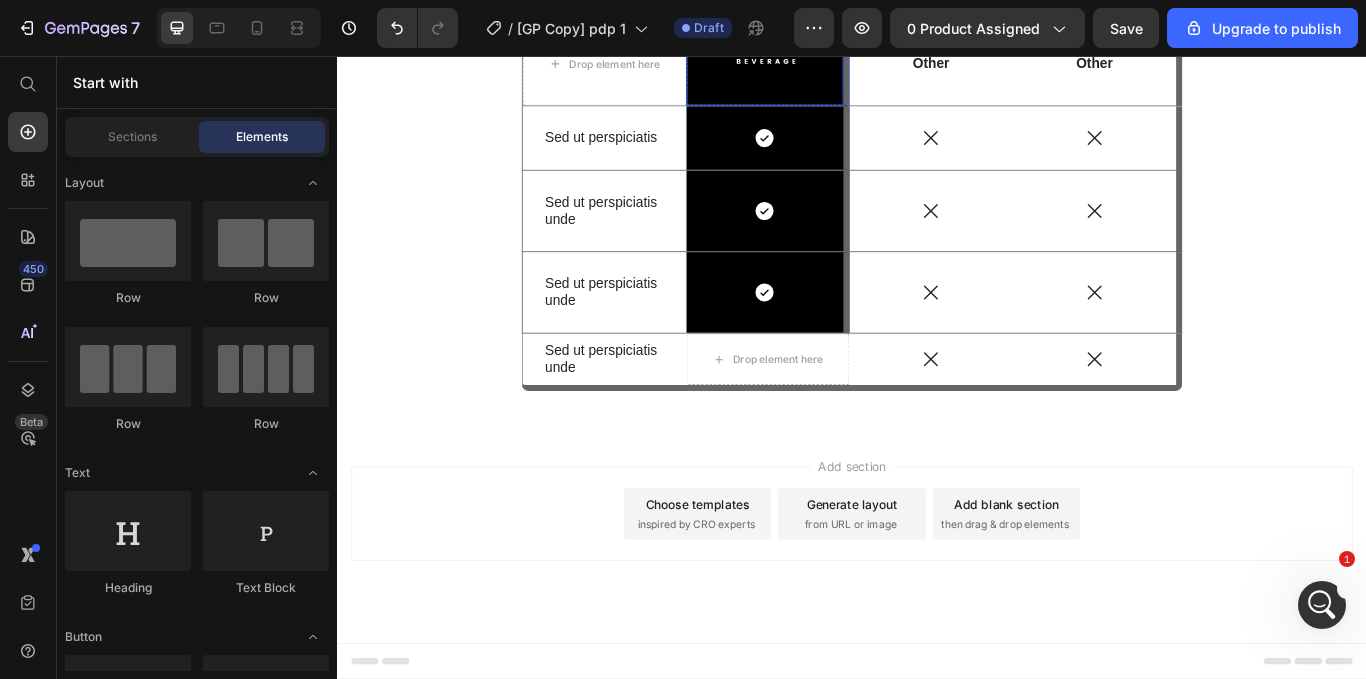 click on "Image Row" at bounding box center (839, 56) 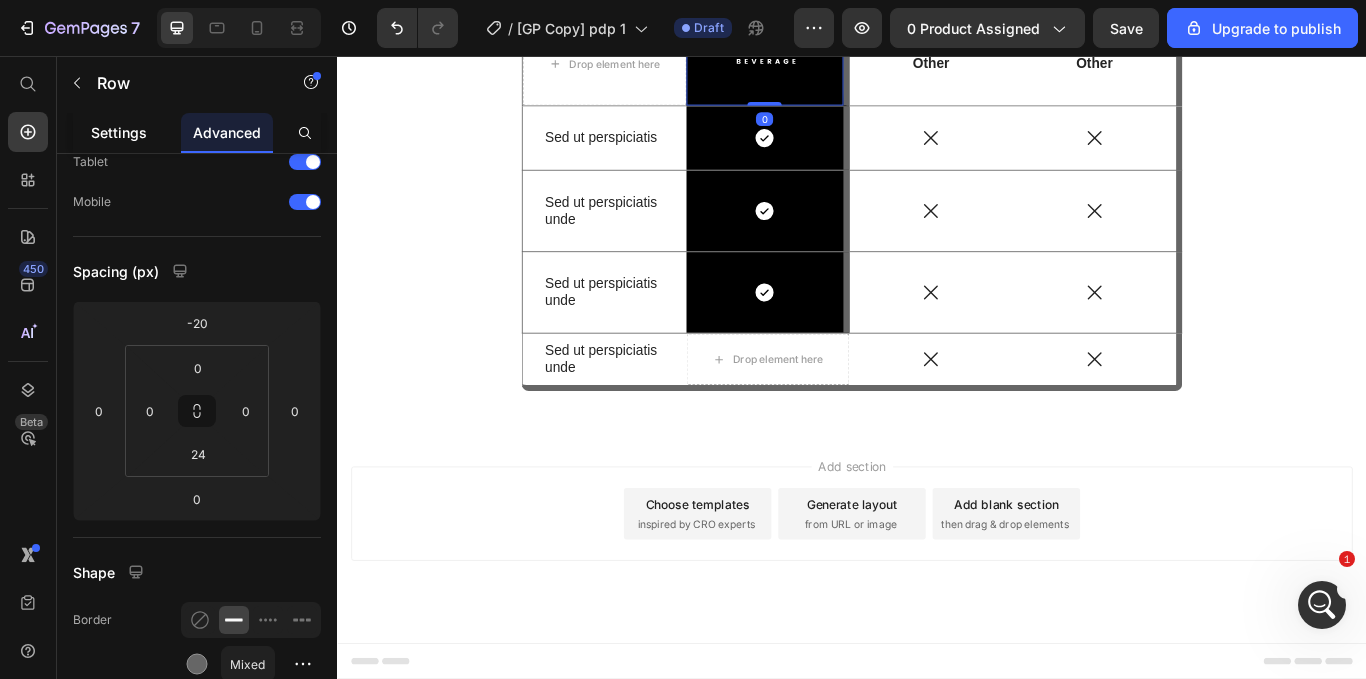 click on "Settings" at bounding box center (119, 132) 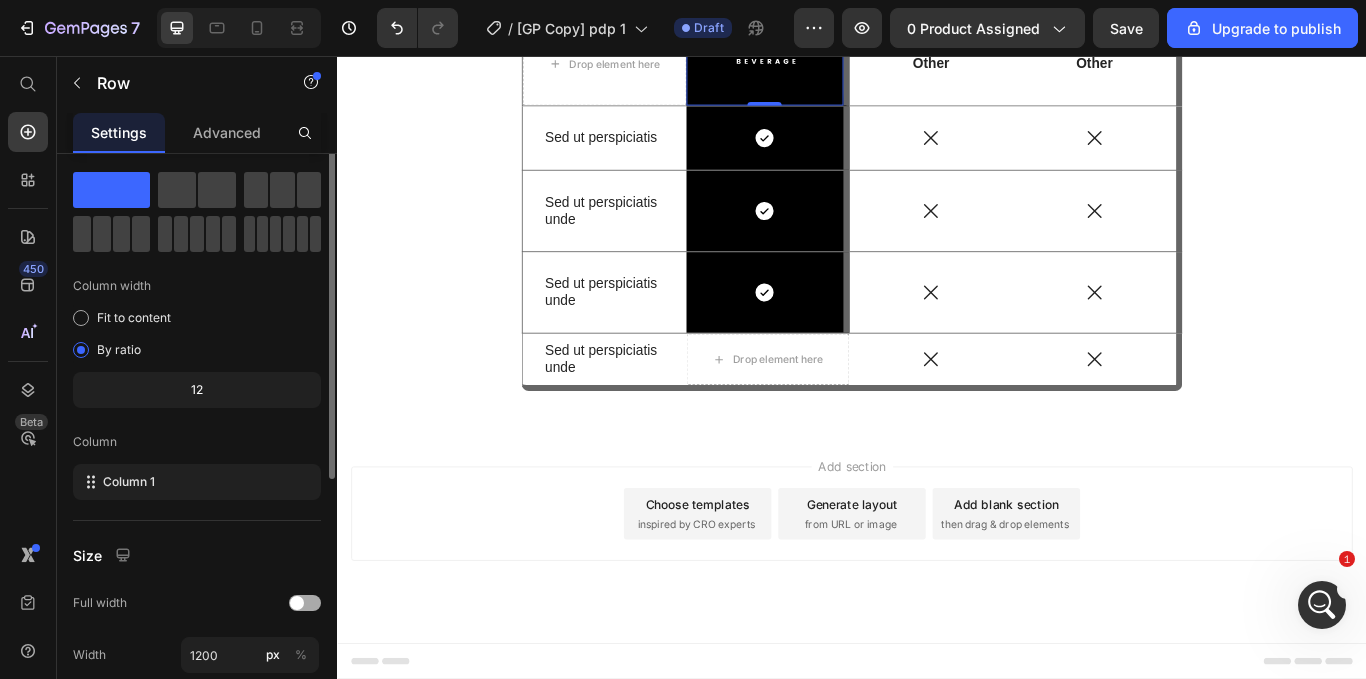 scroll, scrollTop: 0, scrollLeft: 0, axis: both 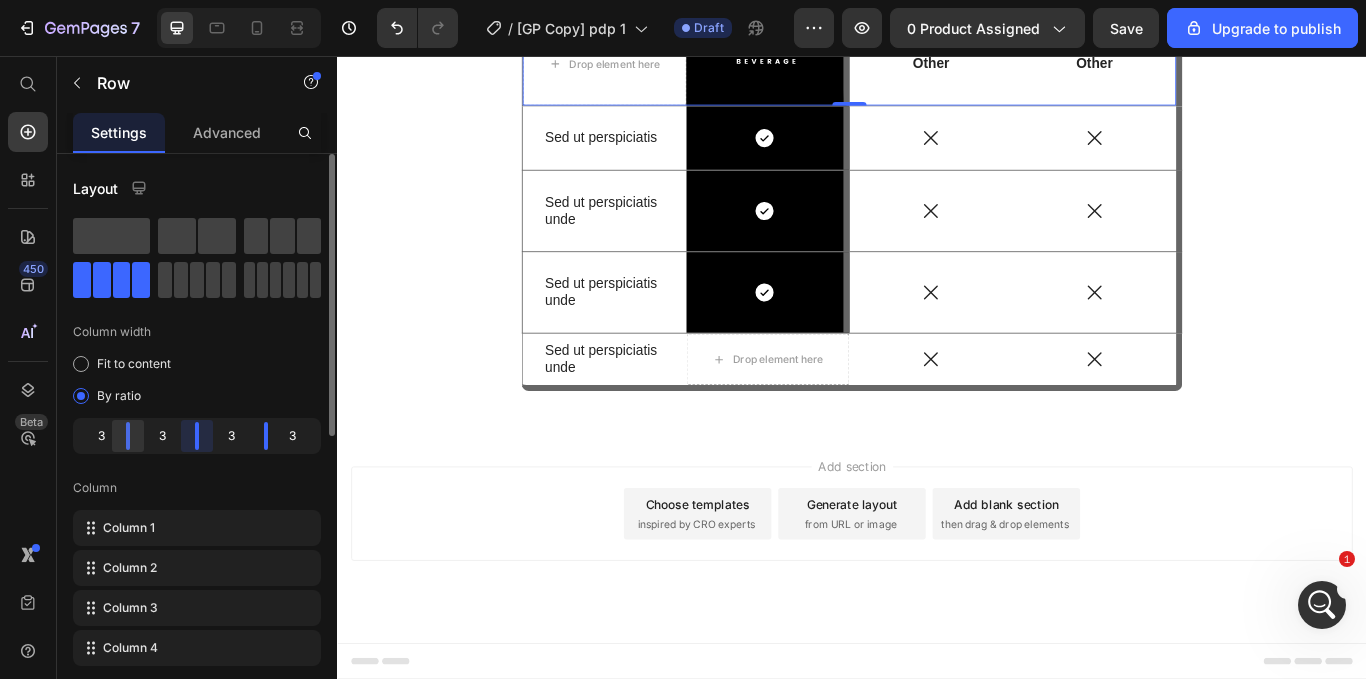 drag, startPoint x: 193, startPoint y: 432, endPoint x: 121, endPoint y: 440, distance: 72.443085 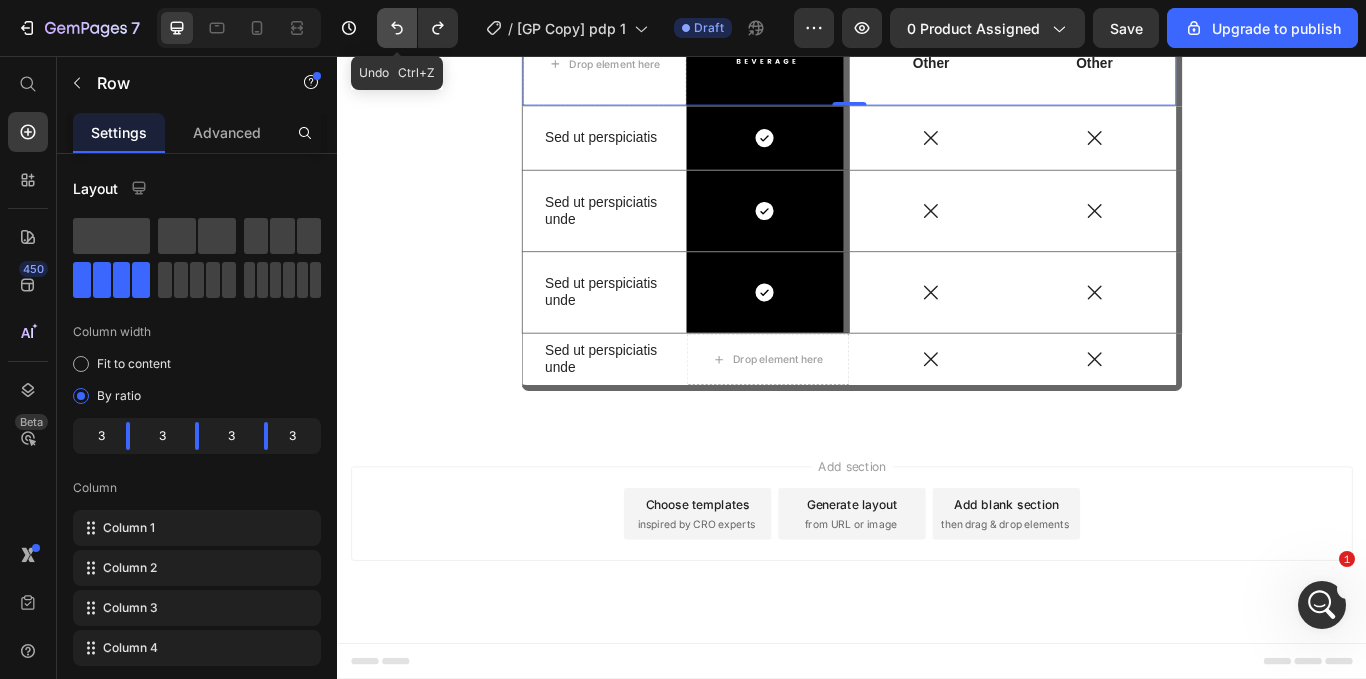 click 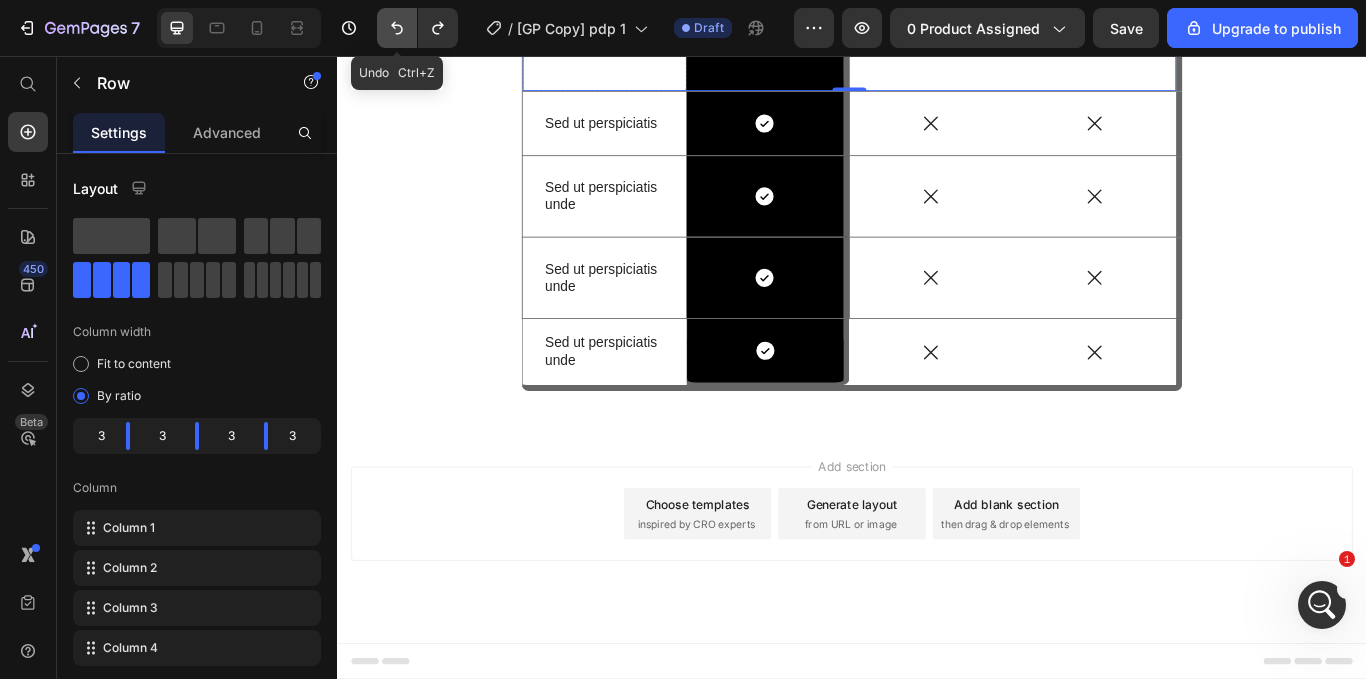 click 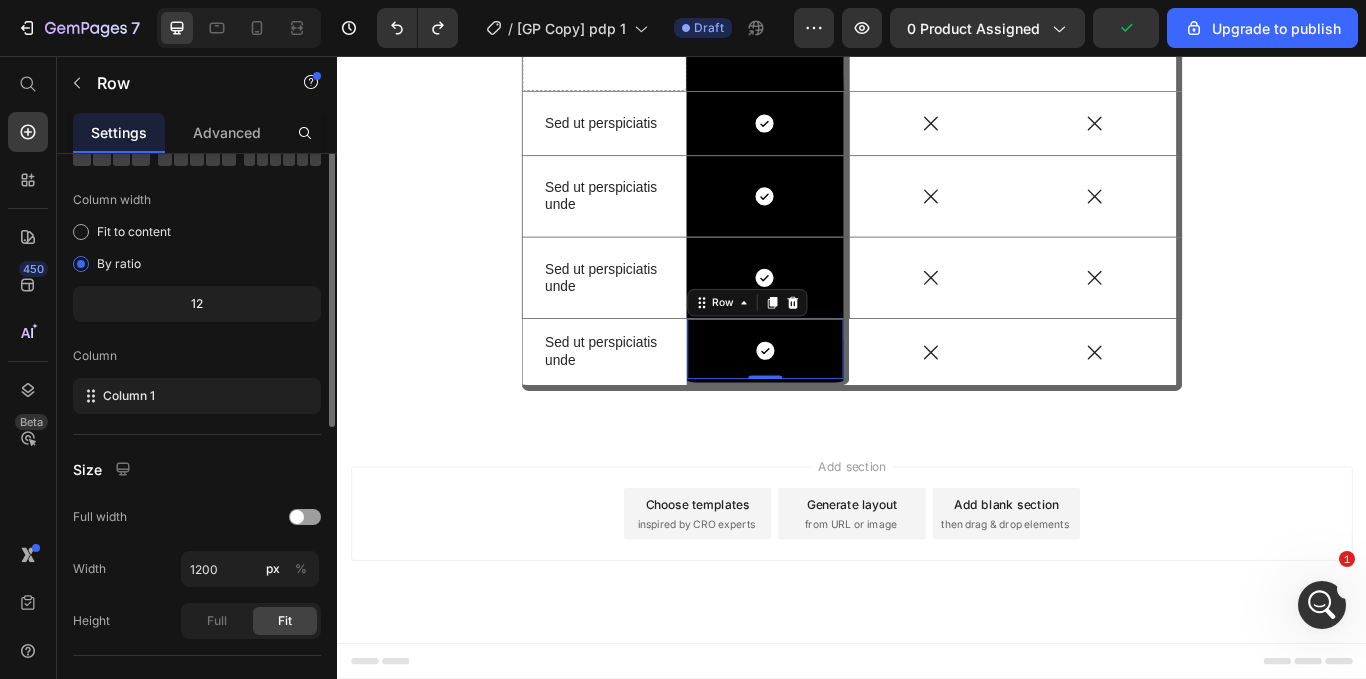 scroll, scrollTop: 0, scrollLeft: 0, axis: both 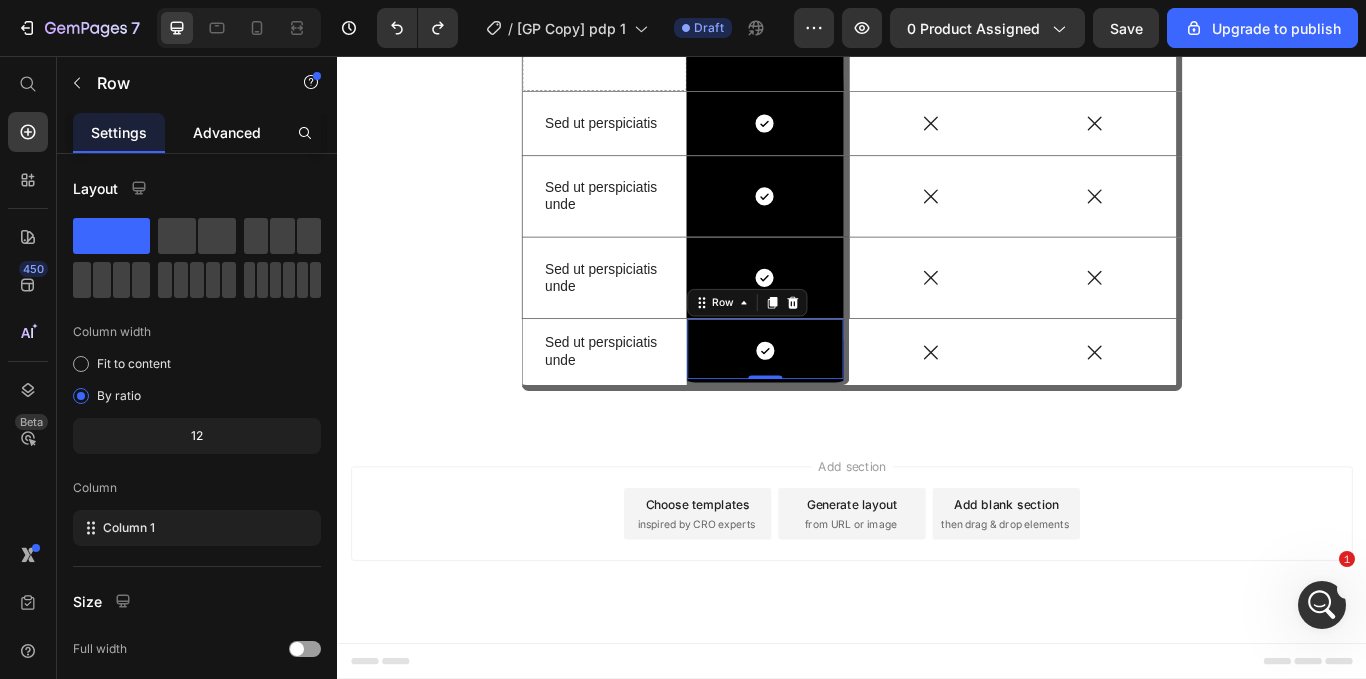 click on "Advanced" at bounding box center [227, 132] 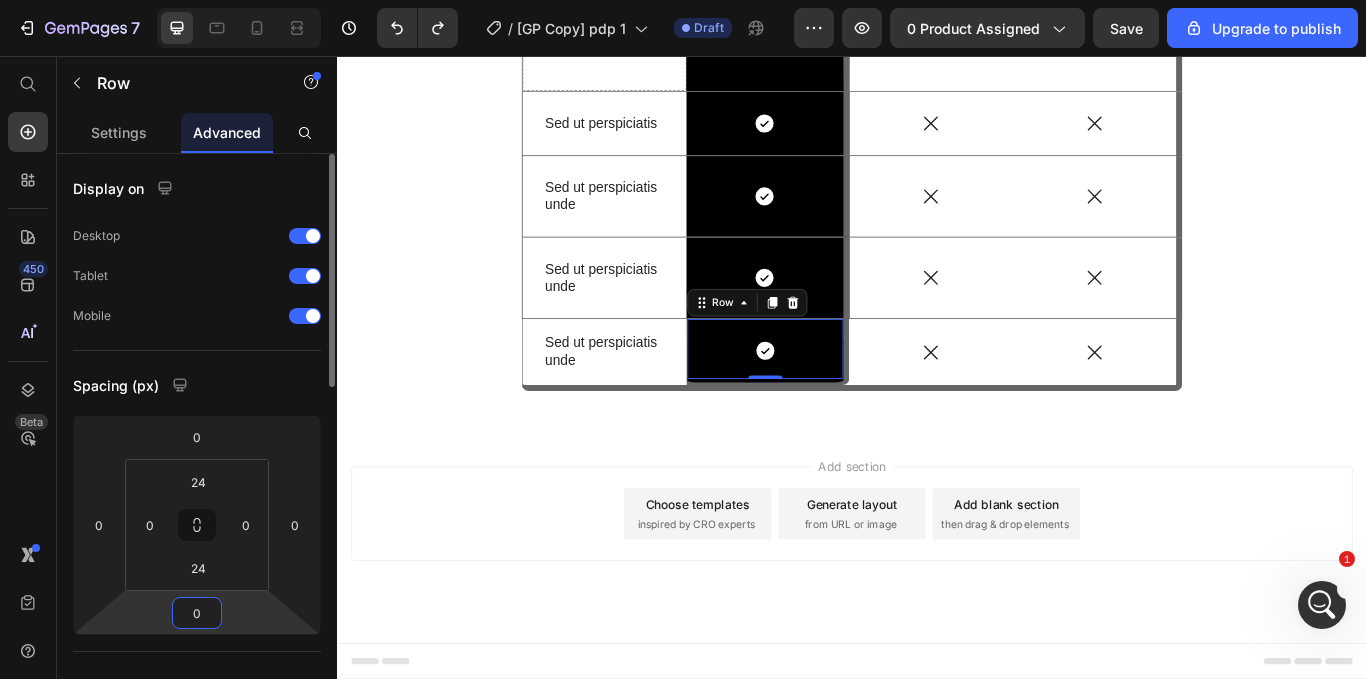 click on "0" at bounding box center (197, 613) 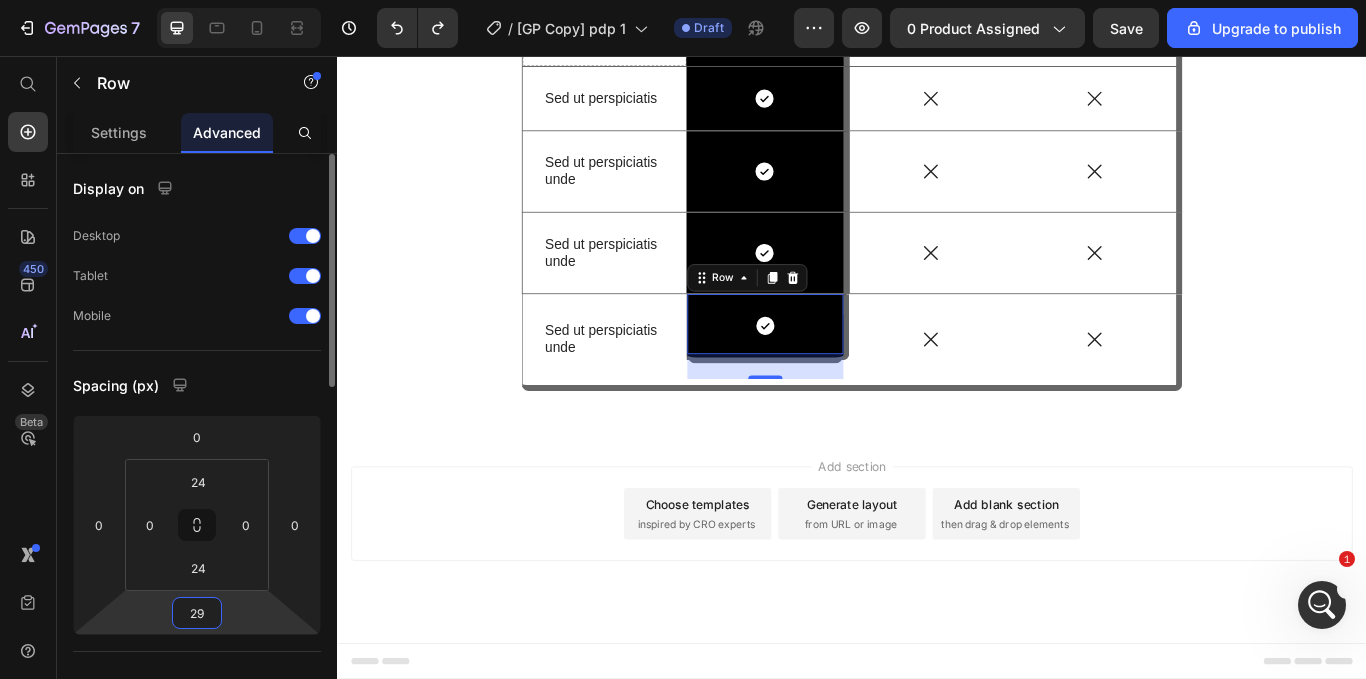 type on "0" 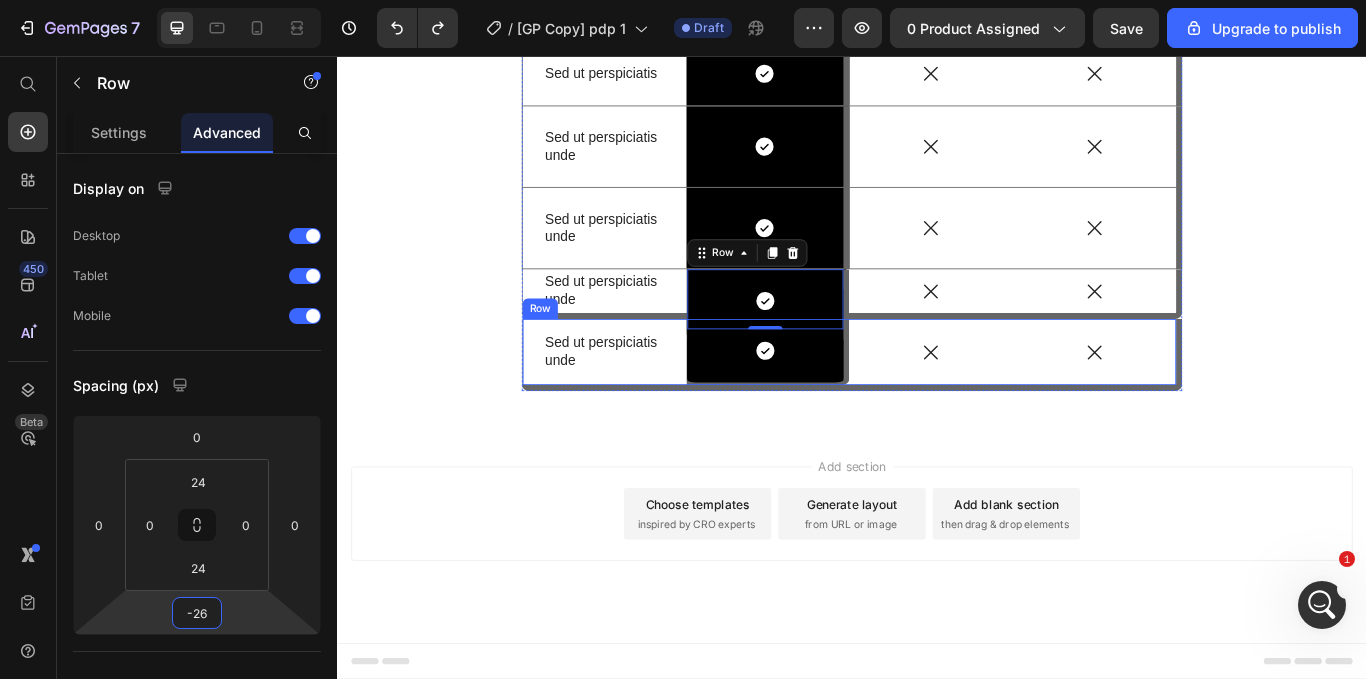 type on "0" 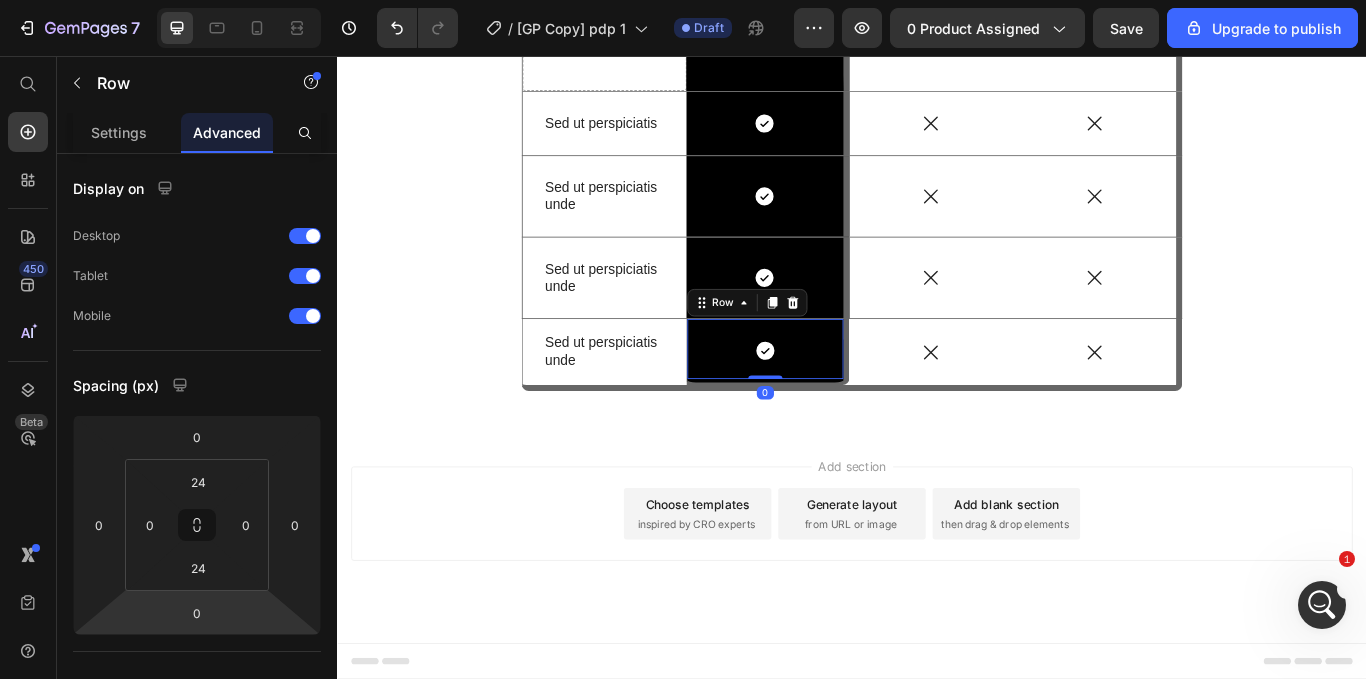 click on "Icon Row Row   0" at bounding box center [839, 401] 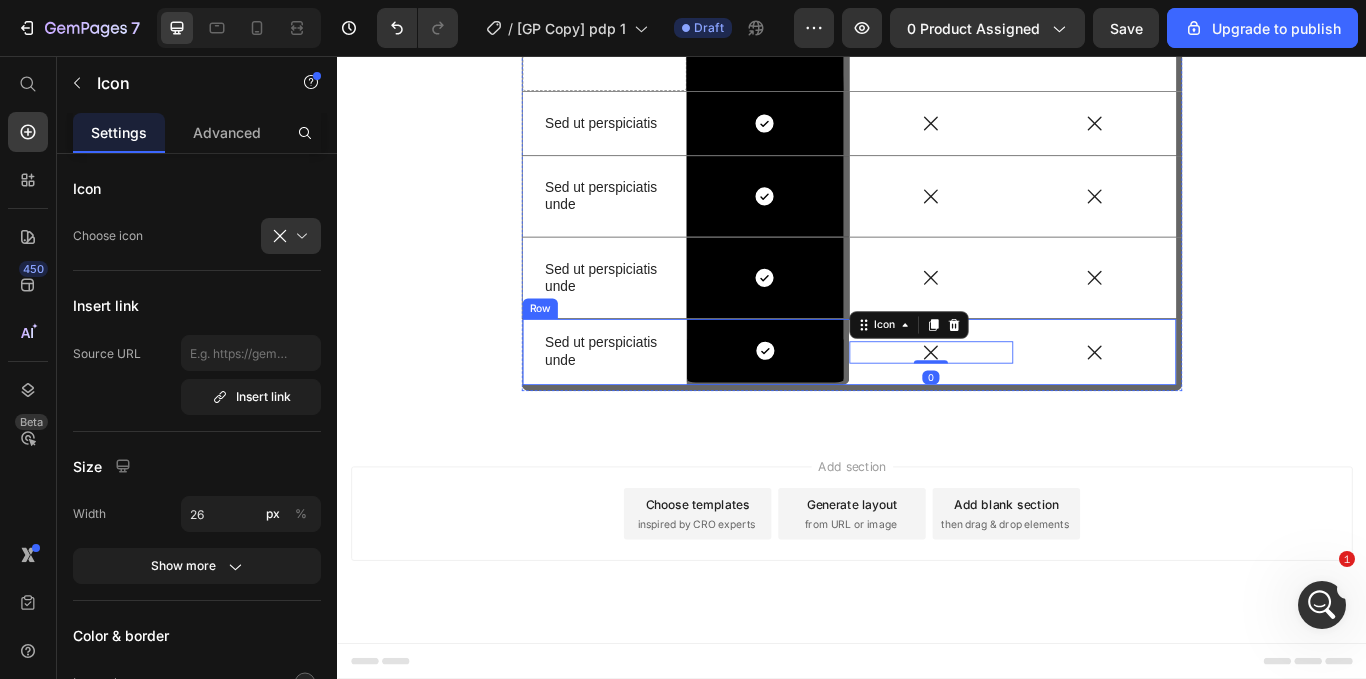 click on "Icon   0" at bounding box center [1029, 401] 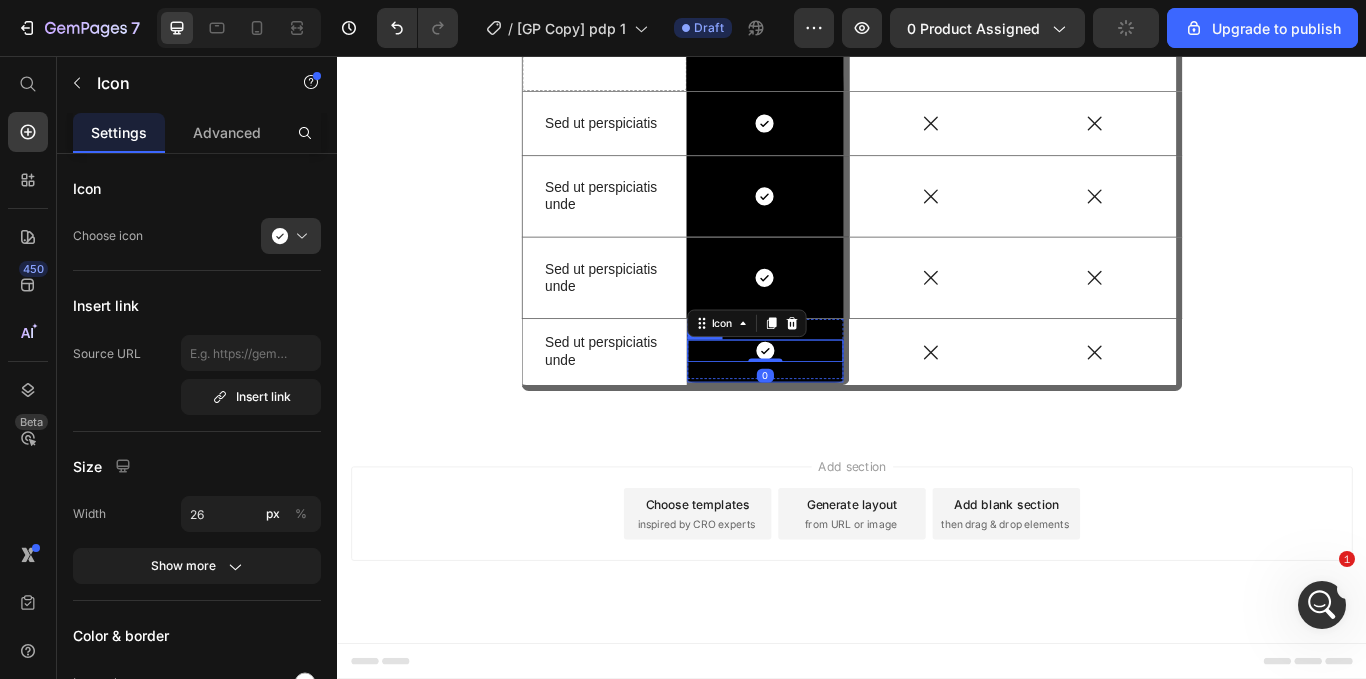 click on "Icon   0 Row" at bounding box center (836, 415) 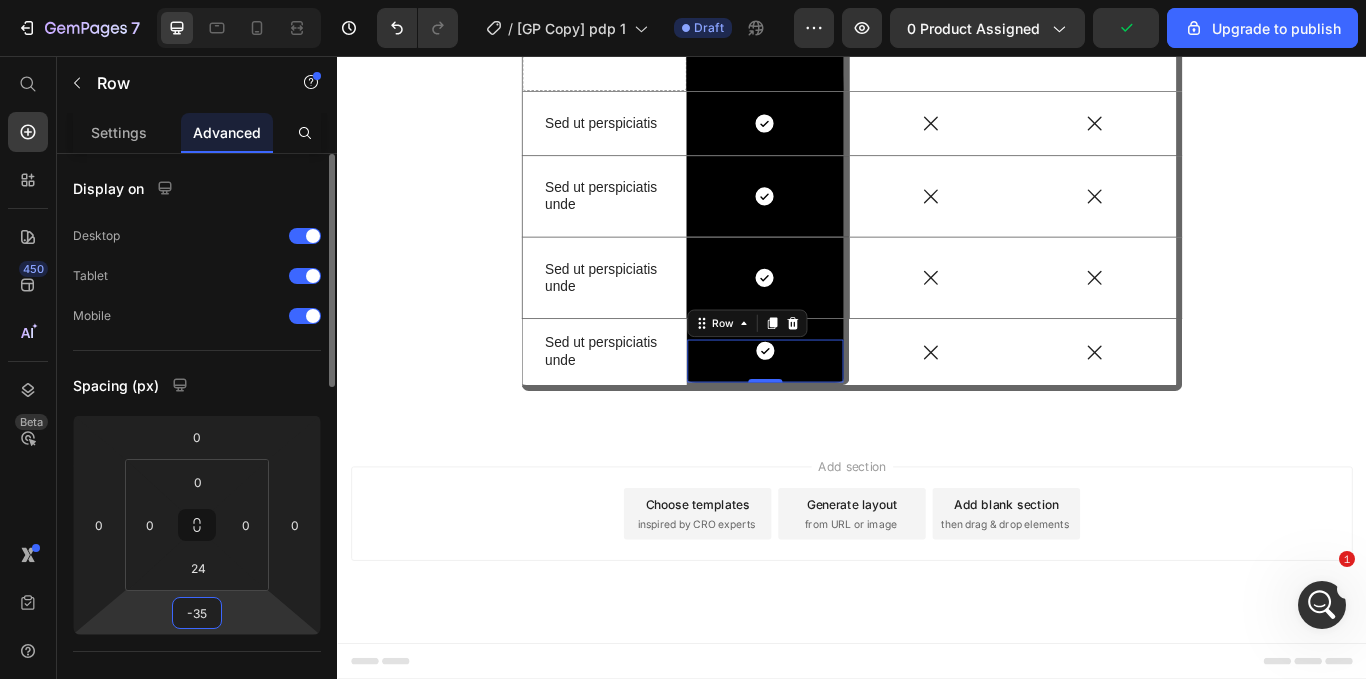 click on "-35" at bounding box center (197, 613) 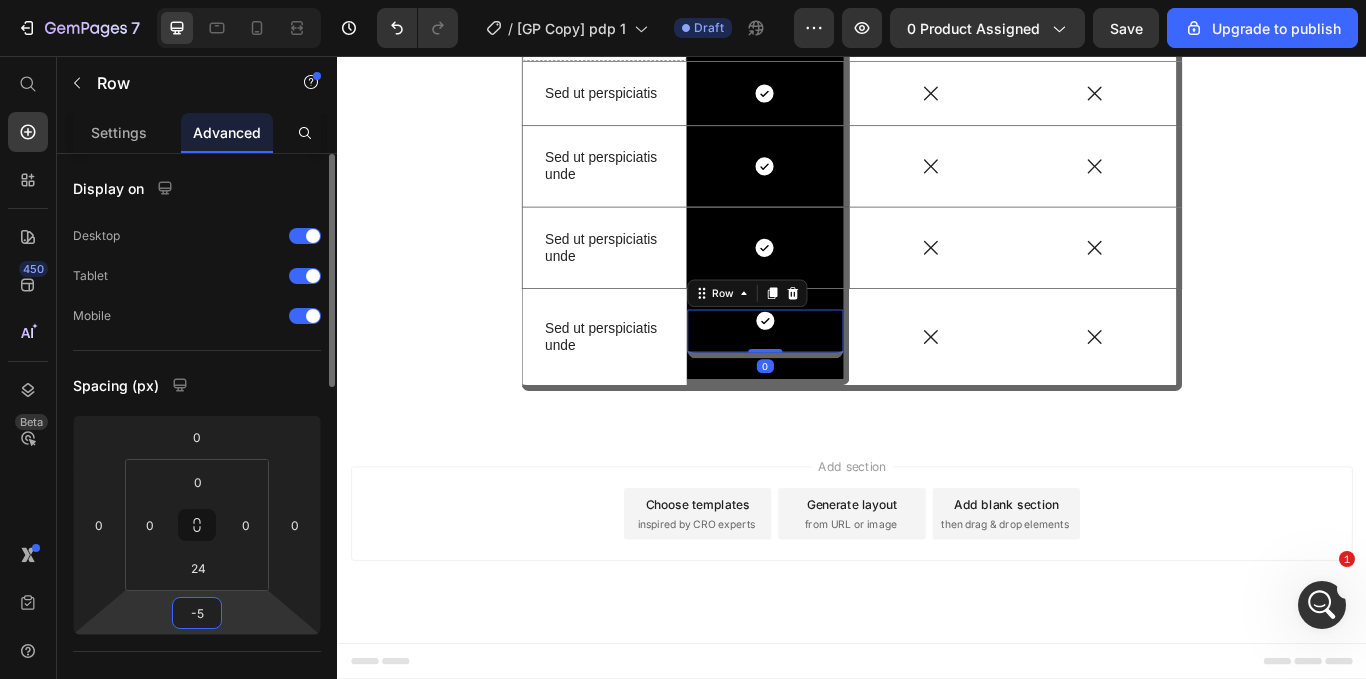 type on "-50" 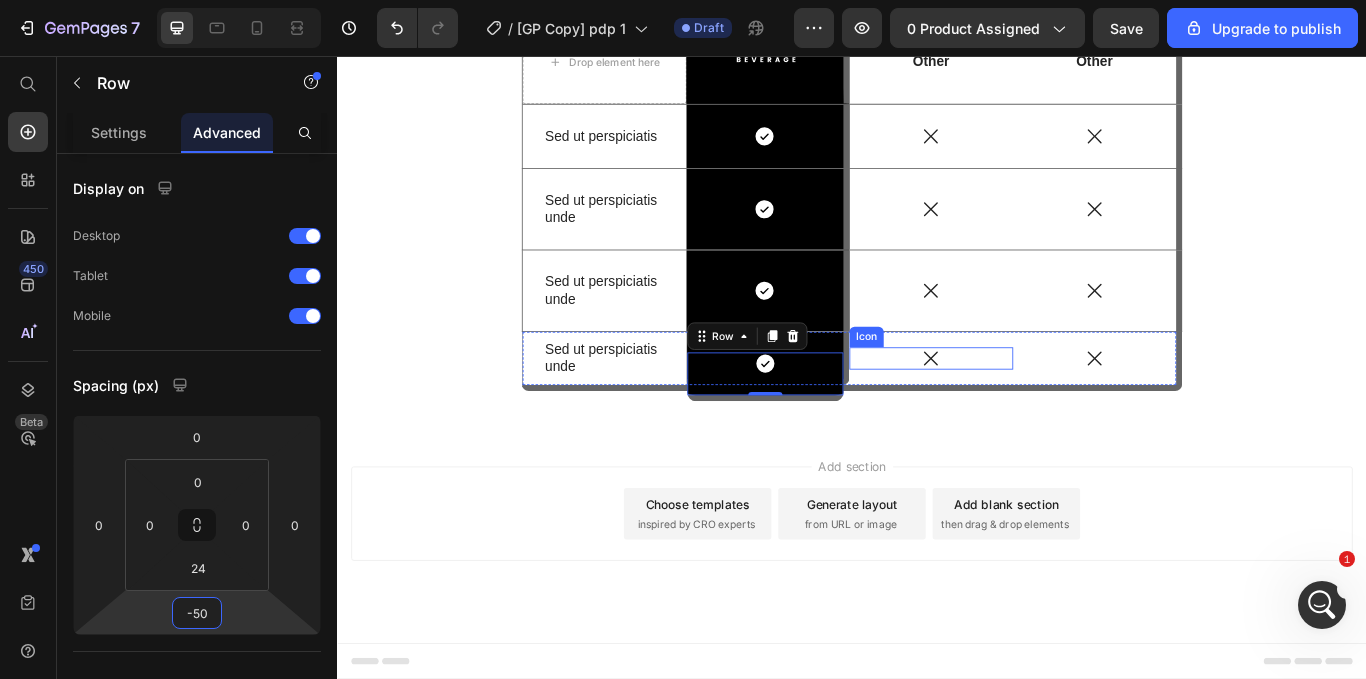 click on "Icon" at bounding box center (1029, 409) 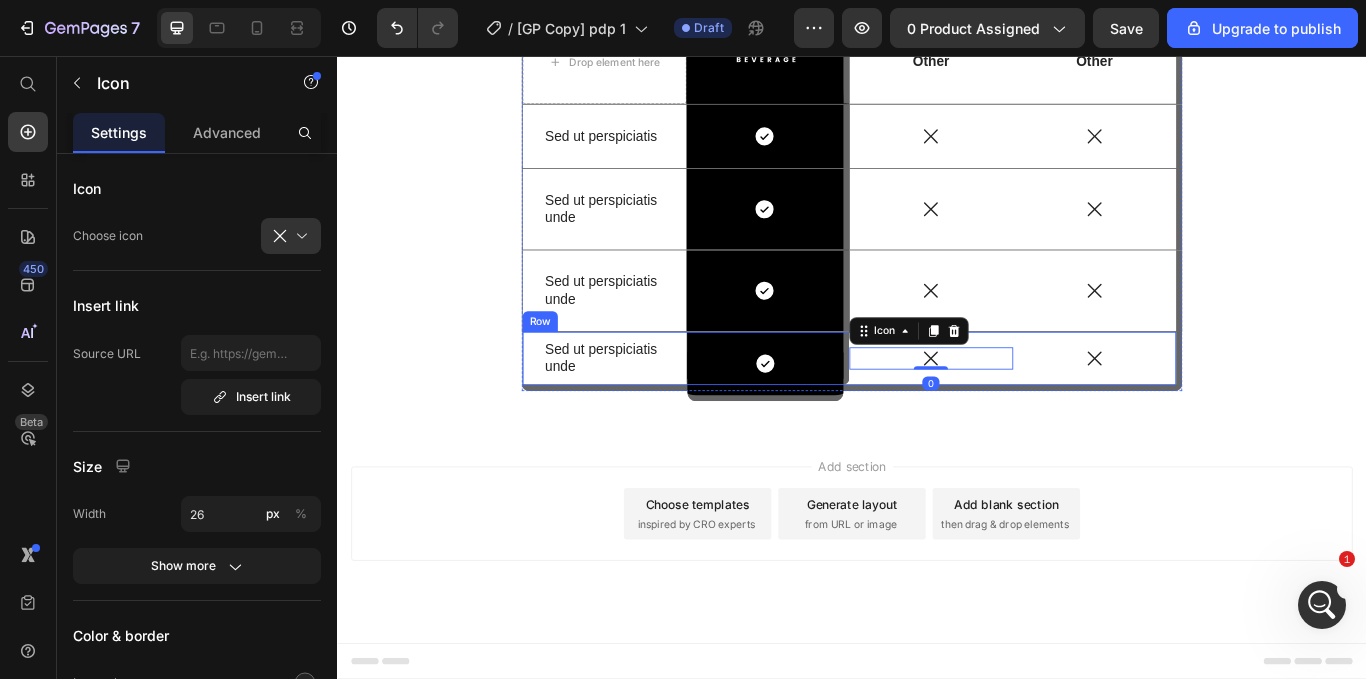 click on "Icon   0" at bounding box center [1029, 409] 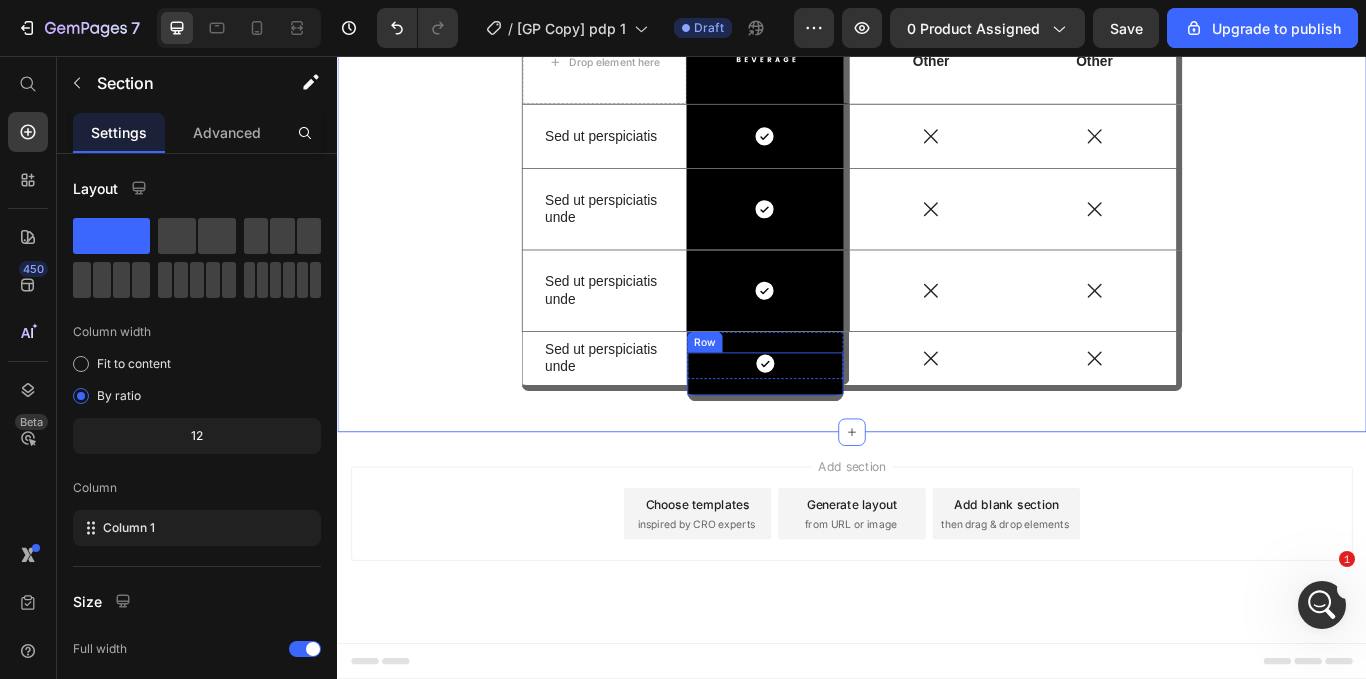 click on "Icon Row" at bounding box center [836, 430] 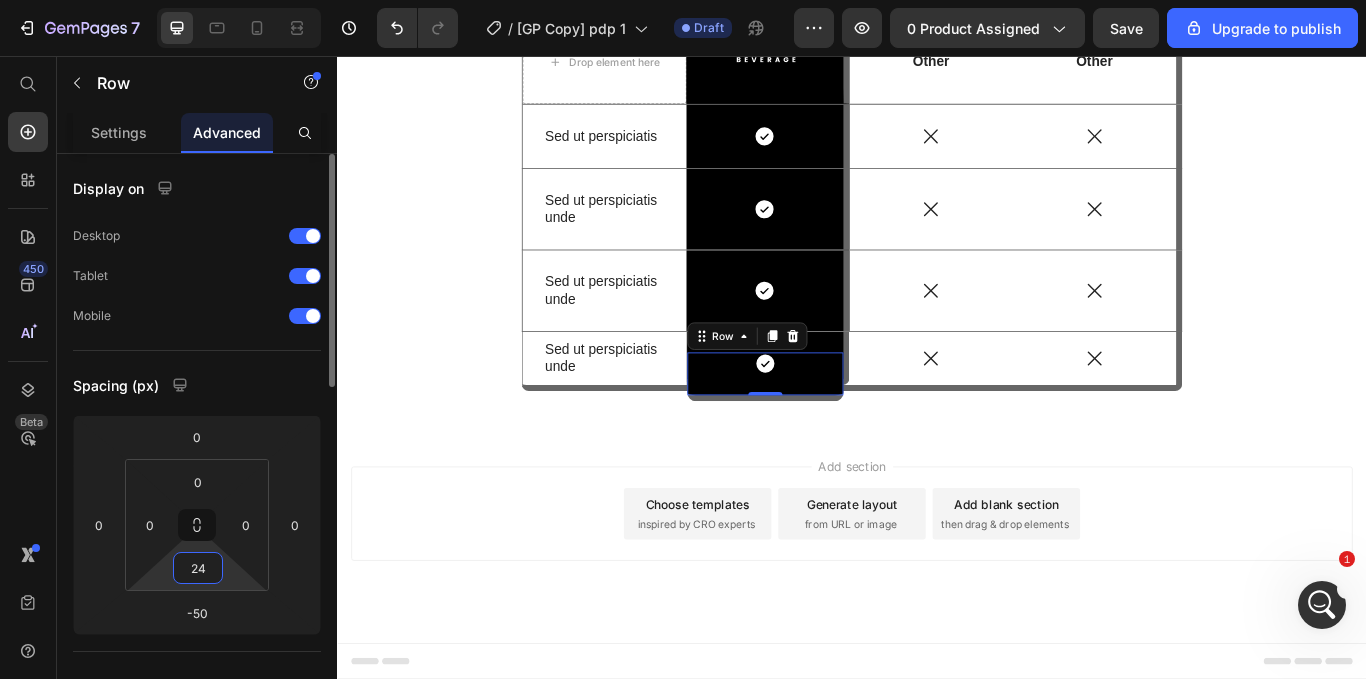 click on "24" at bounding box center [198, 568] 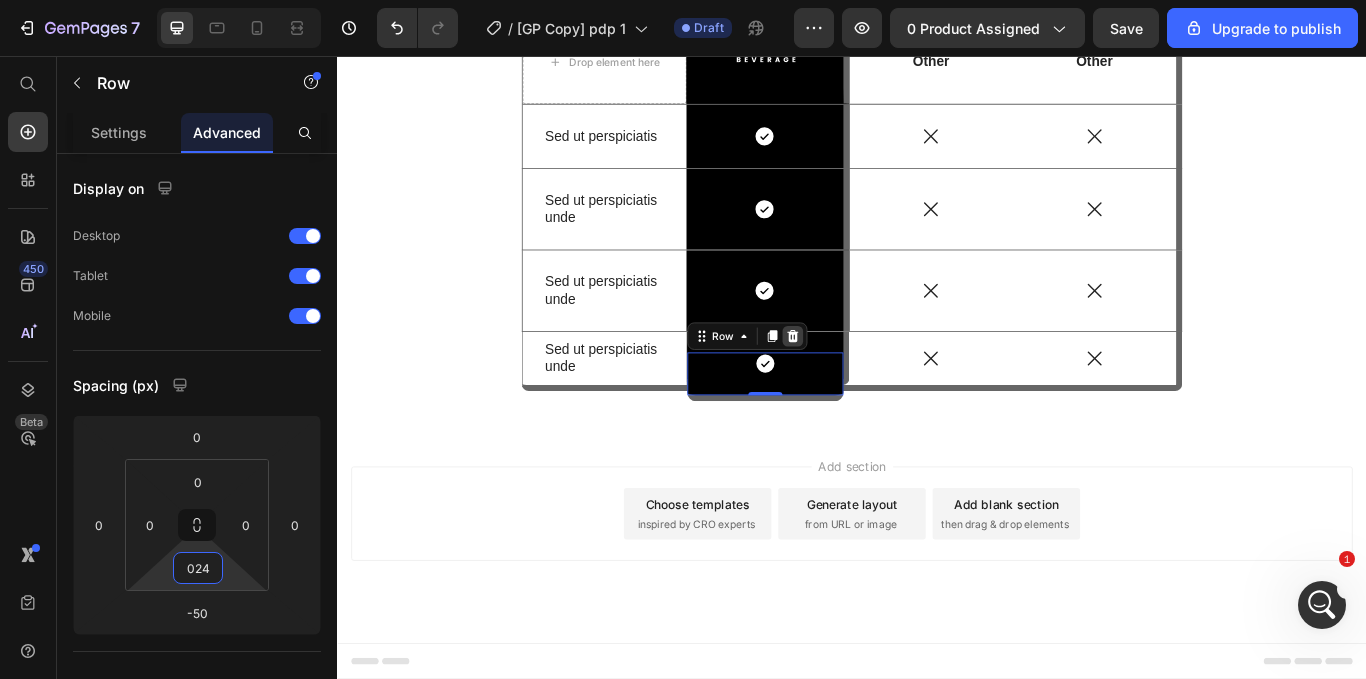 type on "24" 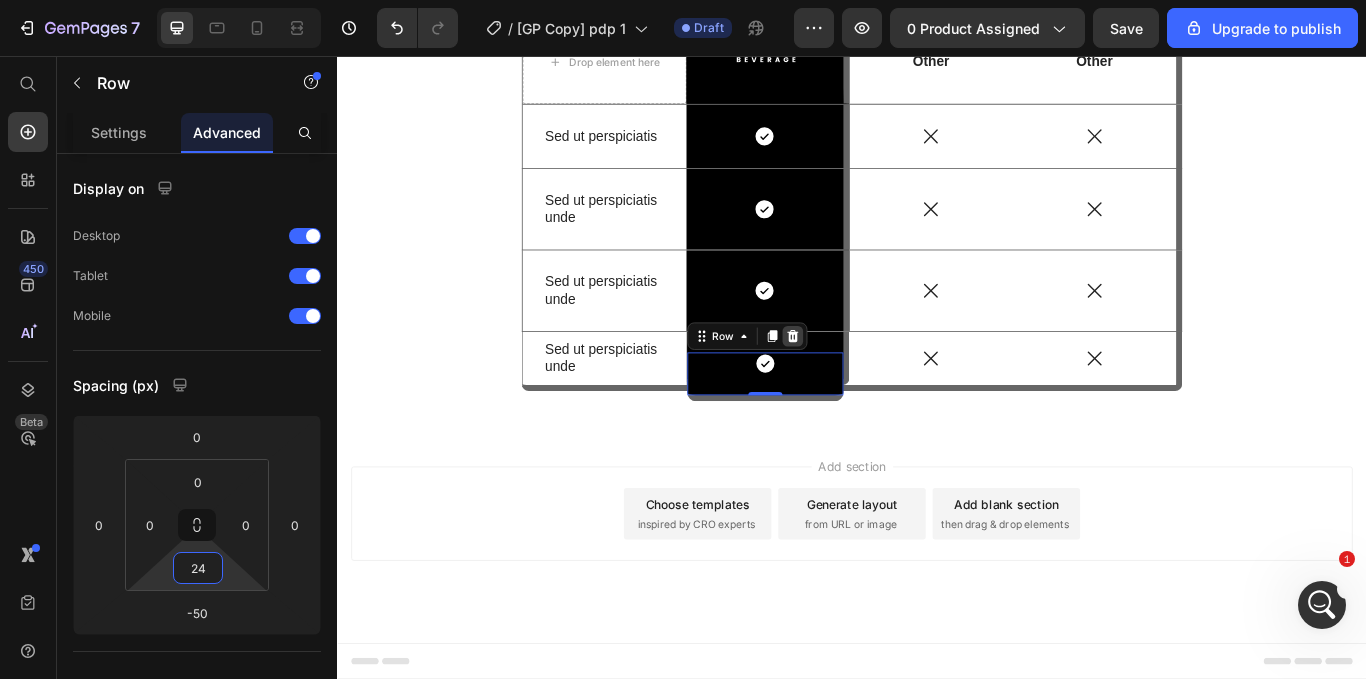 click 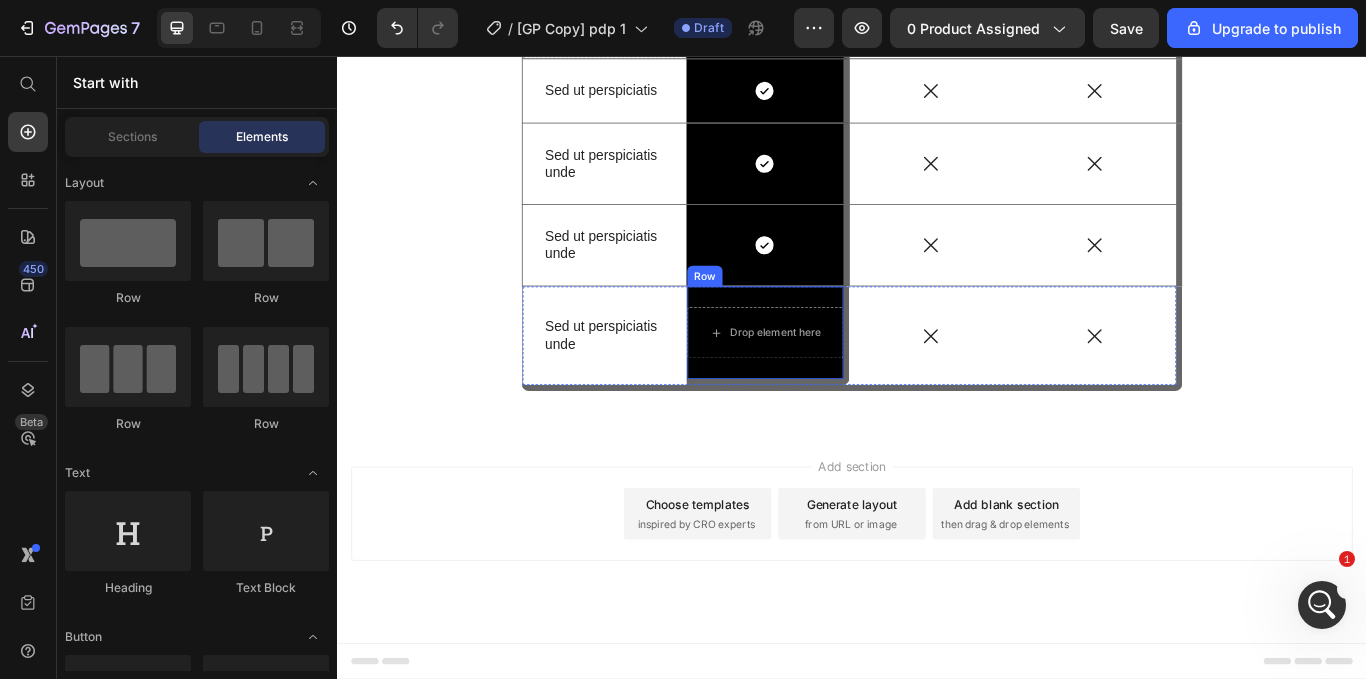 click on "Drop element here Row" at bounding box center [839, 382] 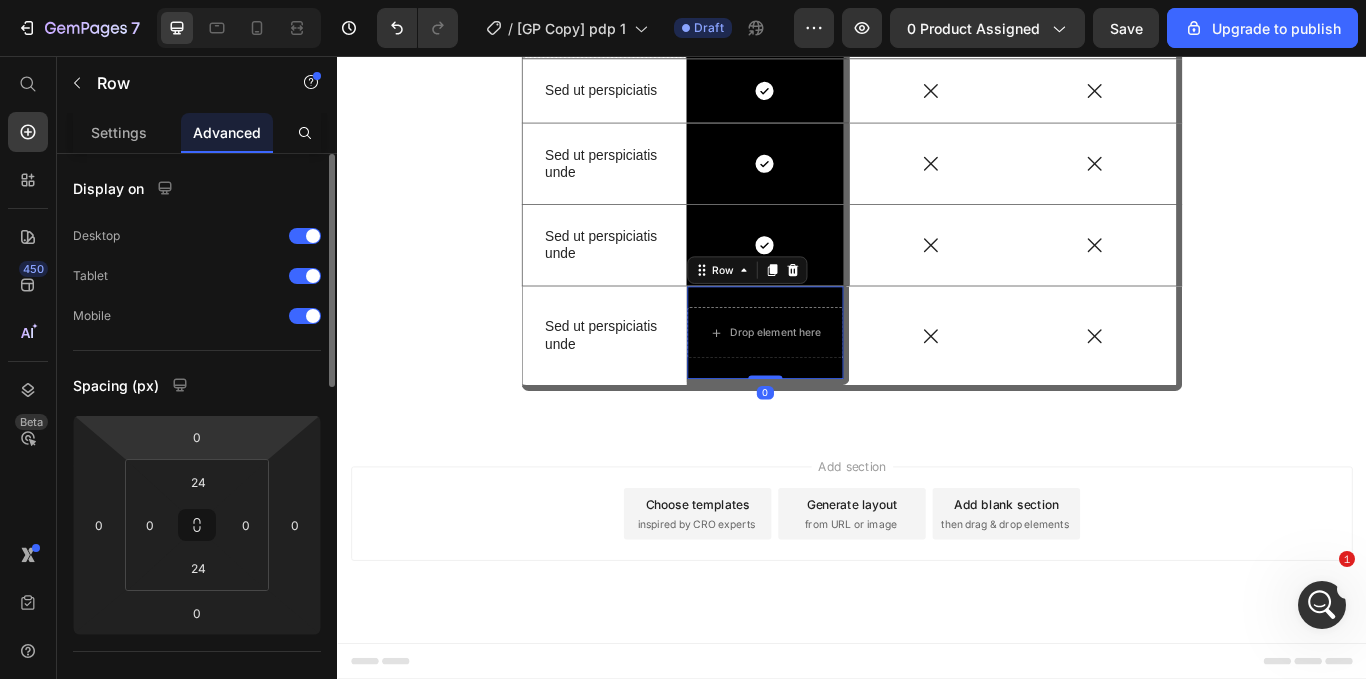 scroll, scrollTop: 84, scrollLeft: 0, axis: vertical 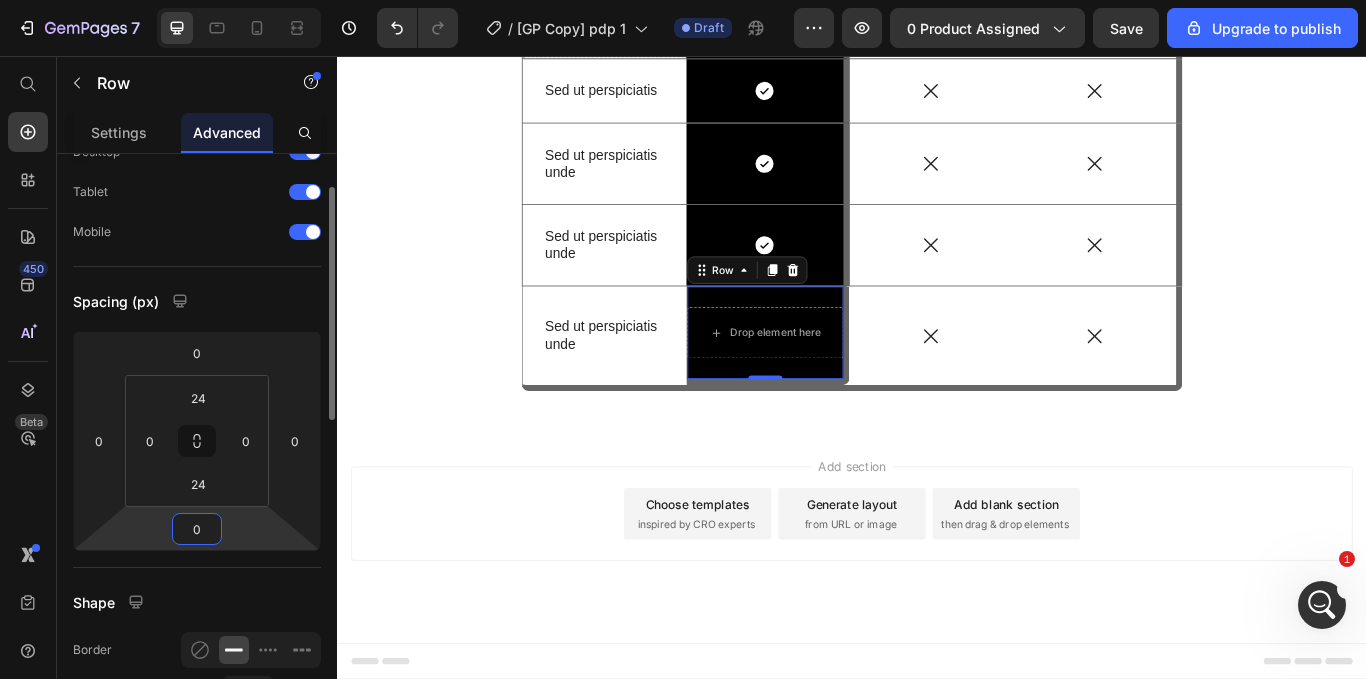 click on "0" at bounding box center (197, 529) 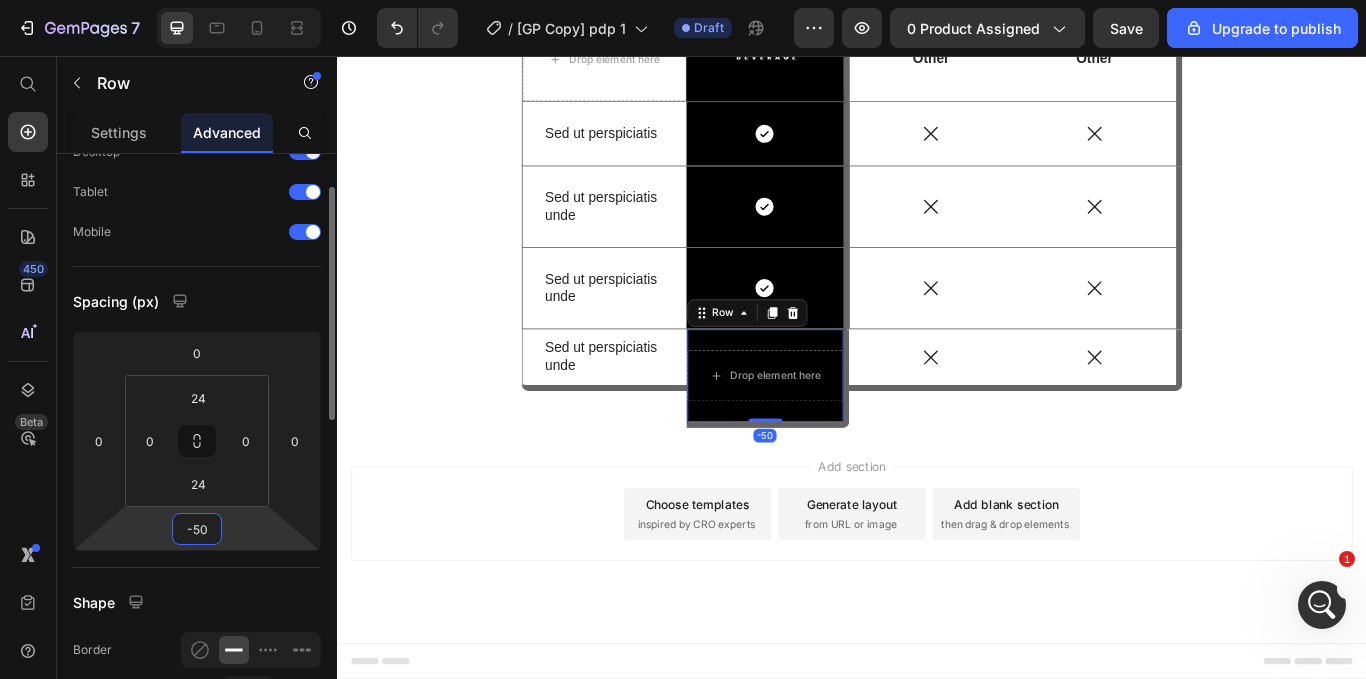 type on "-5" 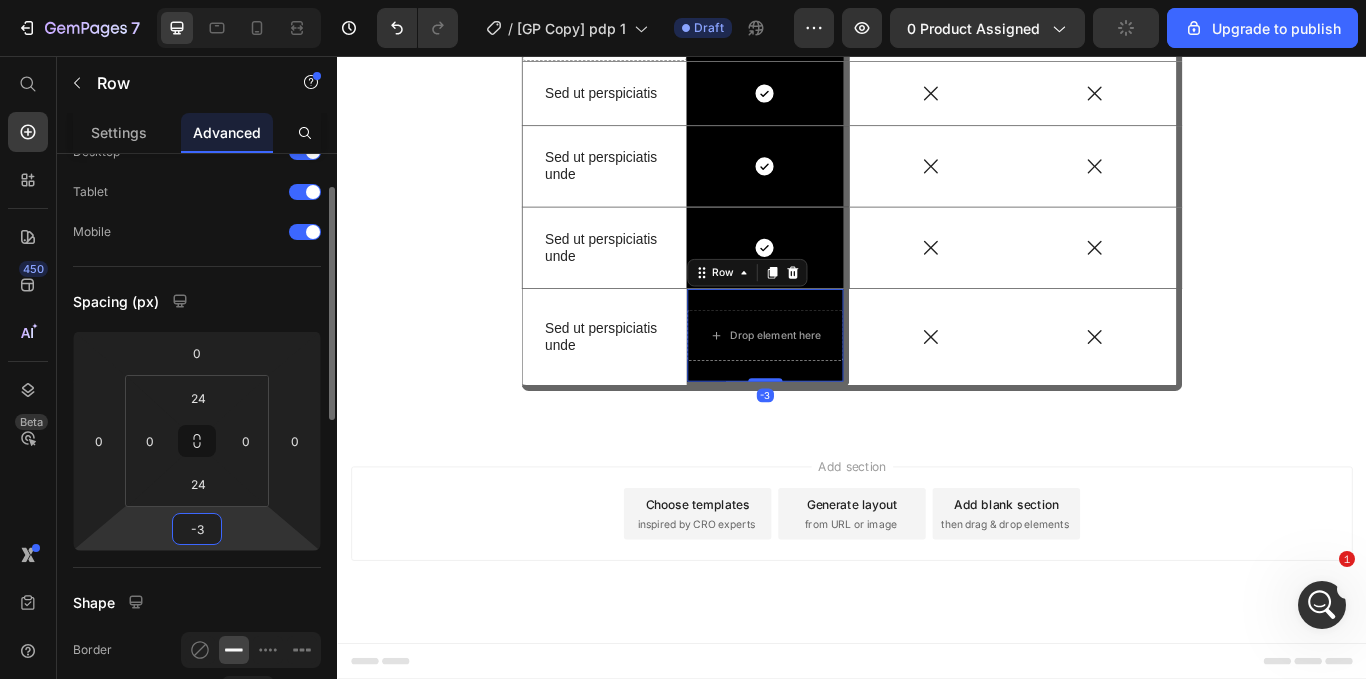 type on "-35" 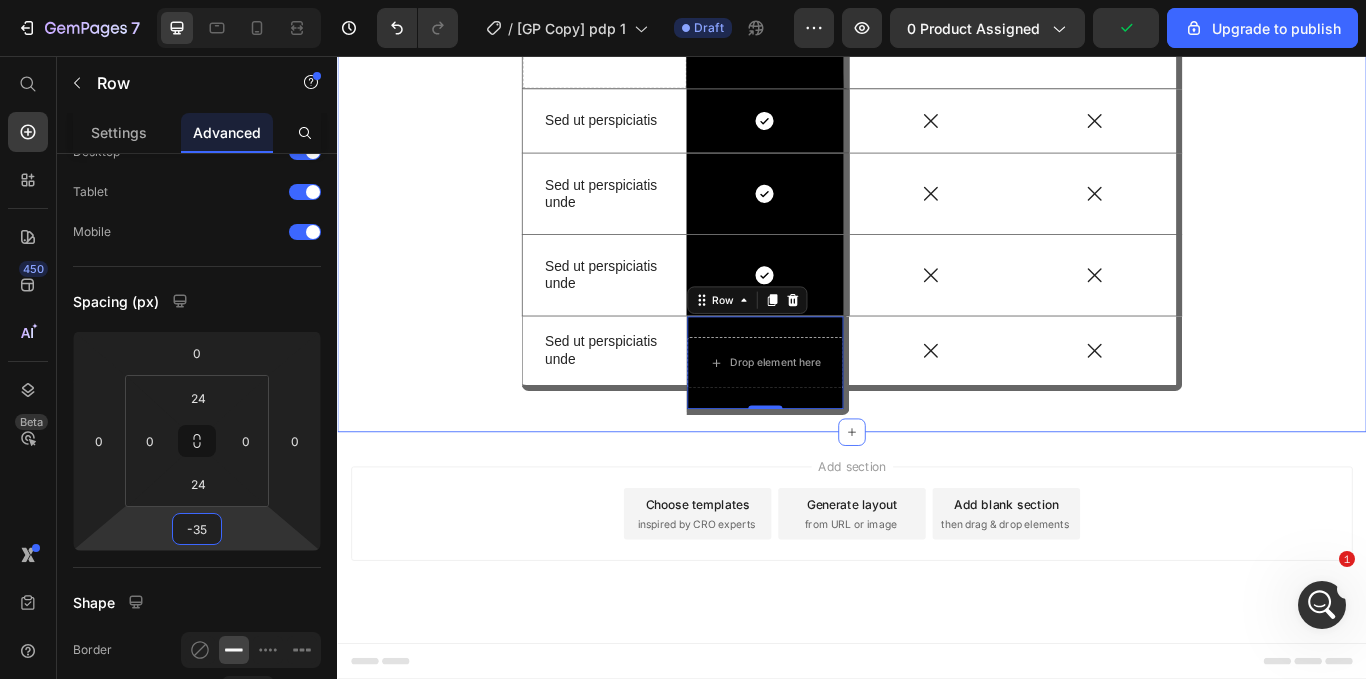 scroll, scrollTop: 6546, scrollLeft: 0, axis: vertical 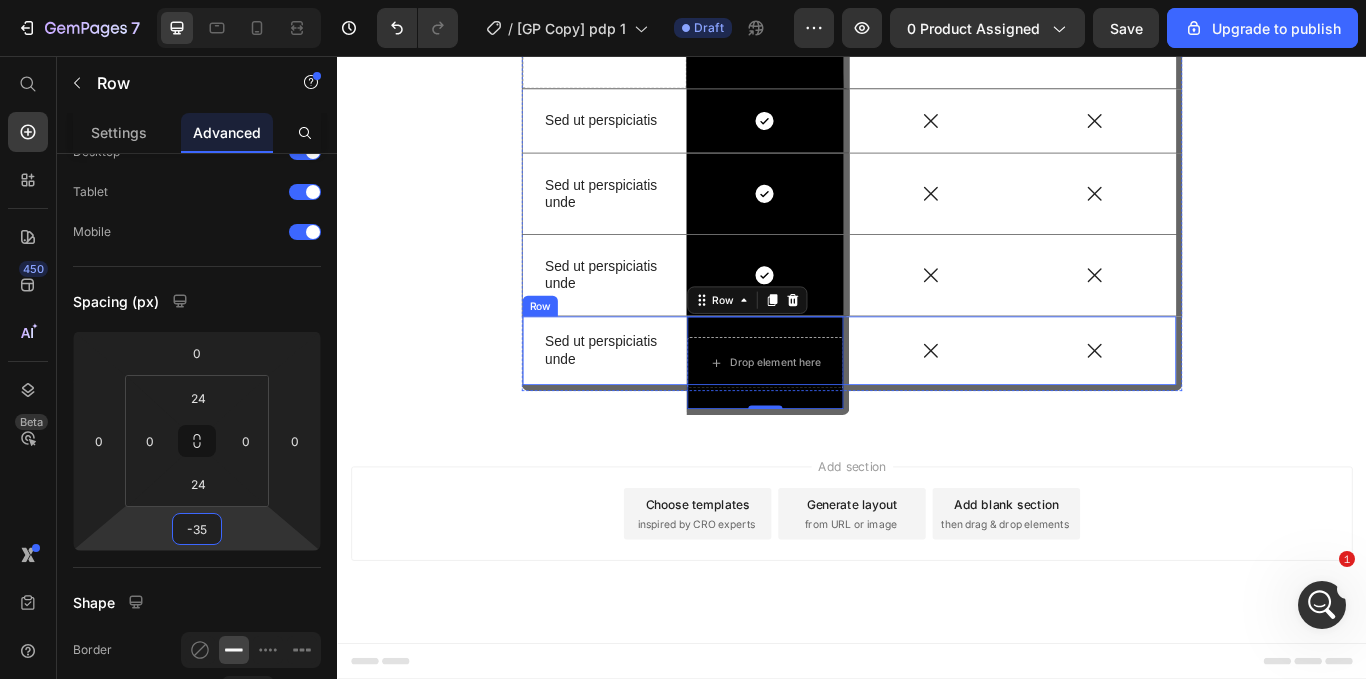 click on "Icon" at bounding box center [1029, 400] 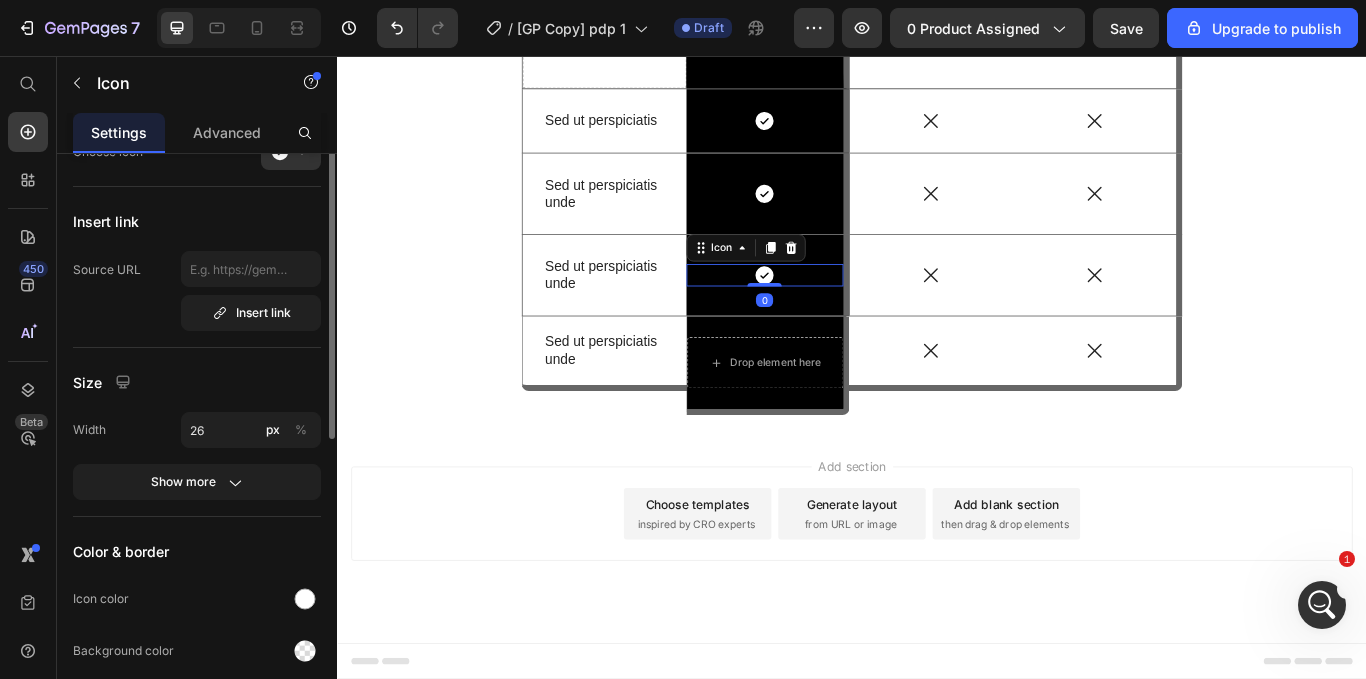 scroll, scrollTop: 0, scrollLeft: 0, axis: both 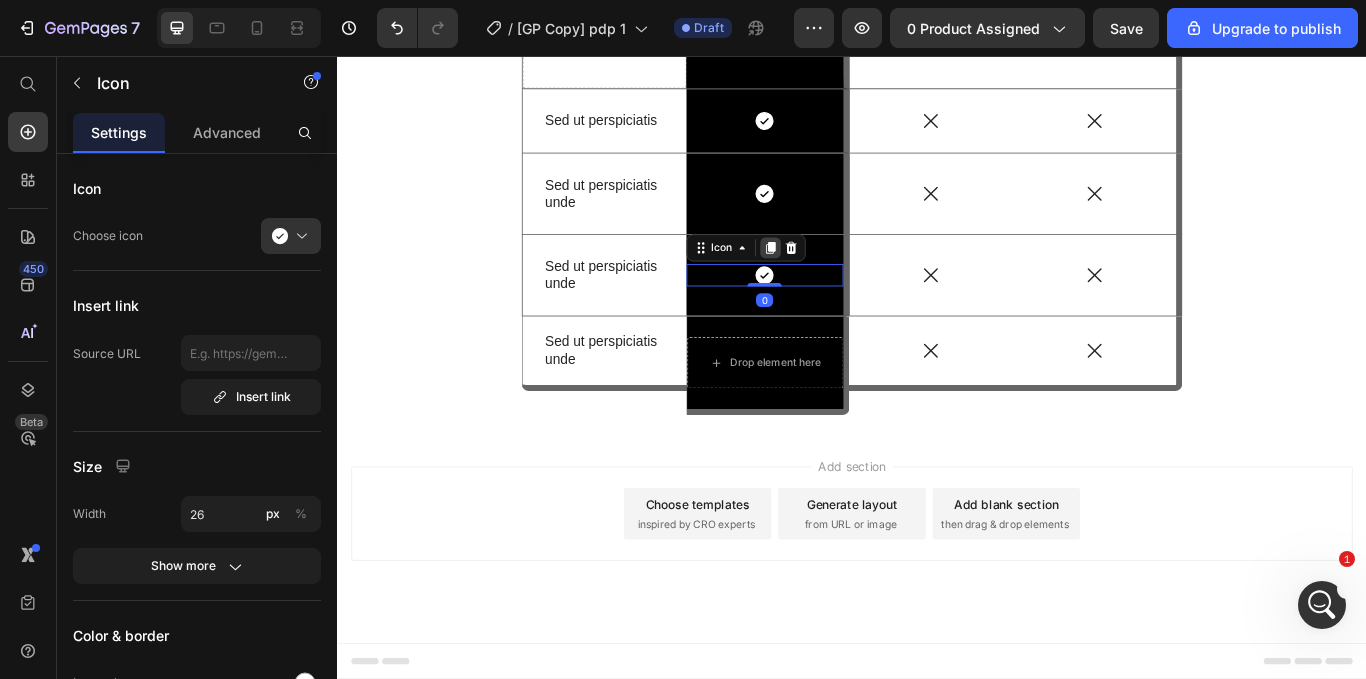 click 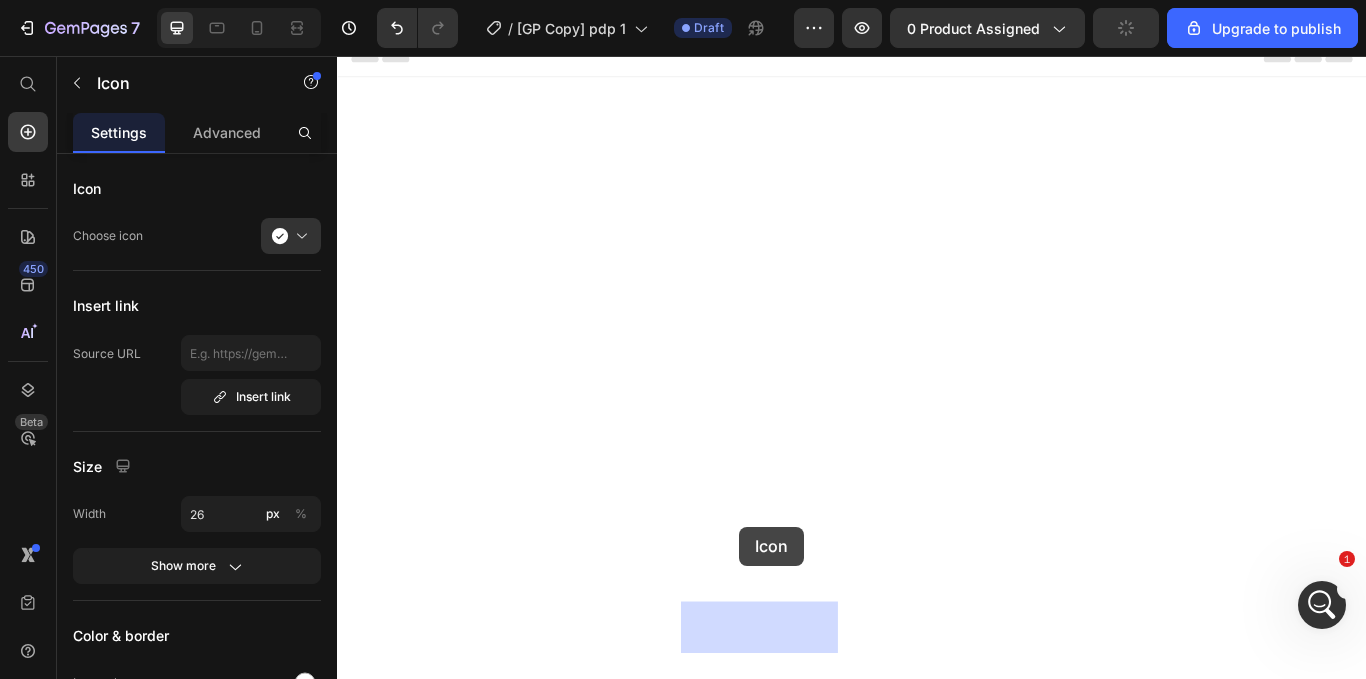 drag, startPoint x: 777, startPoint y: 472, endPoint x: 806, endPoint y: 605, distance: 136.12494 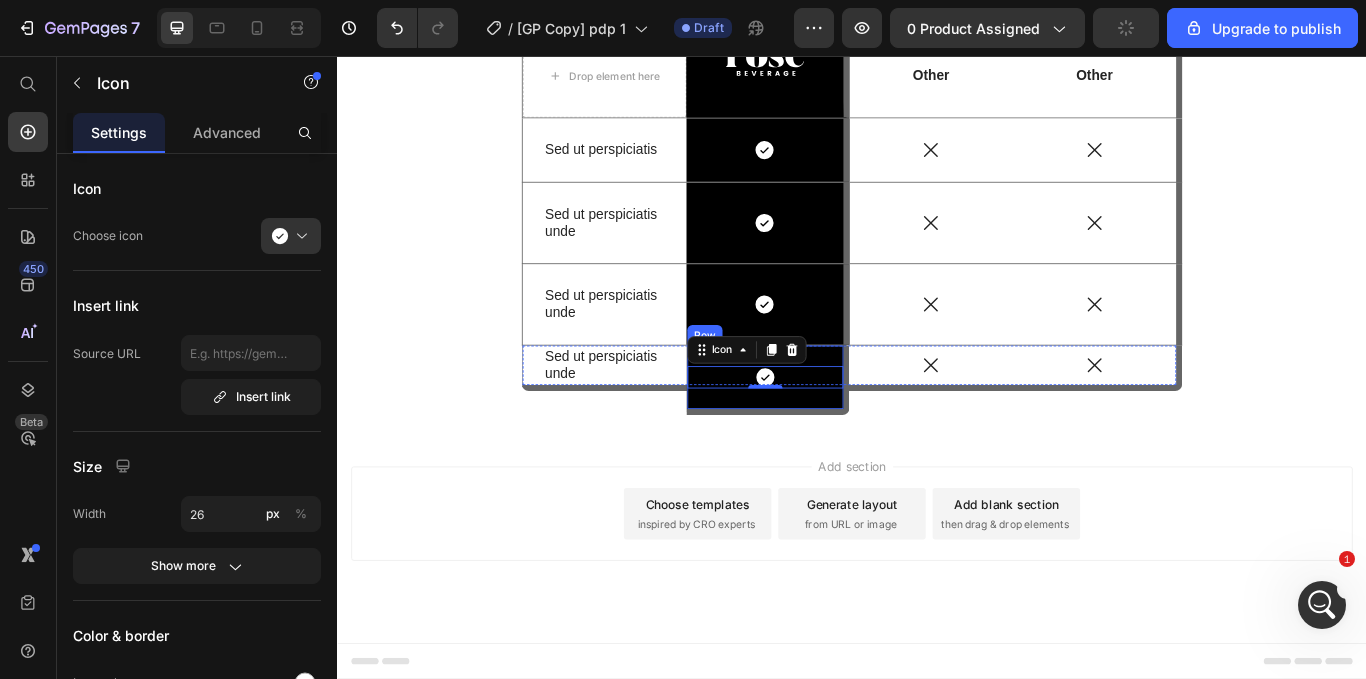 click on "Icon   0 Row" at bounding box center [839, 434] 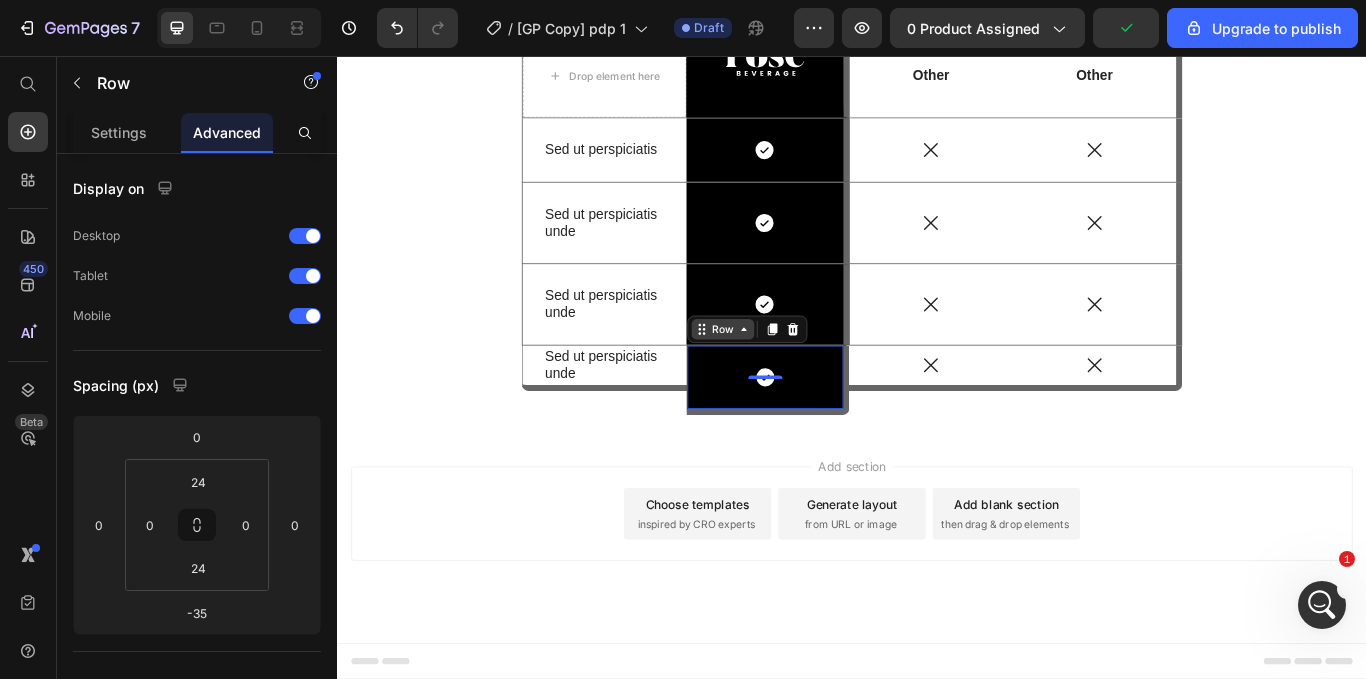 click on "Row" at bounding box center [786, 375] 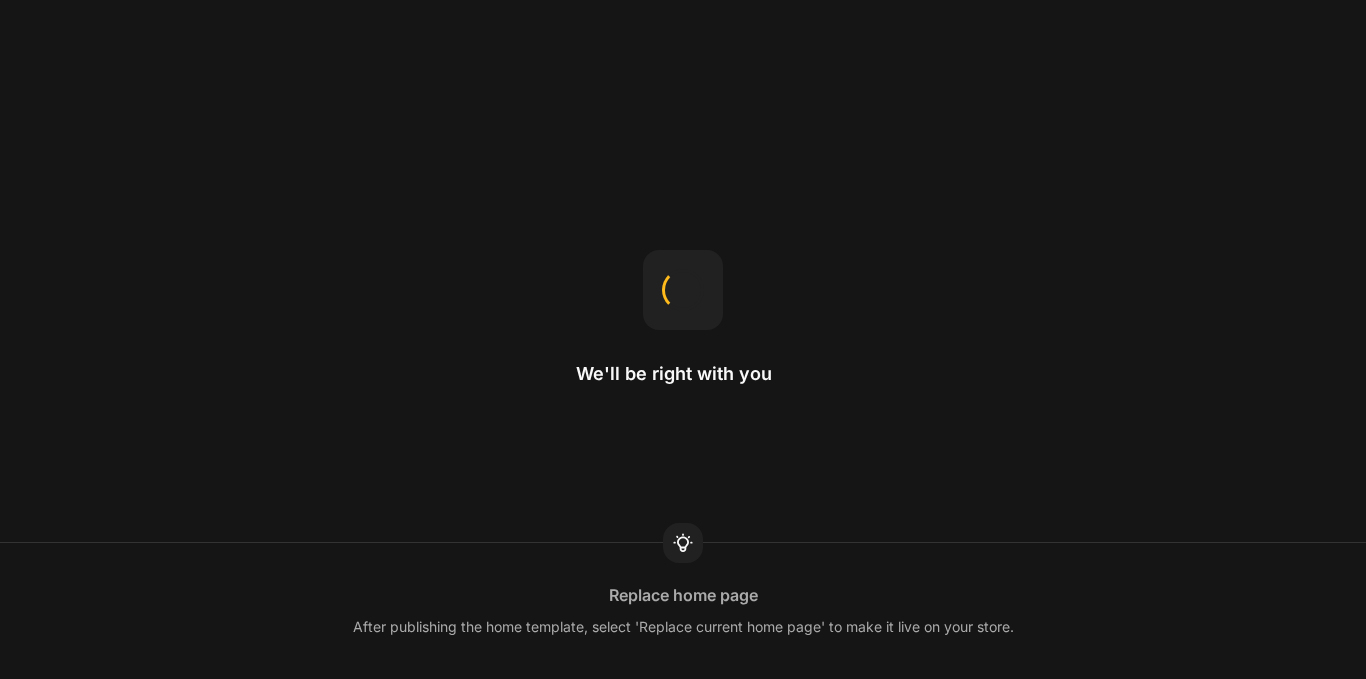 scroll, scrollTop: 0, scrollLeft: 0, axis: both 